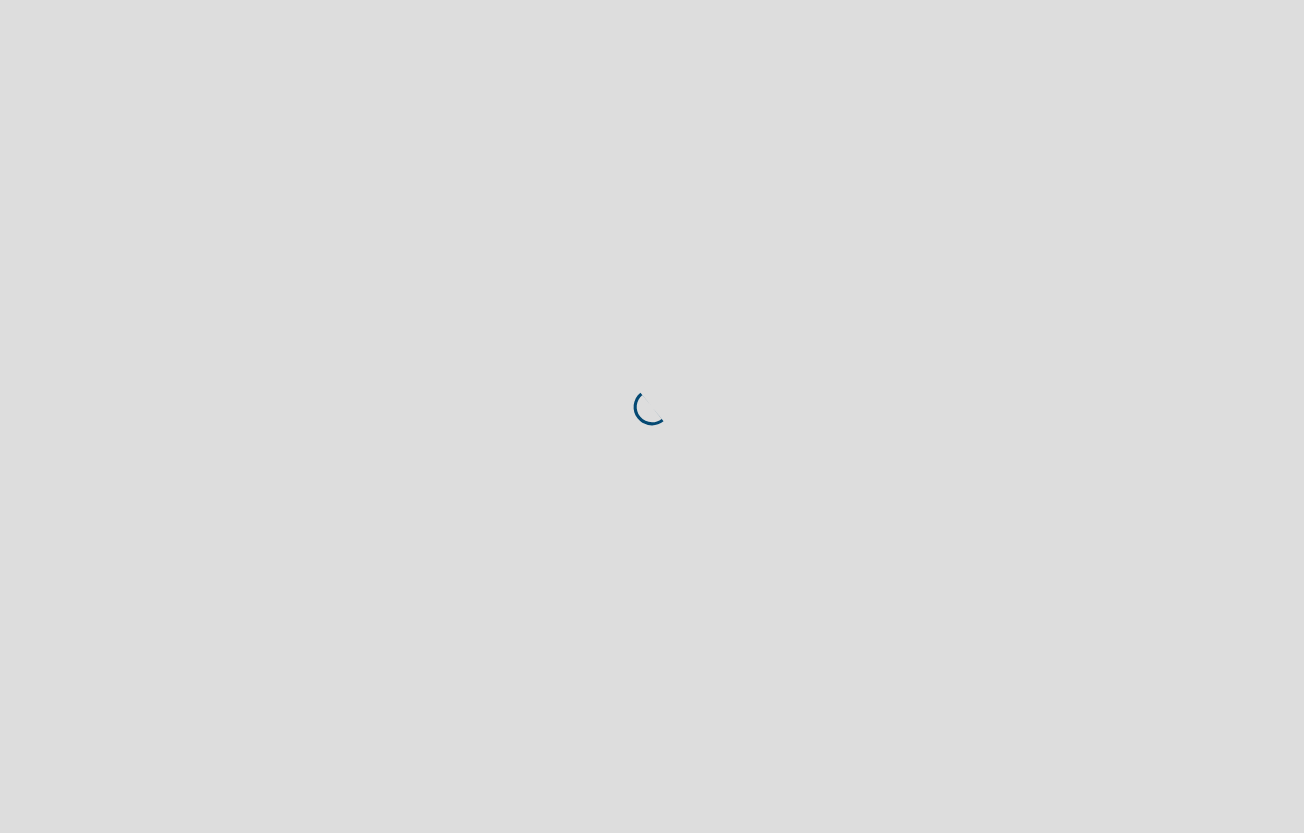 scroll, scrollTop: 0, scrollLeft: 0, axis: both 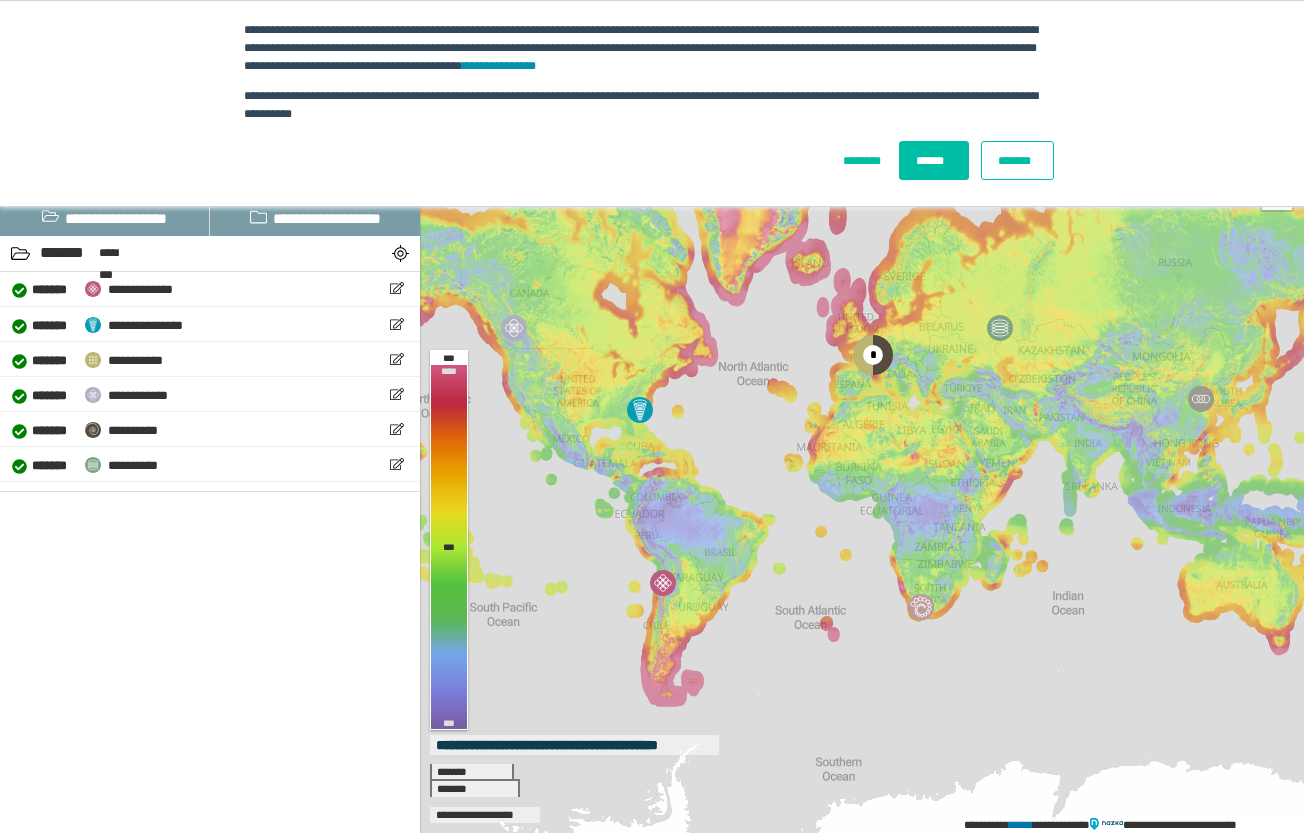 click on "*******" at bounding box center (1017, 160) 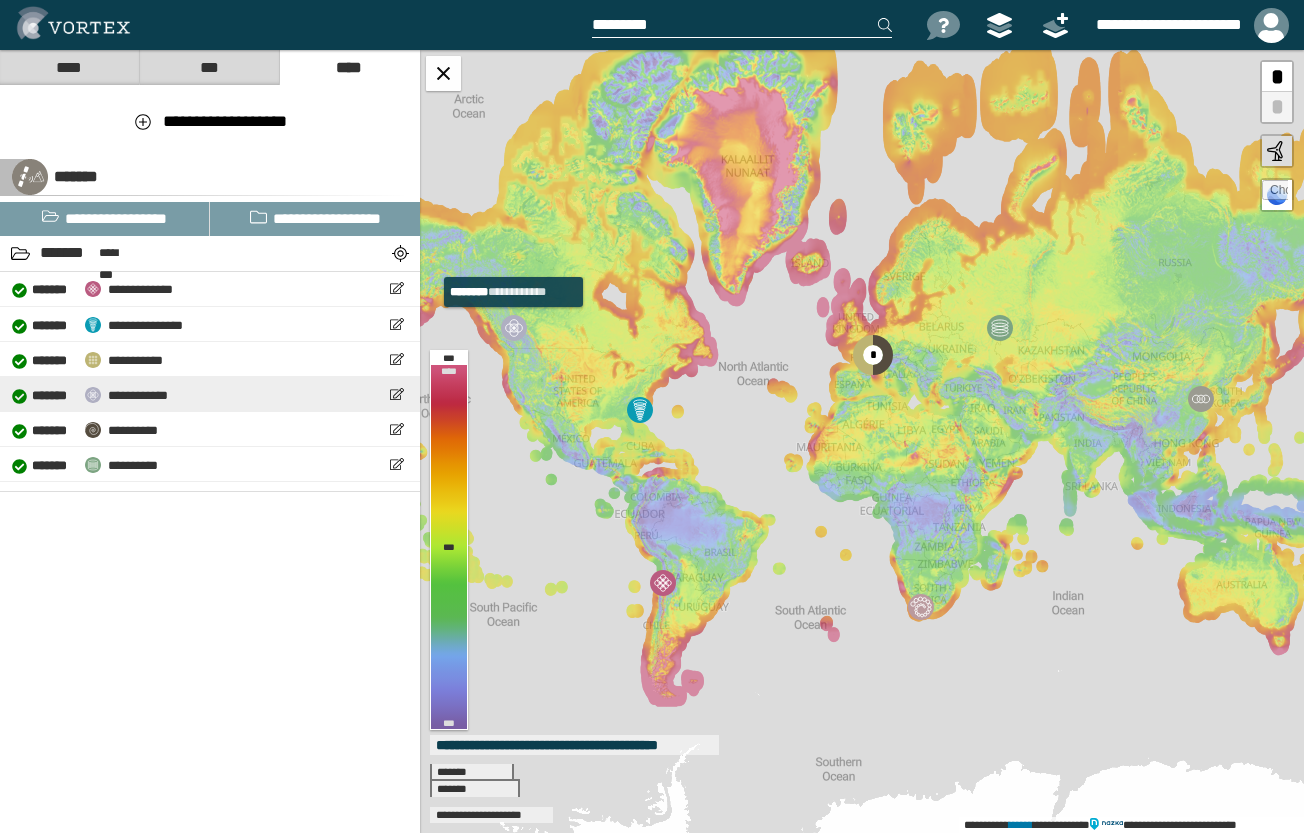 click on "**********" at bounding box center (210, 394) 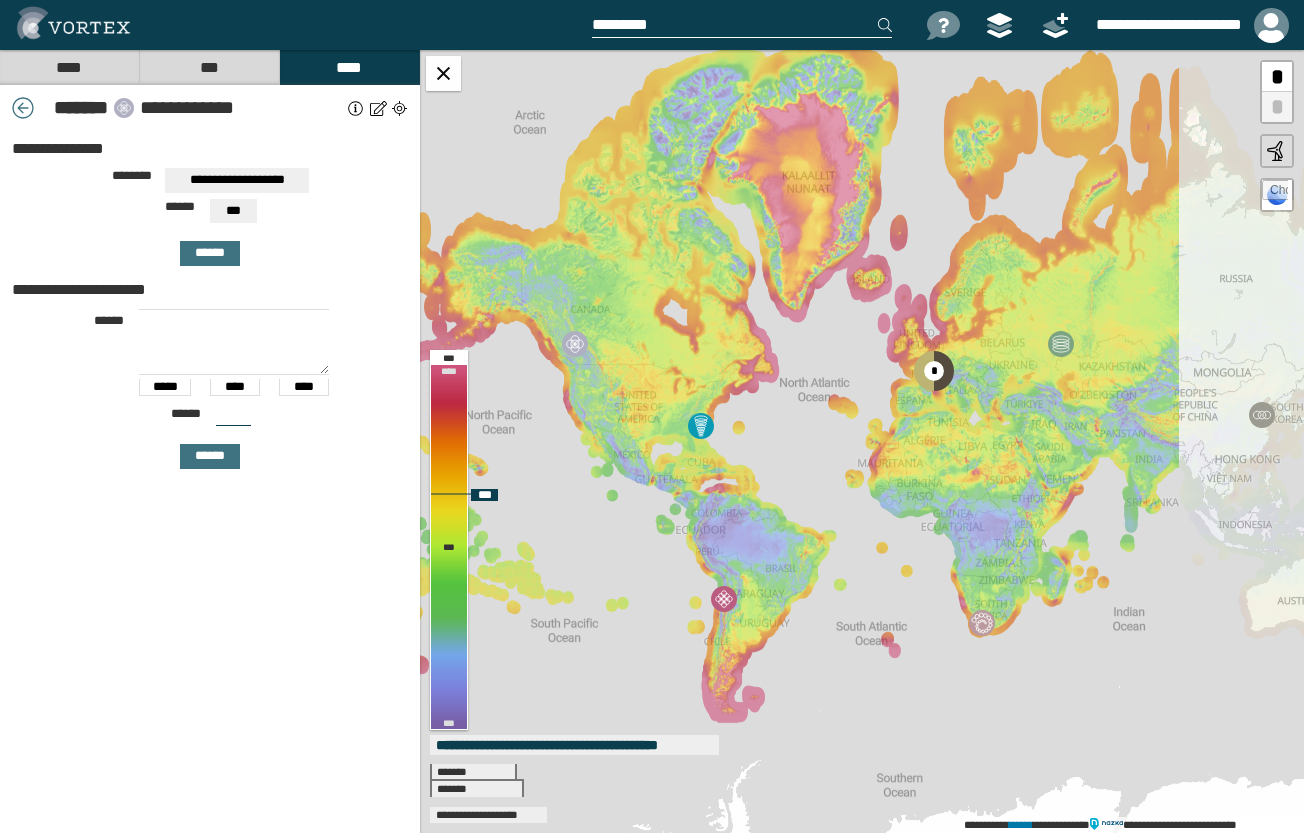 drag, startPoint x: 945, startPoint y: 404, endPoint x: 666, endPoint y: 366, distance: 281.57593 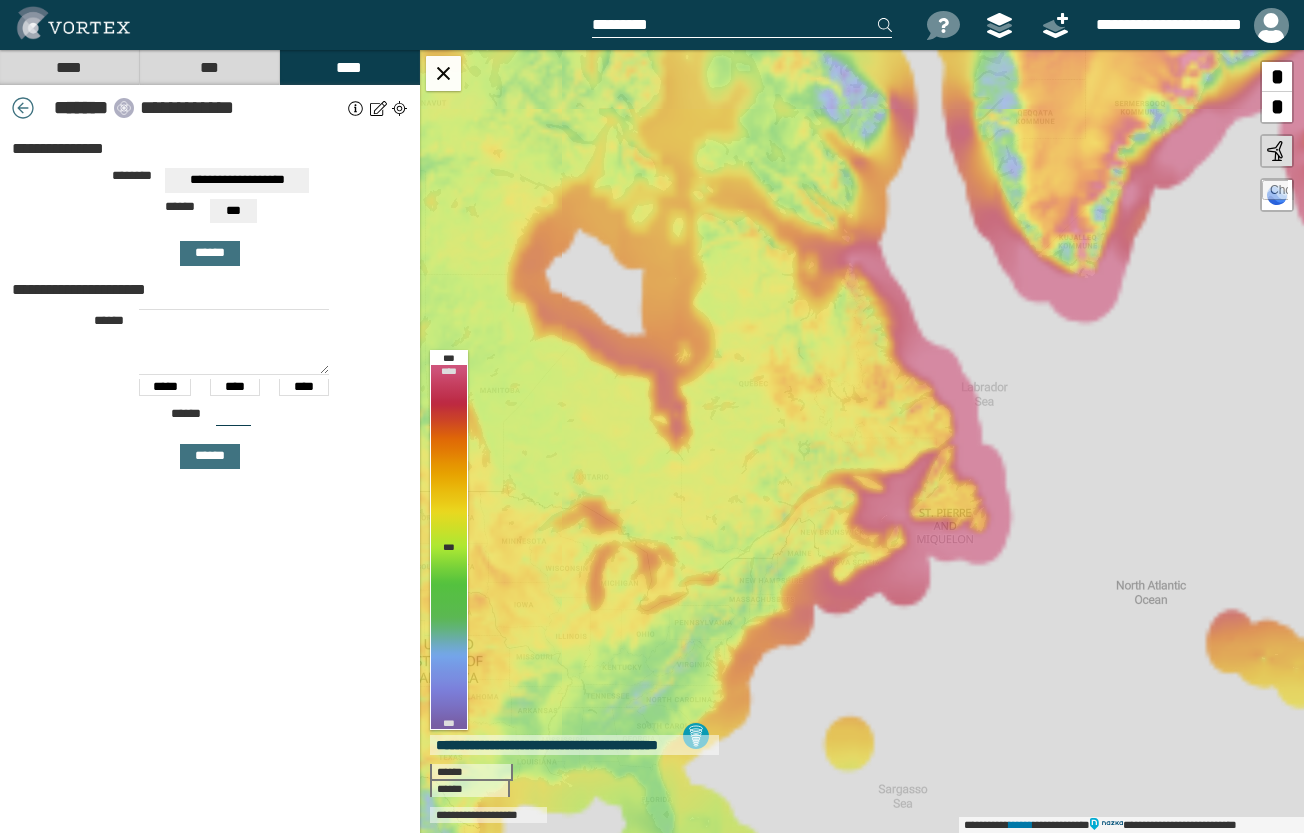 drag, startPoint x: 640, startPoint y: 330, endPoint x: 775, endPoint y: 437, distance: 172.26143 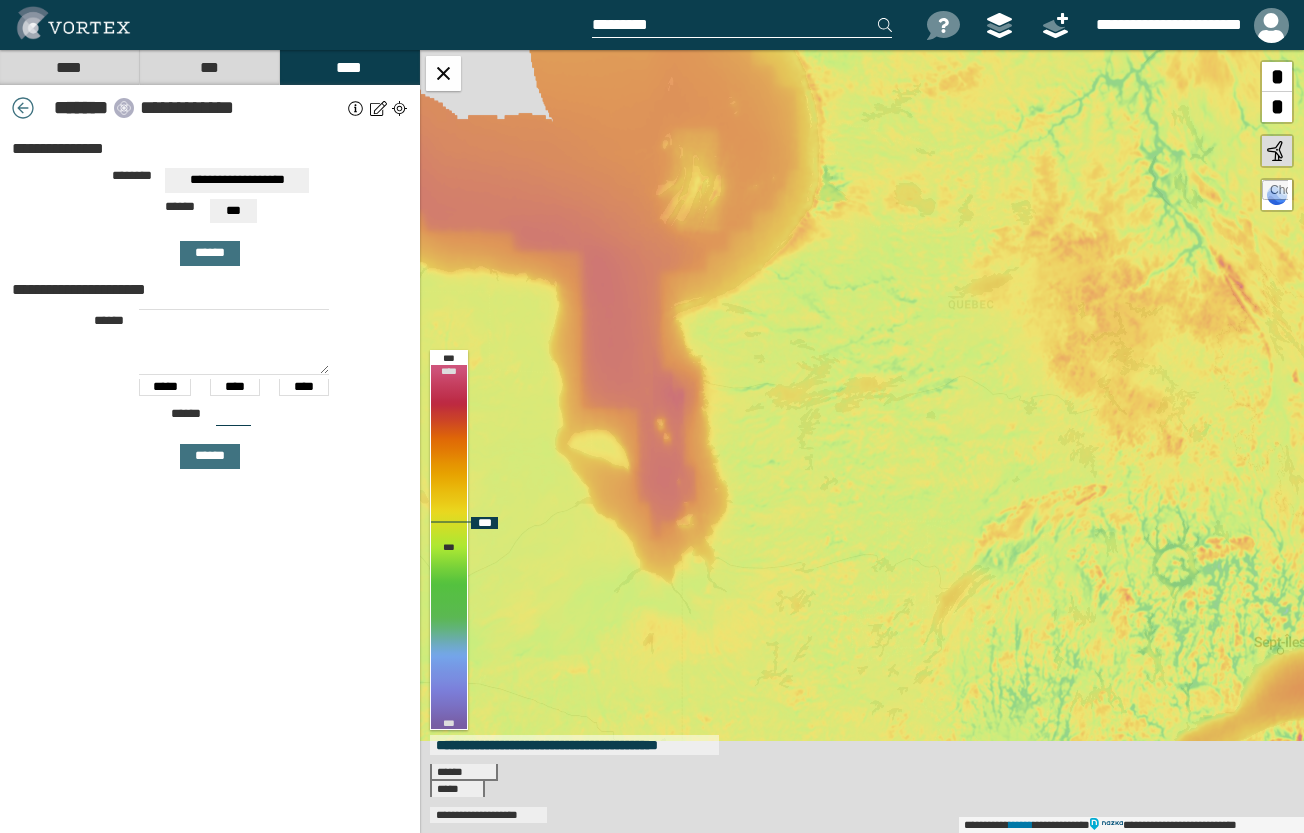 drag, startPoint x: 778, startPoint y: 503, endPoint x: 820, endPoint y: 295, distance: 212.19801 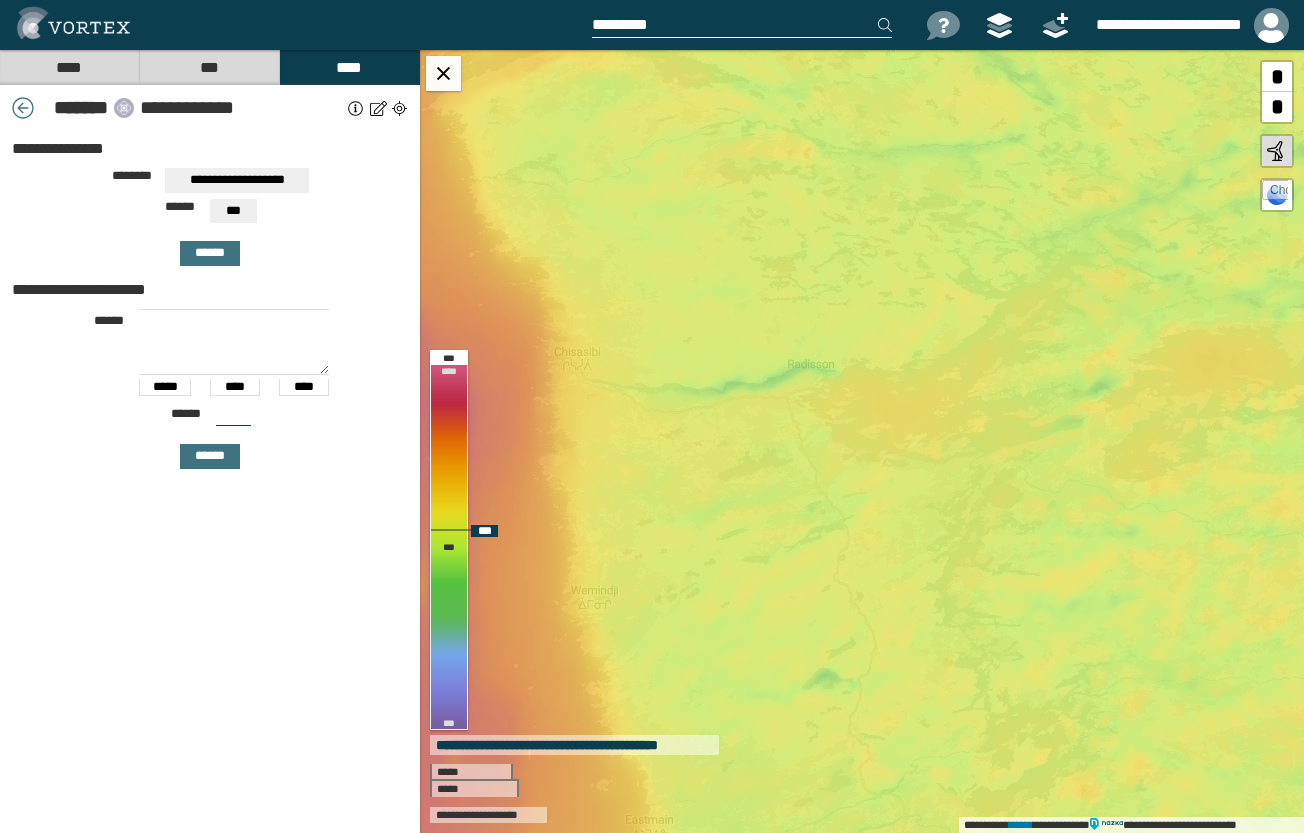 drag, startPoint x: 920, startPoint y: 433, endPoint x: 863, endPoint y: 471, distance: 68.50548 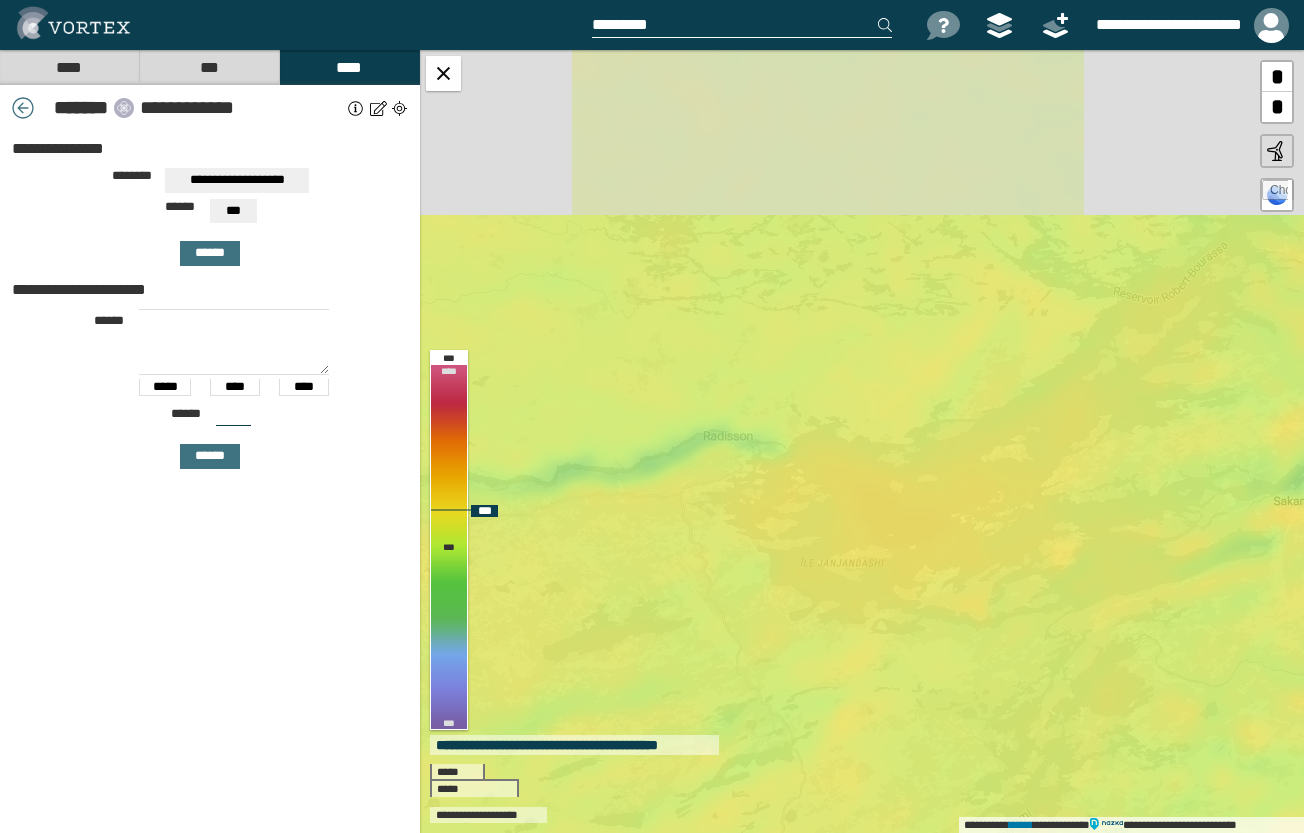 drag, startPoint x: 894, startPoint y: 381, endPoint x: 863, endPoint y: 554, distance: 175.75551 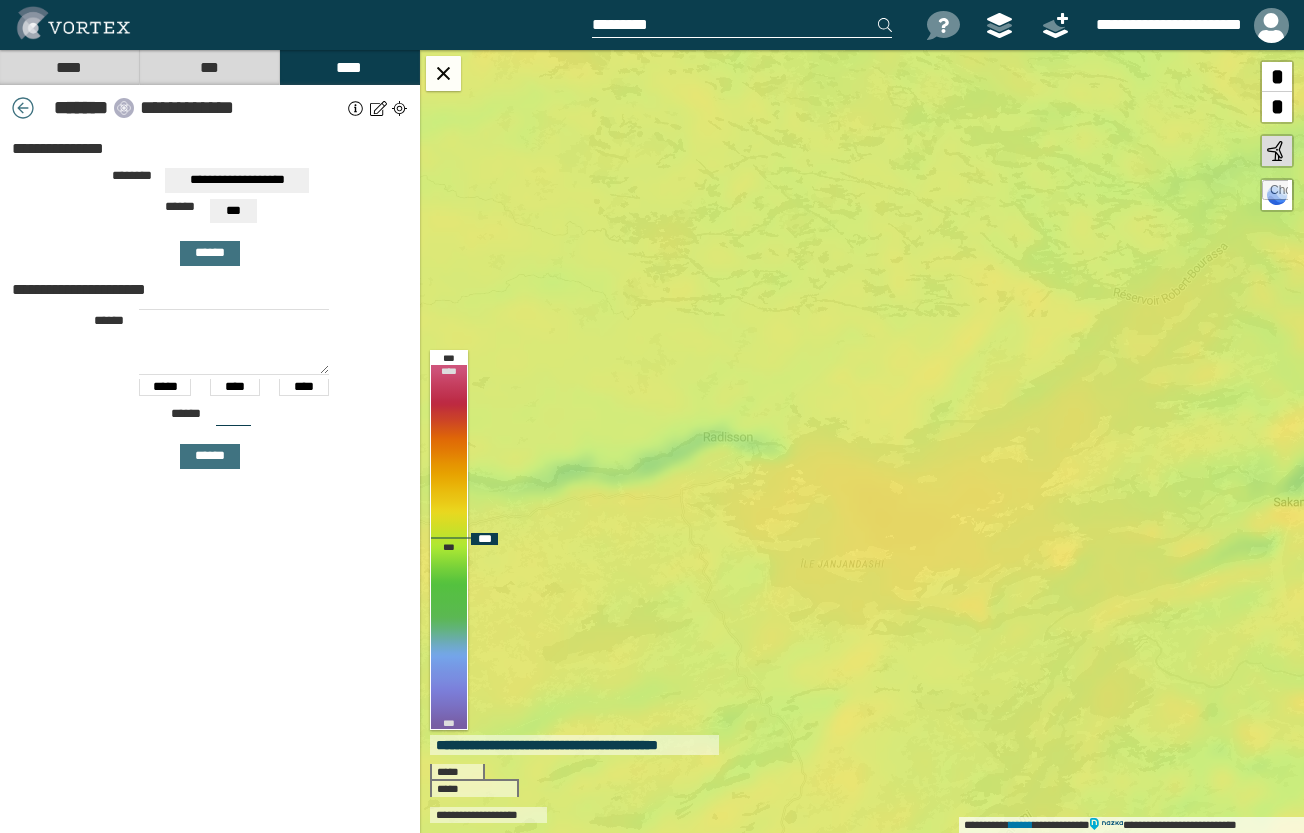 drag, startPoint x: 773, startPoint y: 420, endPoint x: 986, endPoint y: 387, distance: 215.54118 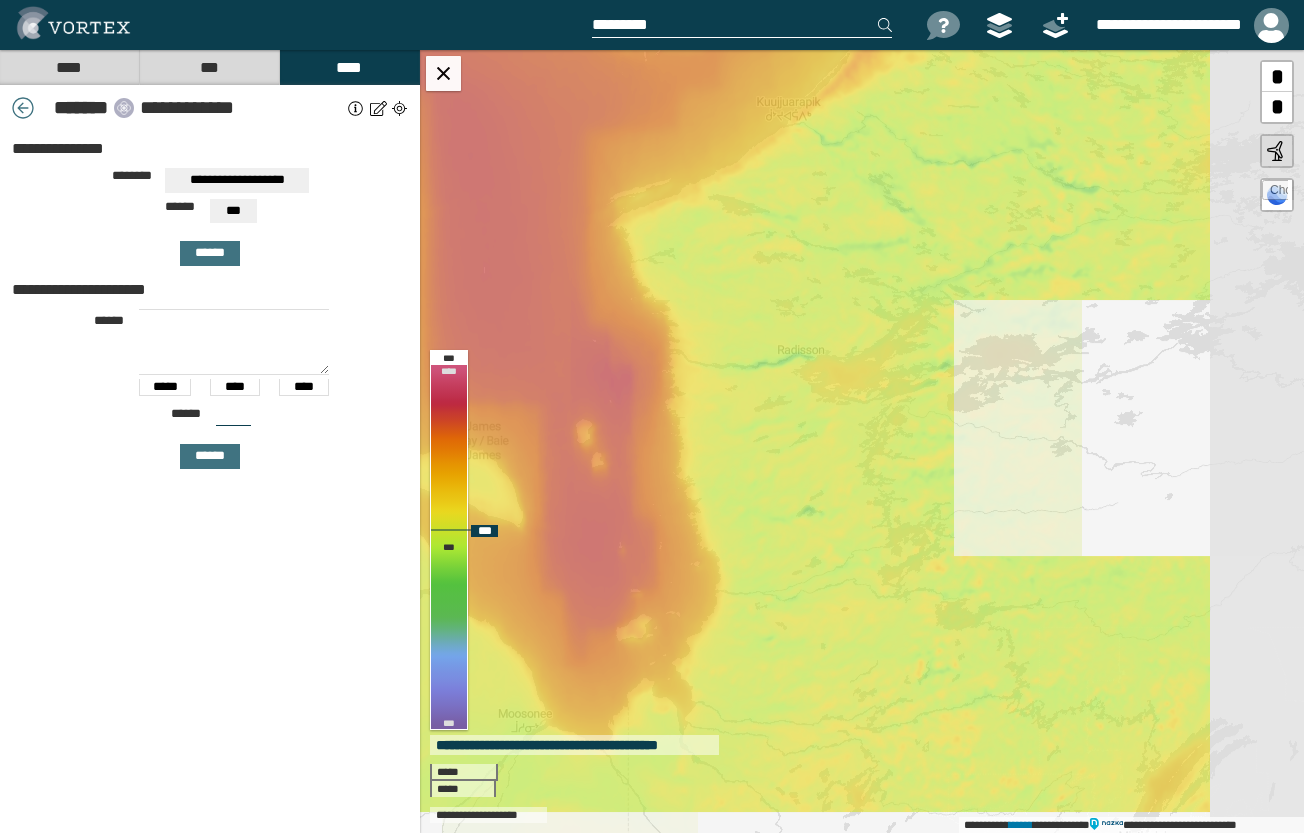 drag, startPoint x: 922, startPoint y: 487, endPoint x: 768, endPoint y: 453, distance: 157.70859 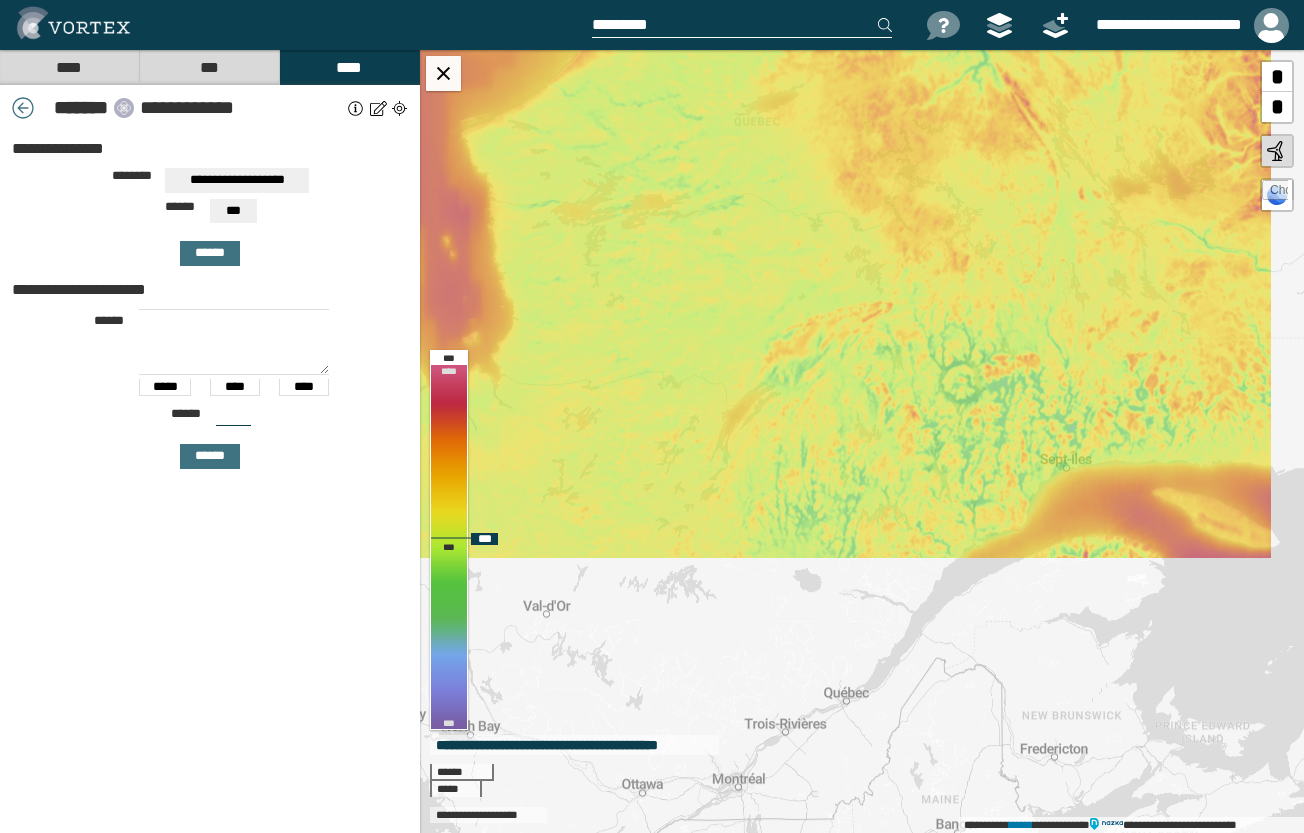 drag, startPoint x: 922, startPoint y: 537, endPoint x: 689, endPoint y: 327, distance: 313.6702 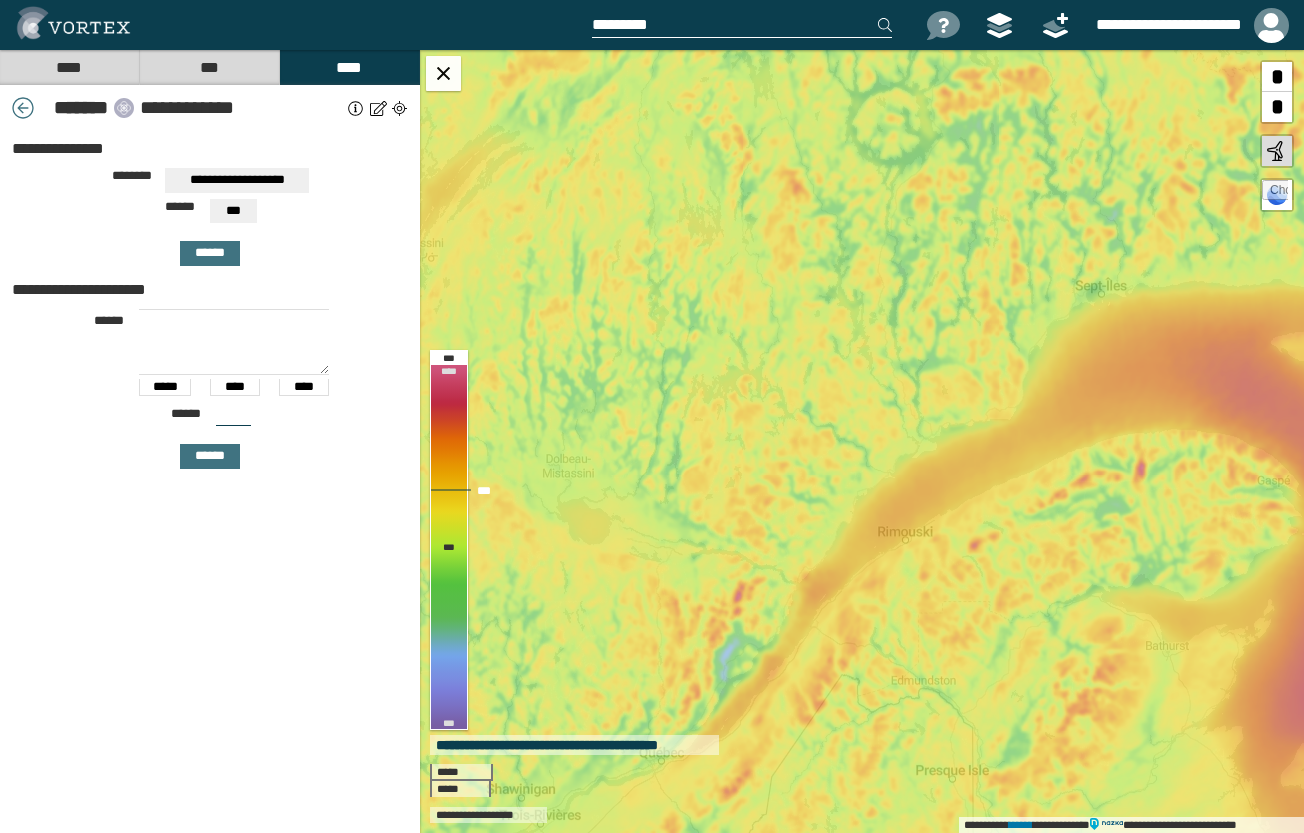 drag, startPoint x: 953, startPoint y: 660, endPoint x: 1090, endPoint y: 382, distance: 309.9242 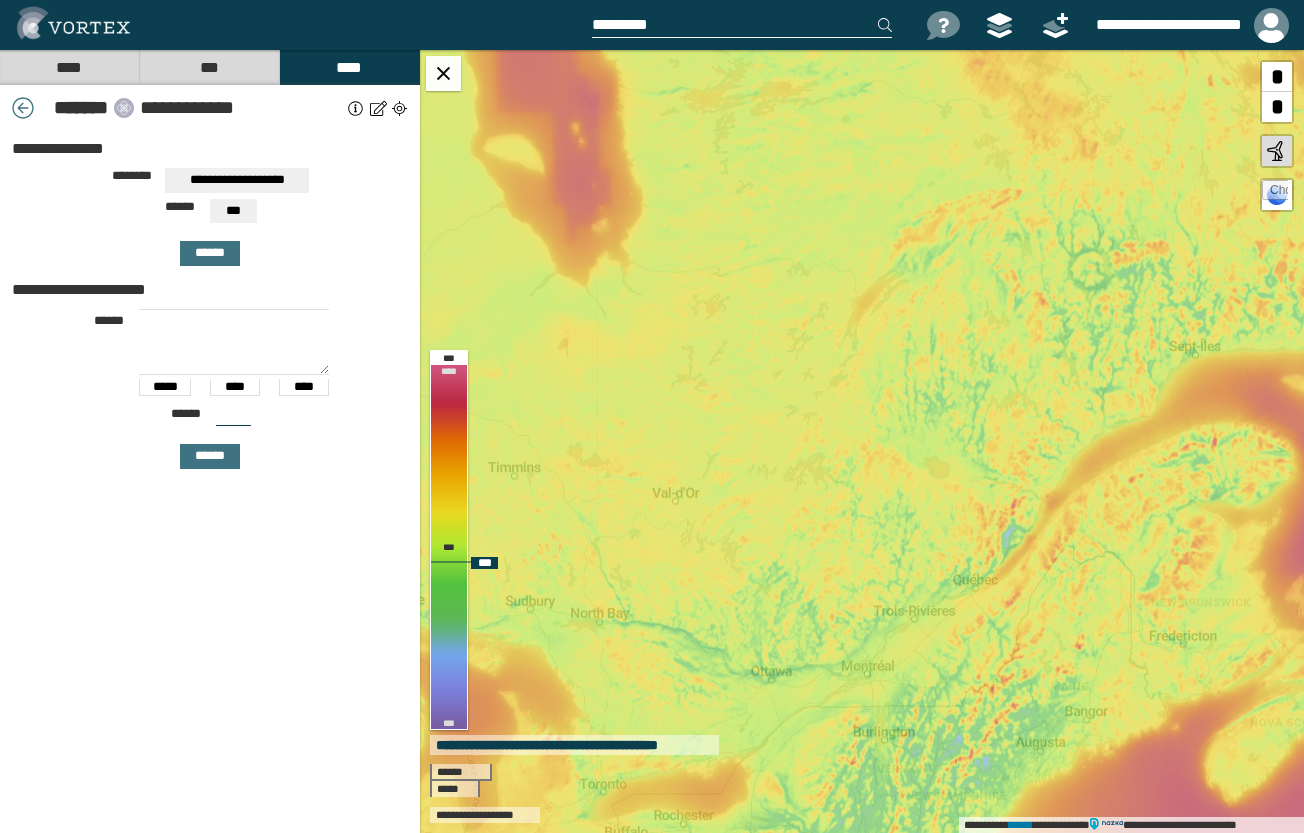 drag, startPoint x: 741, startPoint y: 417, endPoint x: 890, endPoint y: 524, distance: 183.43936 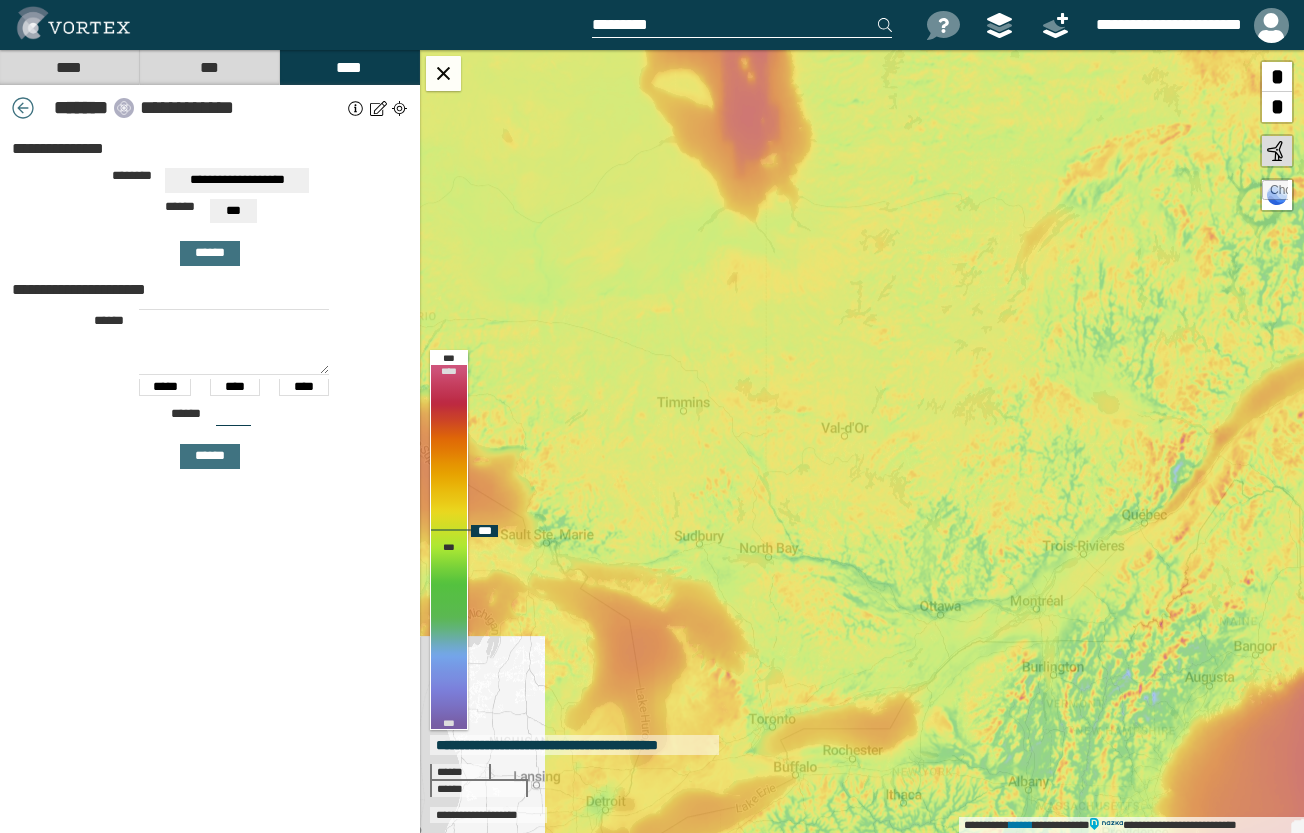 drag, startPoint x: 750, startPoint y: 511, endPoint x: 919, endPoint y: 445, distance: 181.43042 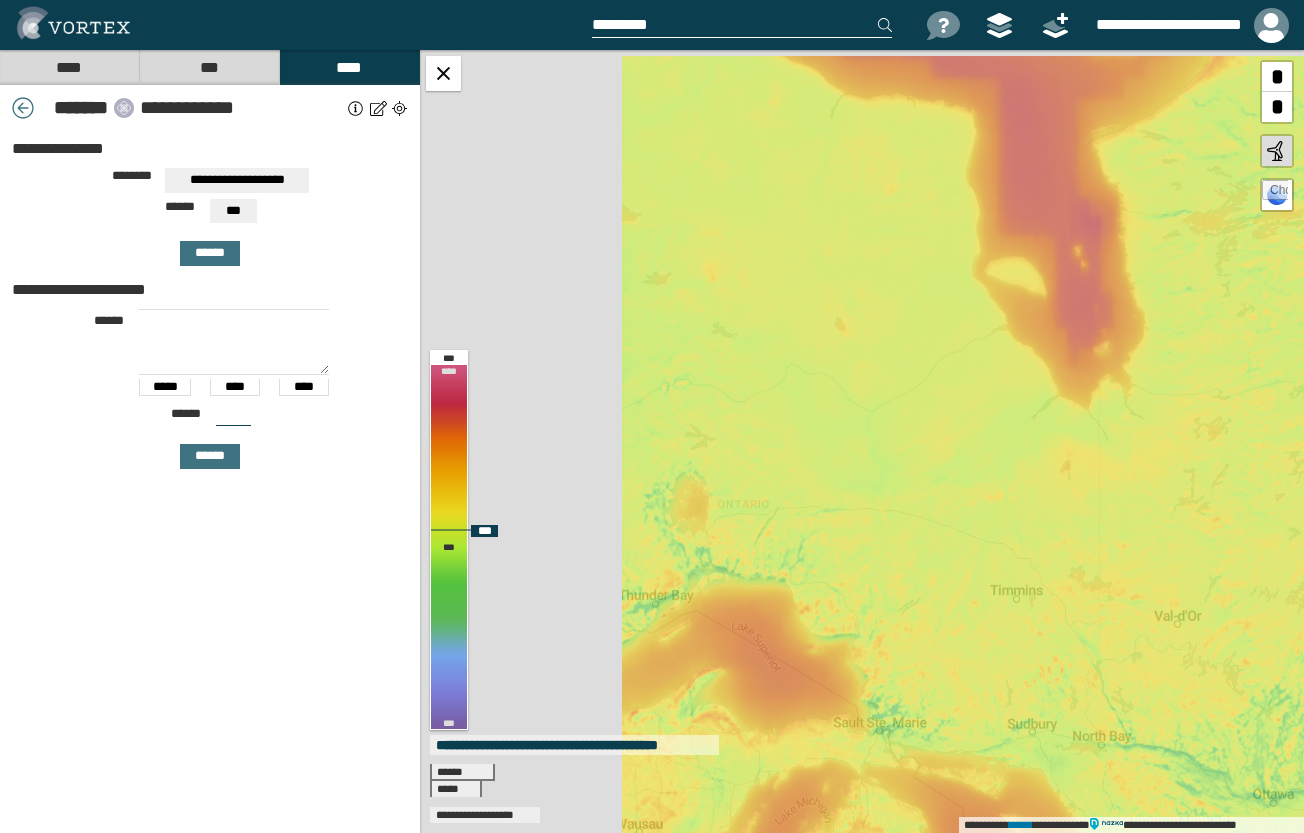 drag, startPoint x: 606, startPoint y: 419, endPoint x: 943, endPoint y: 612, distance: 388.35294 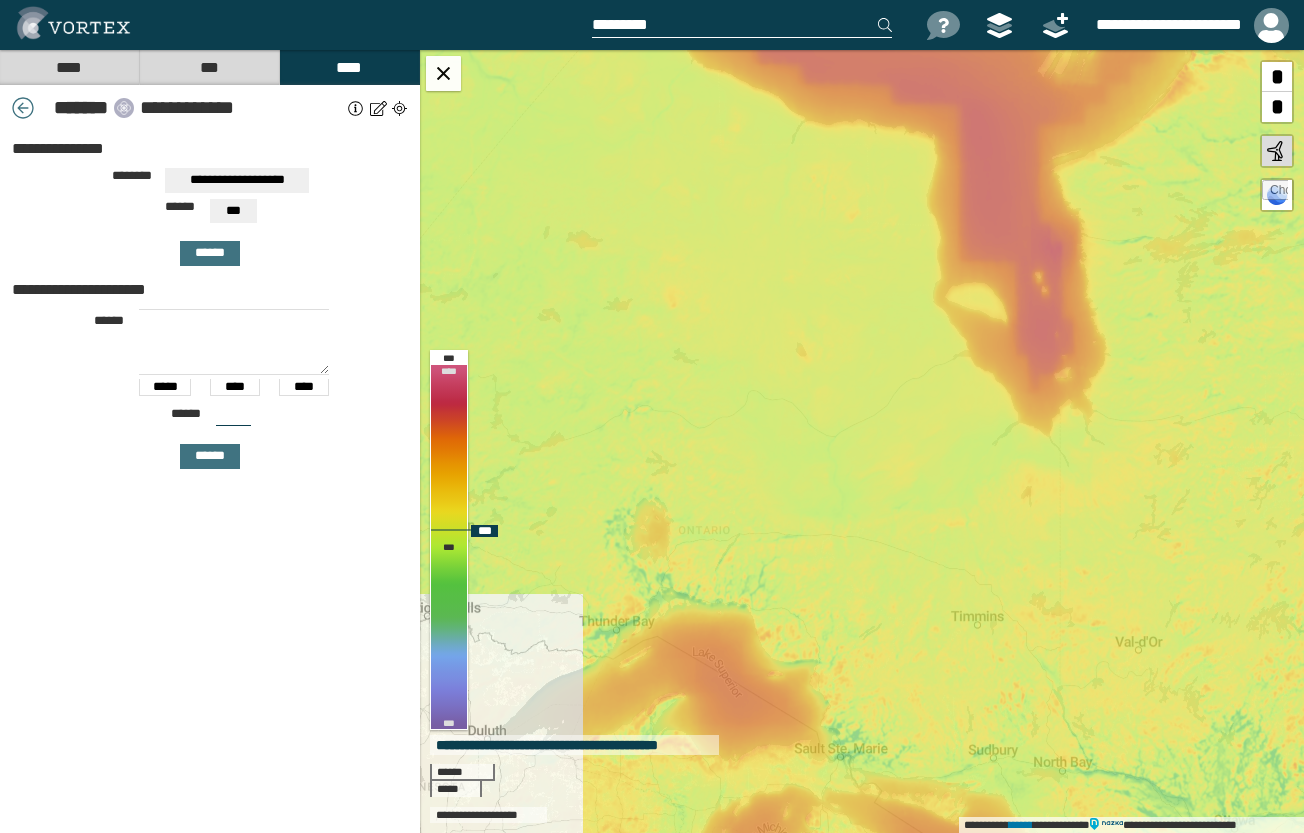 drag, startPoint x: 950, startPoint y: 360, endPoint x: 633, endPoint y: 565, distance: 377.51025 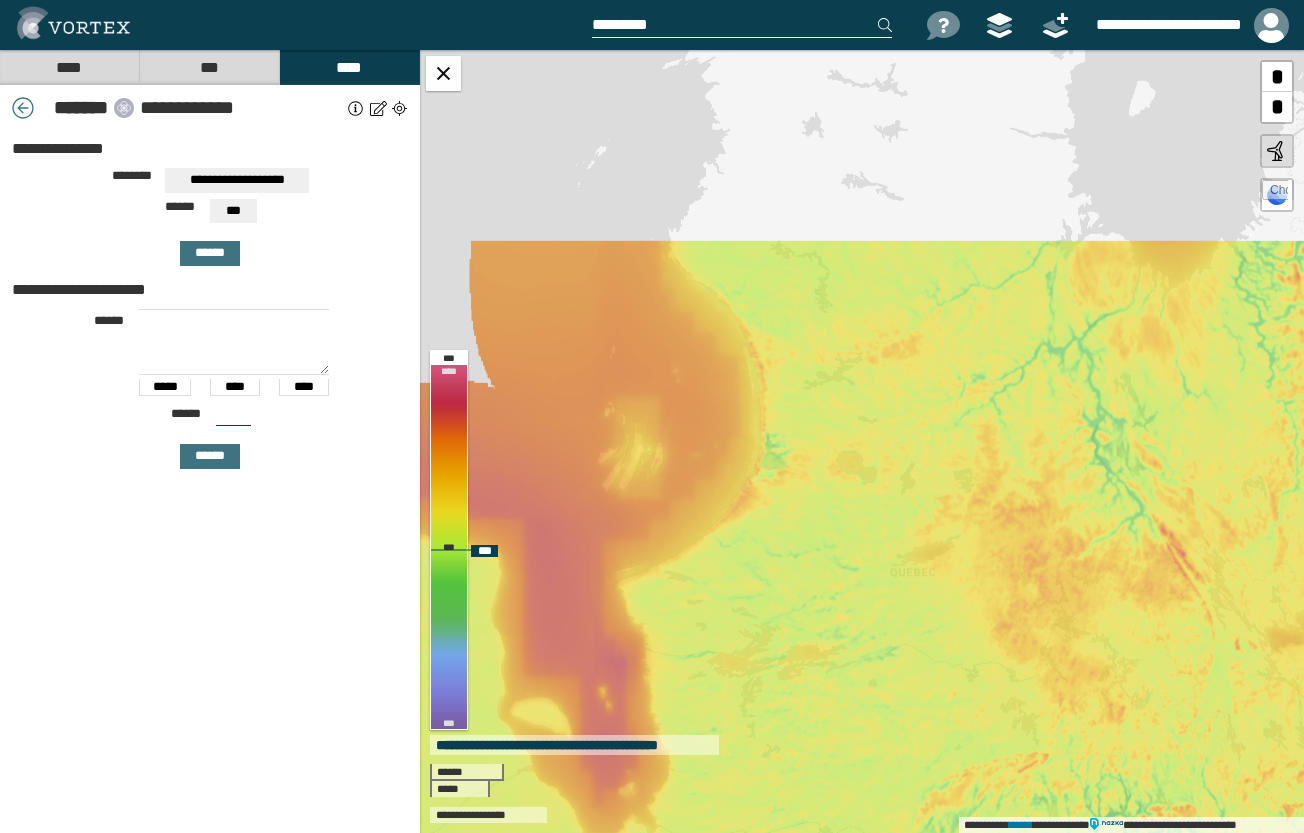 drag, startPoint x: 868, startPoint y: 357, endPoint x: 749, endPoint y: 567, distance: 241.37315 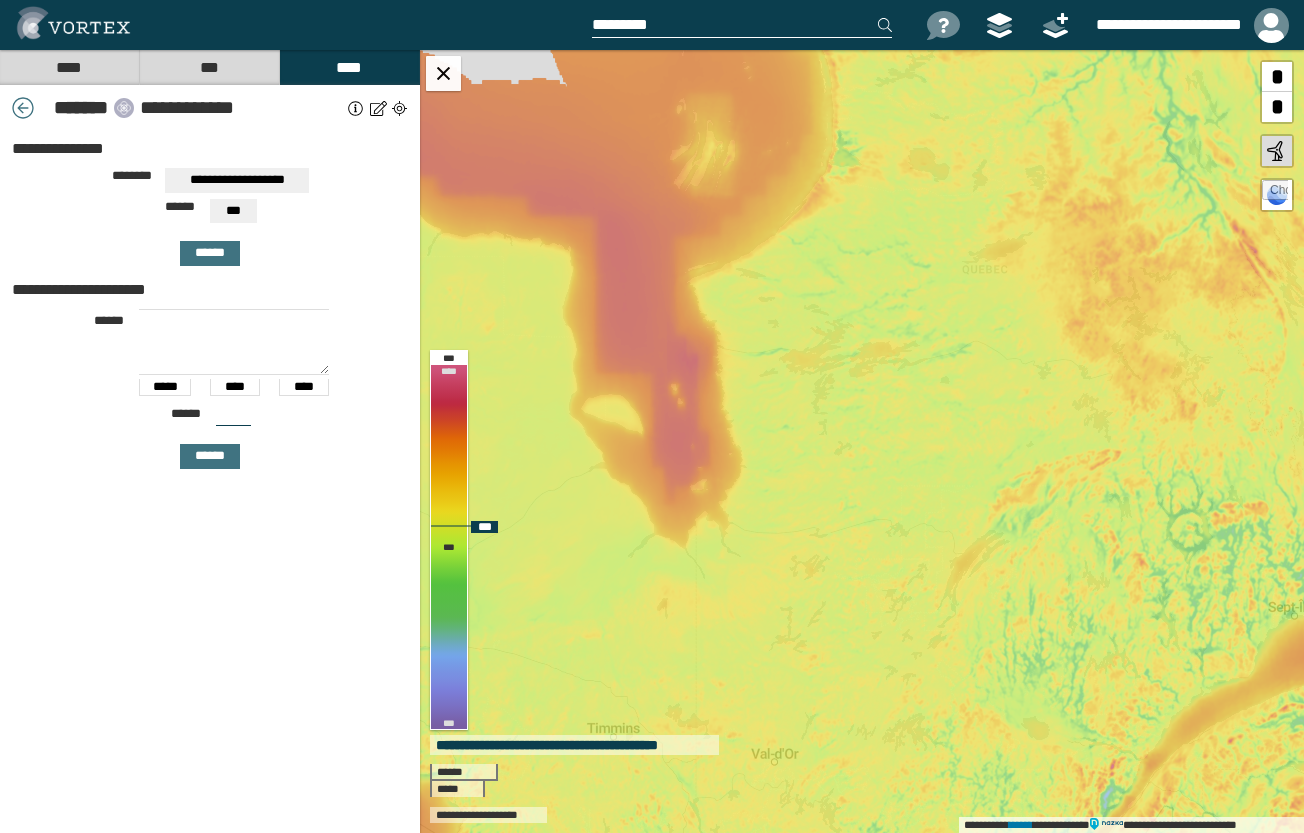 drag, startPoint x: 720, startPoint y: 597, endPoint x: 794, endPoint y: 285, distance: 320.65558 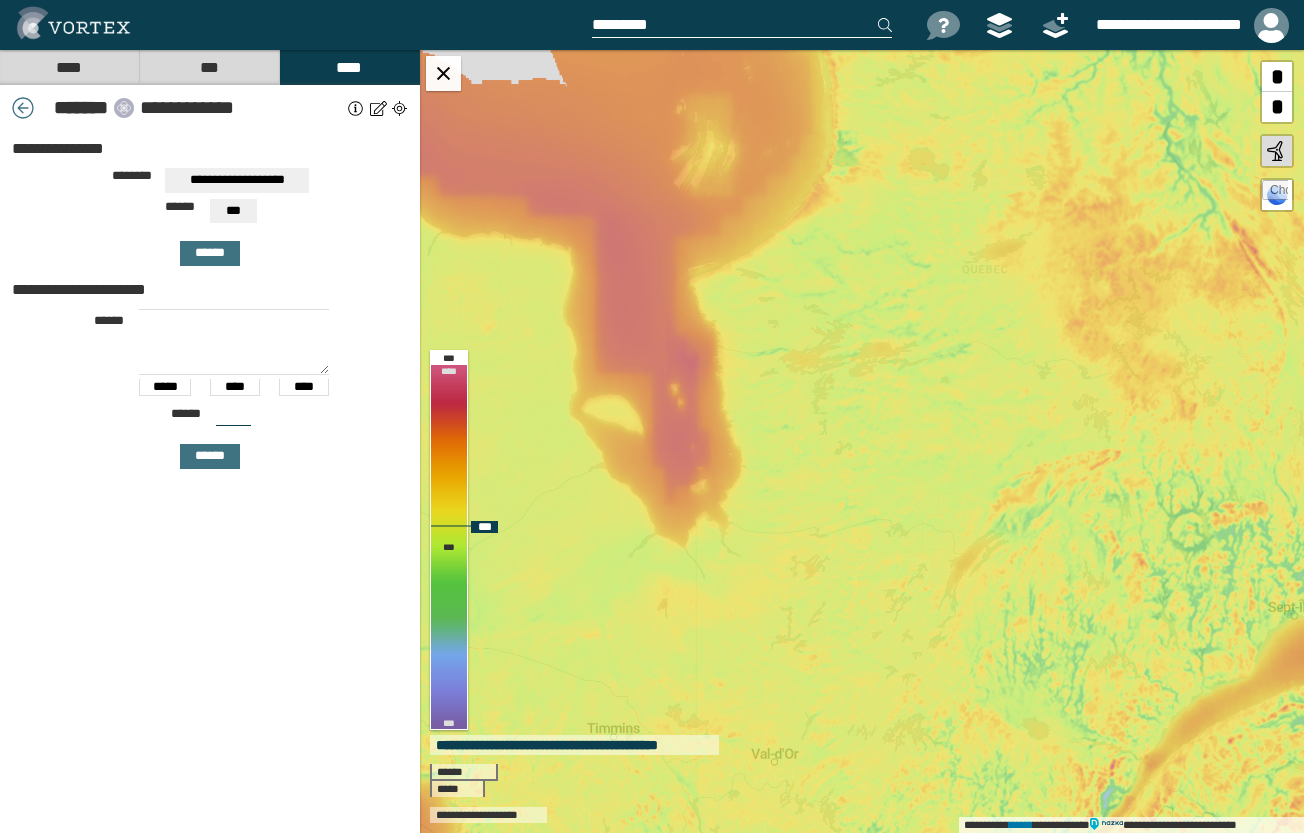 click on "**********" at bounding box center [862, 441] 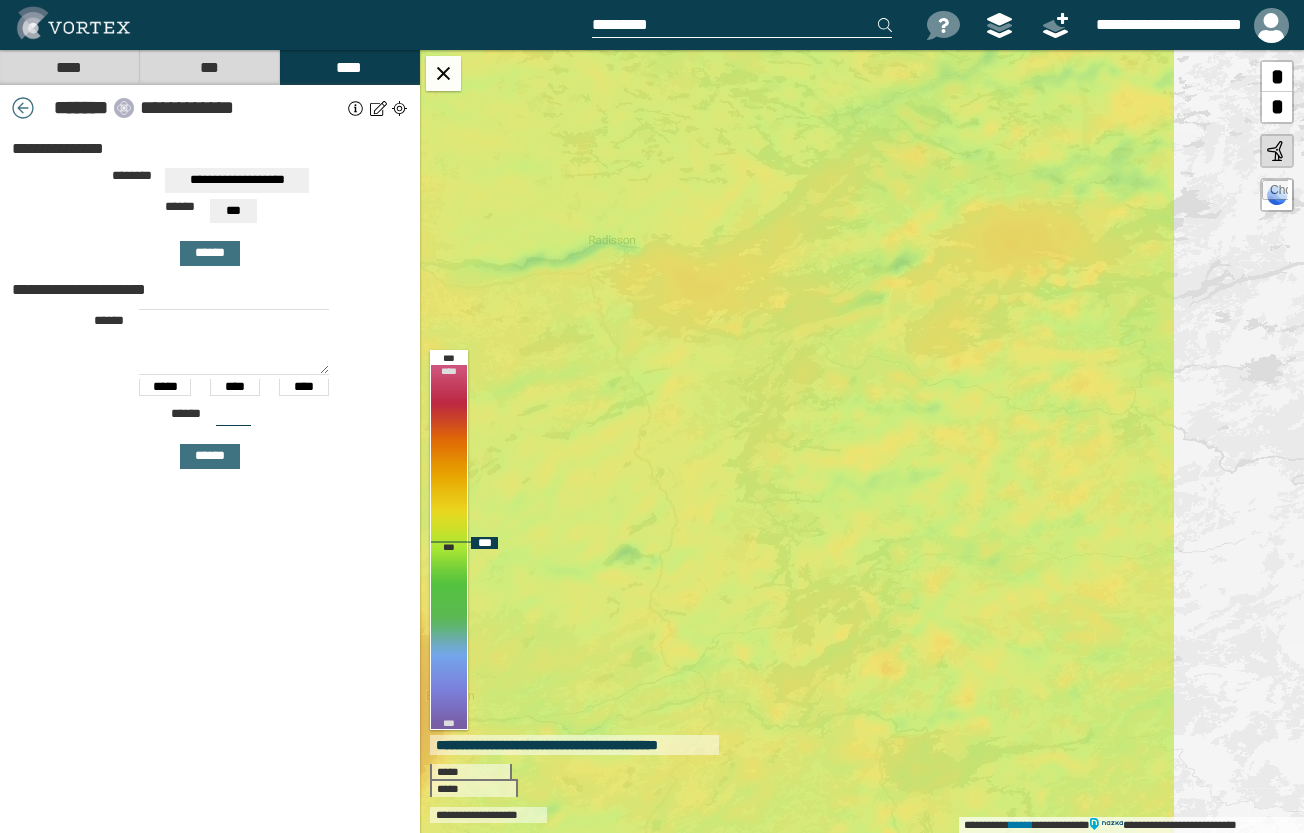 drag, startPoint x: 988, startPoint y: 369, endPoint x: 597, endPoint y: 380, distance: 391.1547 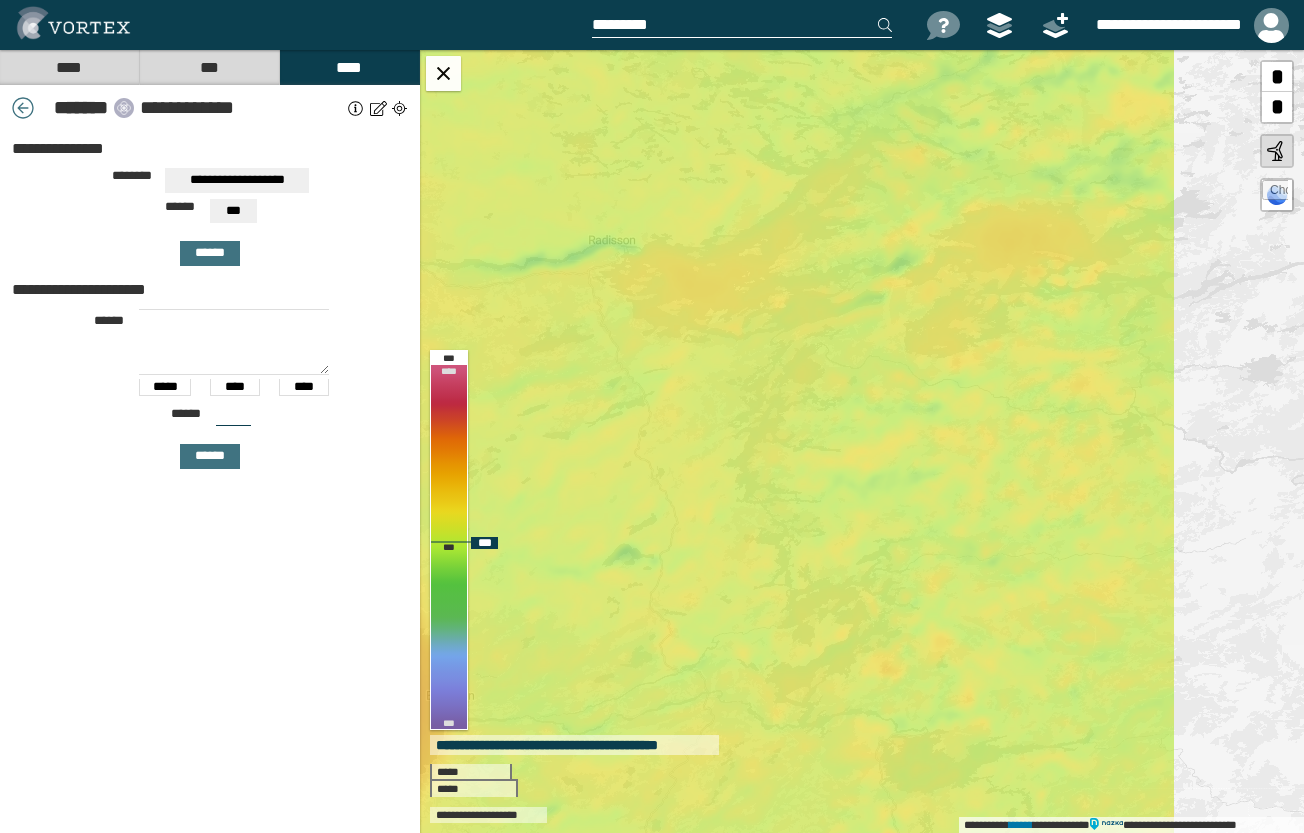 click on "**********" at bounding box center [862, 441] 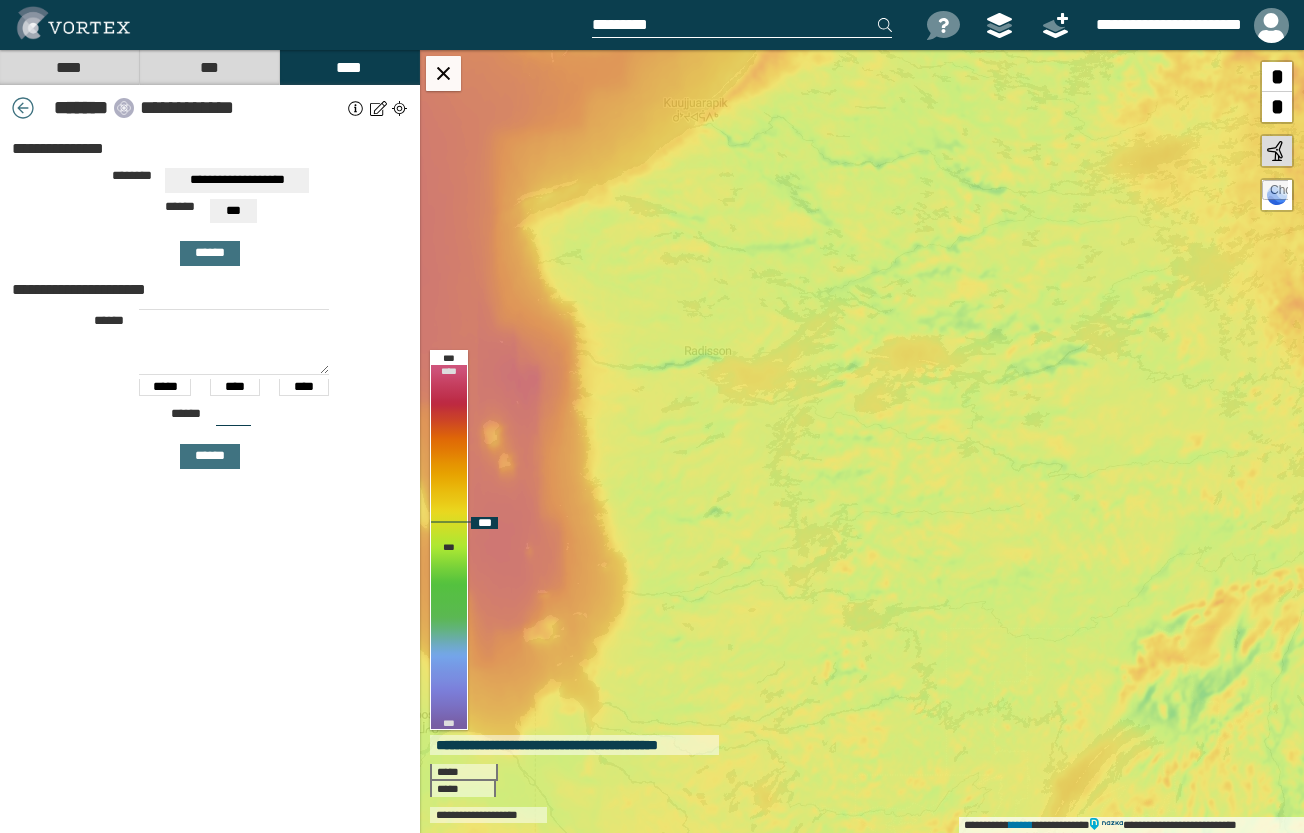 click on "**********" at bounding box center [862, 441] 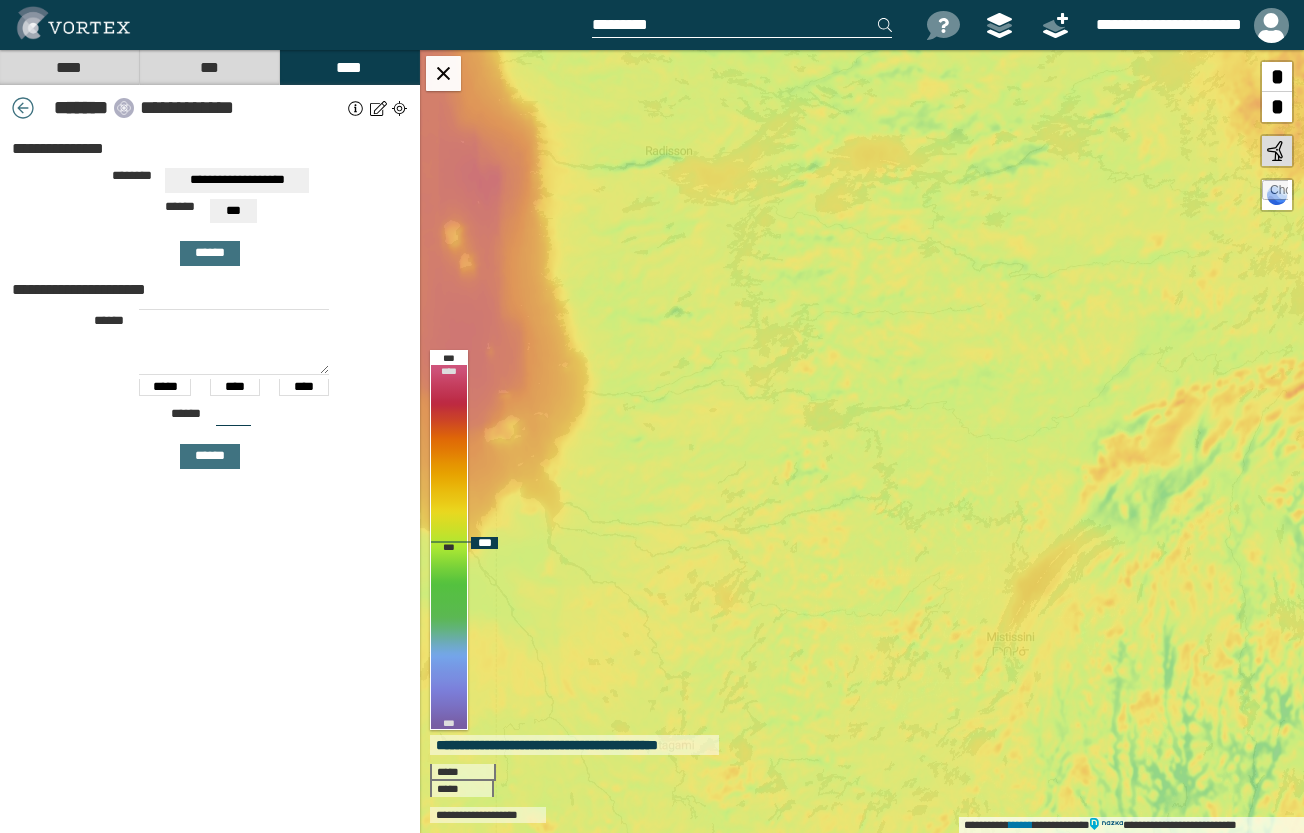 drag, startPoint x: 736, startPoint y: 497, endPoint x: 888, endPoint y: 421, distance: 169.94116 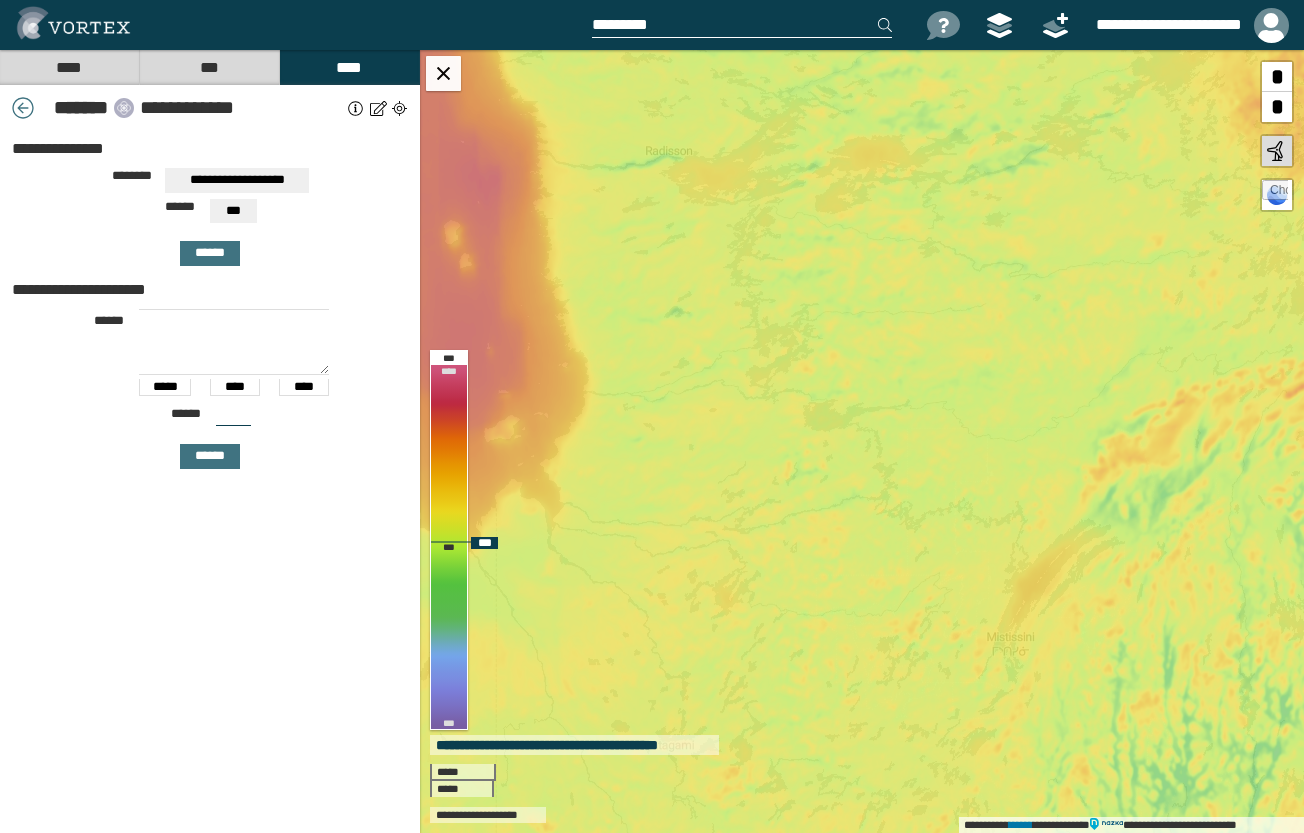 click on "**********" at bounding box center (862, 441) 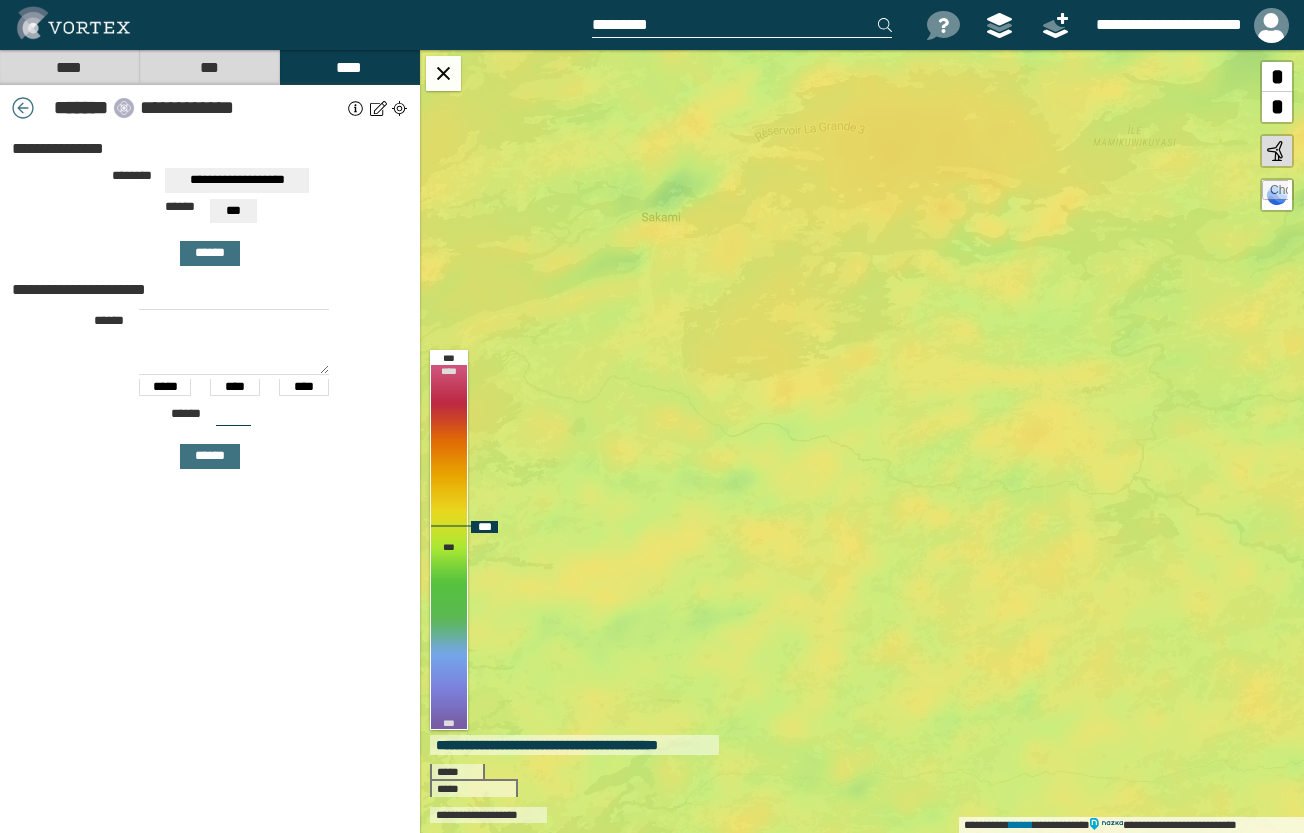 drag, startPoint x: 793, startPoint y: 258, endPoint x: 1029, endPoint y: 143, distance: 262.5281 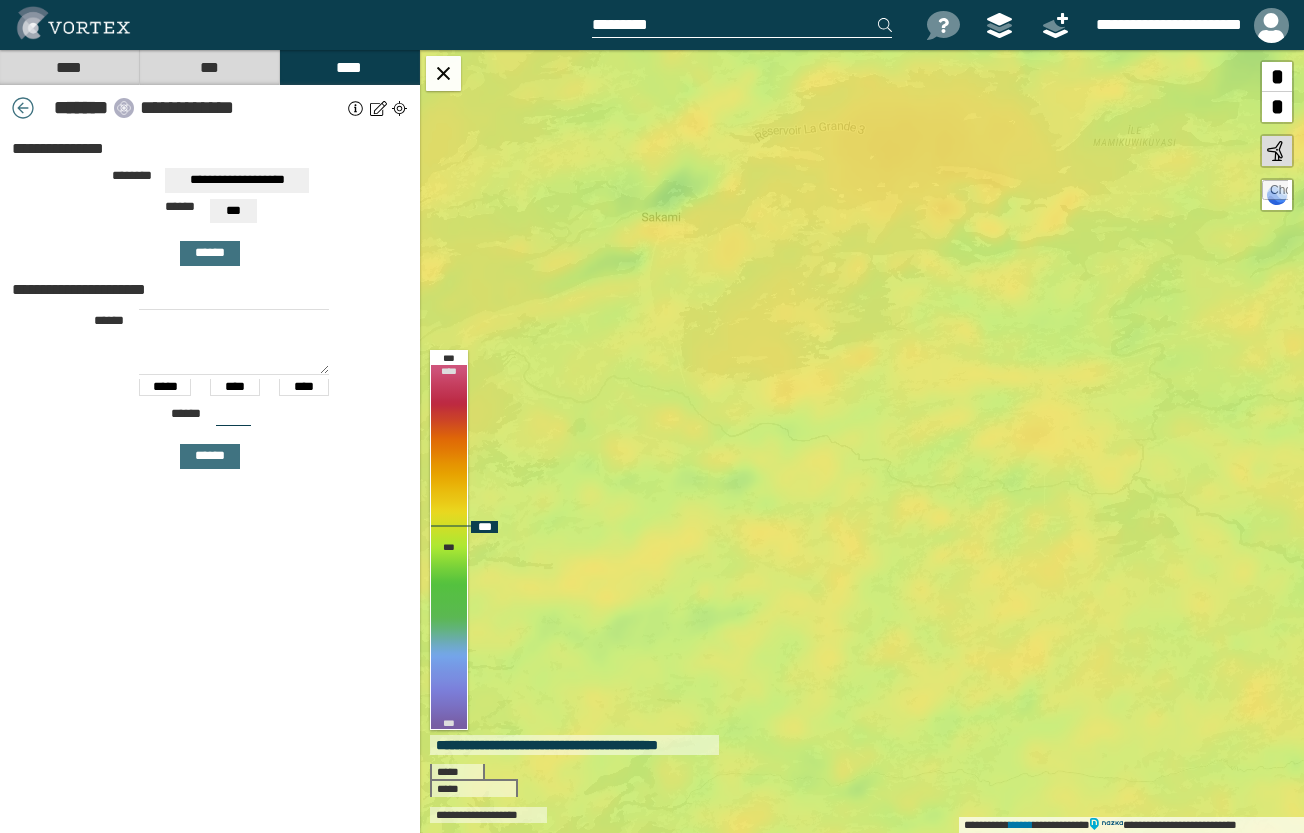 click on "**********" at bounding box center (862, 441) 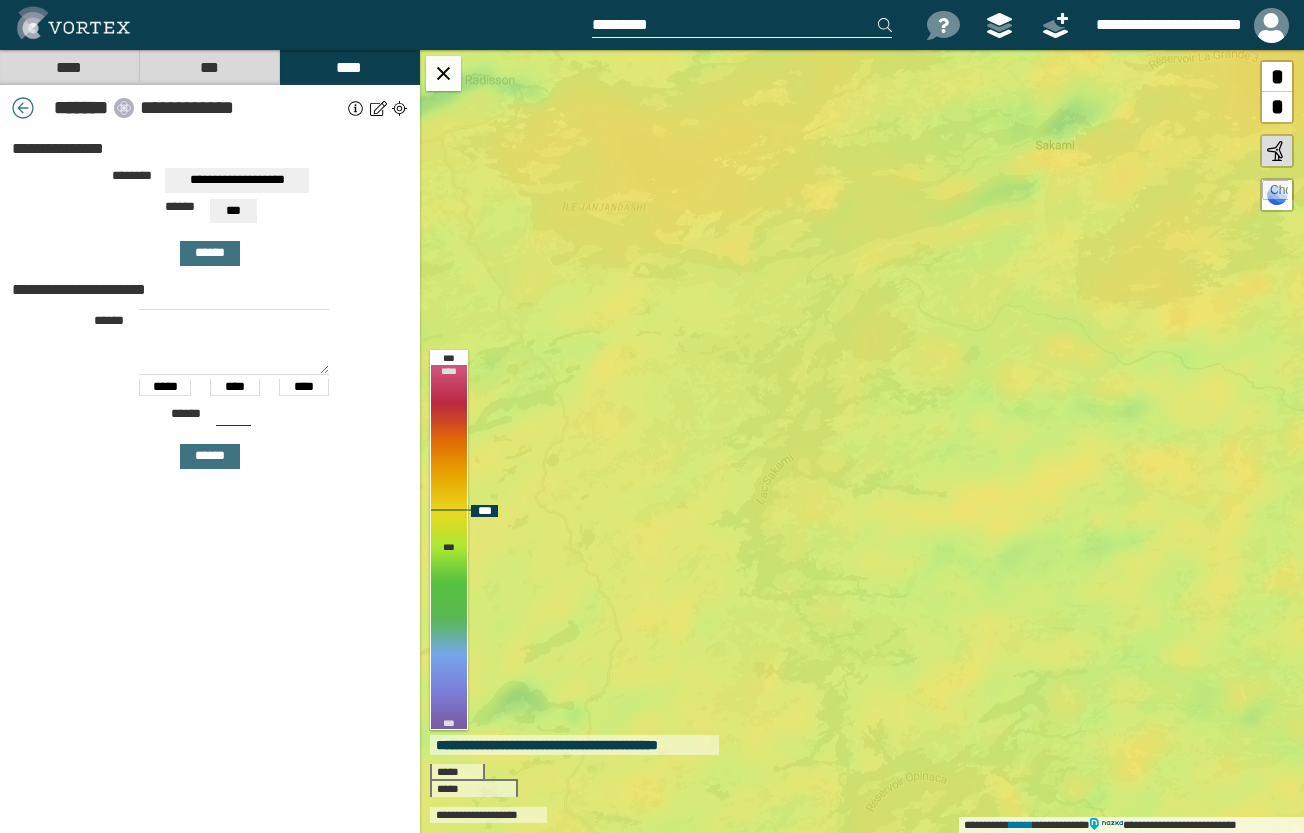drag, startPoint x: 899, startPoint y: 435, endPoint x: 1057, endPoint y: 478, distance: 163.74675 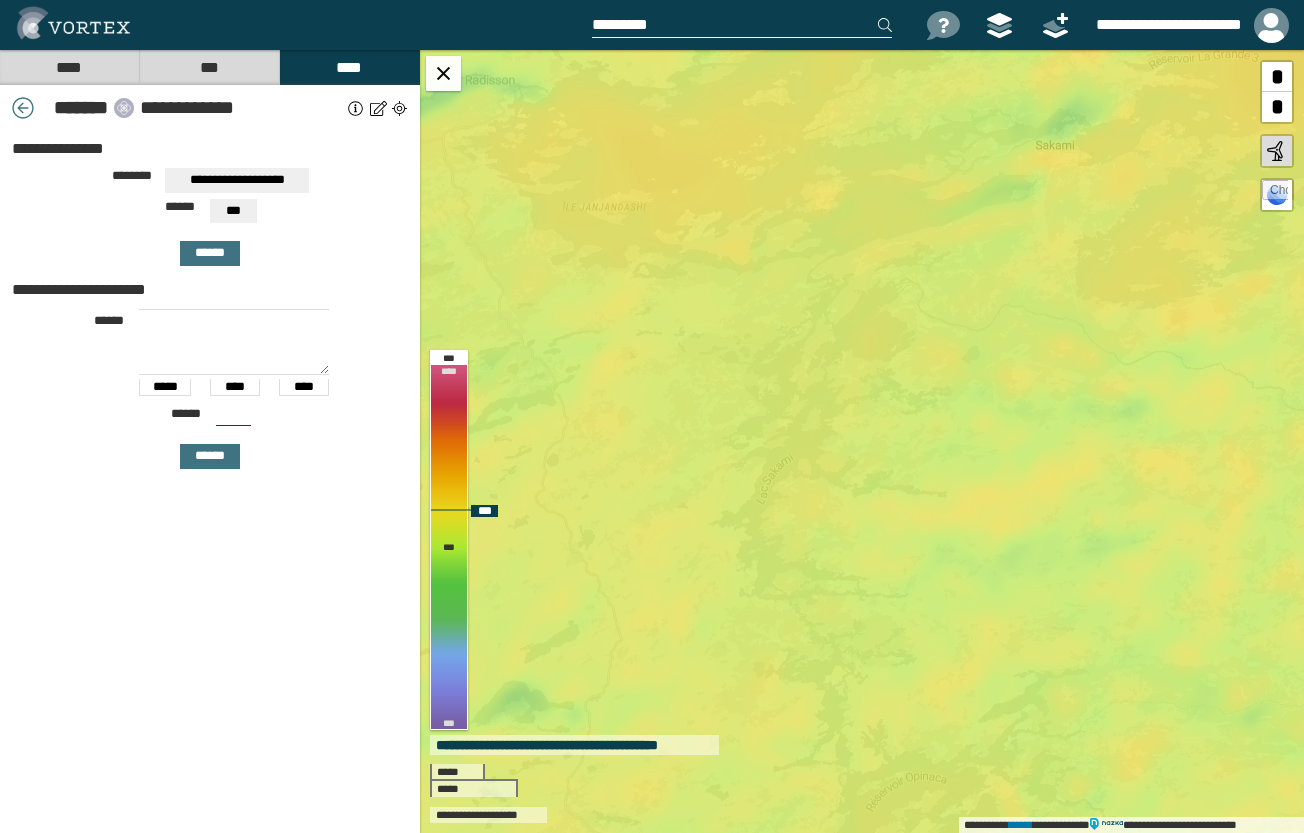 click on "**********" at bounding box center [862, 441] 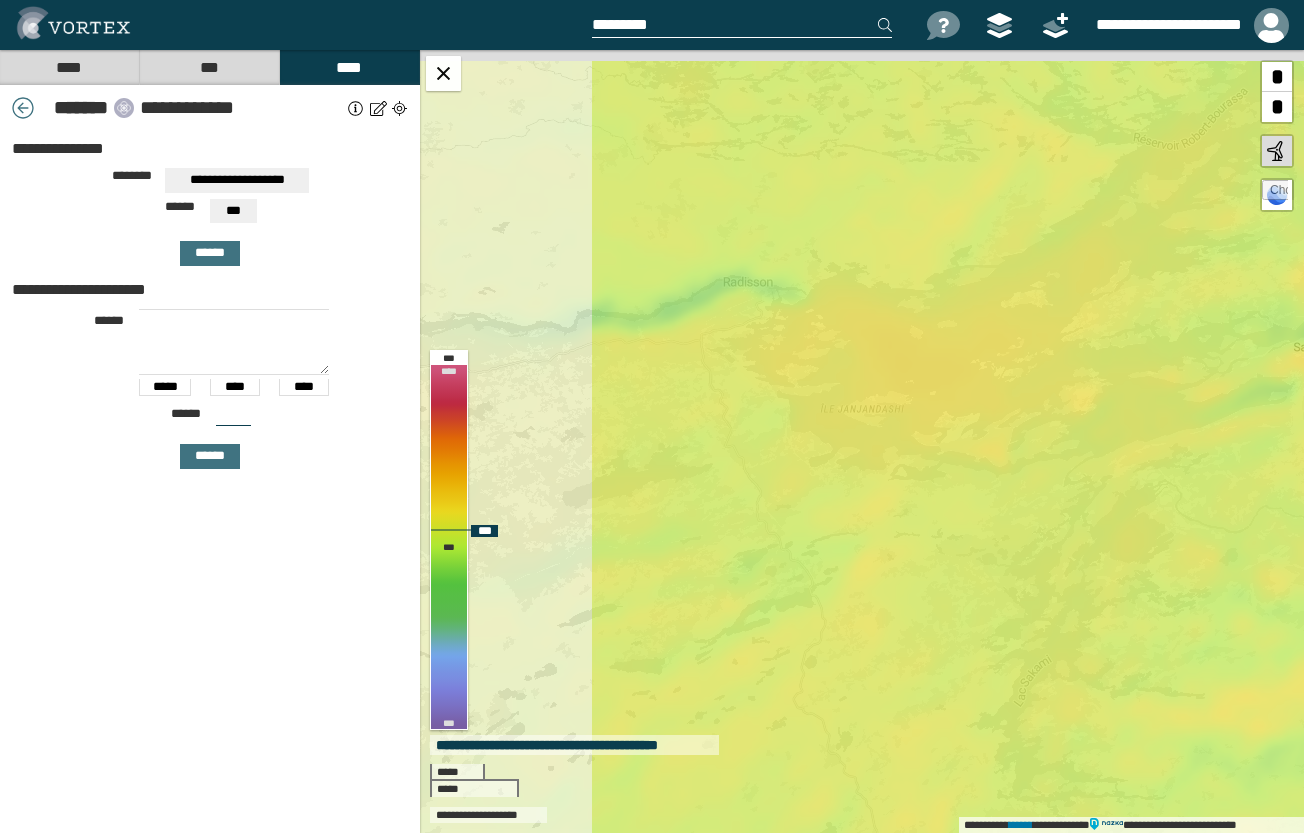drag, startPoint x: 846, startPoint y: 420, endPoint x: 960, endPoint y: 518, distance: 150.33296 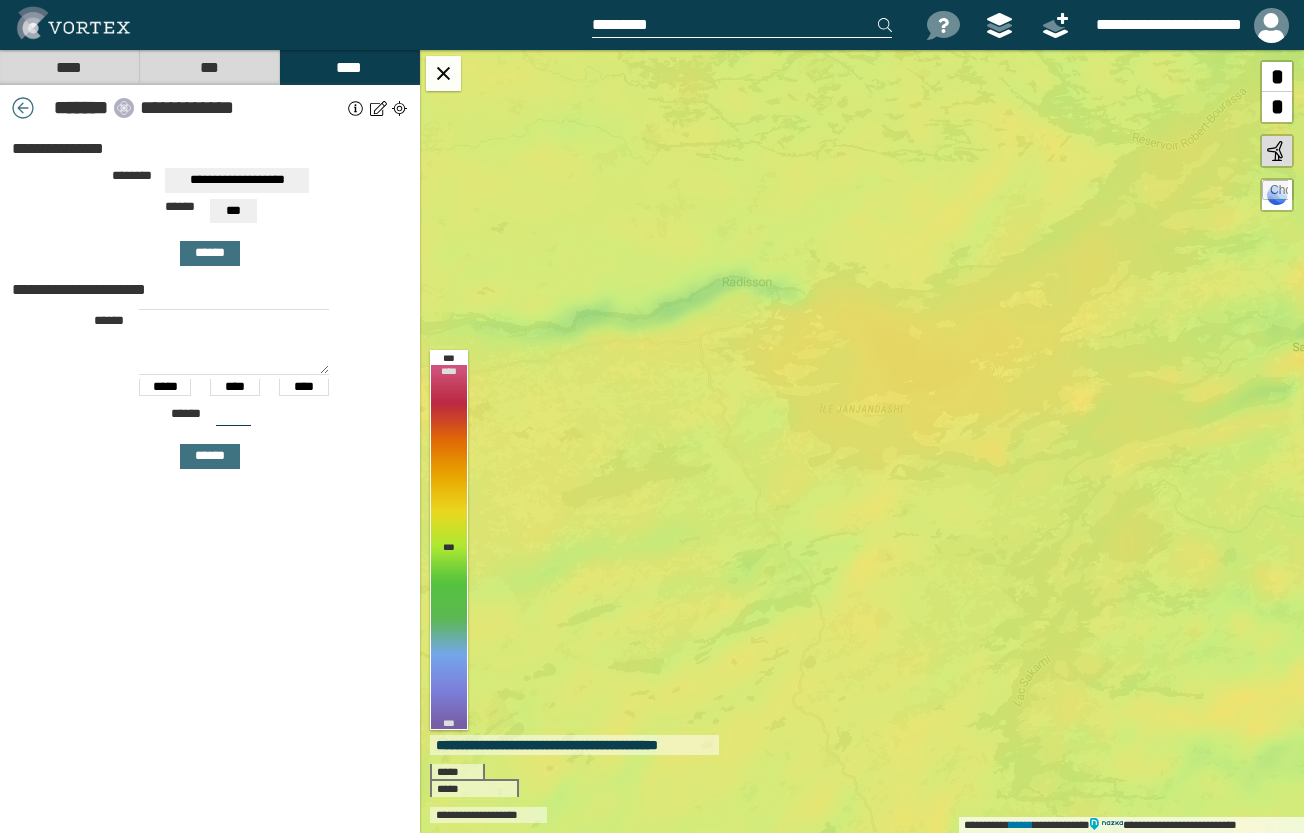 click on "***" at bounding box center [233, 211] 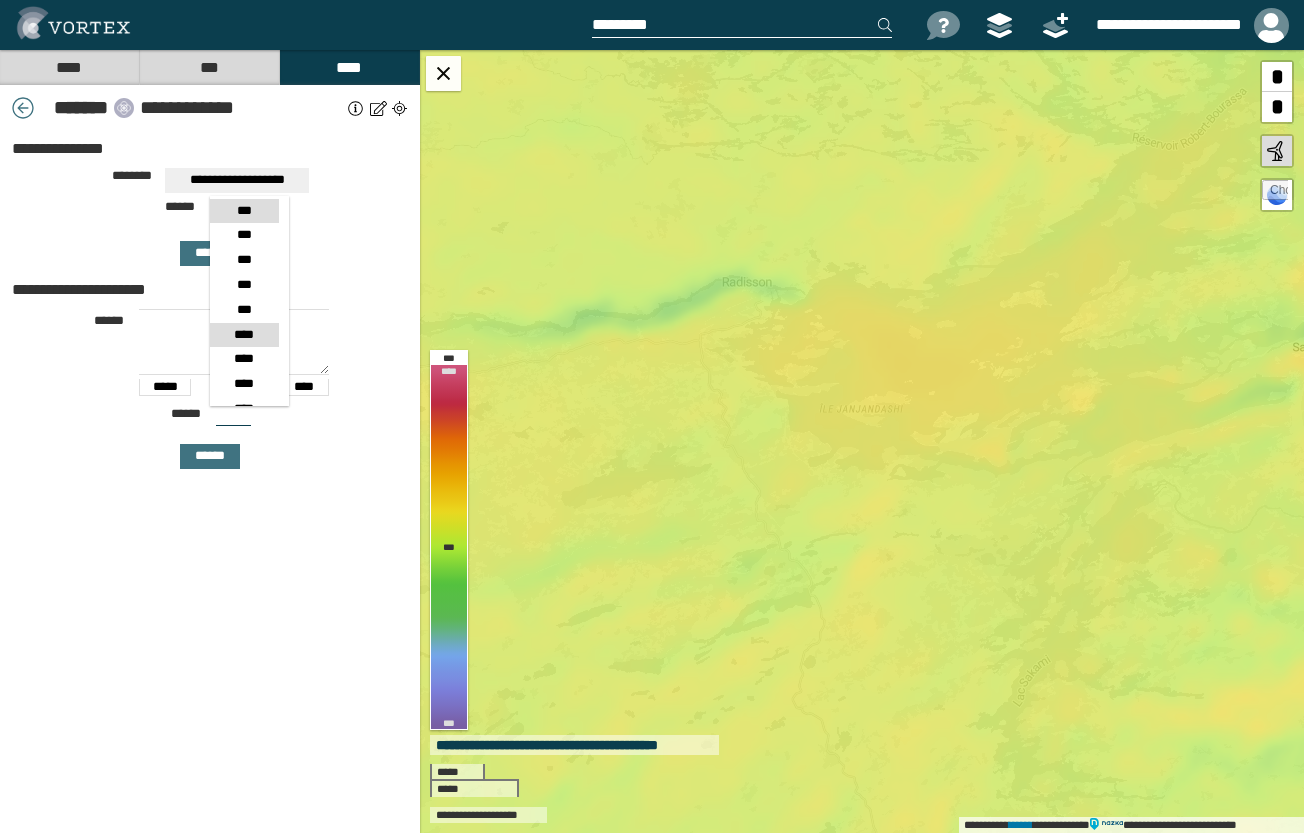 click on "****" at bounding box center [244, 335] 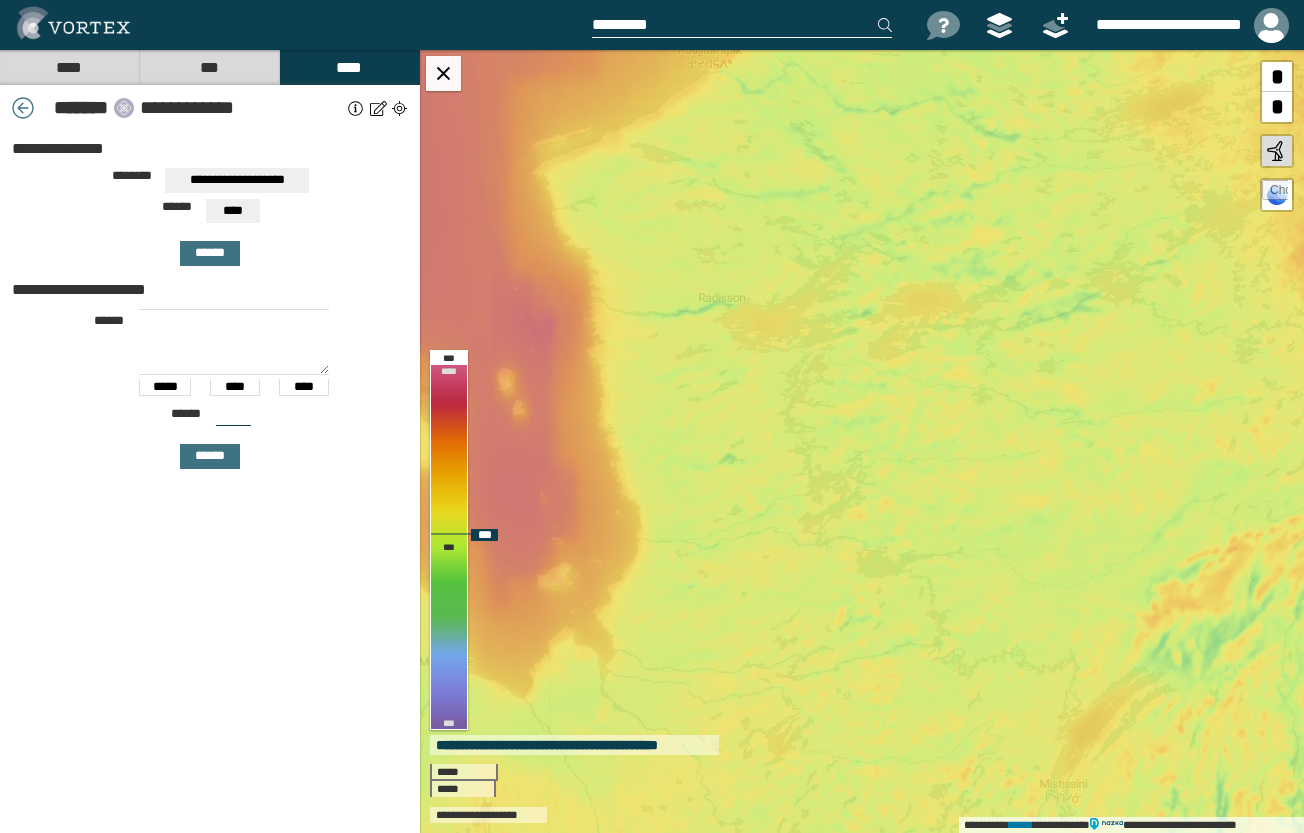 drag, startPoint x: 797, startPoint y: 454, endPoint x: 707, endPoint y: 343, distance: 142.90207 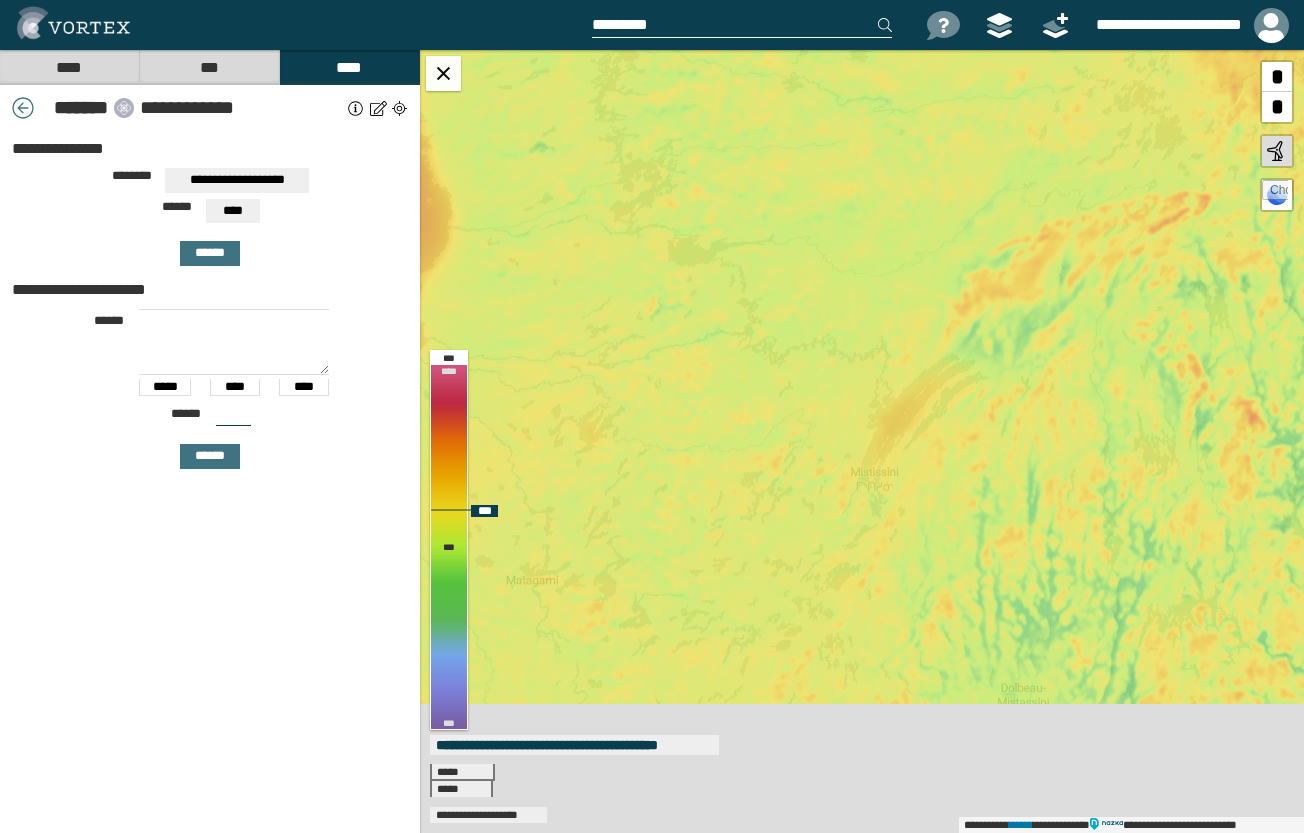 drag, startPoint x: 948, startPoint y: 548, endPoint x: 887, endPoint y: 405, distance: 155.46704 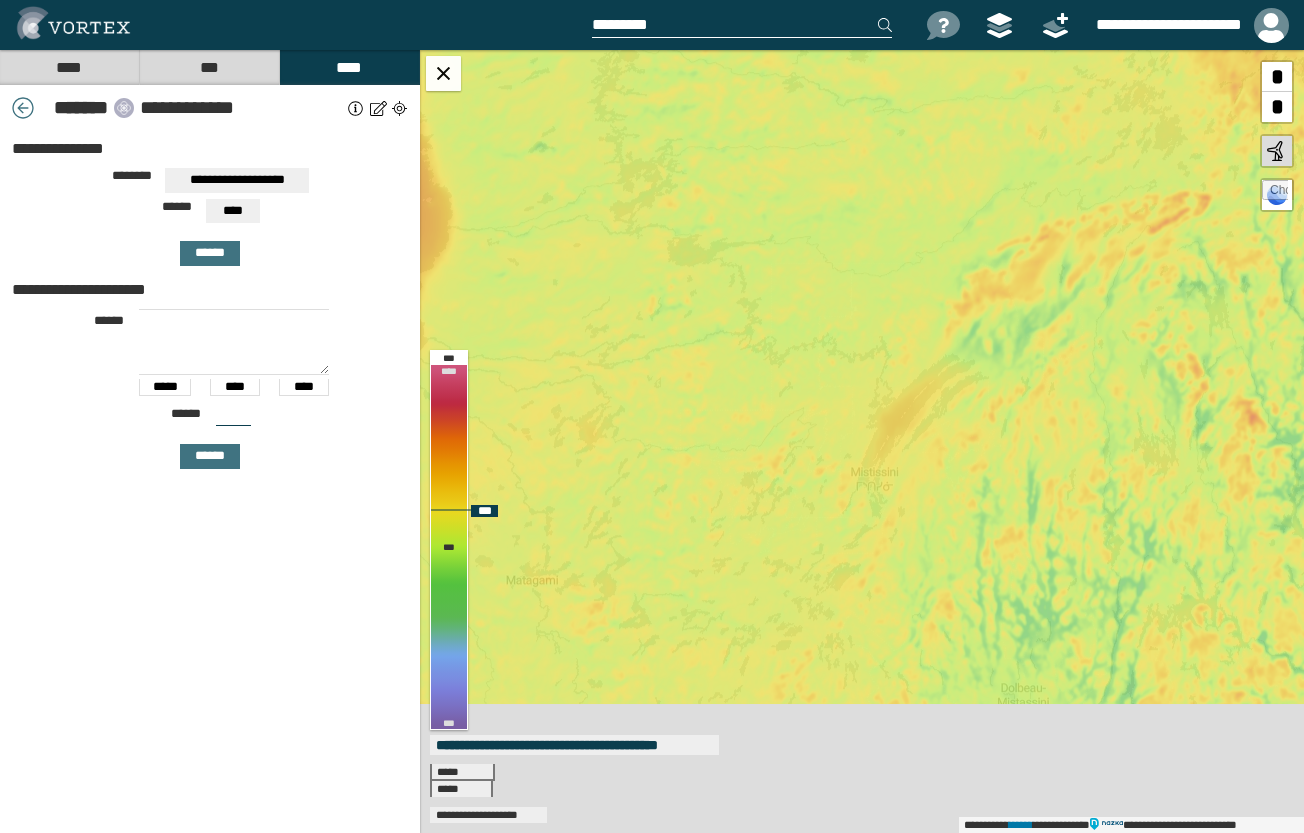 click on "**********" at bounding box center [862, 441] 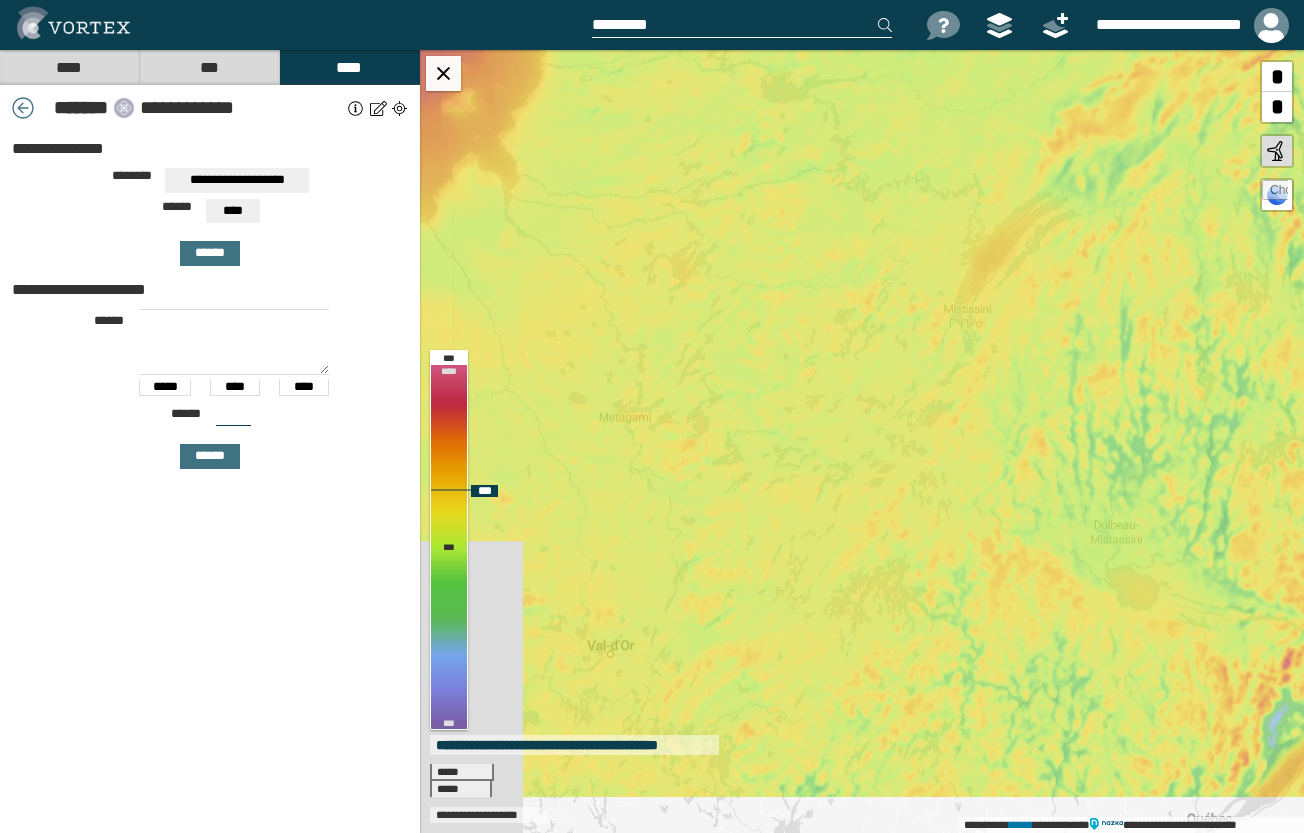 drag, startPoint x: 760, startPoint y: 411, endPoint x: 1021, endPoint y: 273, distance: 295.23718 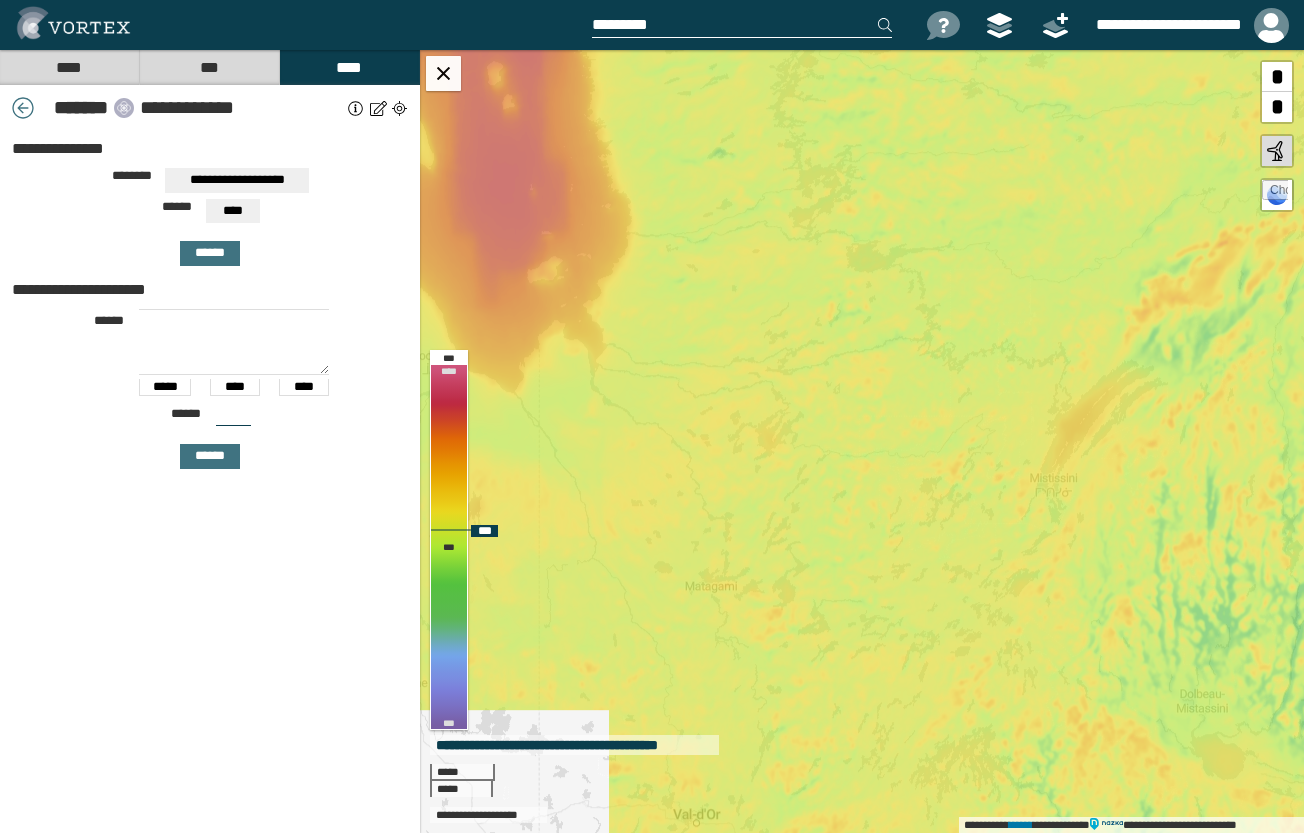 drag, startPoint x: 804, startPoint y: 424, endPoint x: 804, endPoint y: 693, distance: 269 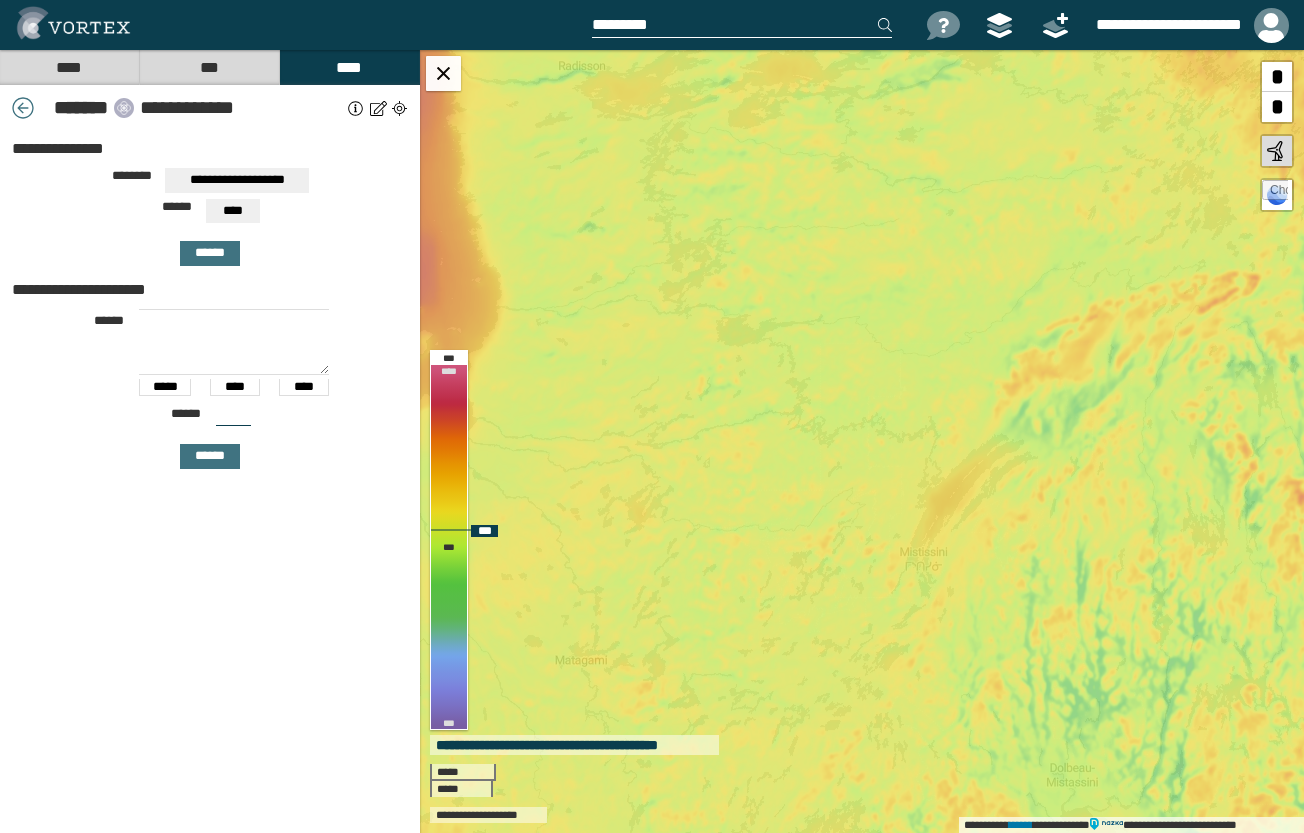 drag, startPoint x: 796, startPoint y: 380, endPoint x: 678, endPoint y: 189, distance: 224.51057 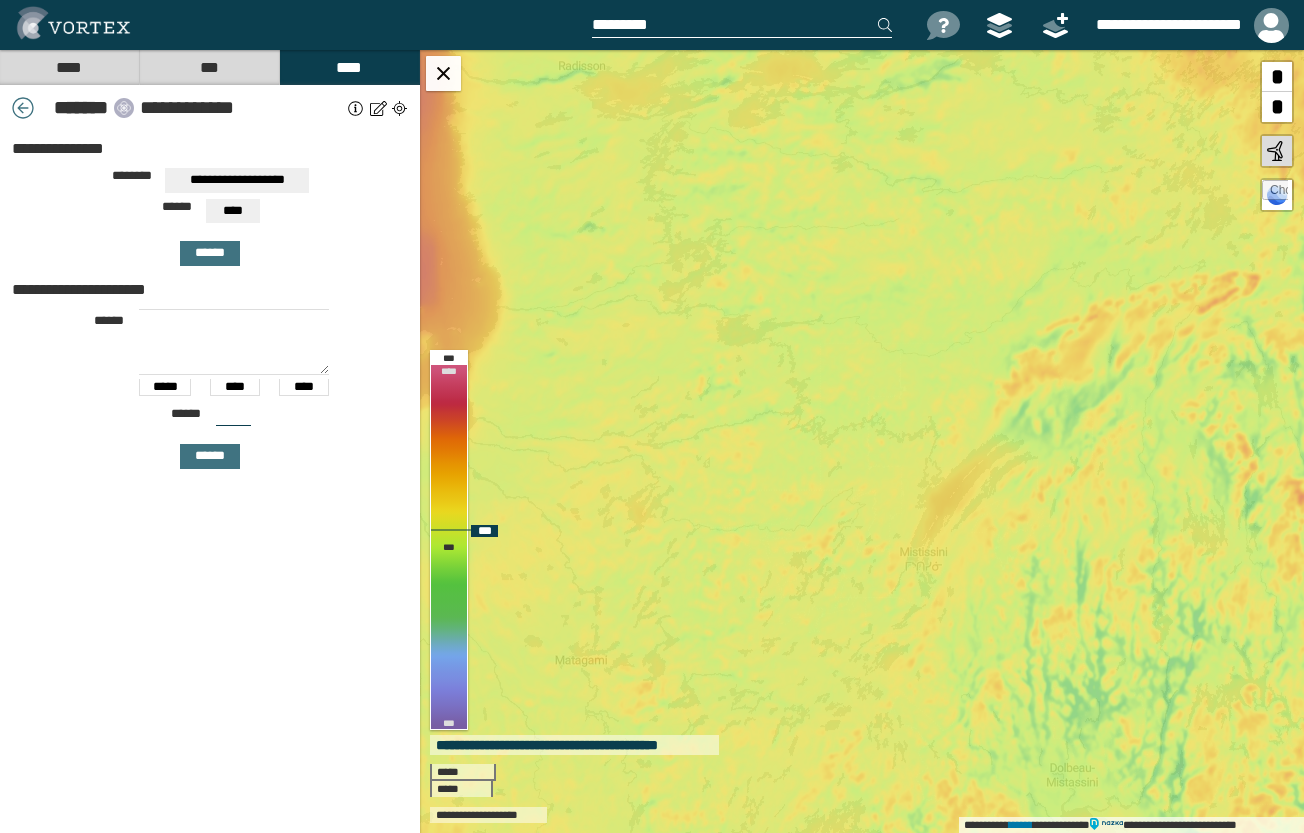 click on "**********" at bounding box center (862, 441) 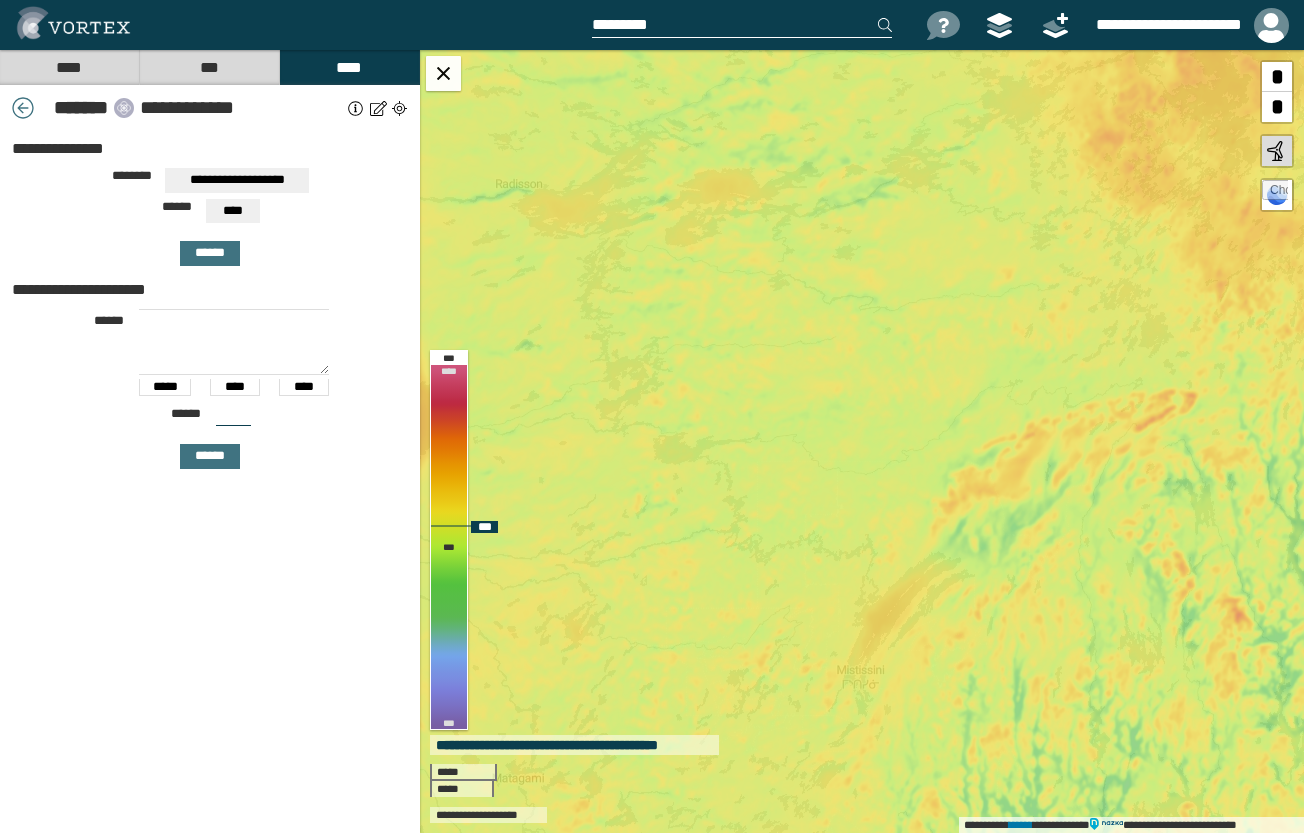 drag, startPoint x: 778, startPoint y: 557, endPoint x: 715, endPoint y: 675, distance: 133.76472 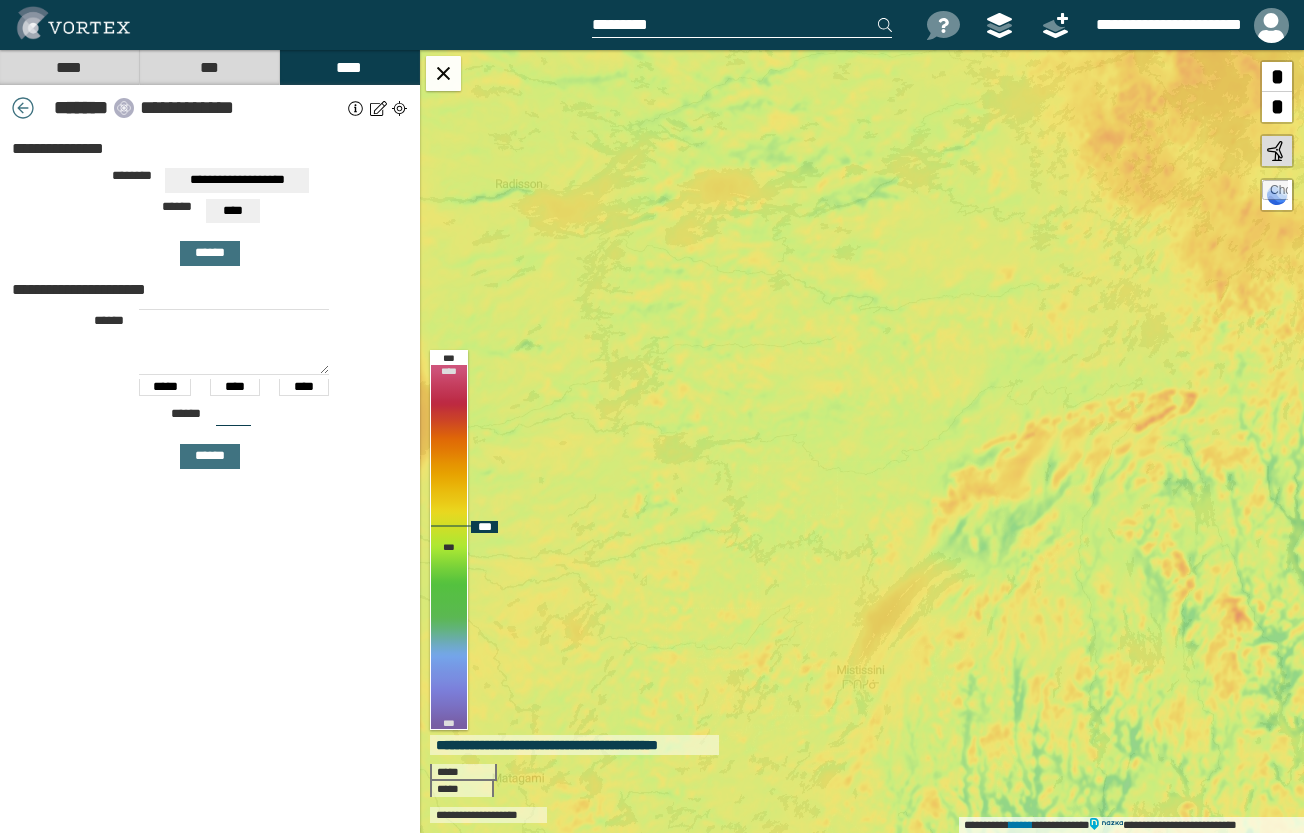 click on "**********" at bounding box center [862, 441] 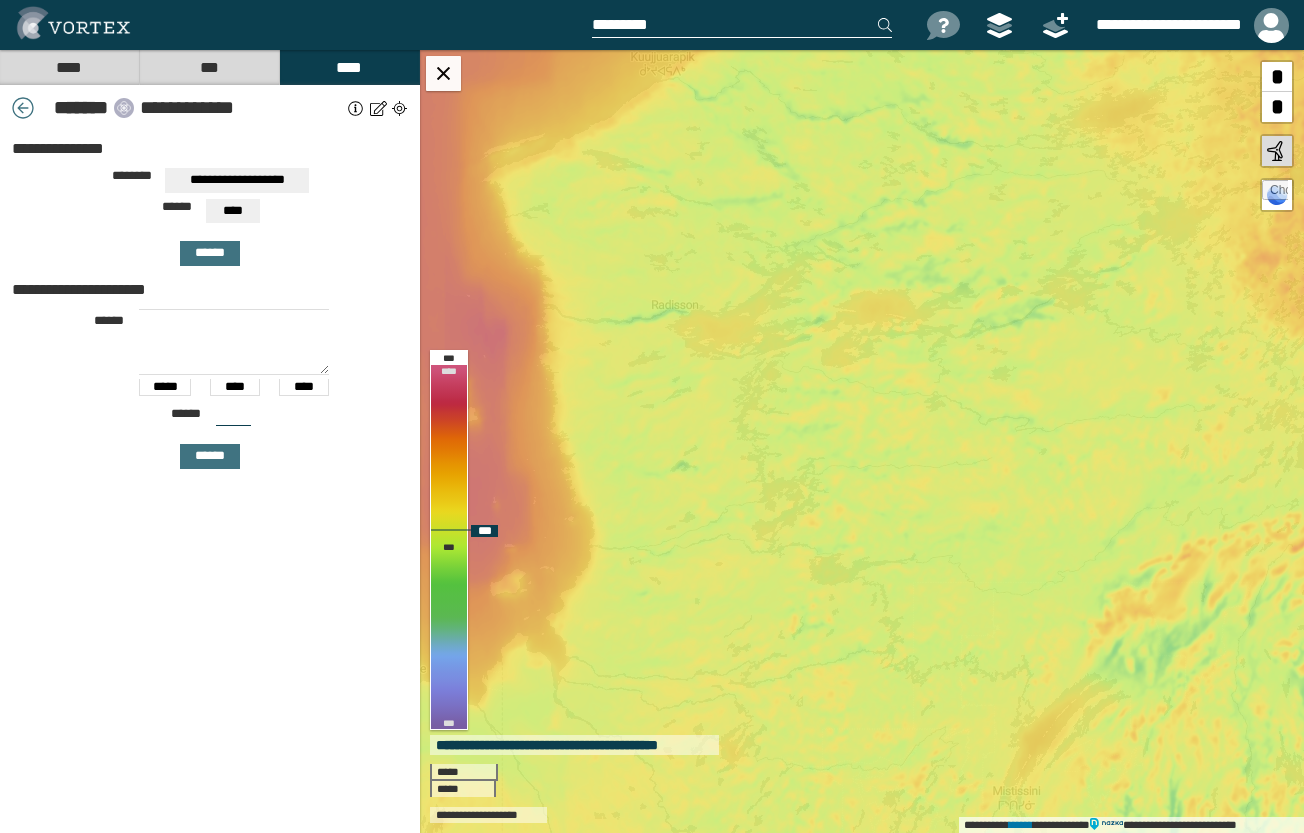 drag, startPoint x: 706, startPoint y: 270, endPoint x: 865, endPoint y: 399, distance: 204.74863 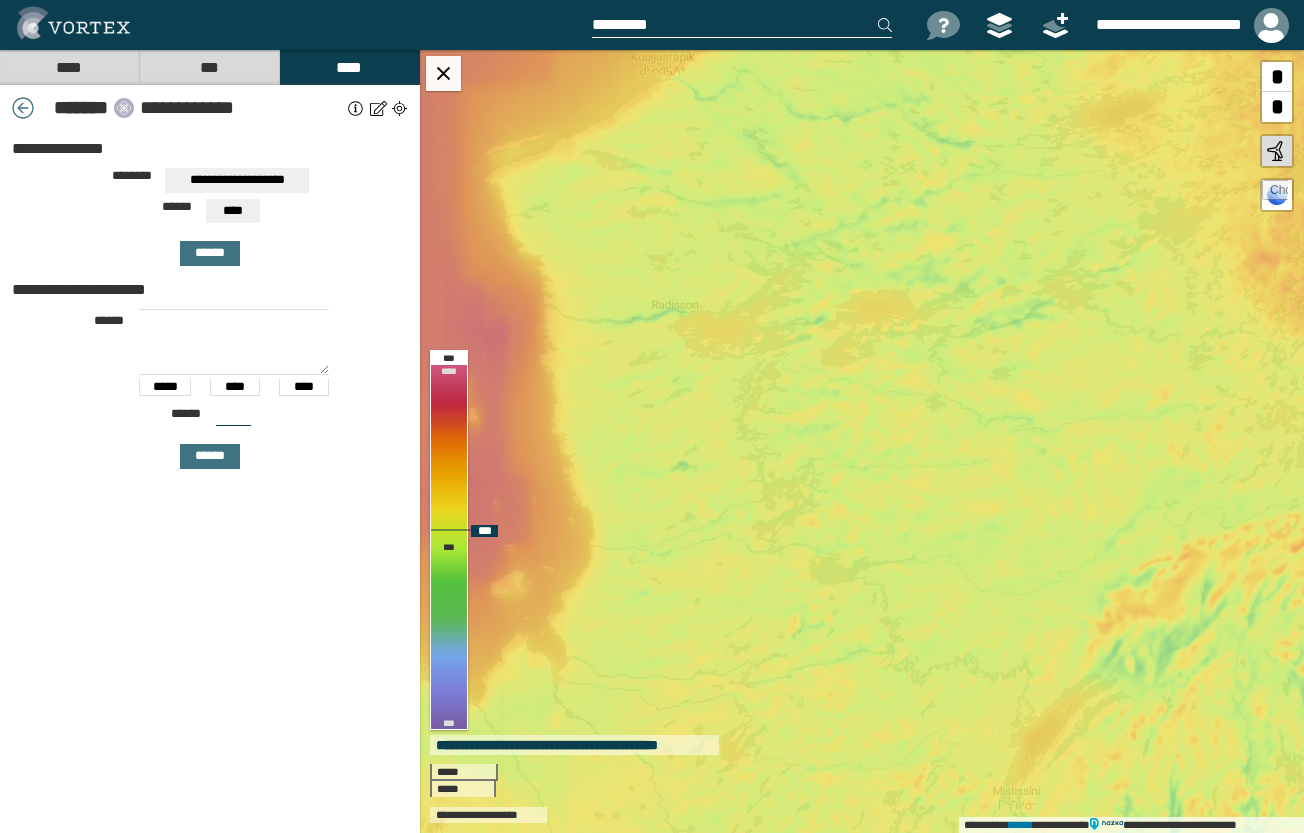 click on "**********" at bounding box center [862, 441] 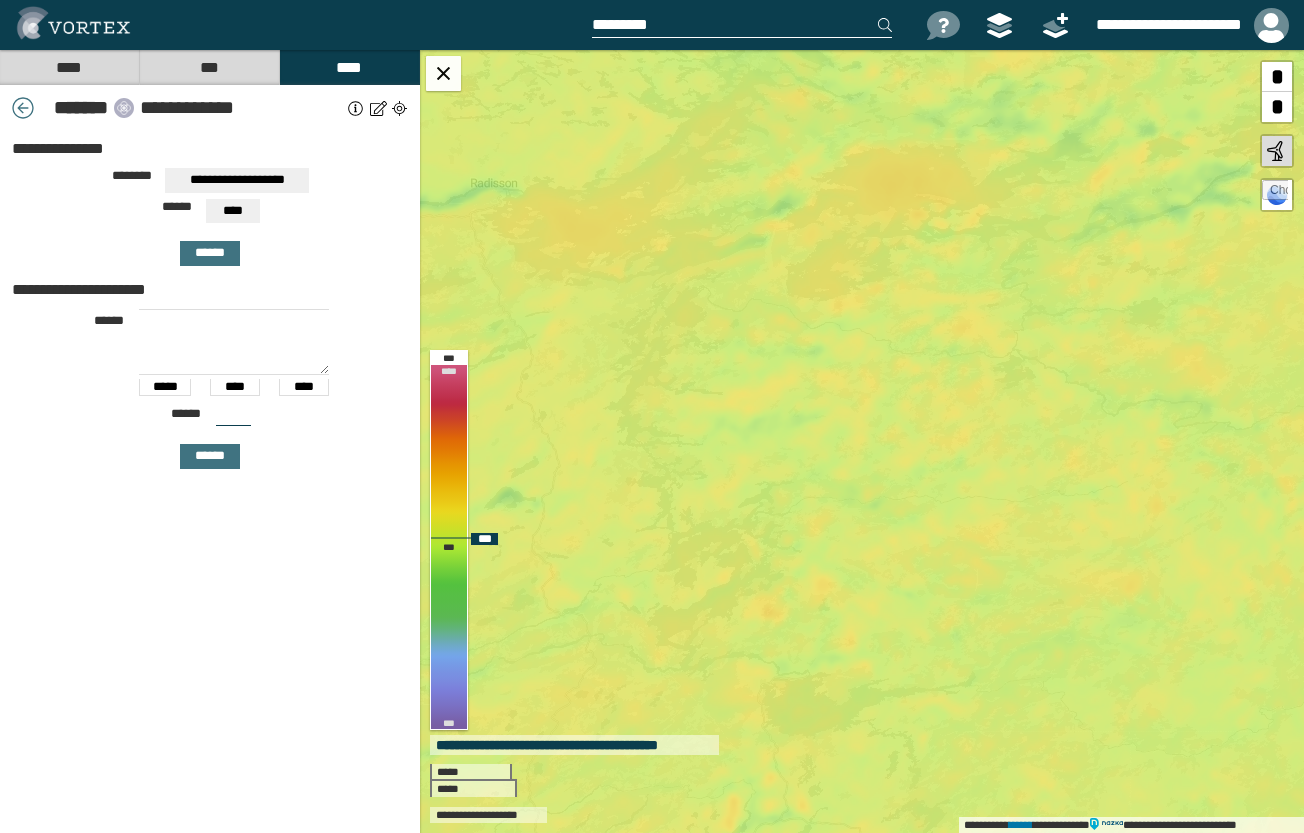 drag, startPoint x: 964, startPoint y: 574, endPoint x: 830, endPoint y: 182, distance: 414.27045 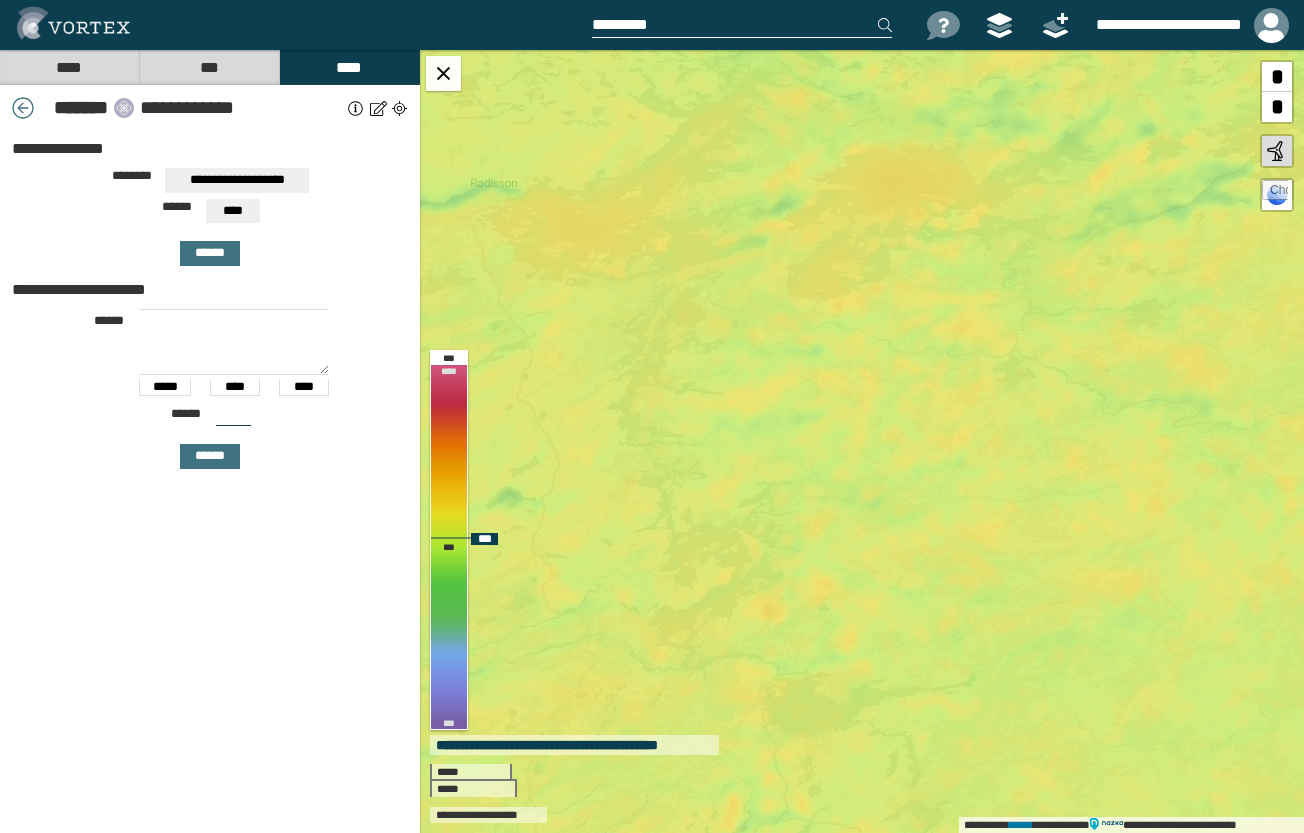 click on "**********" at bounding box center [862, 441] 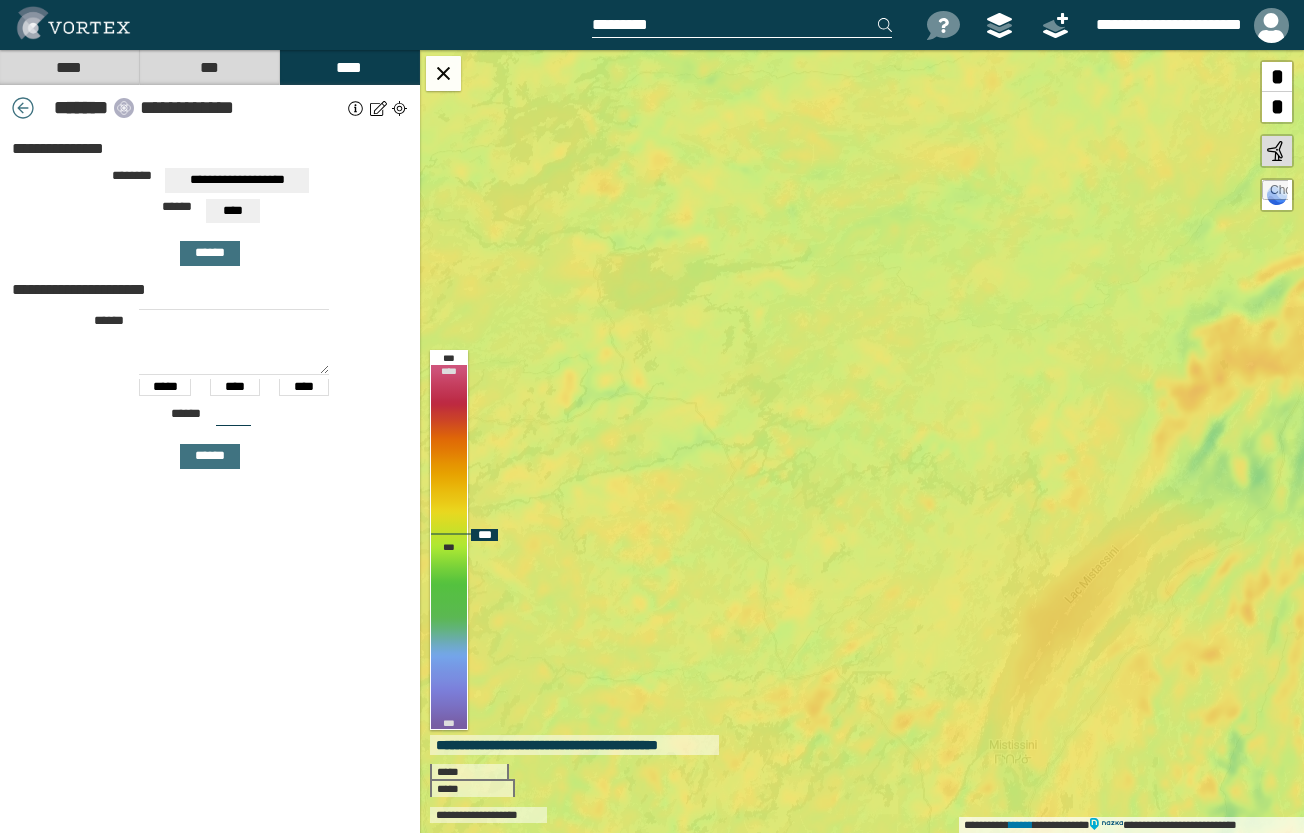 drag, startPoint x: 885, startPoint y: 427, endPoint x: 759, endPoint y: 282, distance: 192.09633 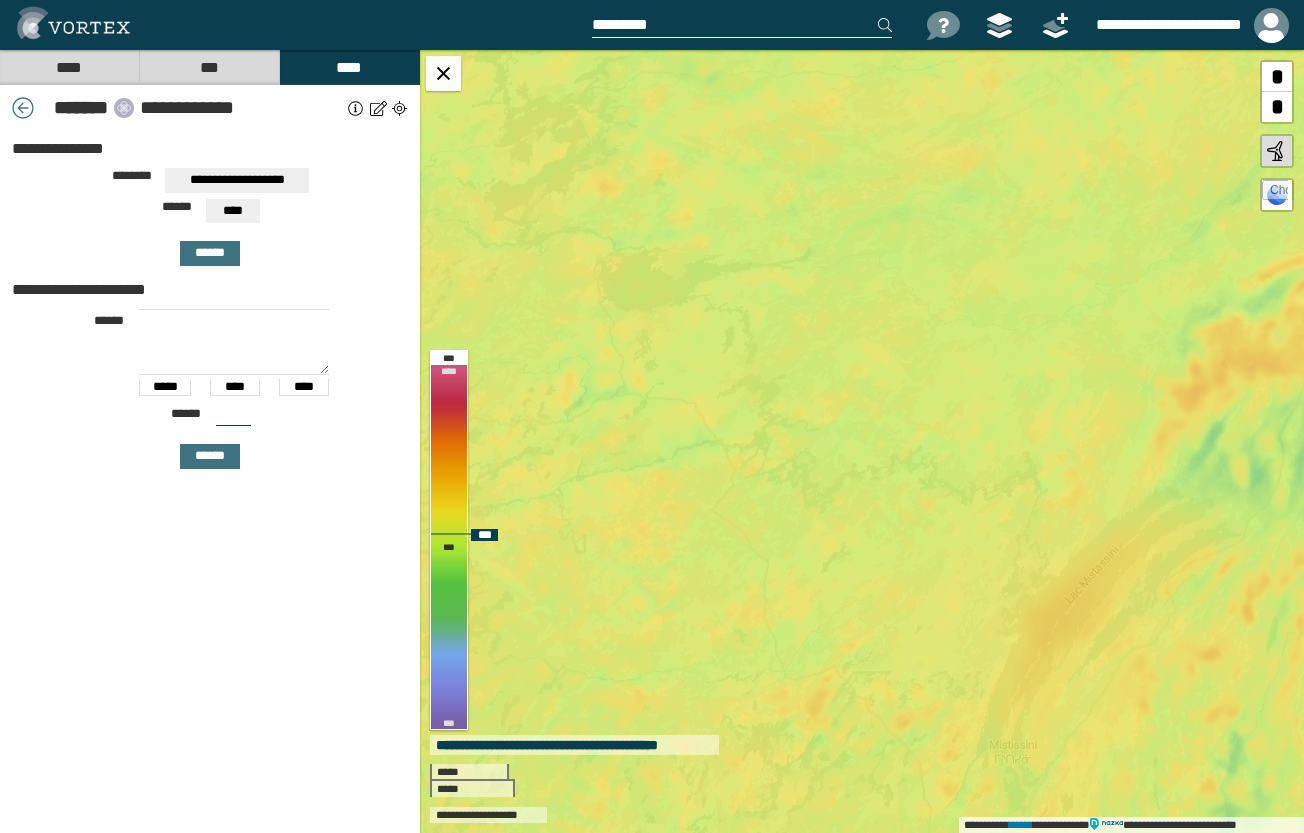 click on "**********" at bounding box center [862, 441] 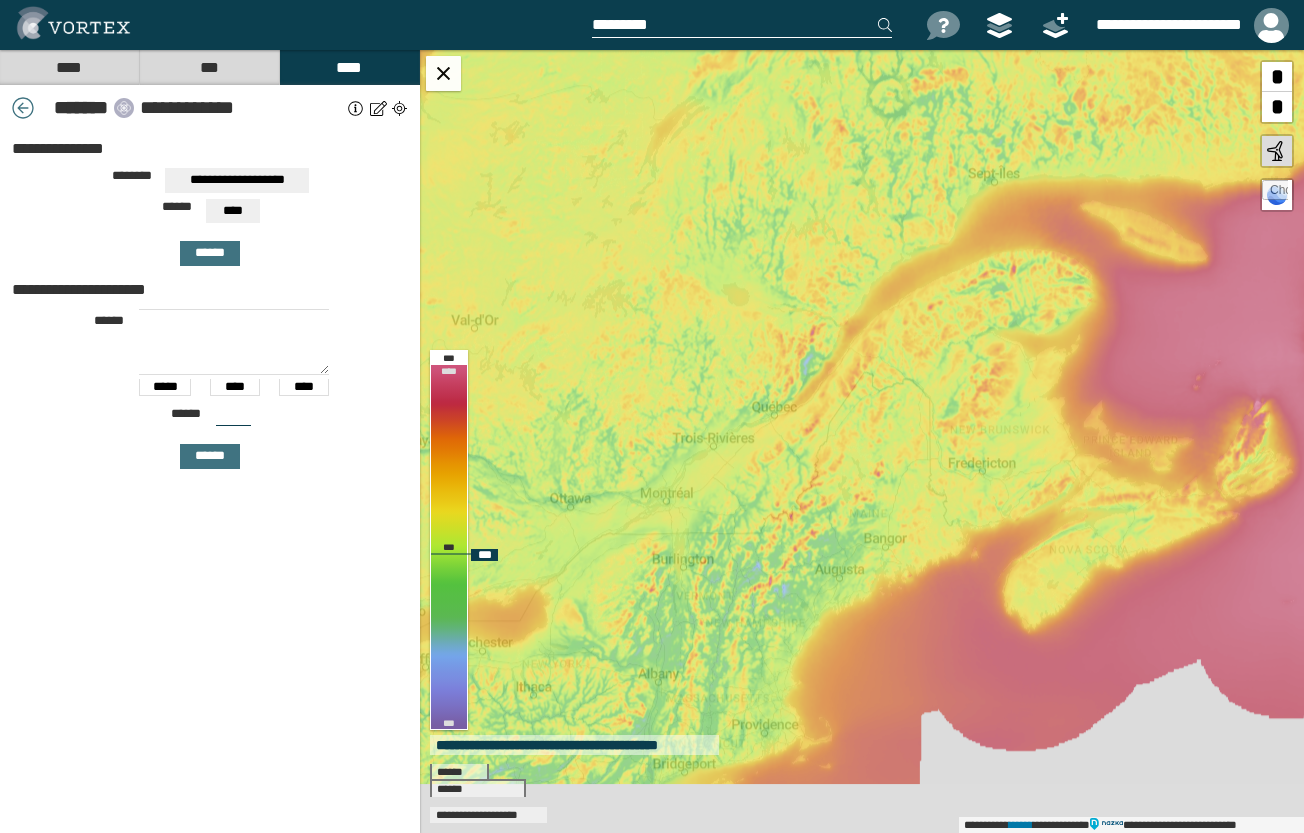 drag, startPoint x: 908, startPoint y: 447, endPoint x: 756, endPoint y: 233, distance: 262.4881 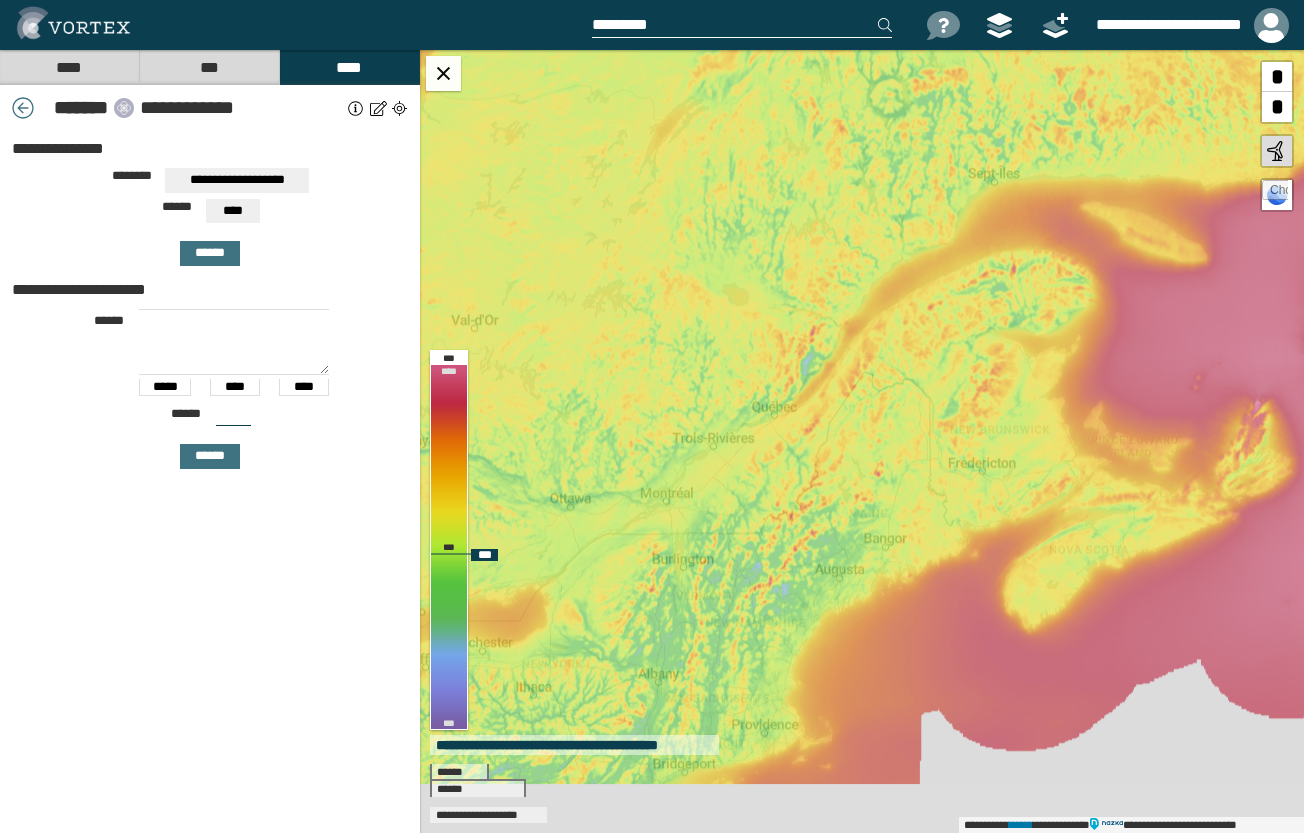 click on "**********" at bounding box center (862, 441) 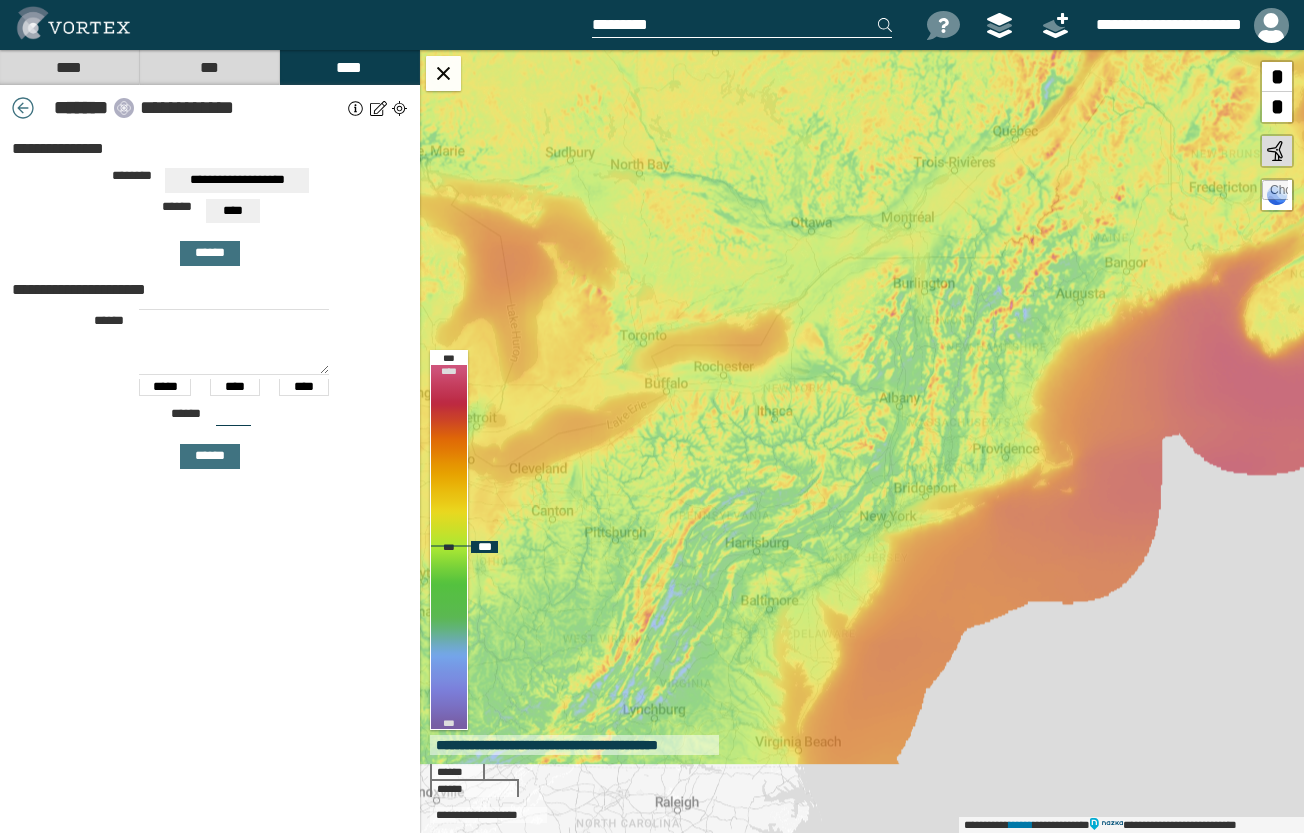 drag, startPoint x: 905, startPoint y: 310, endPoint x: 982, endPoint y: 223, distance: 116.18089 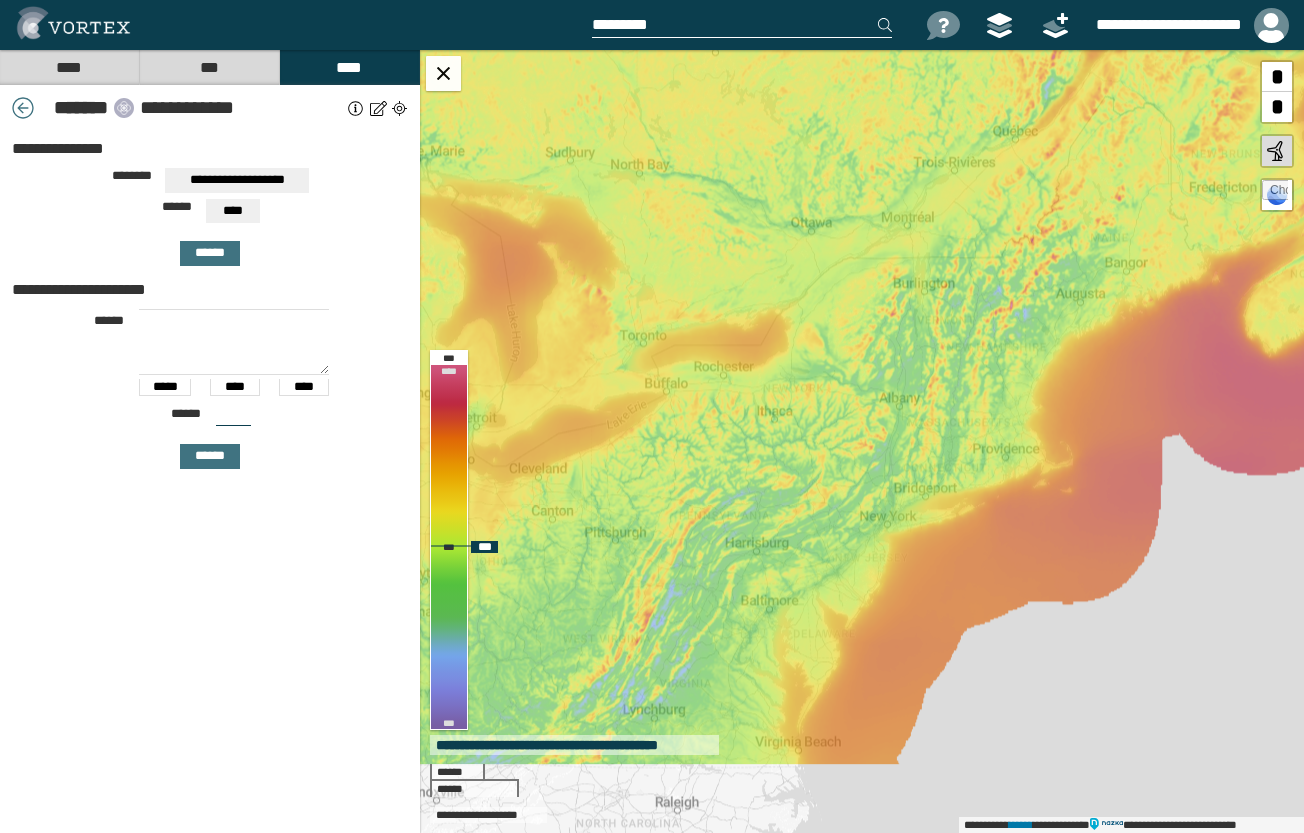 click on "**********" at bounding box center [862, 441] 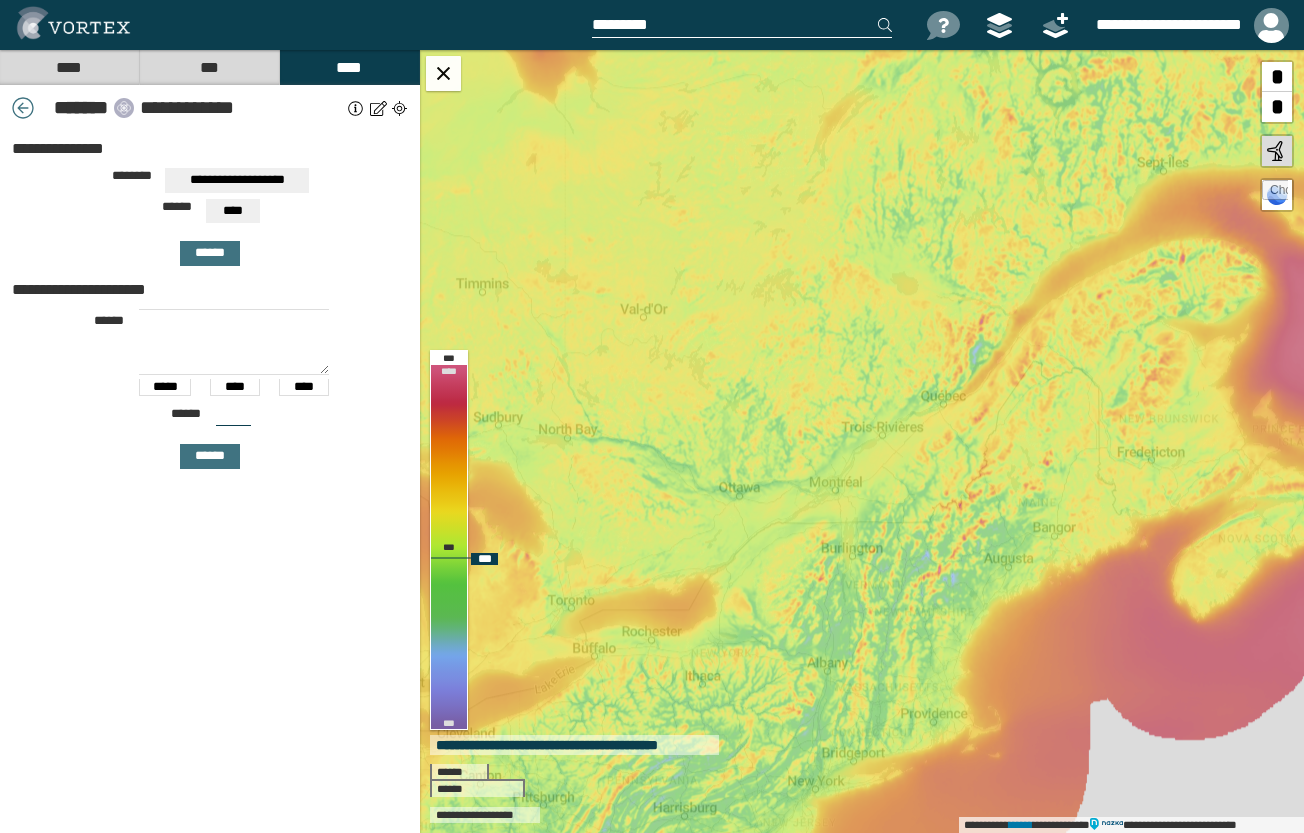 drag, startPoint x: 812, startPoint y: 345, endPoint x: 726, endPoint y: 633, distance: 300.56613 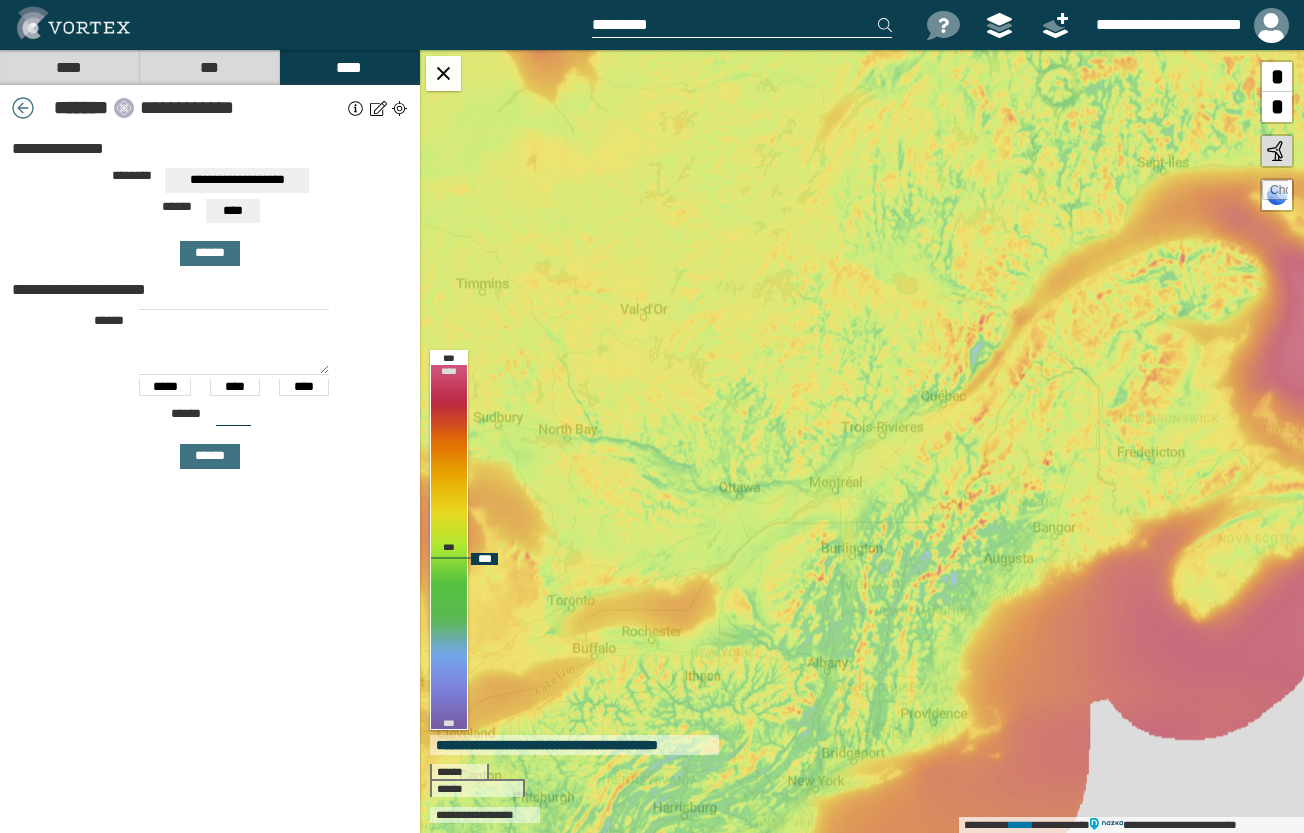 click on "**********" at bounding box center [862, 441] 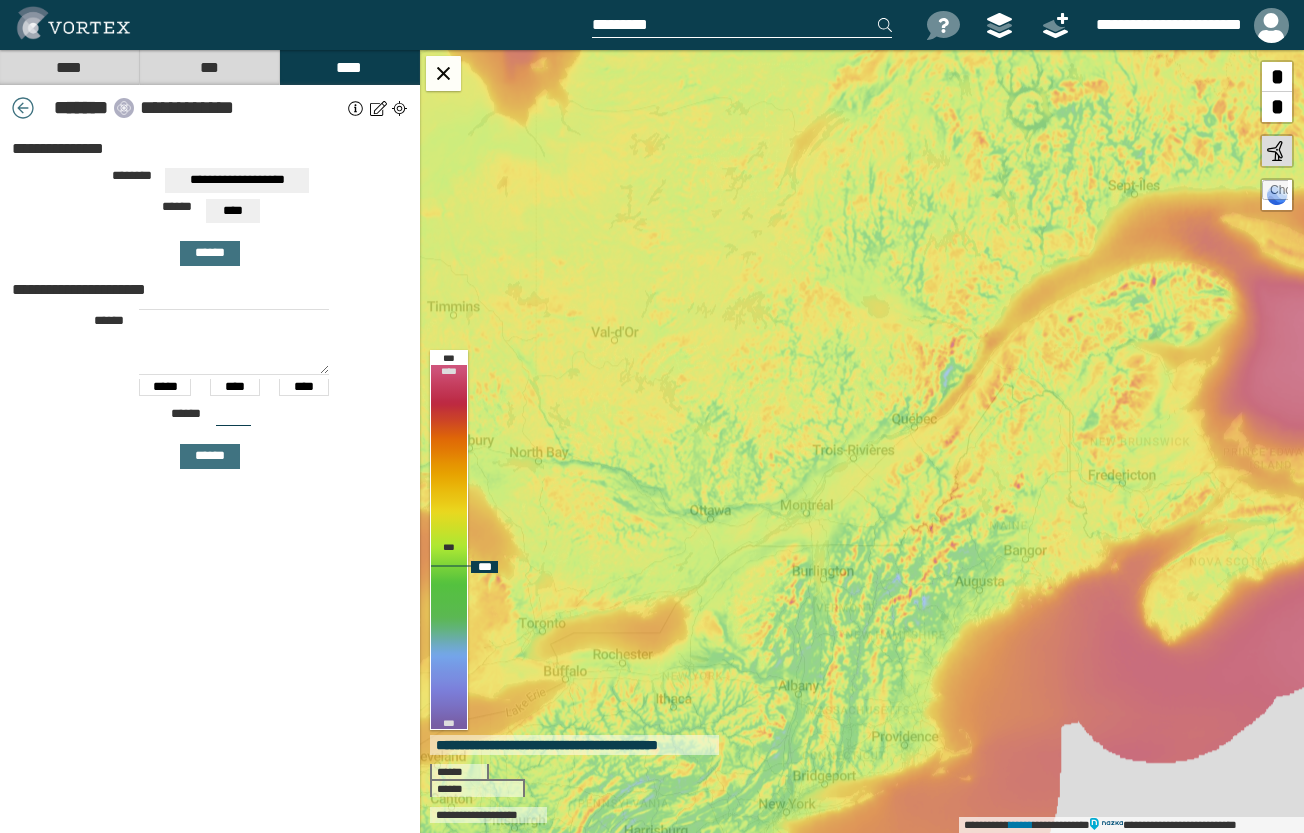 drag, startPoint x: 982, startPoint y: 421, endPoint x: 917, endPoint y: 453, distance: 72.44998 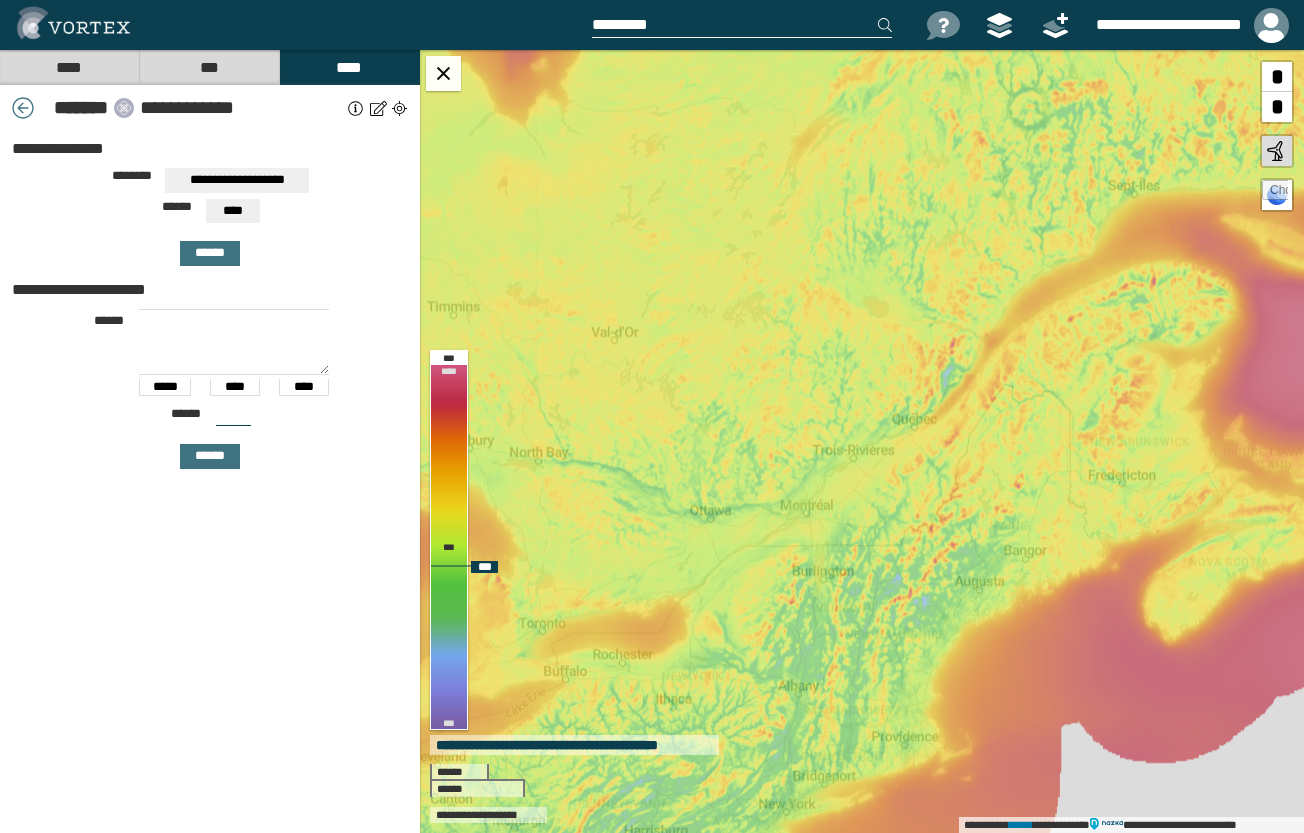 click on "**********" at bounding box center (862, 441) 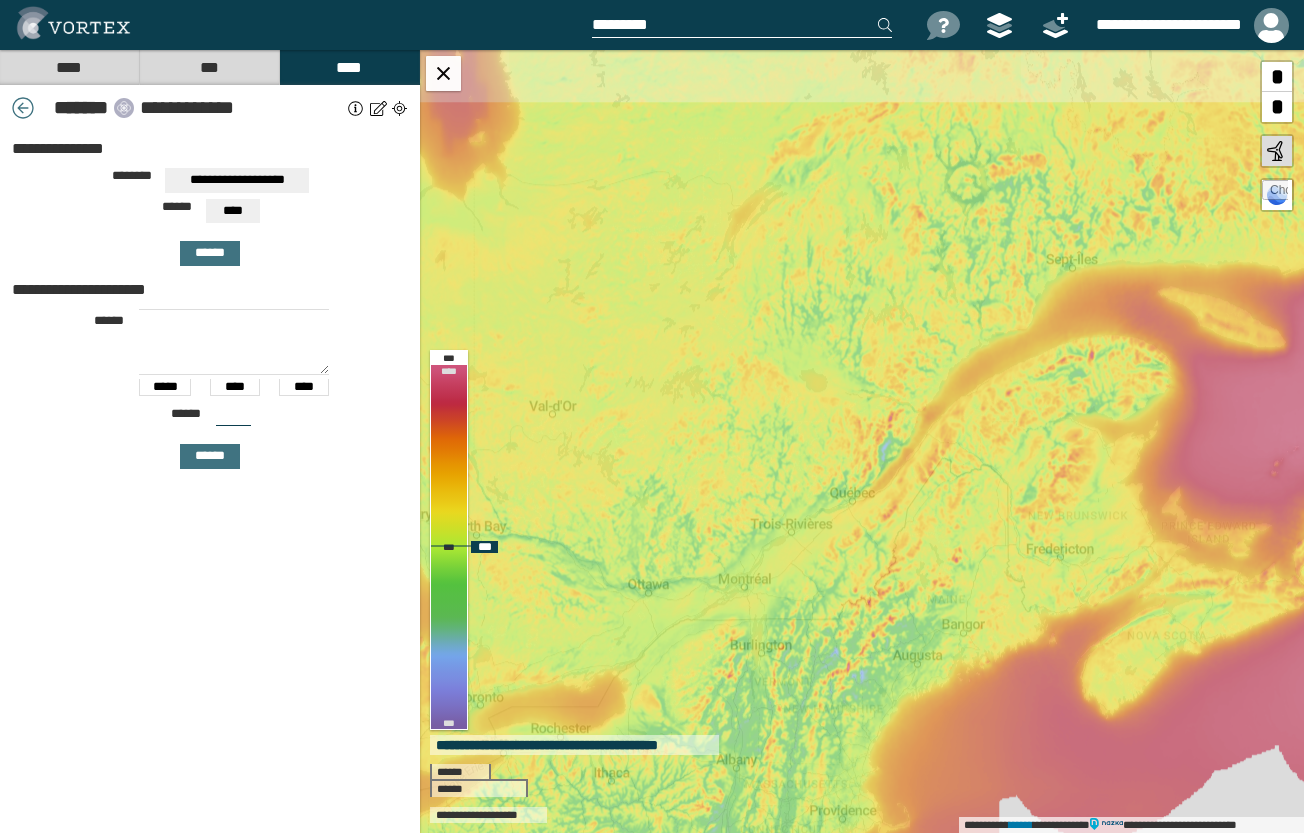 drag, startPoint x: 684, startPoint y: 359, endPoint x: 840, endPoint y: 501, distance: 210.95023 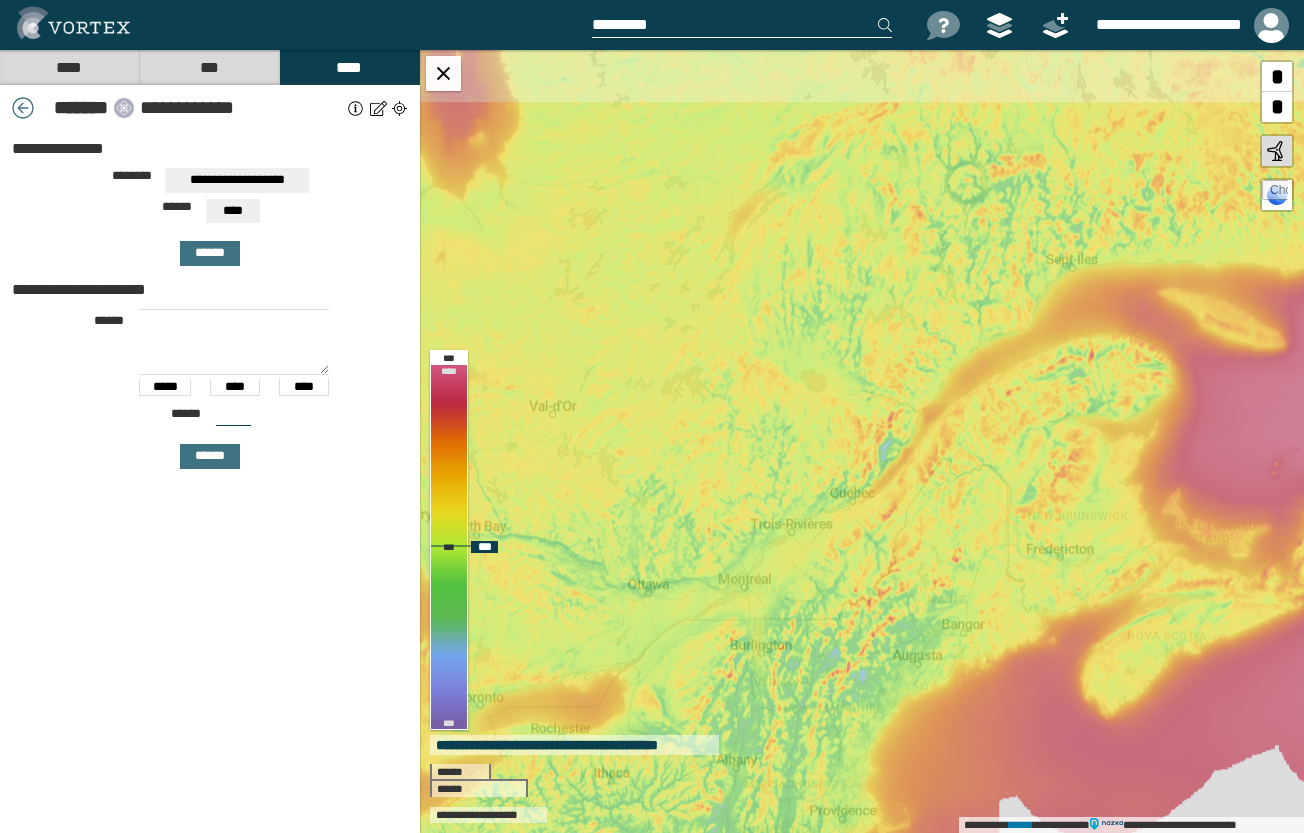 click on "**********" at bounding box center (862, 441) 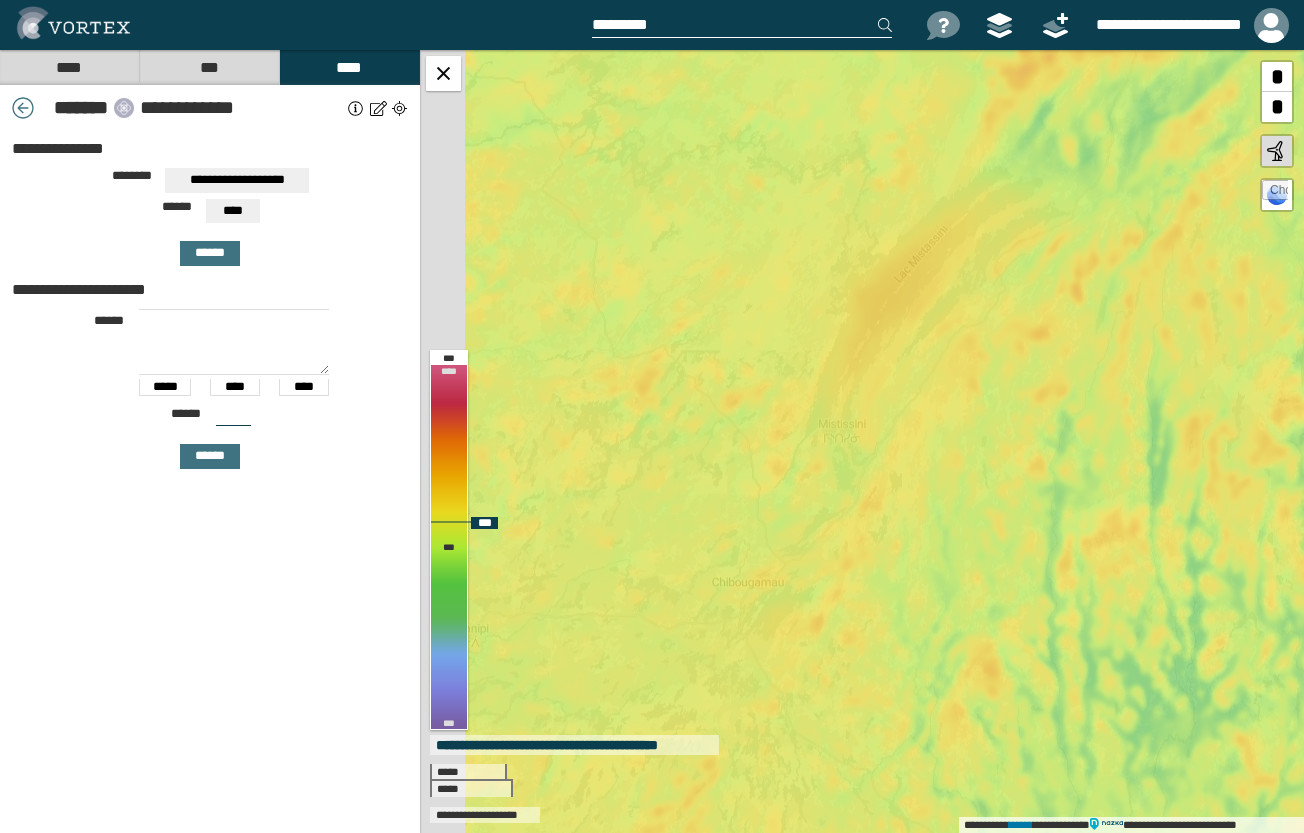 drag, startPoint x: 846, startPoint y: 227, endPoint x: 870, endPoint y: 201, distance: 35.383614 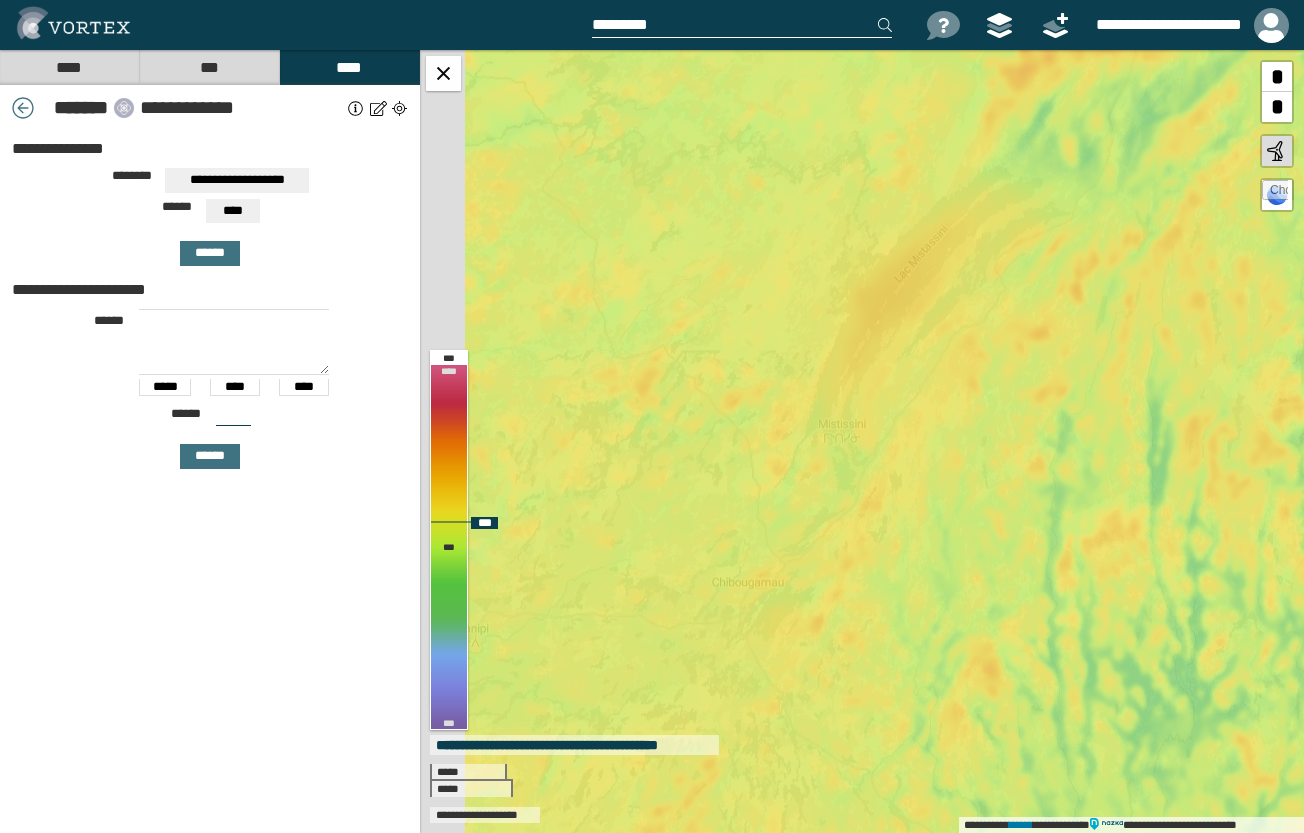 click on "**********" at bounding box center [862, 441] 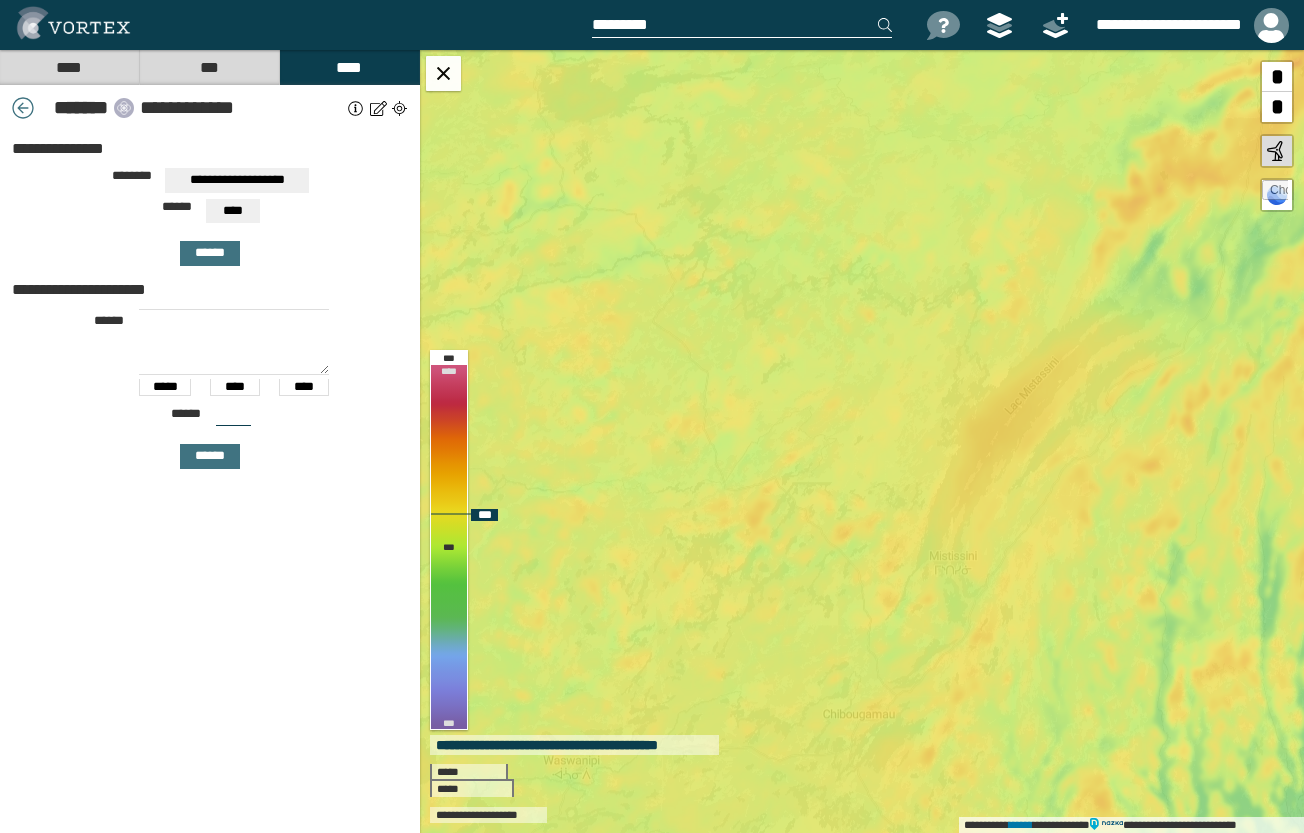drag, startPoint x: 740, startPoint y: 267, endPoint x: 844, endPoint y: 413, distance: 179.25401 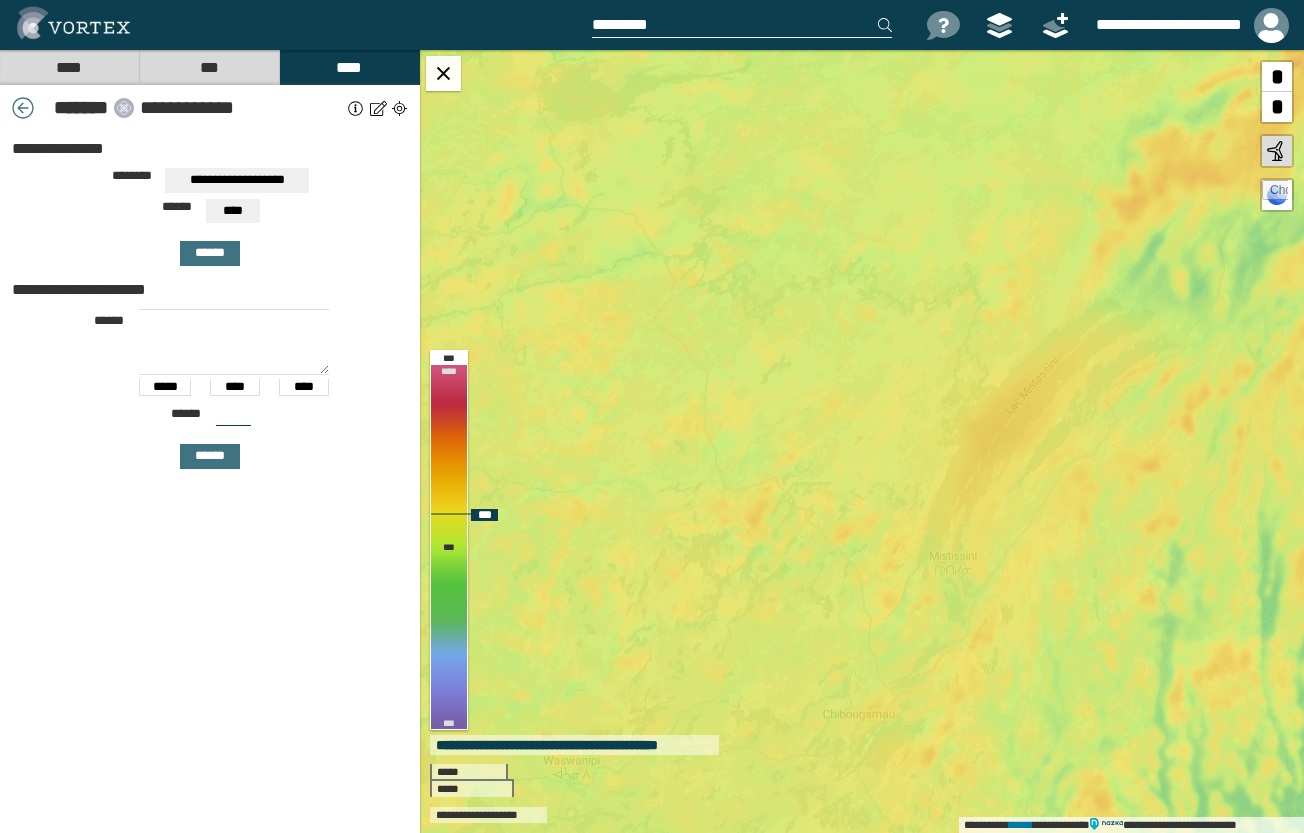 click on "**********" at bounding box center [862, 441] 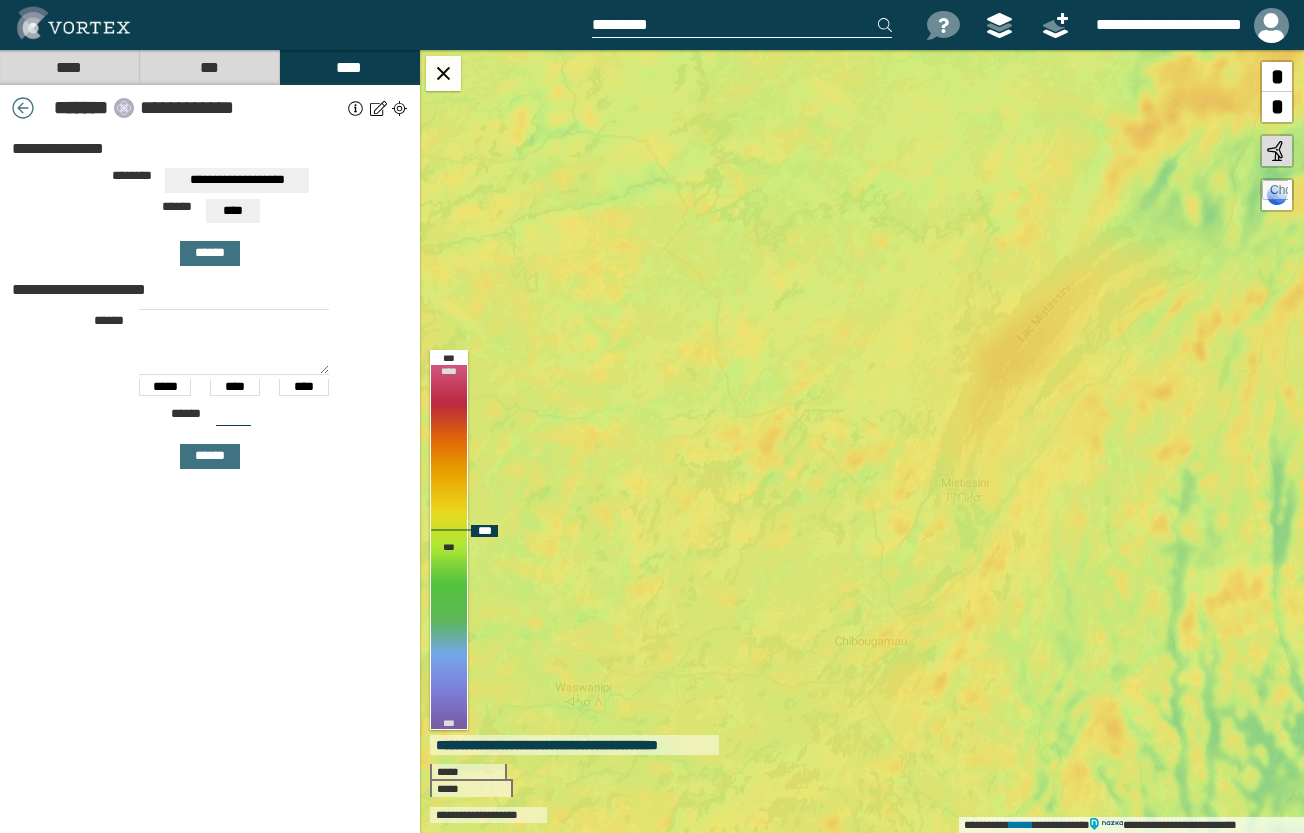 drag, startPoint x: 762, startPoint y: 435, endPoint x: 774, endPoint y: 360, distance: 75.95393 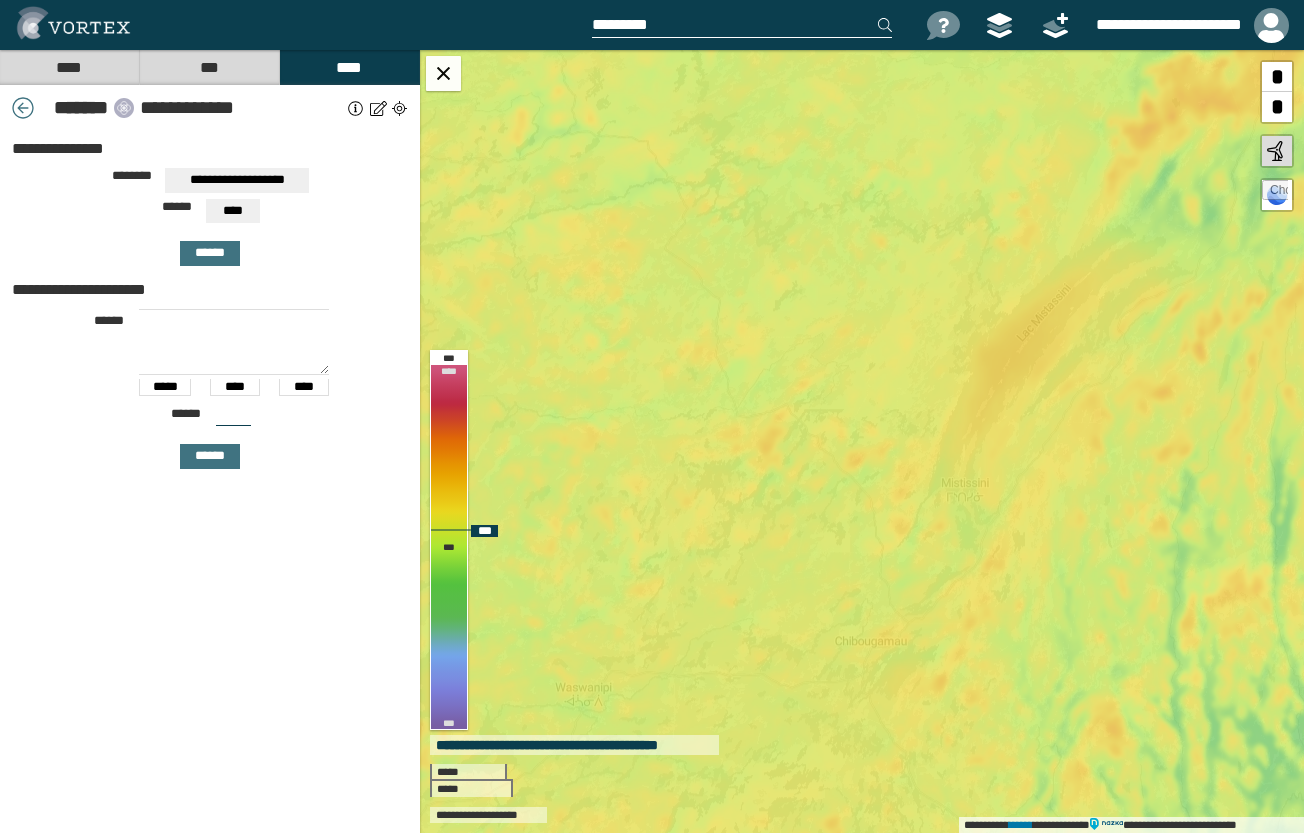 click on "**********" at bounding box center (862, 441) 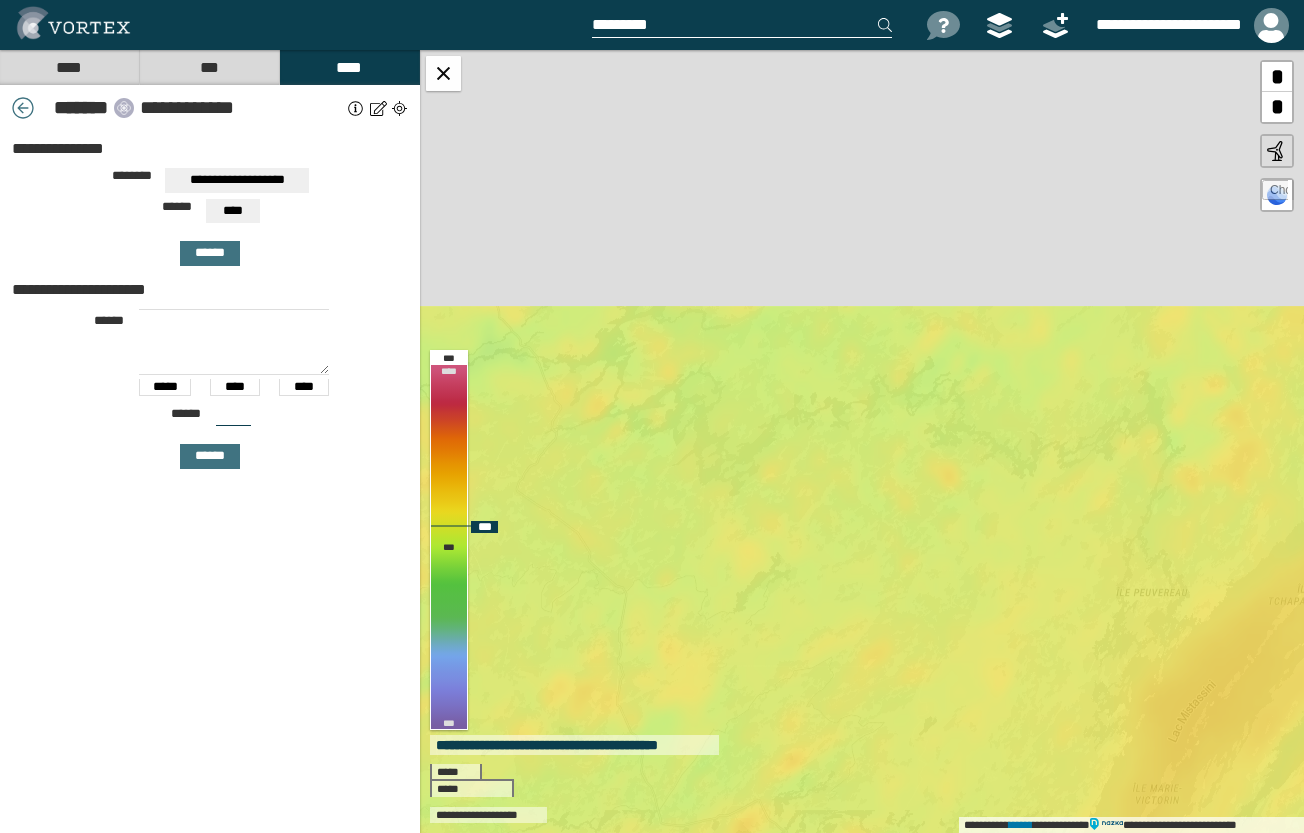 drag, startPoint x: 818, startPoint y: 289, endPoint x: 778, endPoint y: 641, distance: 354.26544 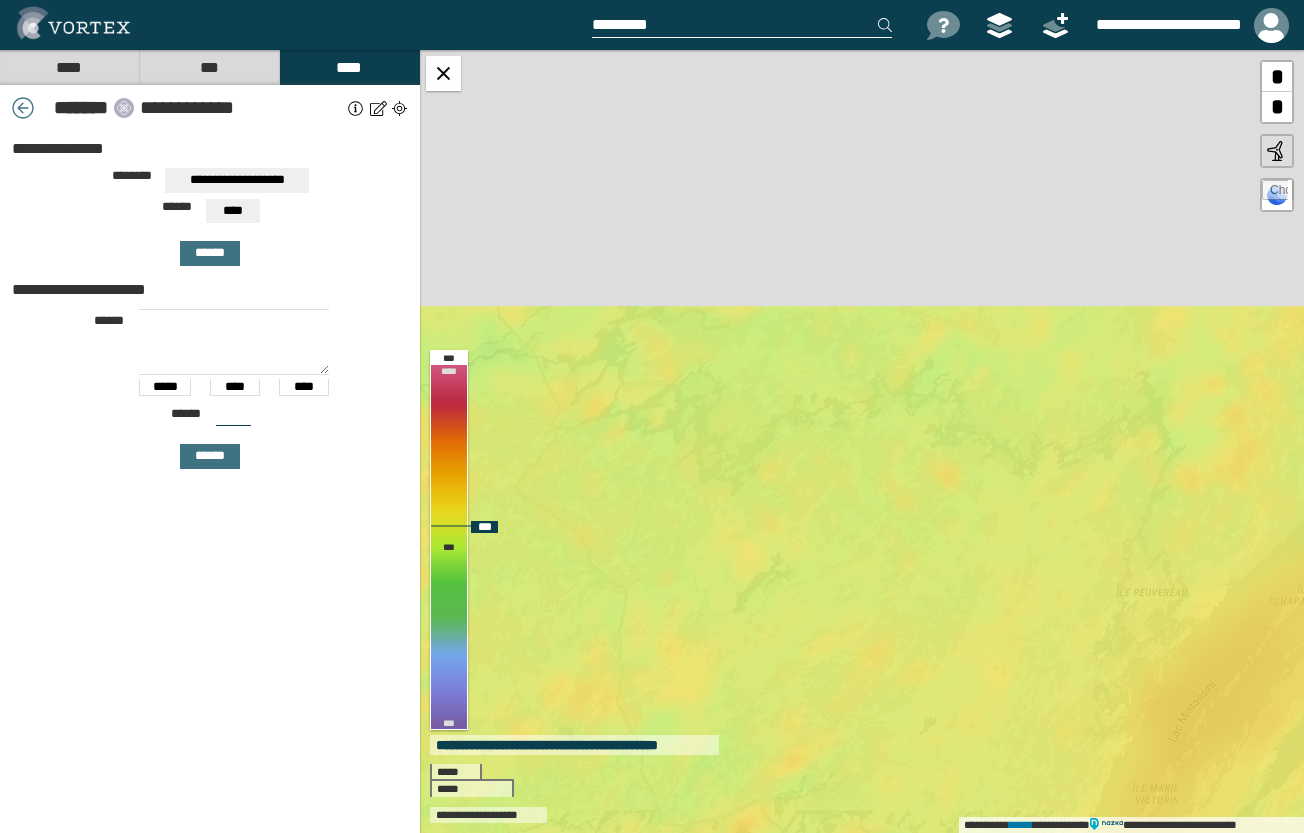 click on "**********" at bounding box center [862, 441] 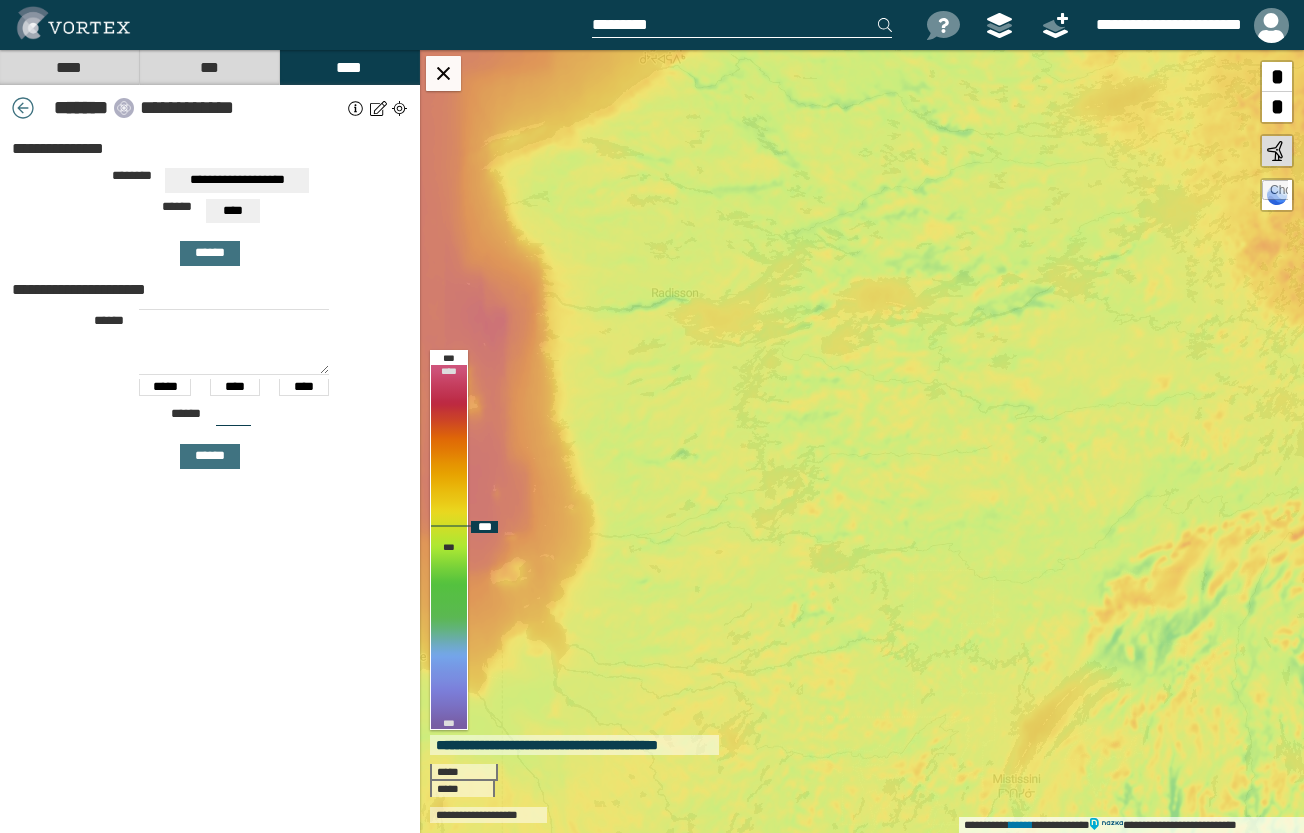 drag, startPoint x: 747, startPoint y: 507, endPoint x: 882, endPoint y: 639, distance: 188.80943 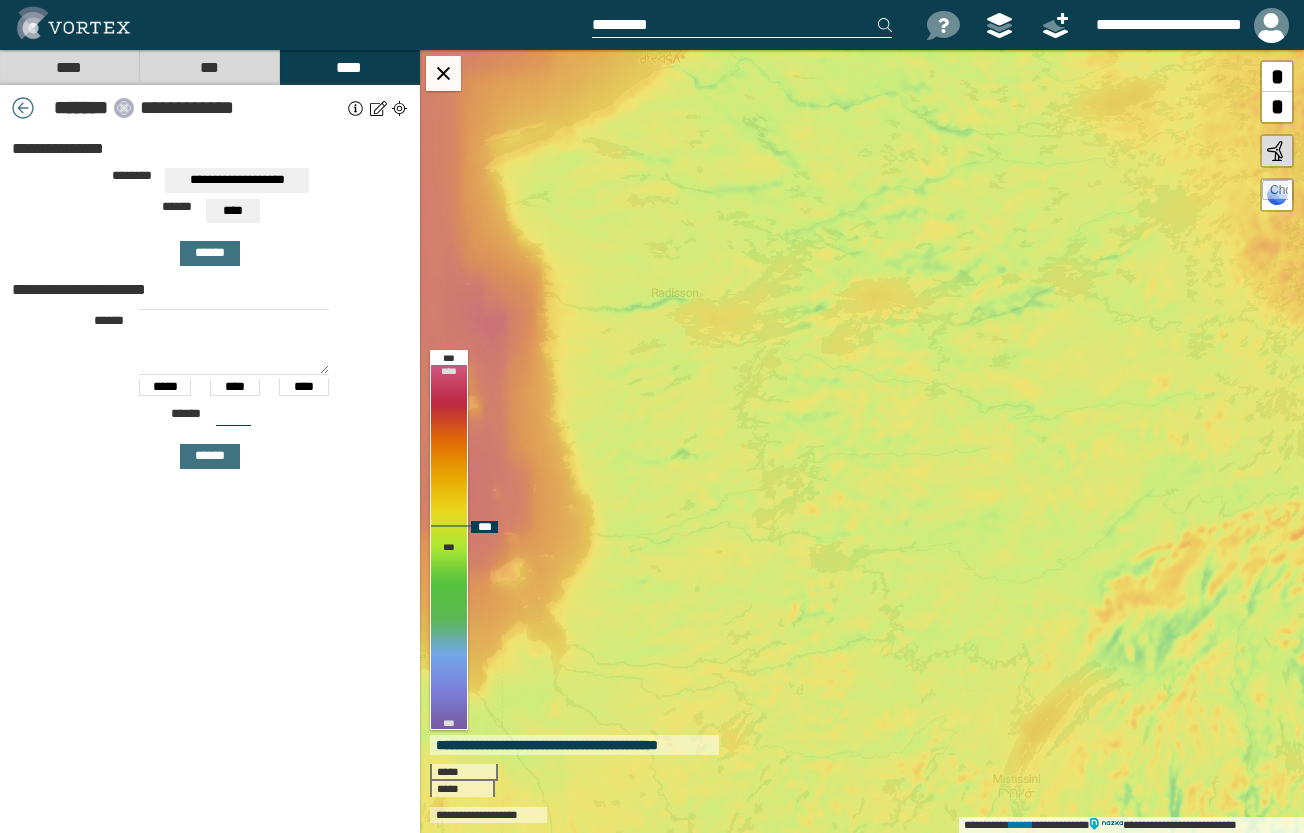 click on "**********" at bounding box center [862, 441] 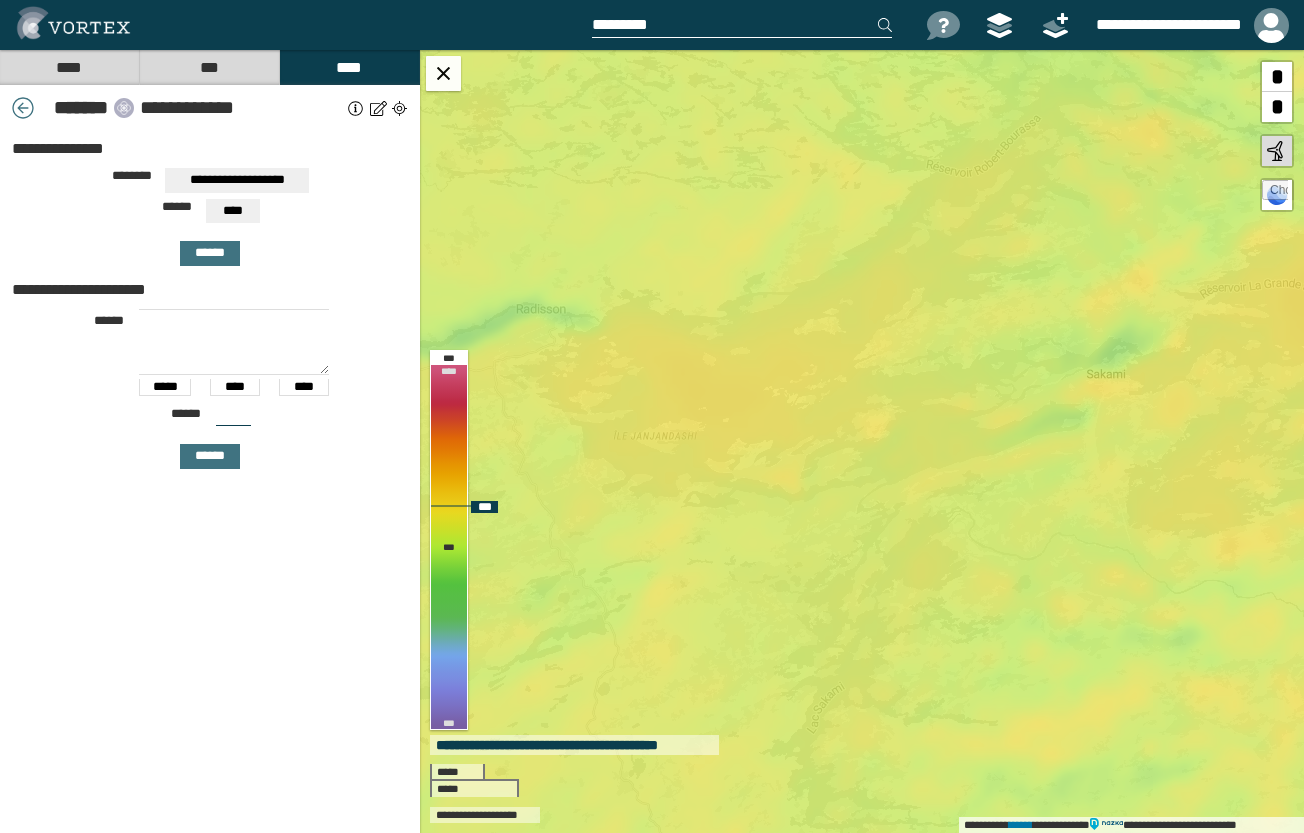 drag, startPoint x: 646, startPoint y: 408, endPoint x: 788, endPoint y: 441, distance: 145.78409 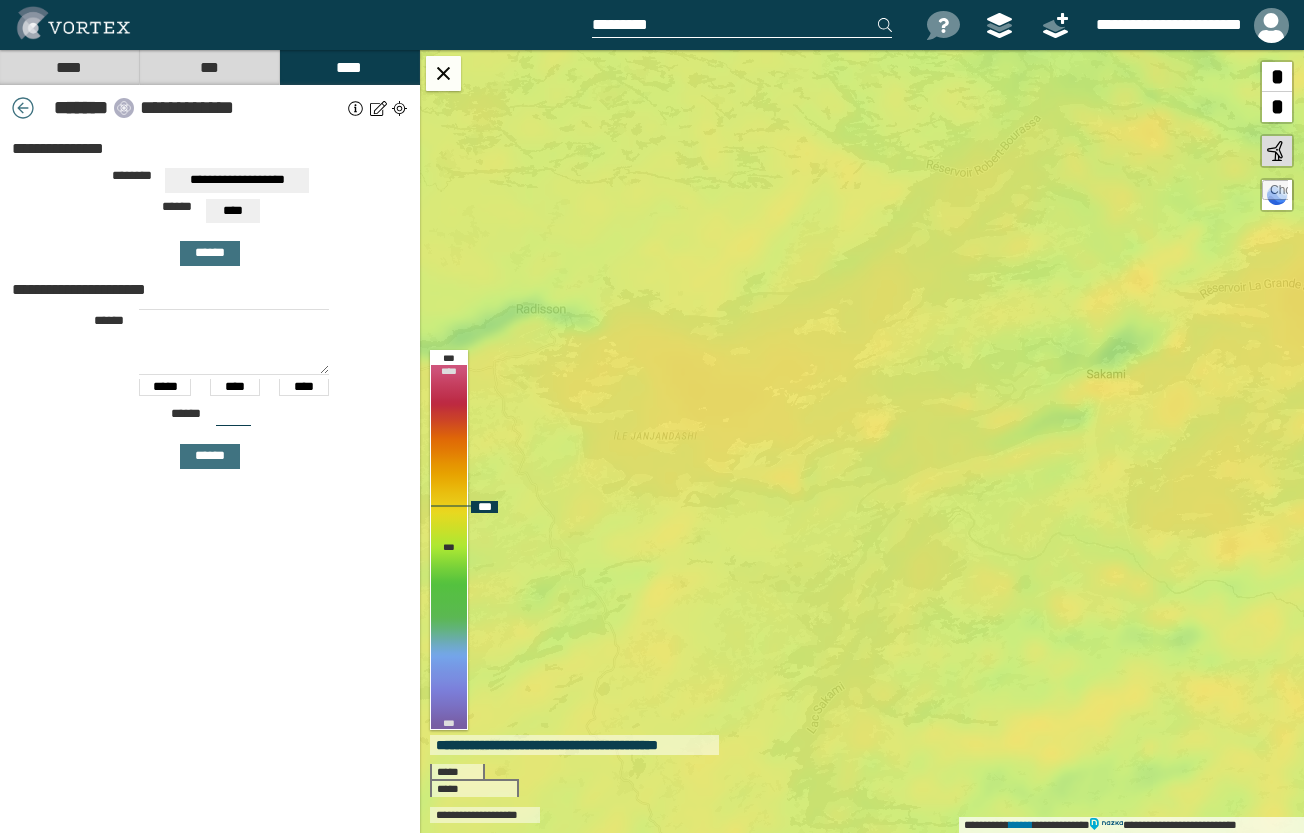 click on "**********" at bounding box center (862, 441) 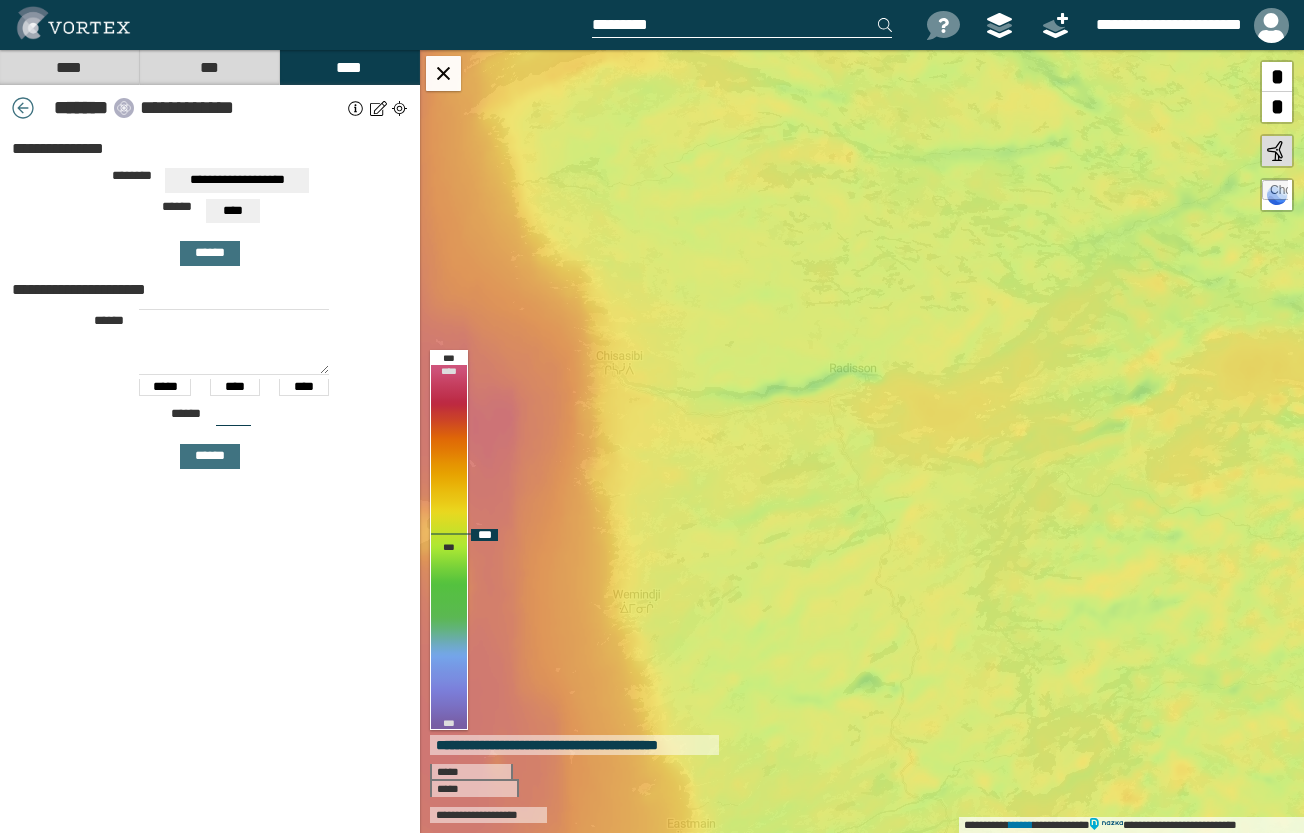 drag, startPoint x: 810, startPoint y: 357, endPoint x: 844, endPoint y: 352, distance: 34.36568 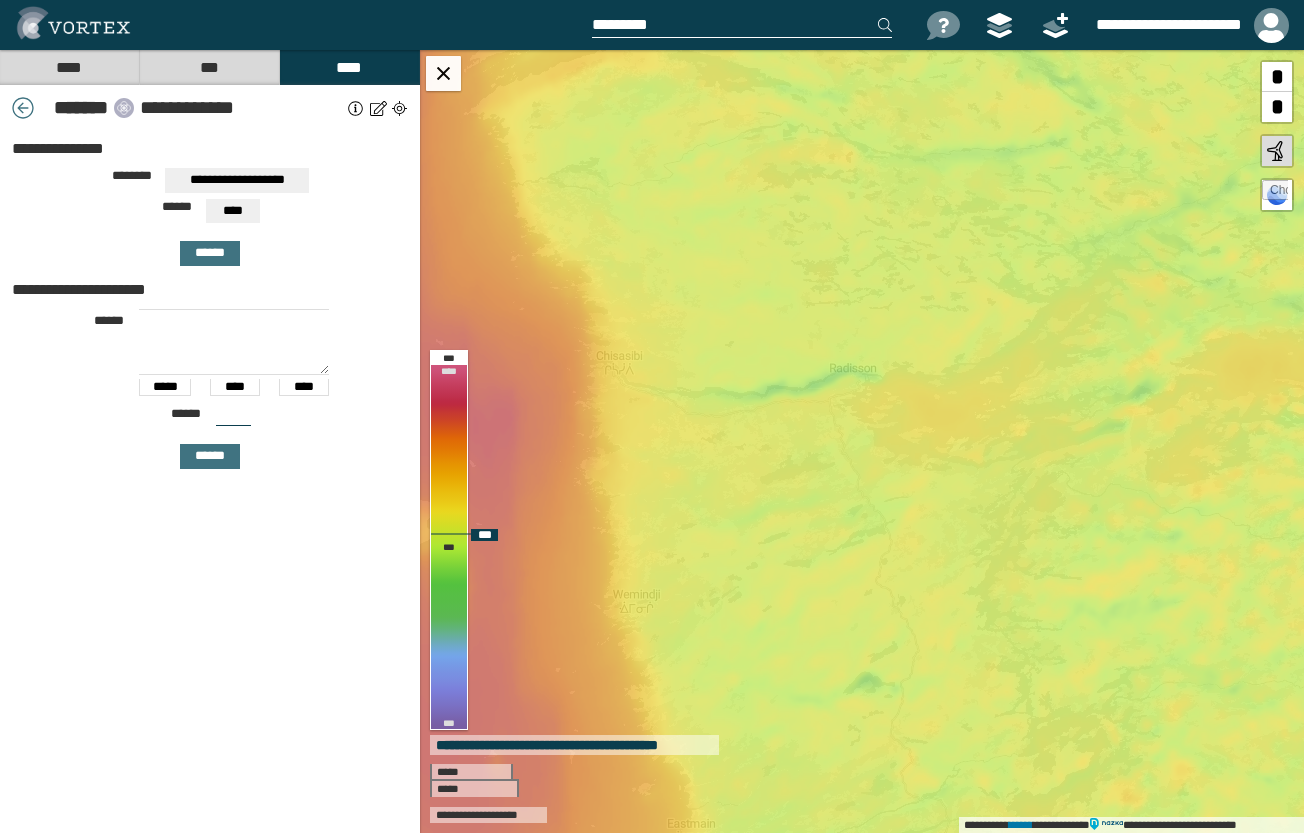 click on "**********" at bounding box center (862, 441) 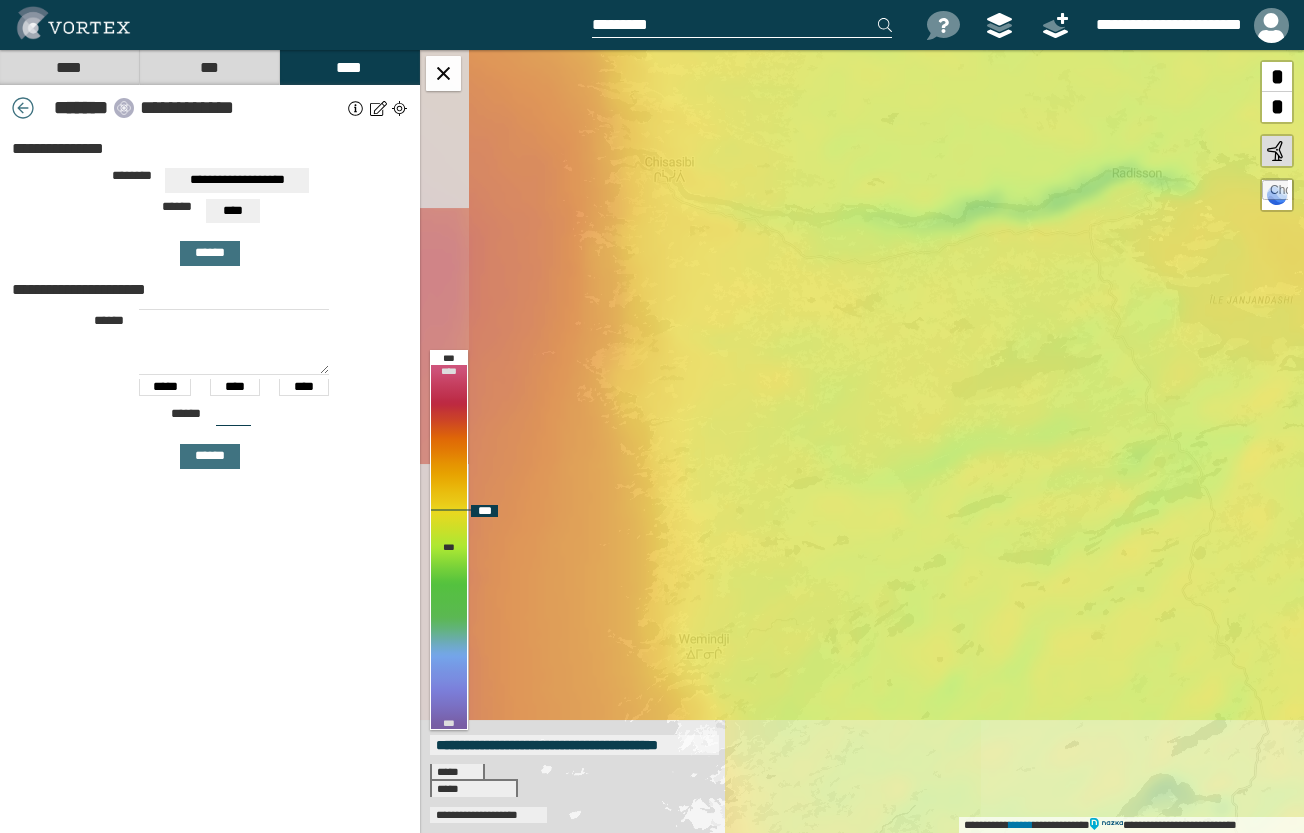 drag, startPoint x: 680, startPoint y: 448, endPoint x: 730, endPoint y: 253, distance: 201.30823 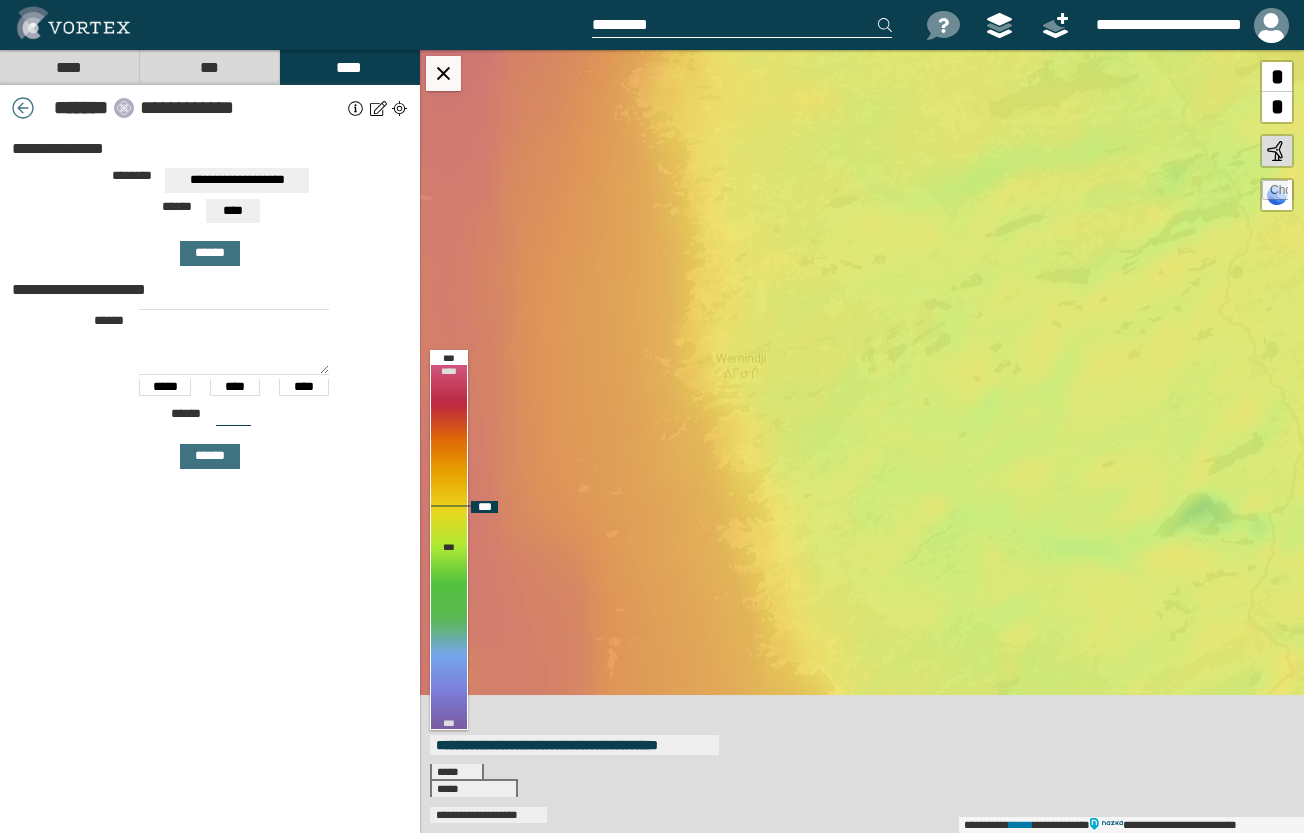 drag, startPoint x: 690, startPoint y: 575, endPoint x: 724, endPoint y: 275, distance: 301.92053 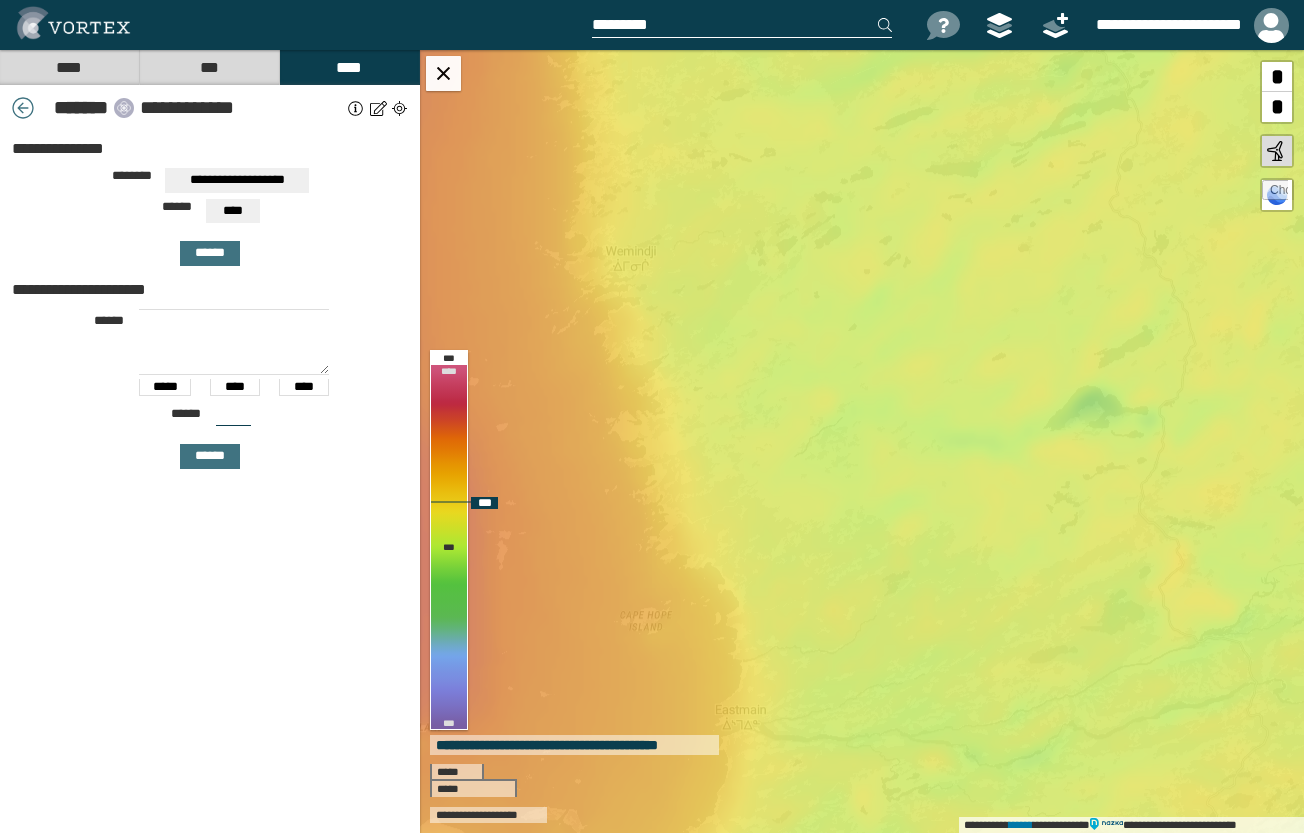 drag, startPoint x: 799, startPoint y: 616, endPoint x: 690, endPoint y: 531, distance: 138.22446 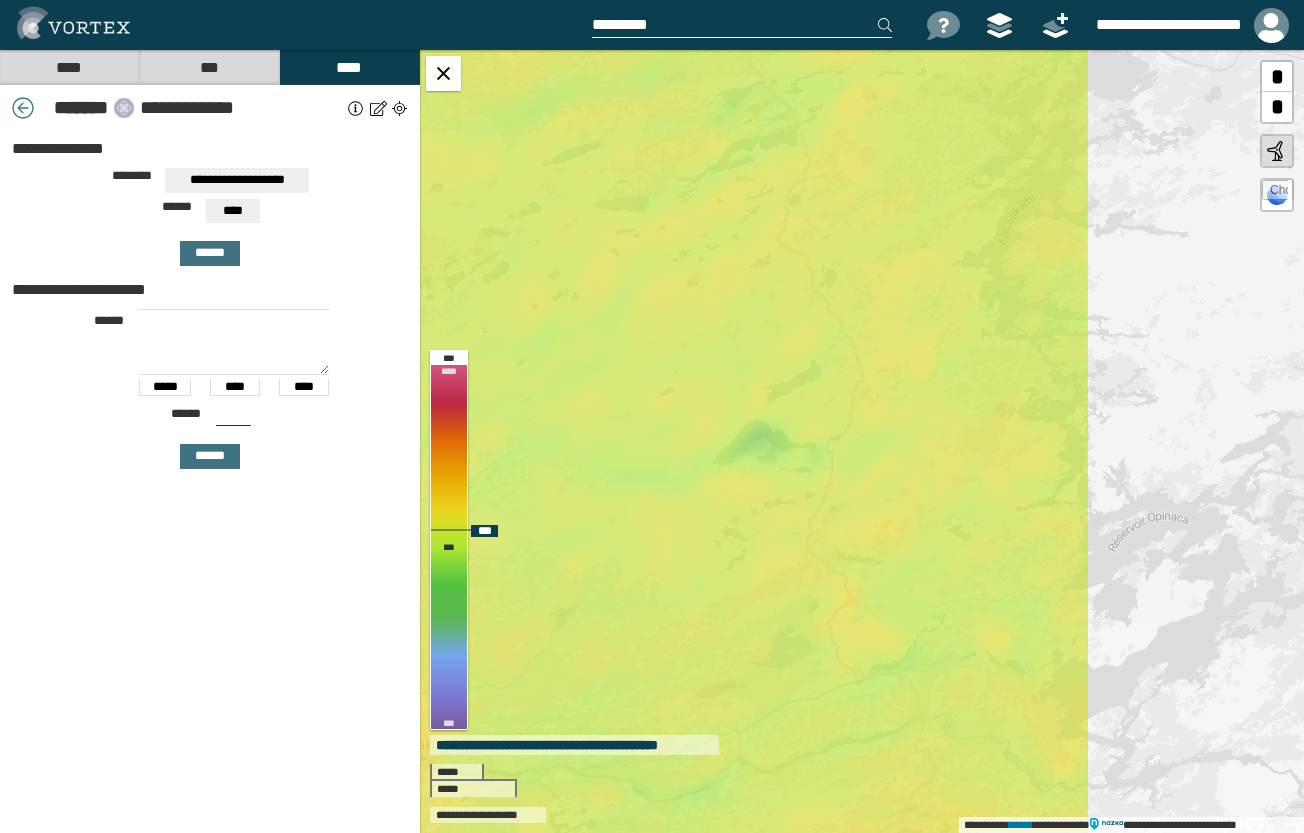 drag, startPoint x: 1056, startPoint y: 514, endPoint x: 722, endPoint y: 549, distance: 335.82883 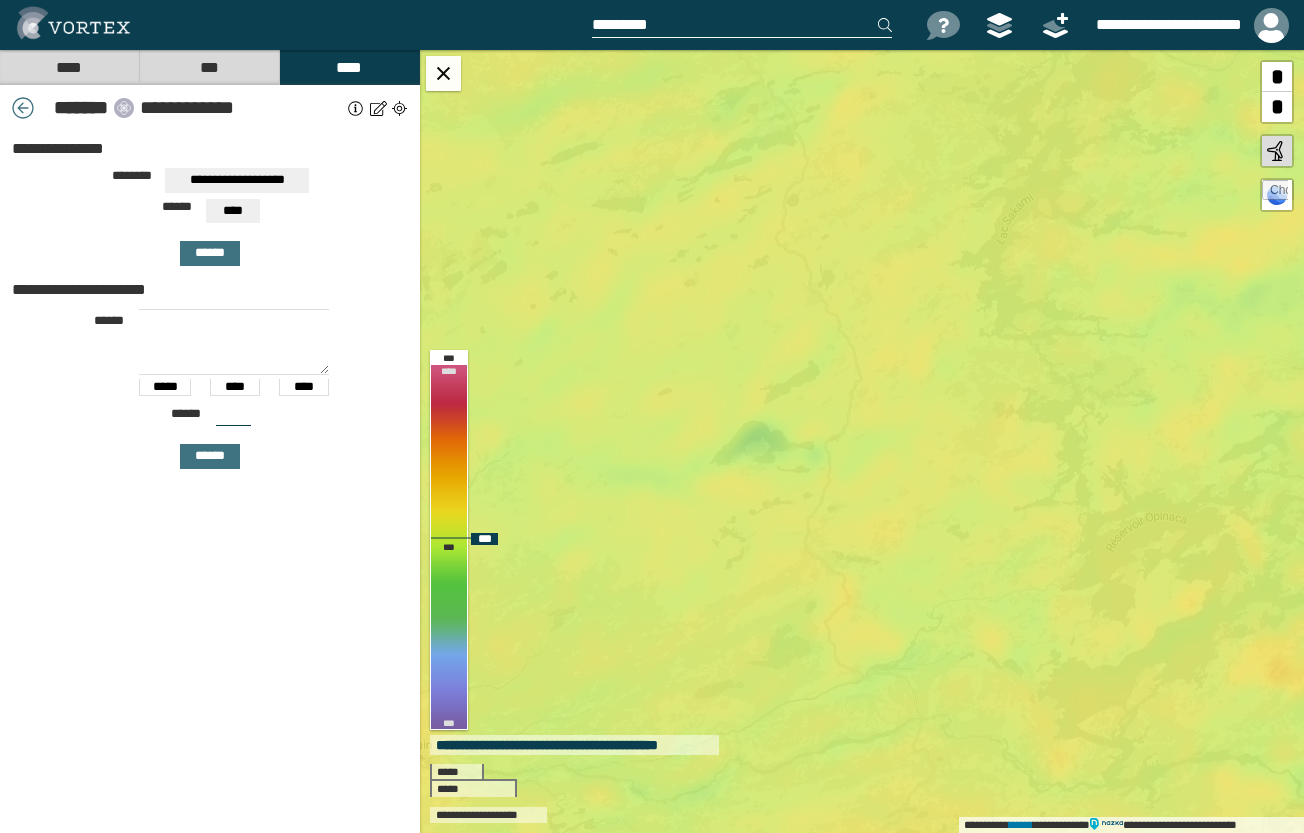 click on "**********" at bounding box center [862, 441] 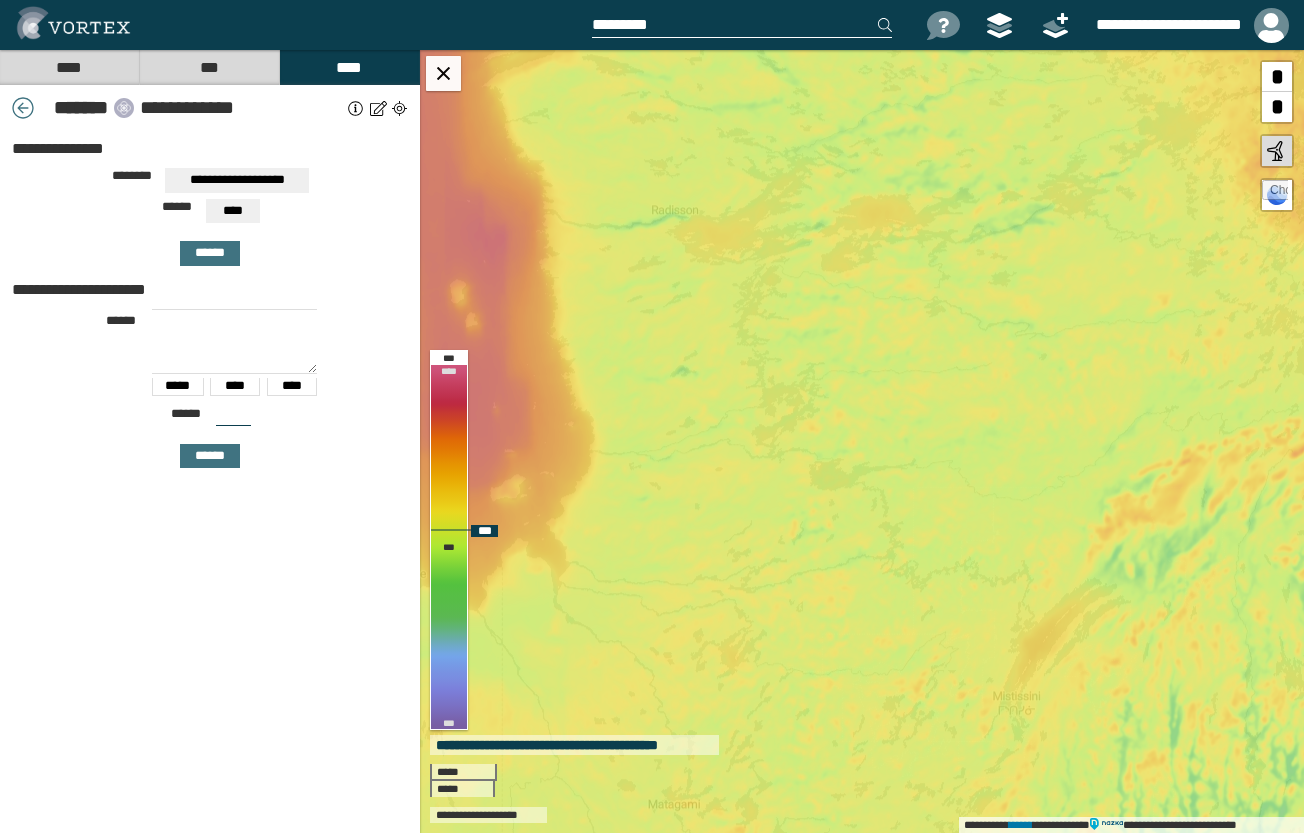 drag, startPoint x: 1027, startPoint y: 573, endPoint x: 843, endPoint y: 385, distance: 263.05893 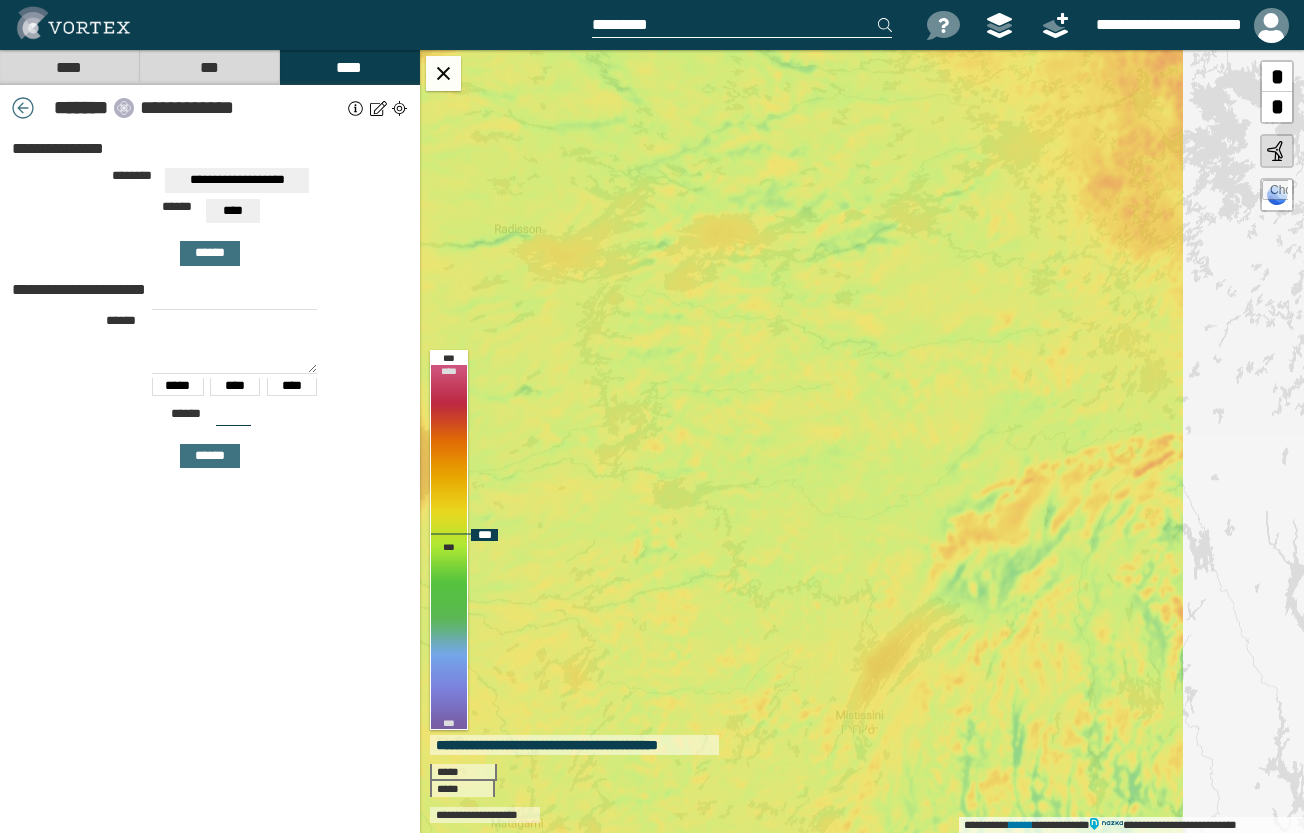 drag, startPoint x: 968, startPoint y: 561, endPoint x: 818, endPoint y: 554, distance: 150.16324 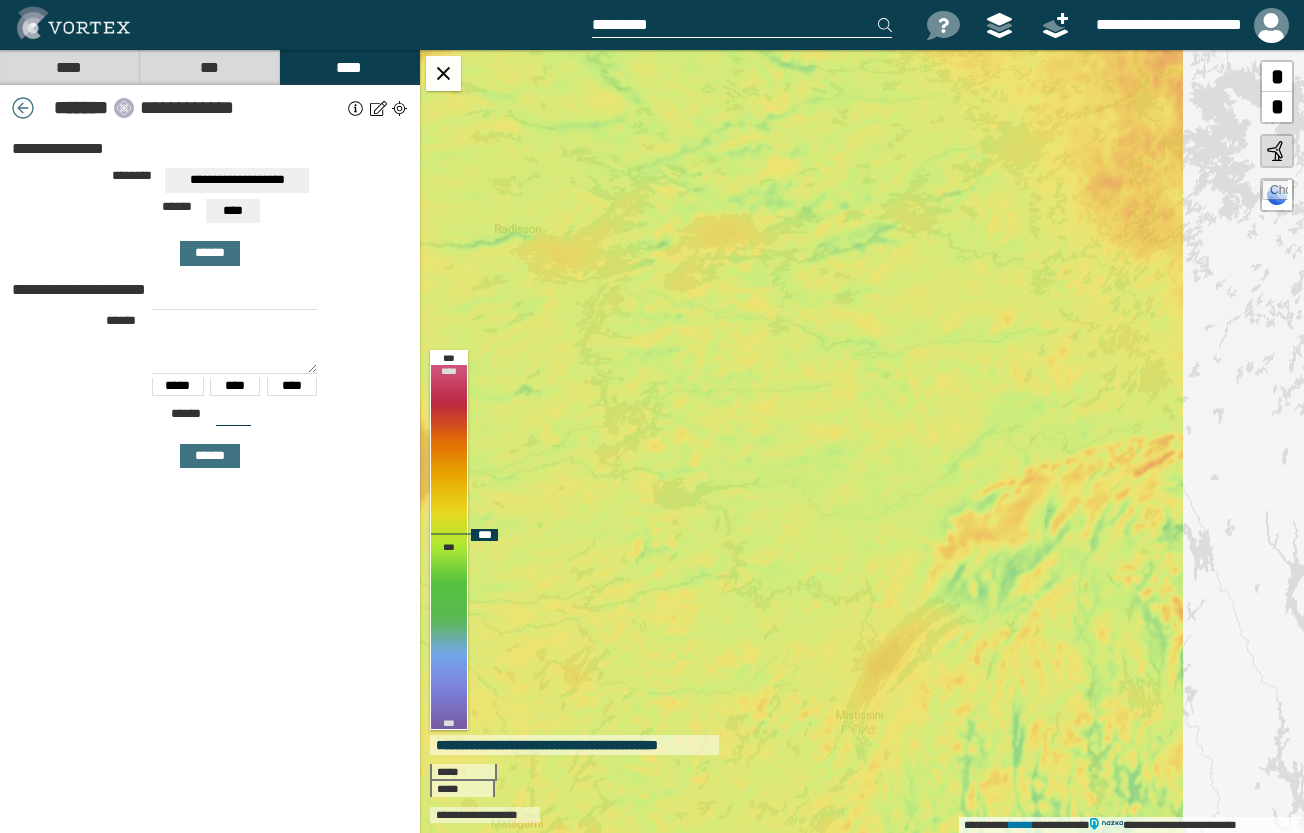 click on "**********" at bounding box center (862, 441) 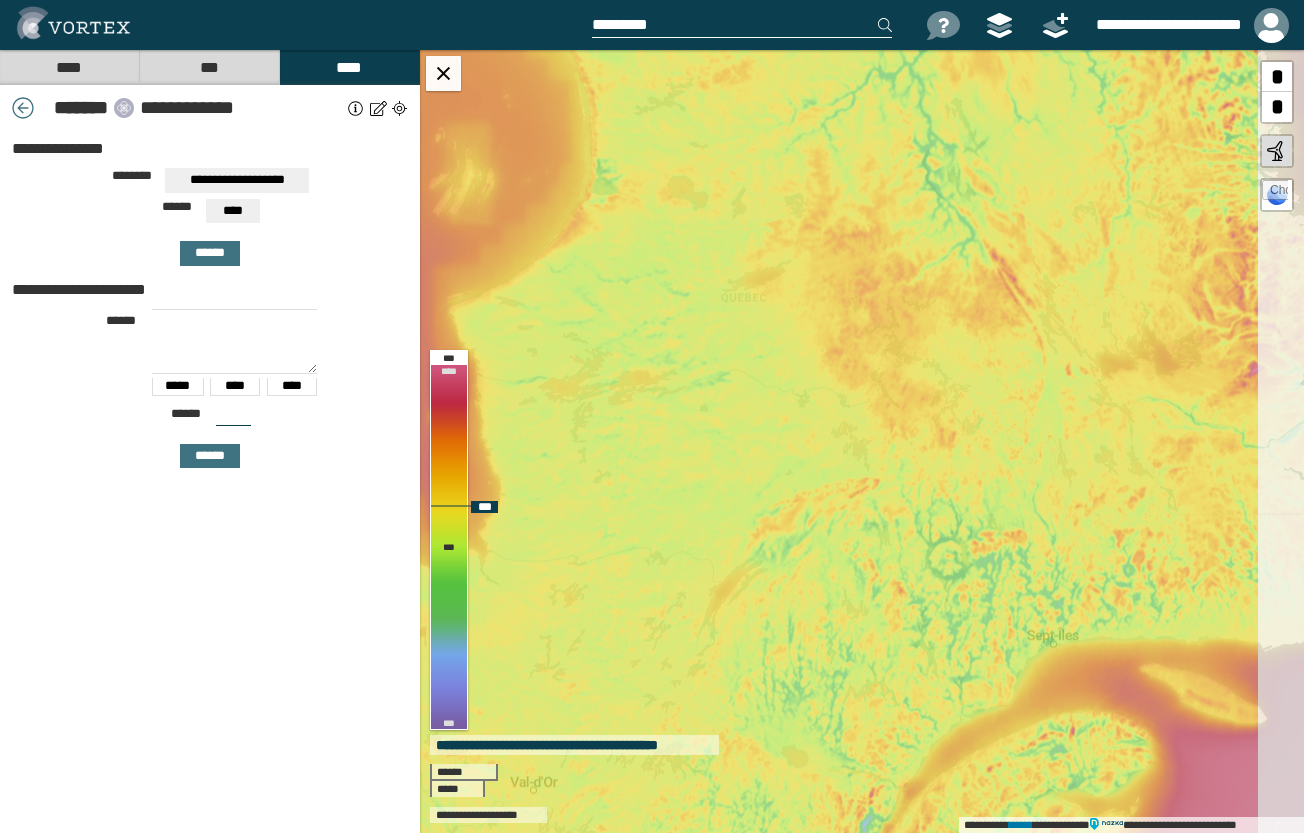 drag, startPoint x: 814, startPoint y: 665, endPoint x: 737, endPoint y: 647, distance: 79.07591 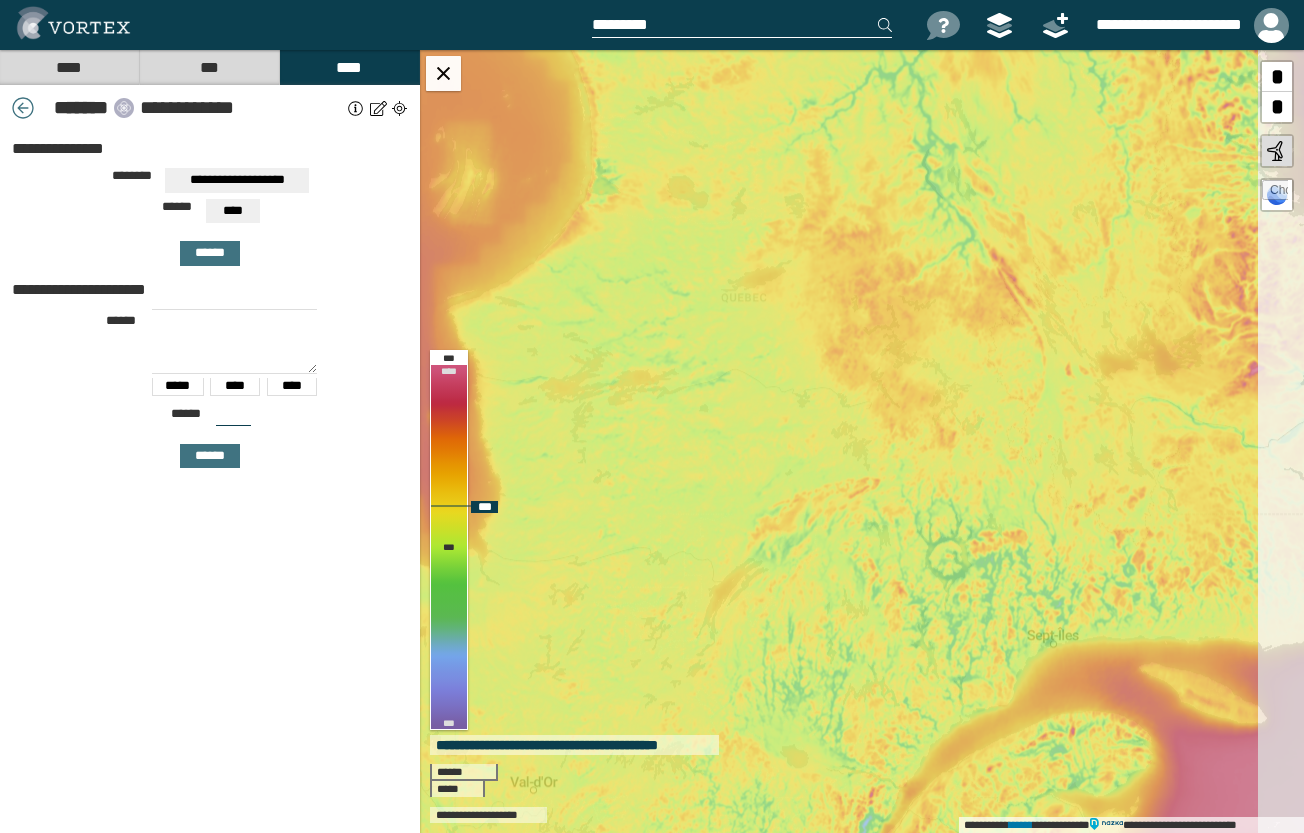 click on "**********" at bounding box center [862, 441] 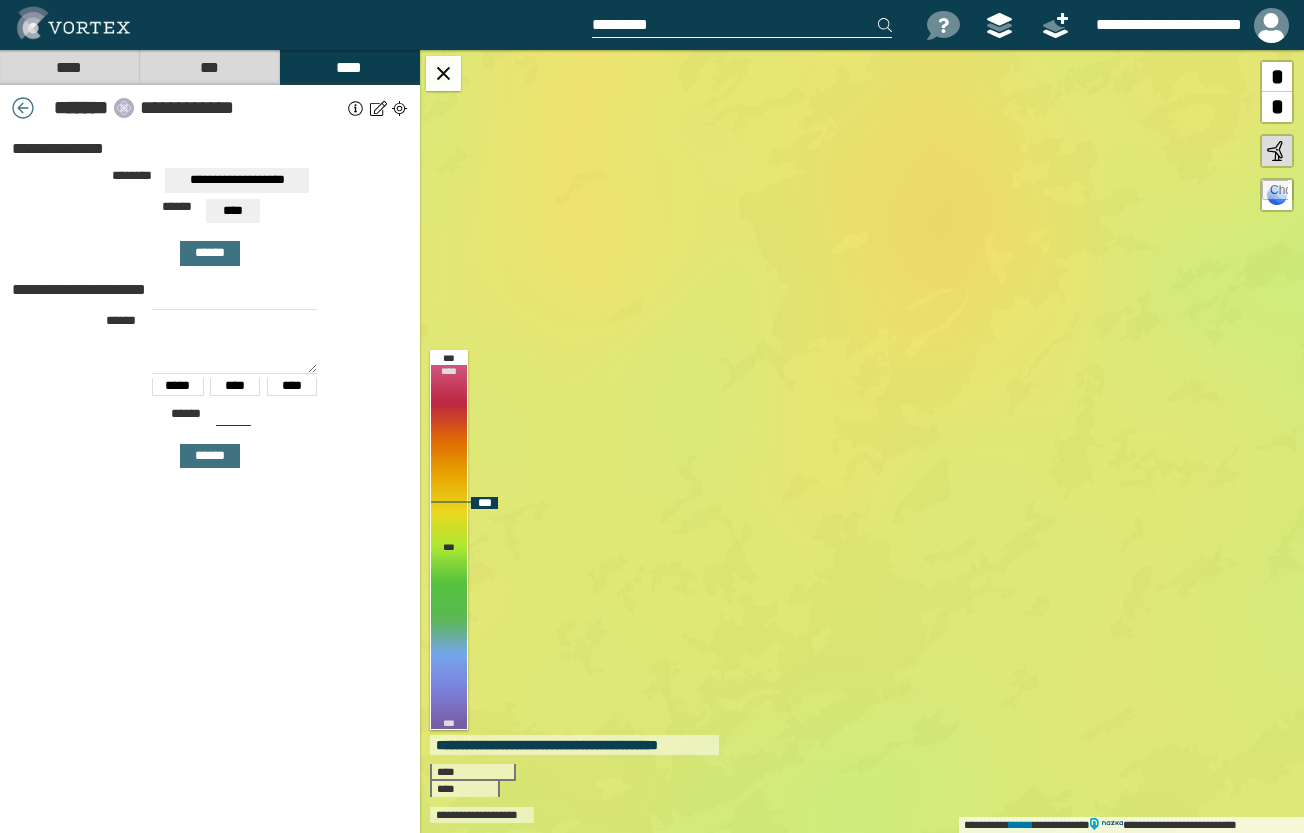 drag, startPoint x: 858, startPoint y: 276, endPoint x: 916, endPoint y: 254, distance: 62.03225 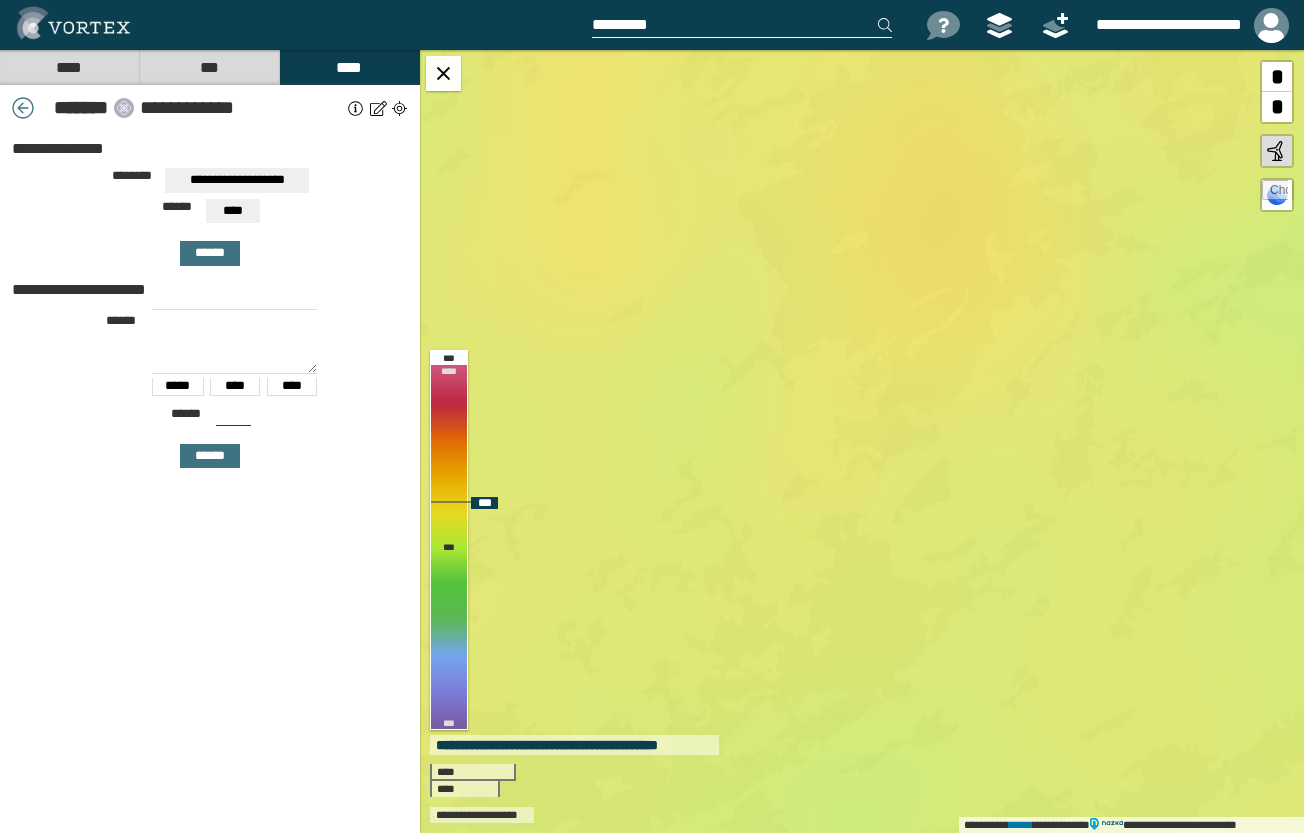 click on "**********" at bounding box center (862, 441) 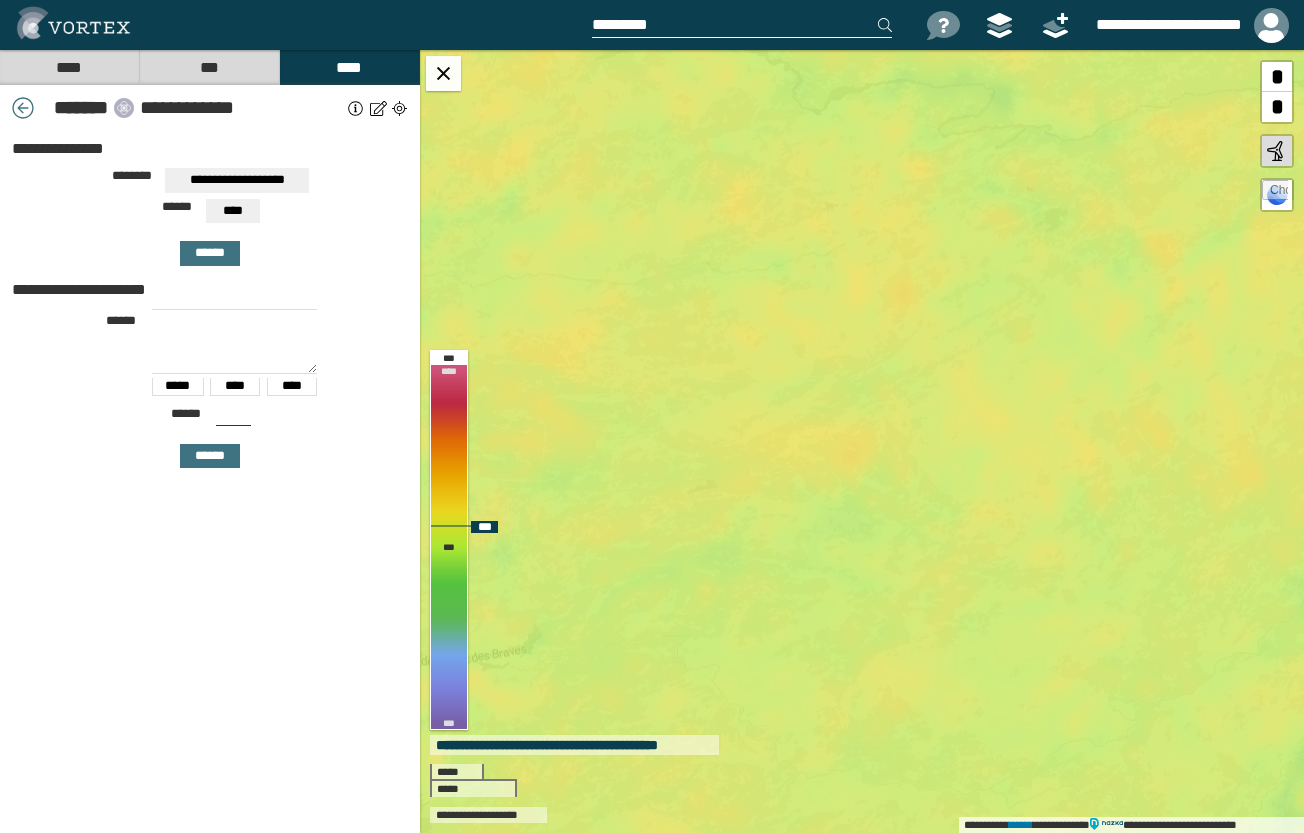 drag, startPoint x: 904, startPoint y: 301, endPoint x: 1028, endPoint y: 356, distance: 135.65028 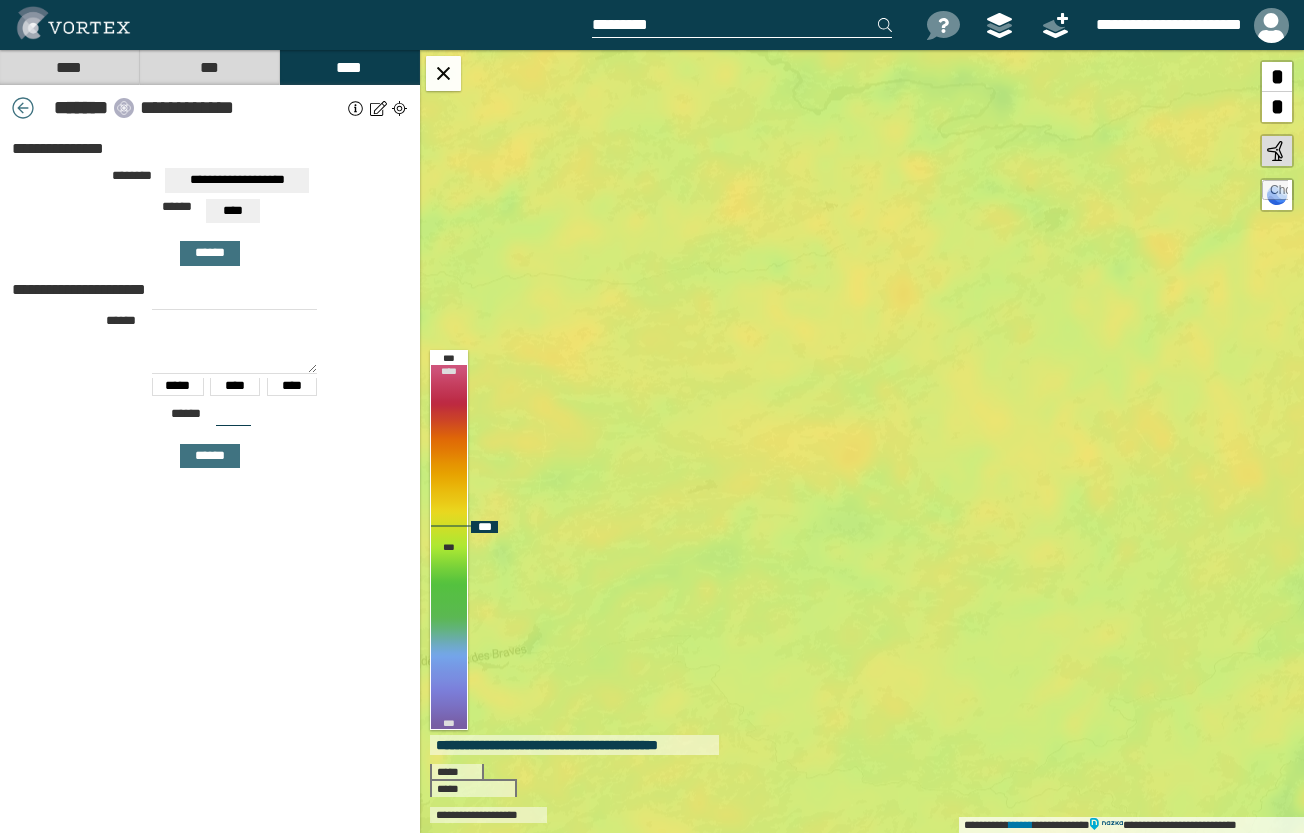 click on "**********" at bounding box center [862, 441] 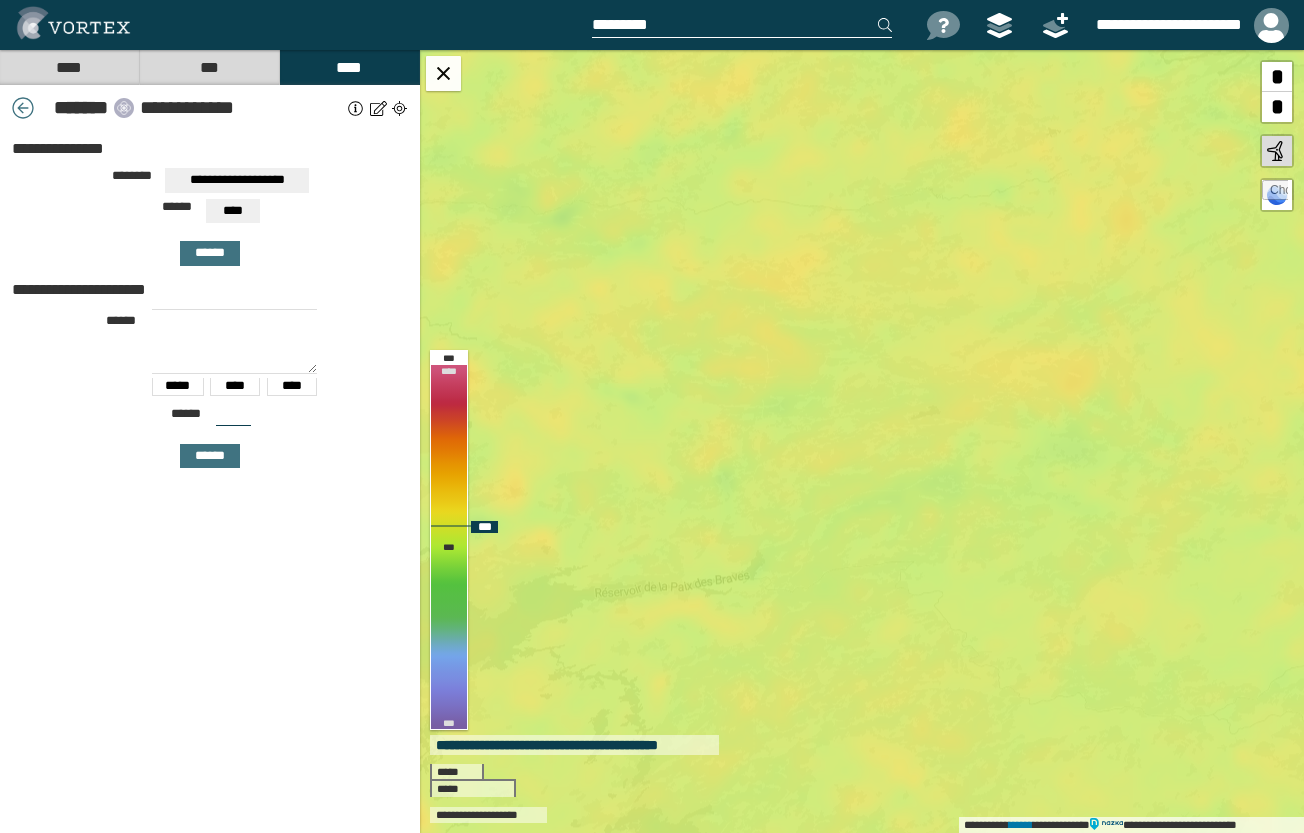 drag, startPoint x: 850, startPoint y: 440, endPoint x: 961, endPoint y: 335, distance: 152.79398 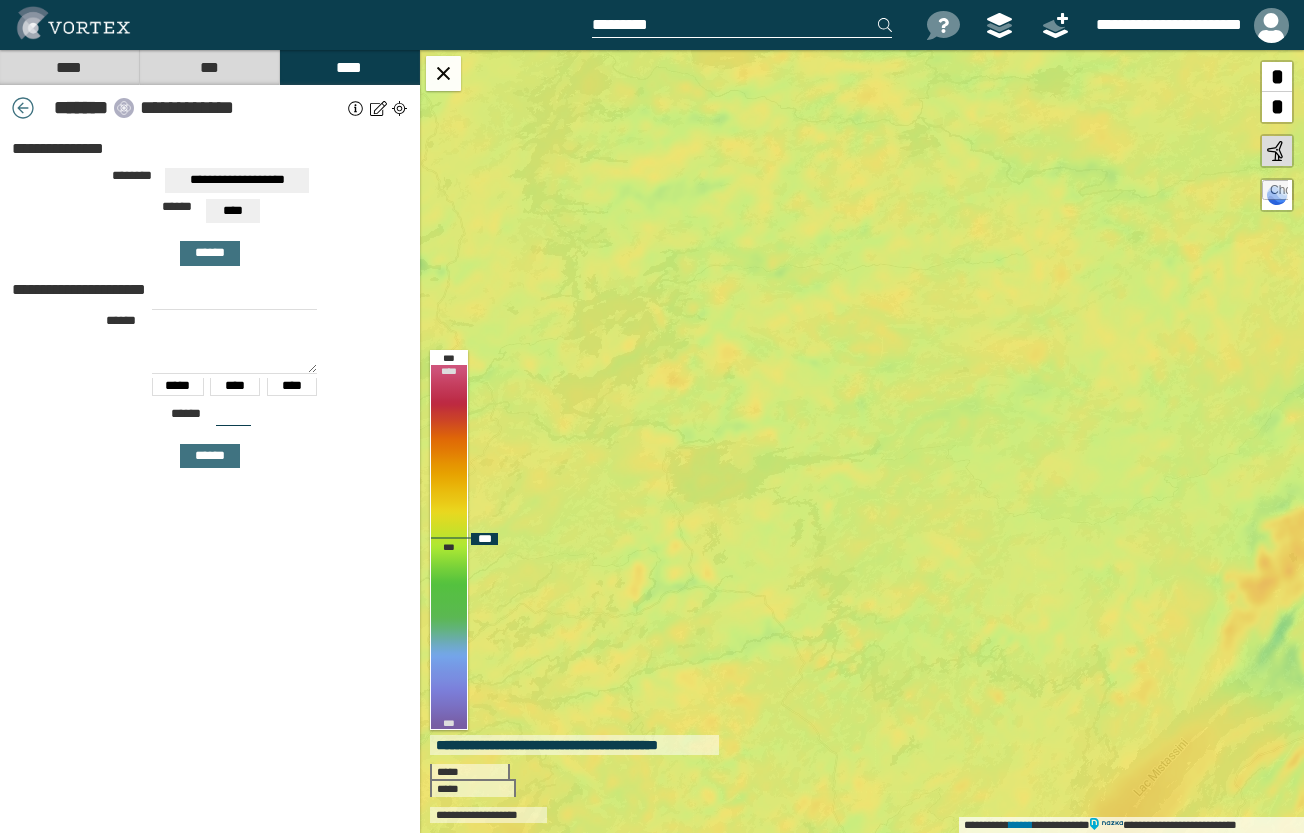 drag, startPoint x: 779, startPoint y: 403, endPoint x: 930, endPoint y: 407, distance: 151.05296 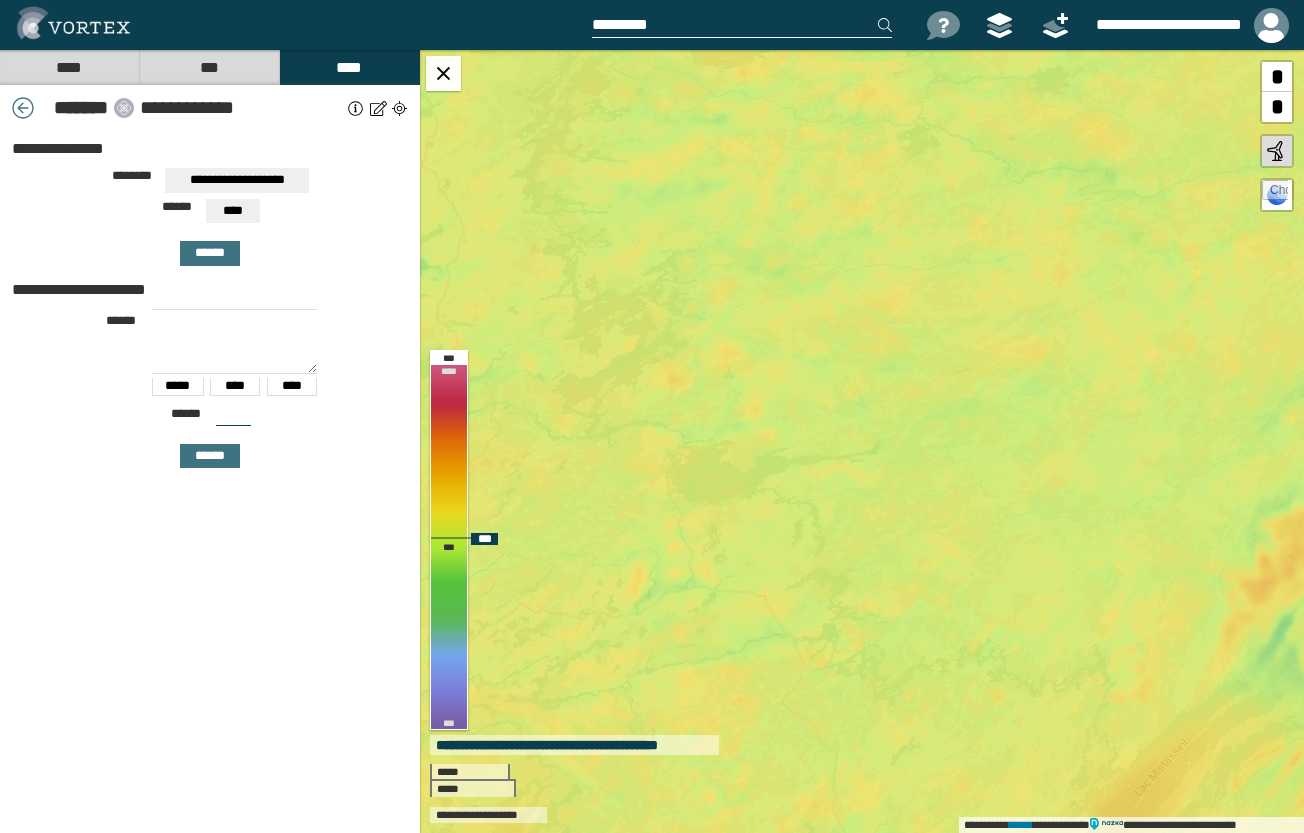 click on "**********" at bounding box center (862, 441) 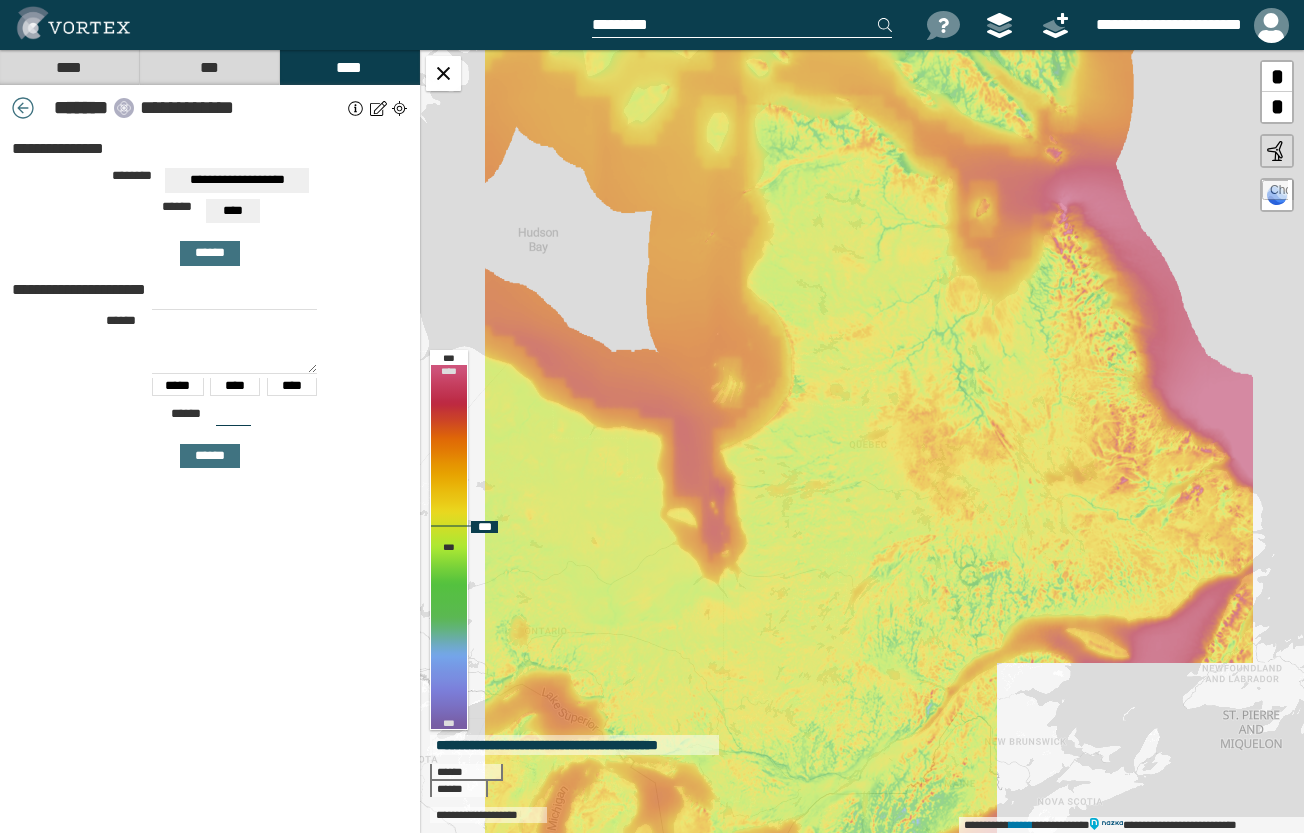 drag, startPoint x: 872, startPoint y: 417, endPoint x: 766, endPoint y: 528, distance: 153.4829 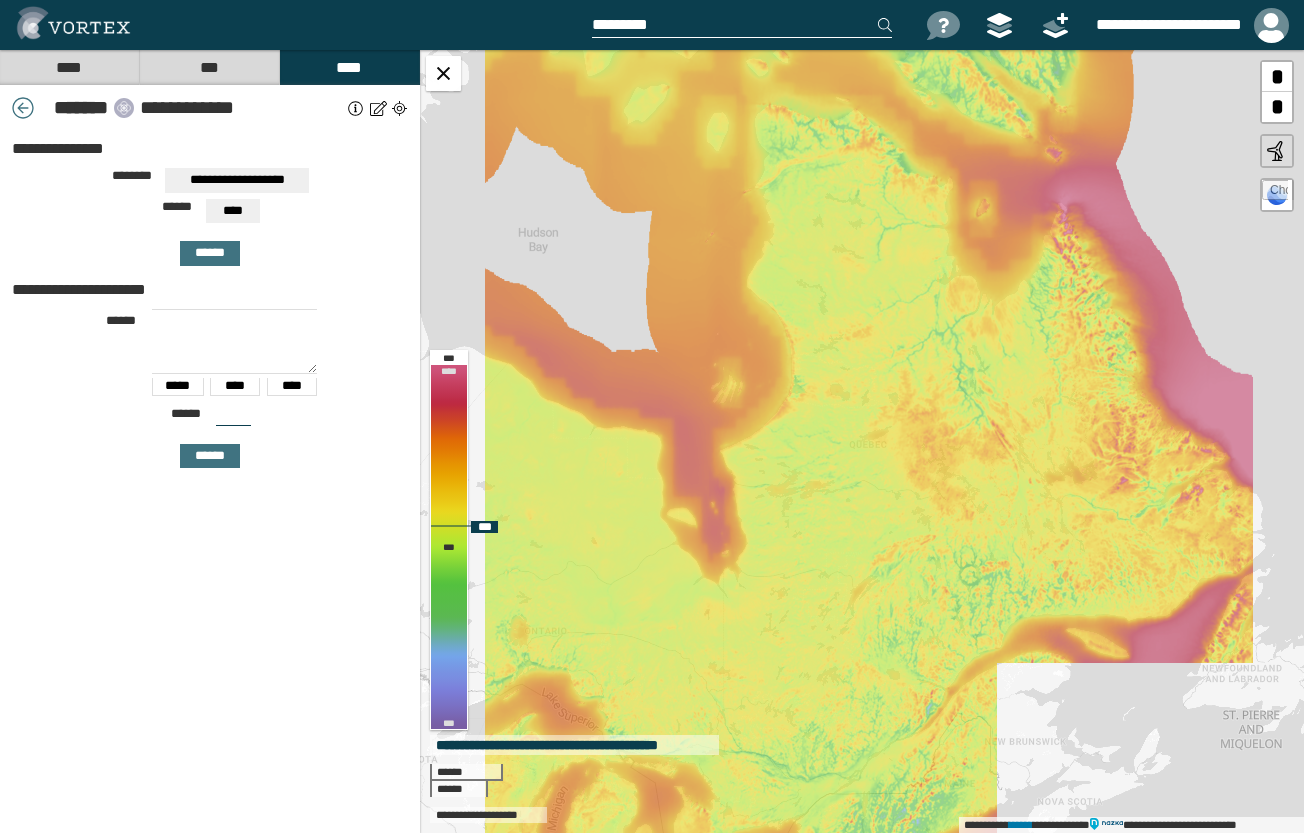 click on "**********" at bounding box center (862, 441) 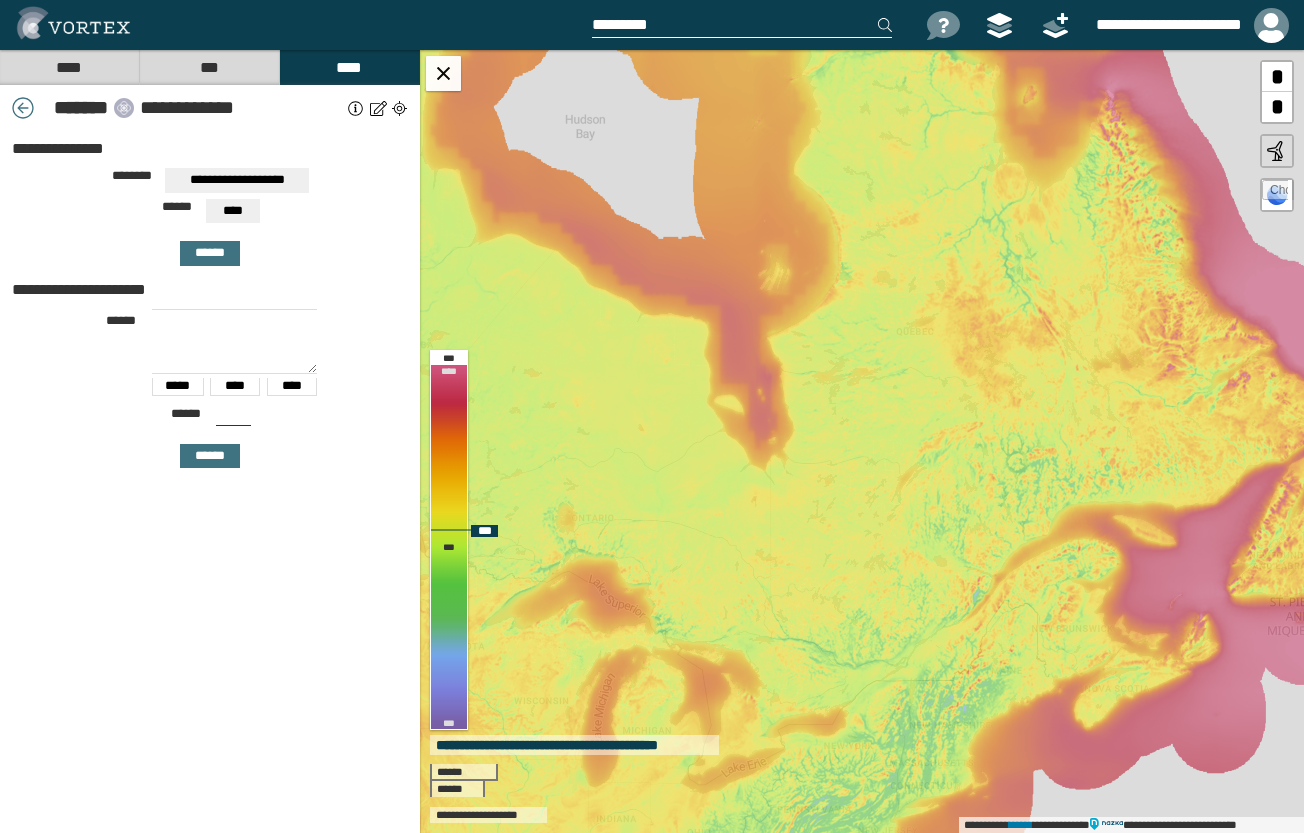 drag, startPoint x: 884, startPoint y: 429, endPoint x: 930, endPoint y: 384, distance: 64.3506 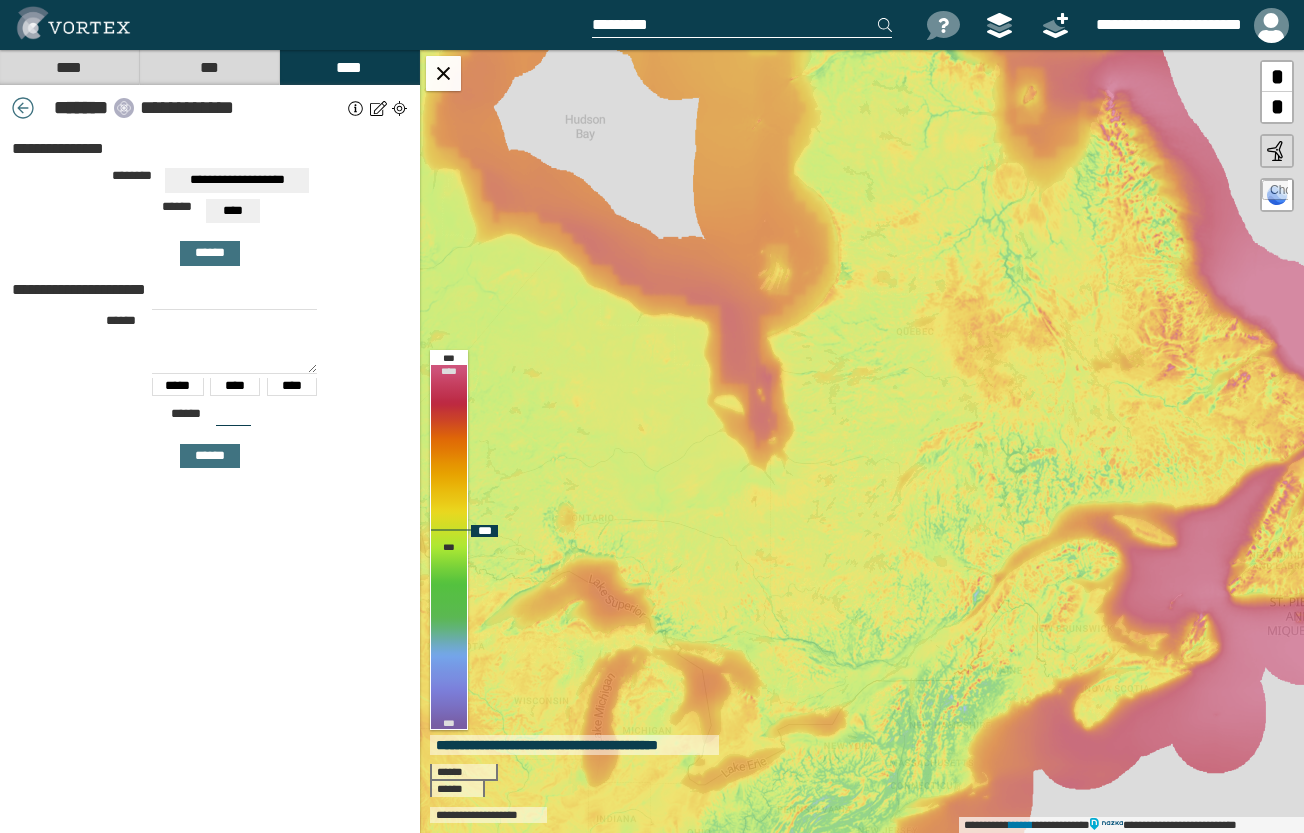 click on "**********" at bounding box center [862, 441] 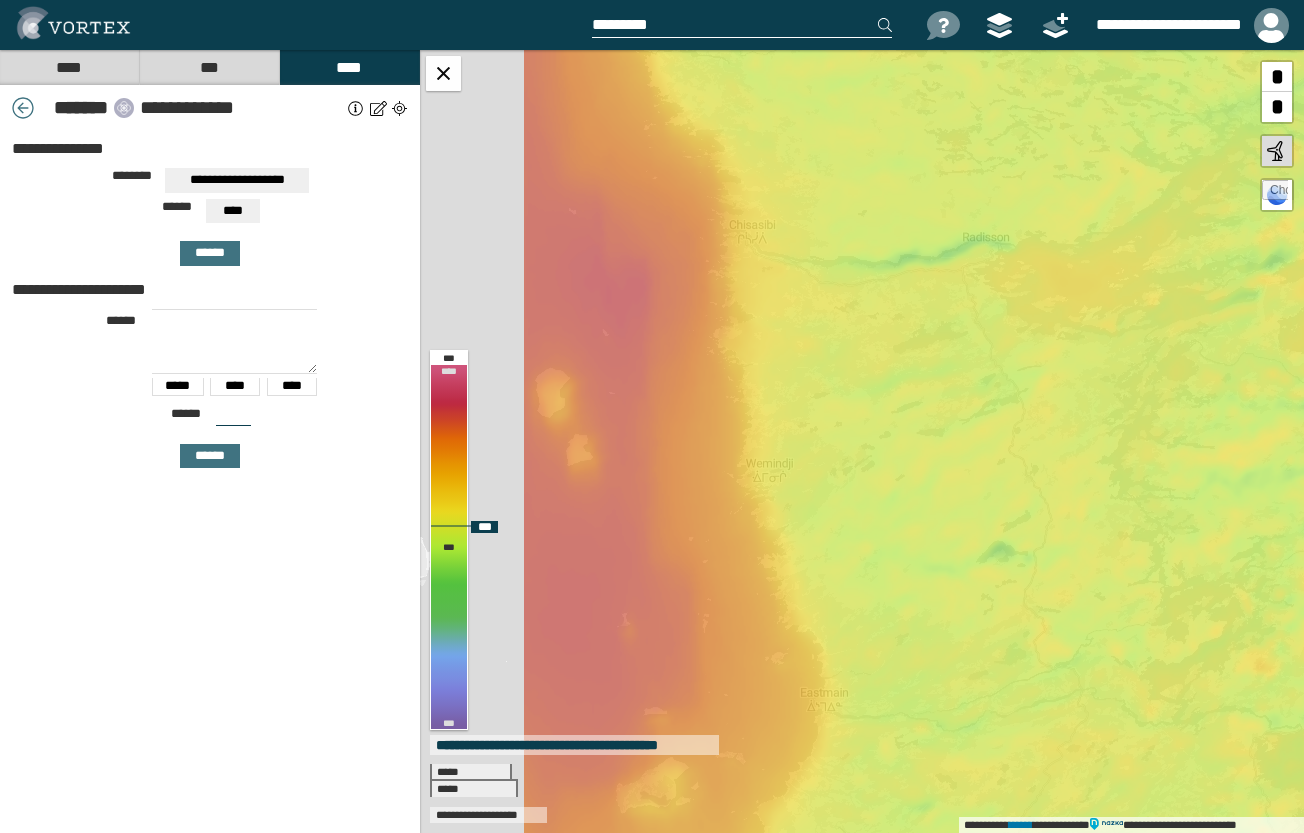drag, startPoint x: 667, startPoint y: 333, endPoint x: 962, endPoint y: 297, distance: 297.1885 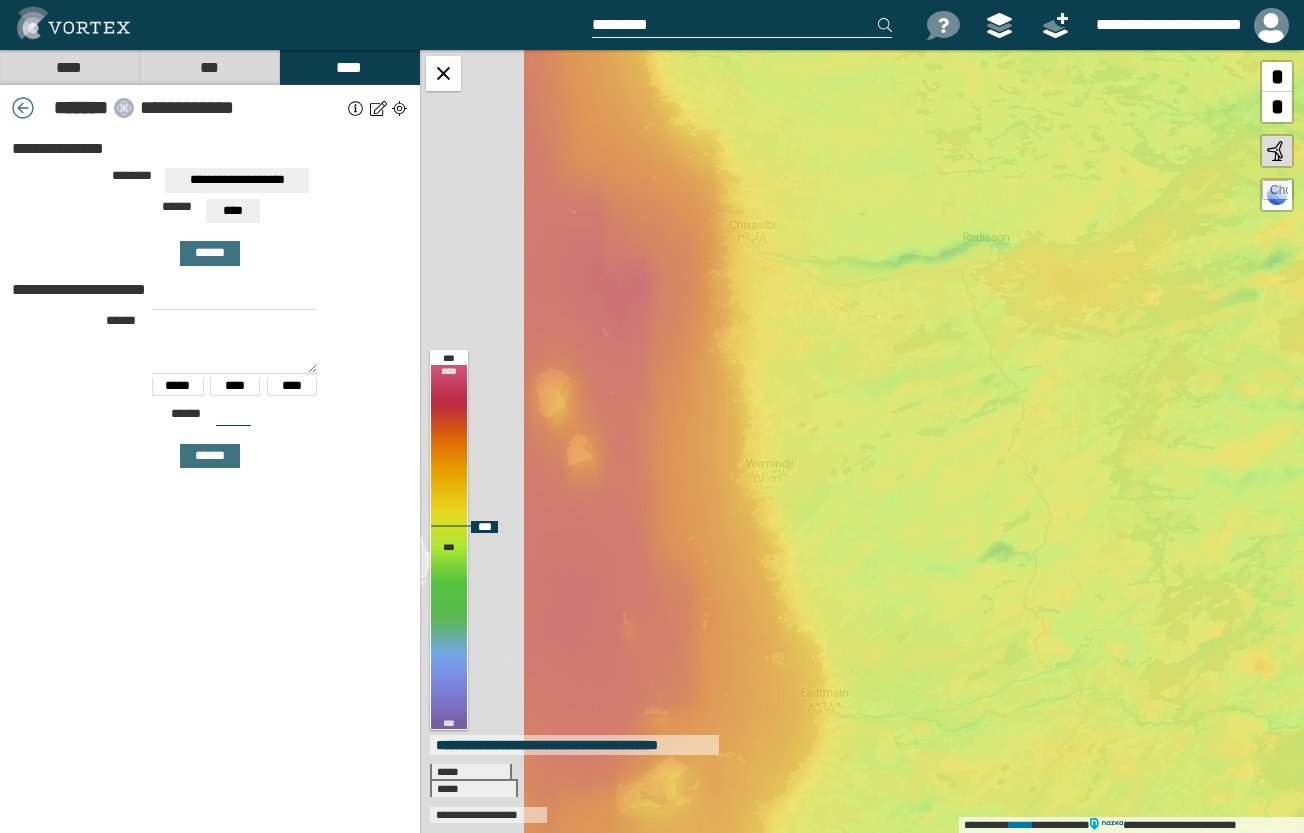 click on "**********" at bounding box center [862, 441] 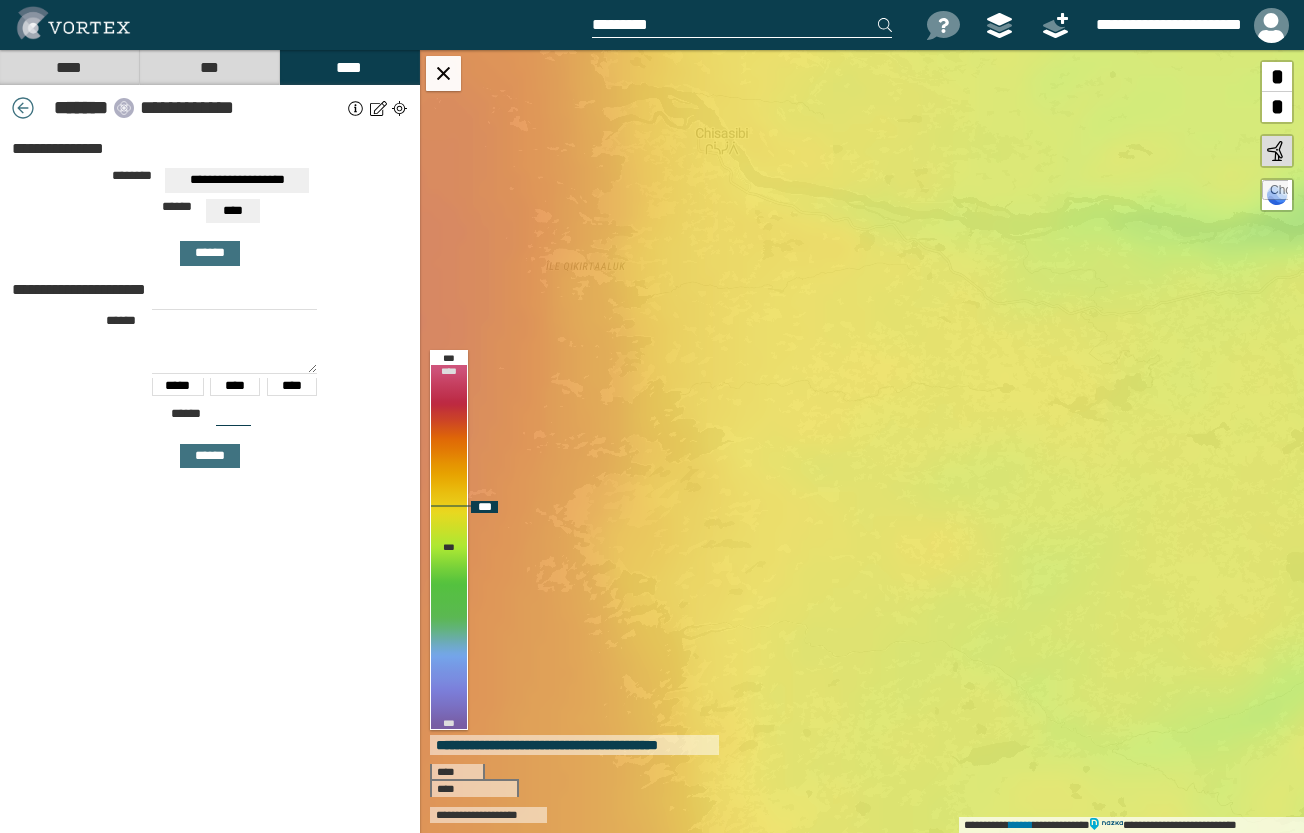 drag, startPoint x: 752, startPoint y: 393, endPoint x: 748, endPoint y: 411, distance: 18.439089 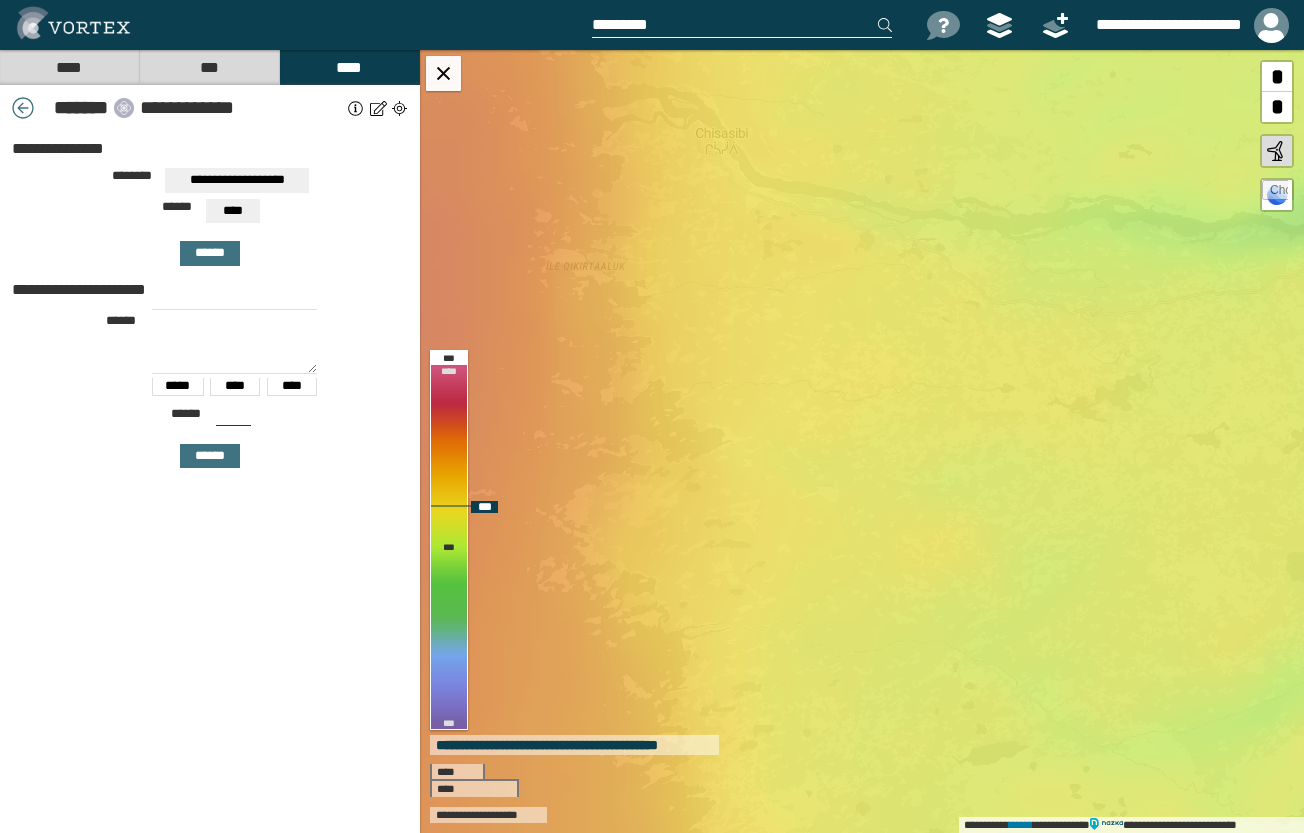 click on "**********" at bounding box center (862, 441) 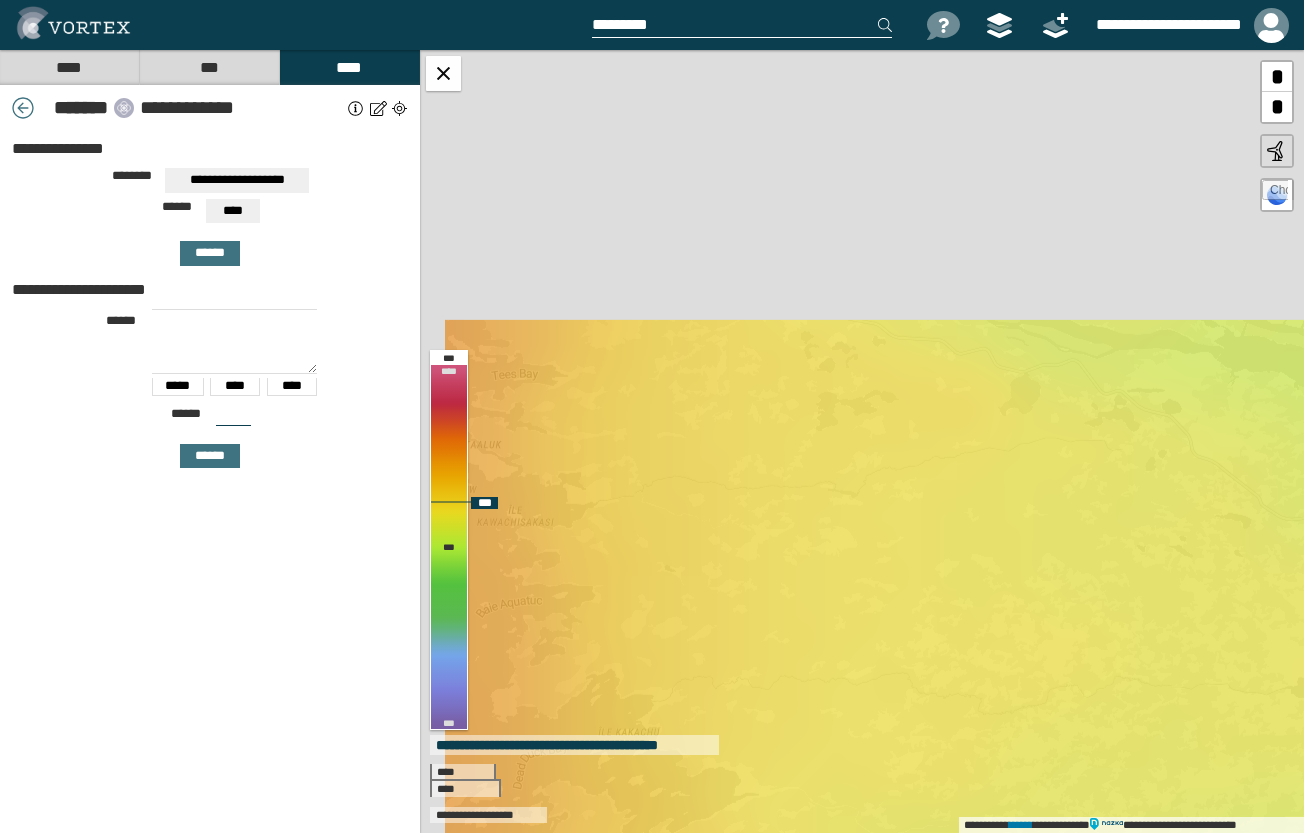drag, startPoint x: 714, startPoint y: 304, endPoint x: 765, endPoint y: 597, distance: 297.40546 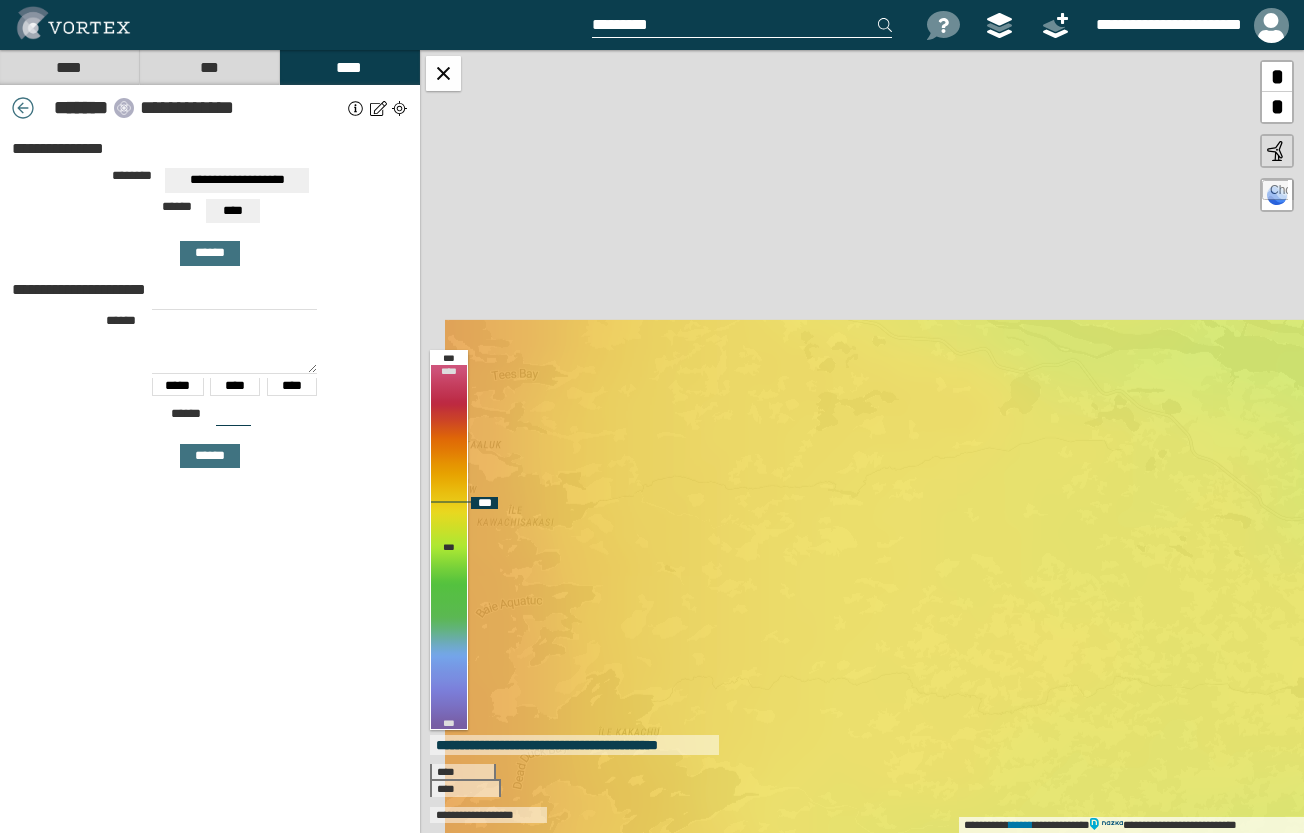click on "**********" at bounding box center (862, 441) 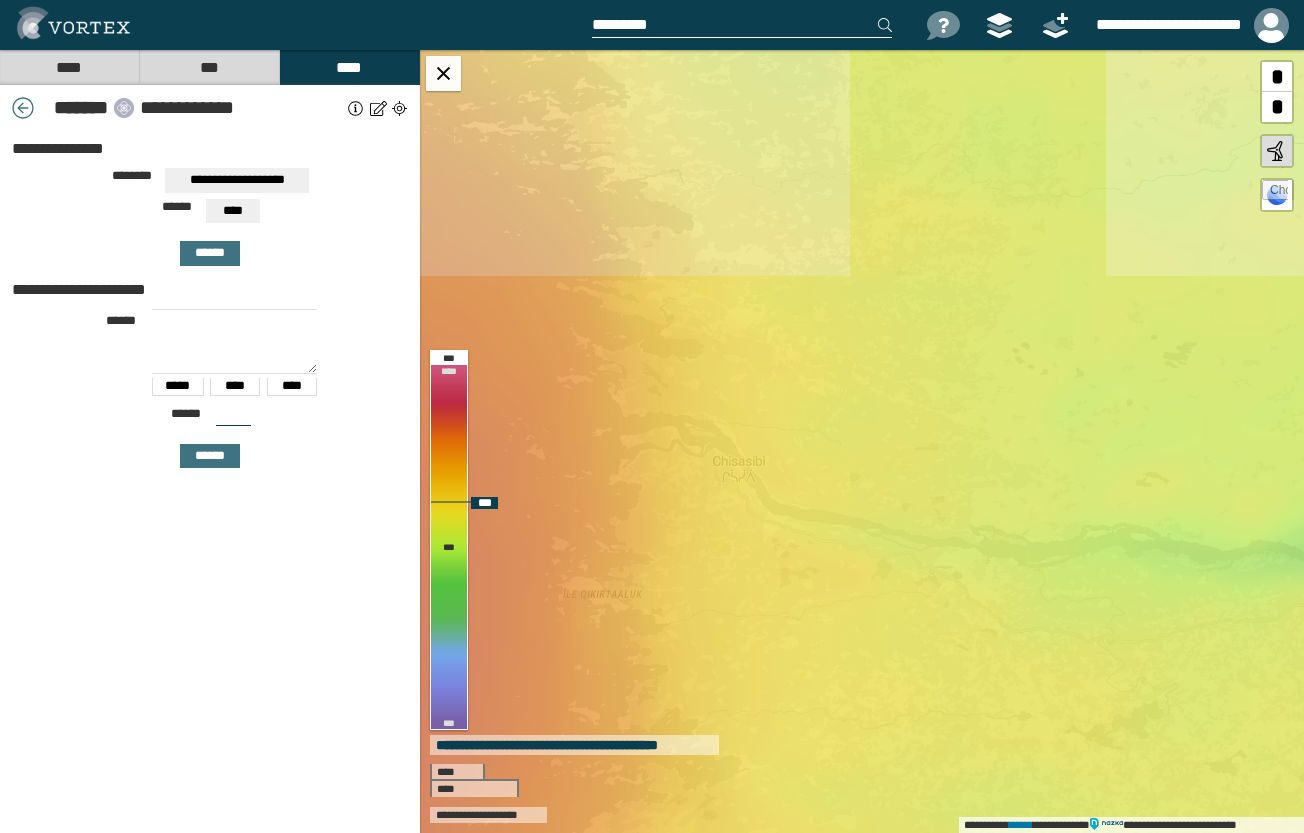 drag, startPoint x: 743, startPoint y: 407, endPoint x: 728, endPoint y: 489, distance: 83.360664 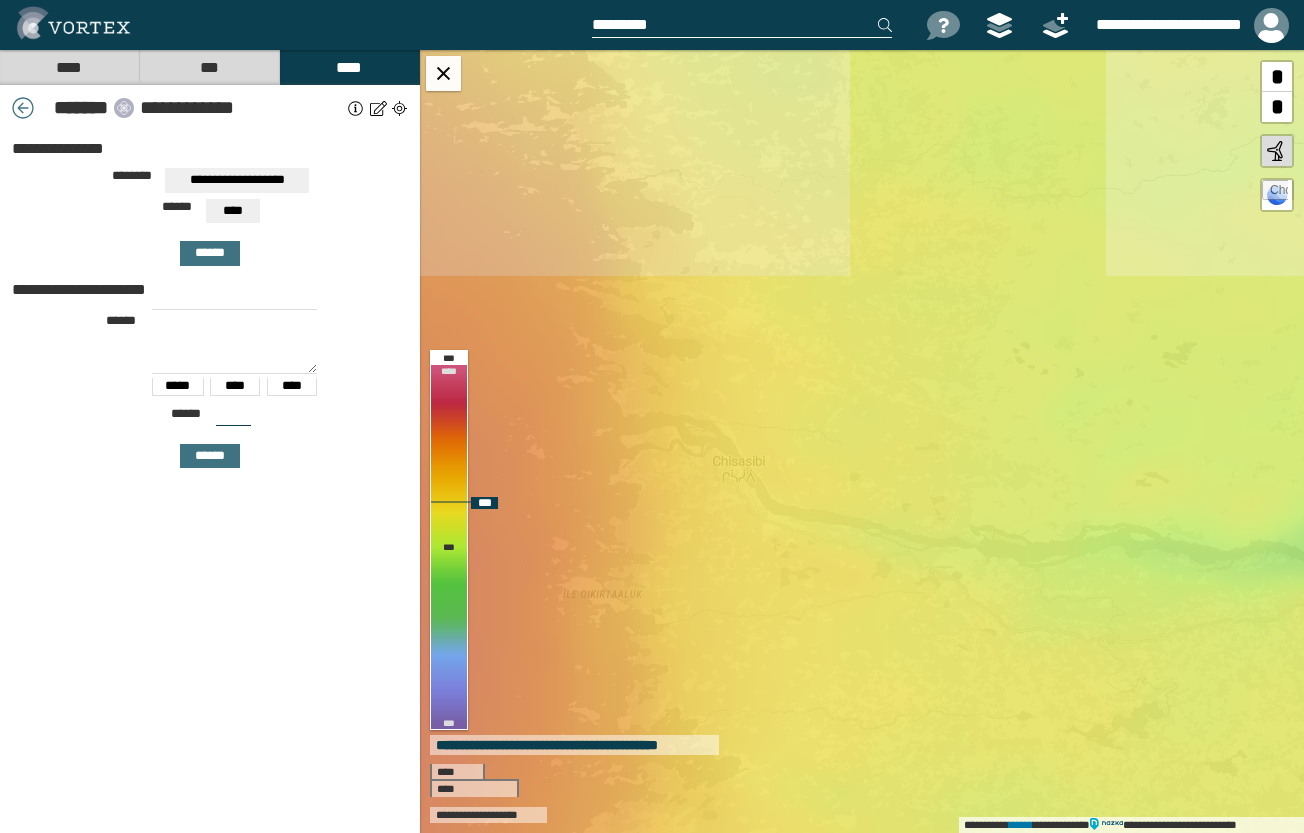click on "**********" at bounding box center [862, 441] 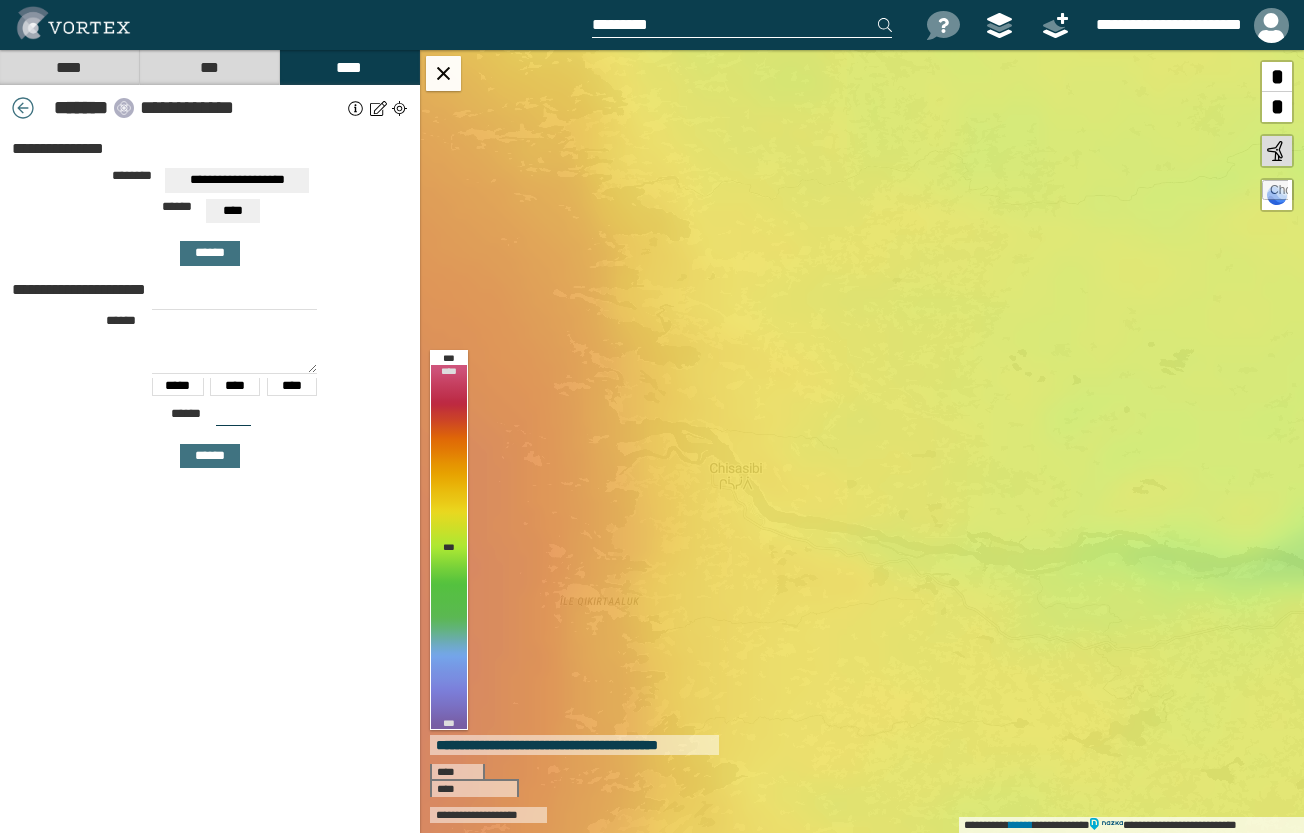 click on "****" at bounding box center (69, 67) 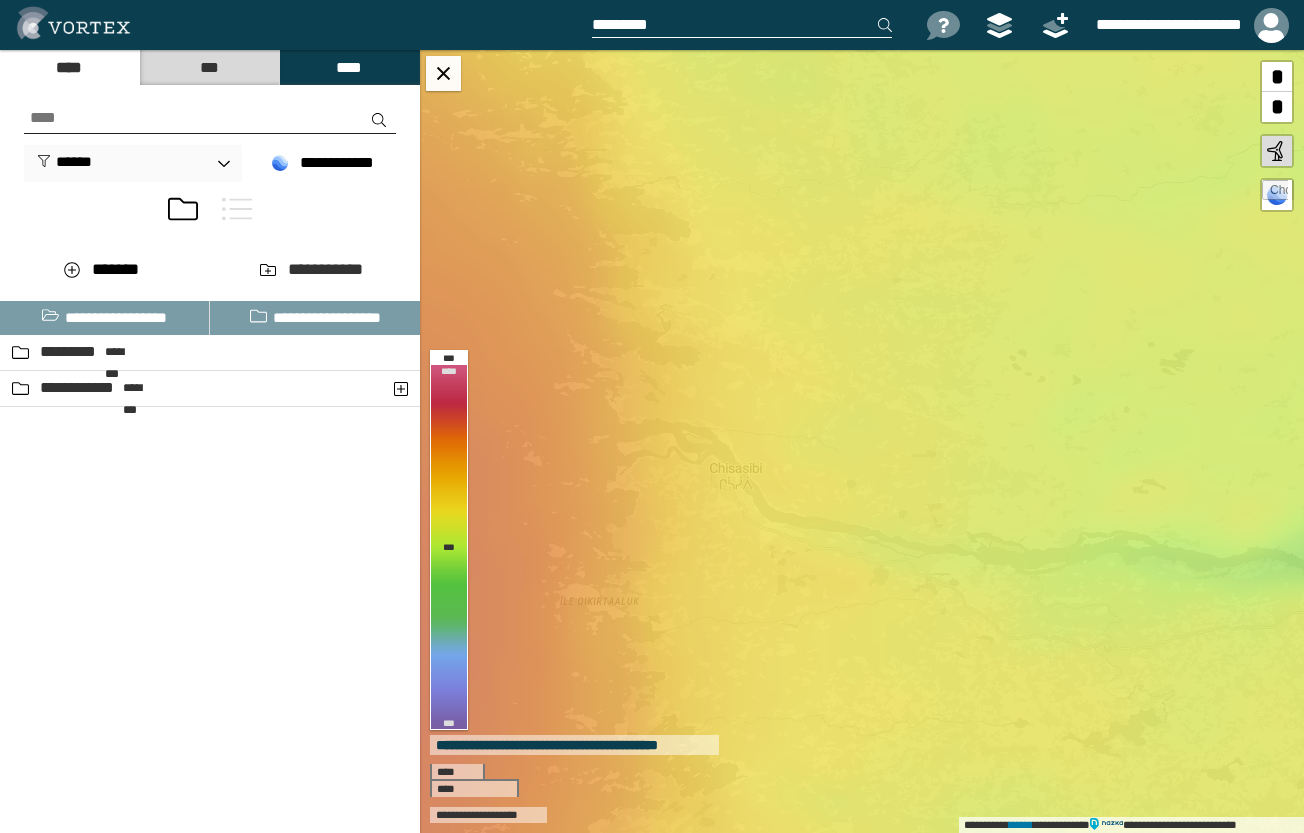 click on "***" at bounding box center (209, 67) 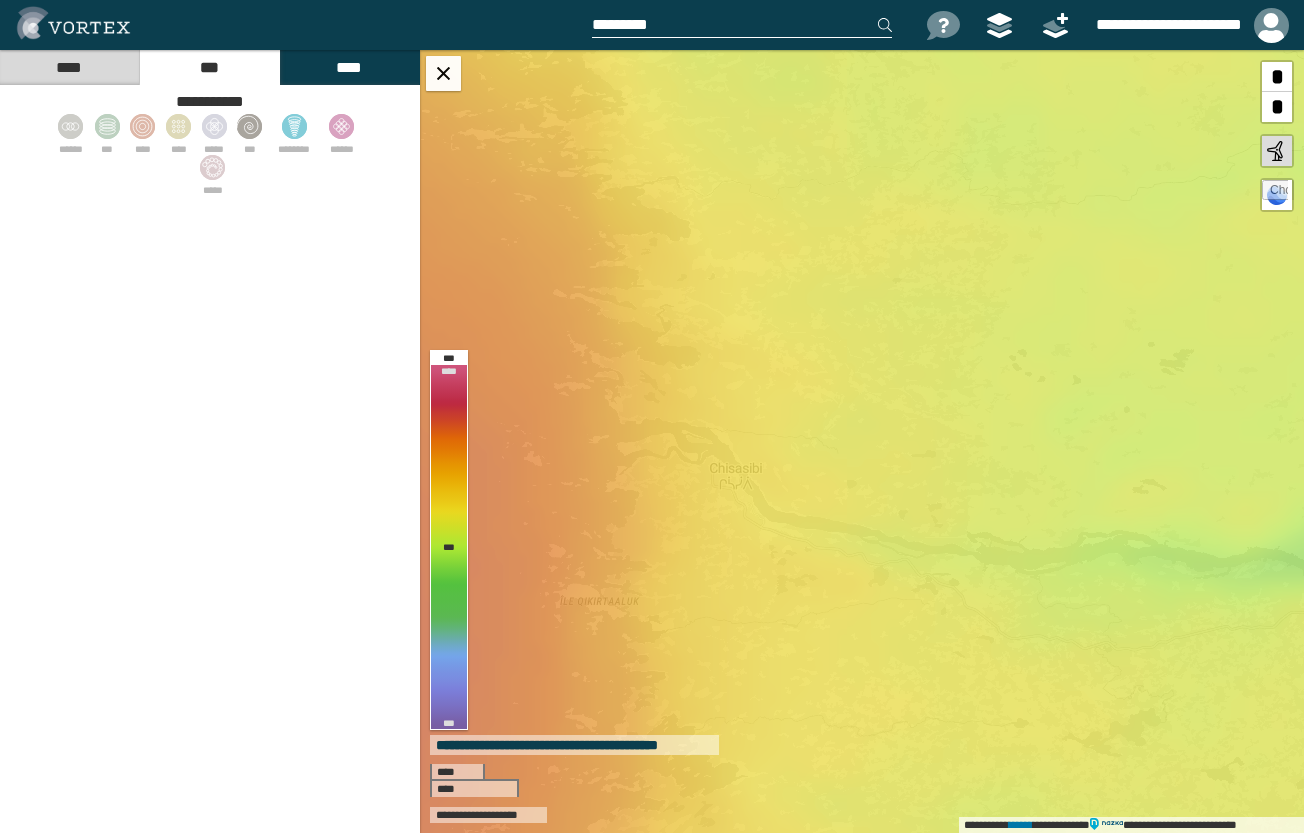 click on "****" at bounding box center (349, 67) 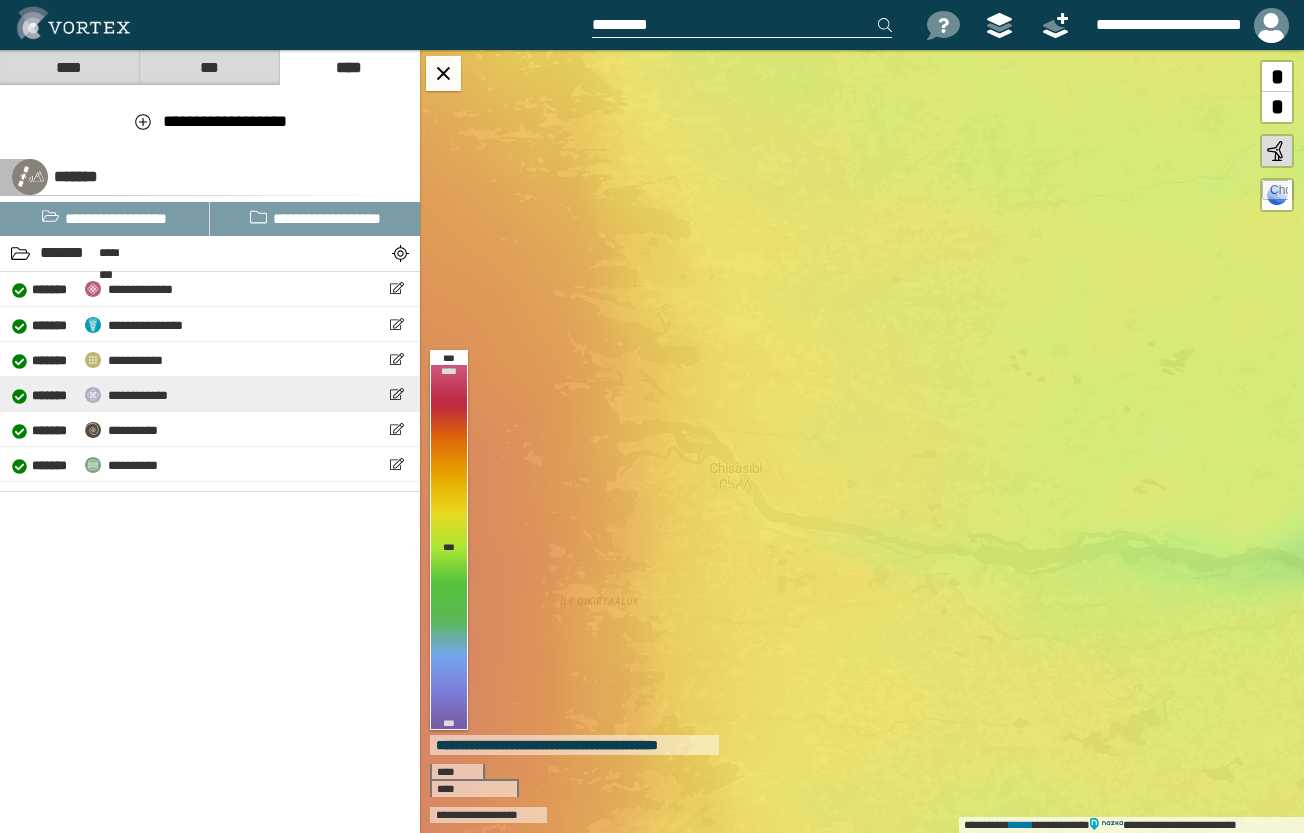 click on "**********" at bounding box center [210, 394] 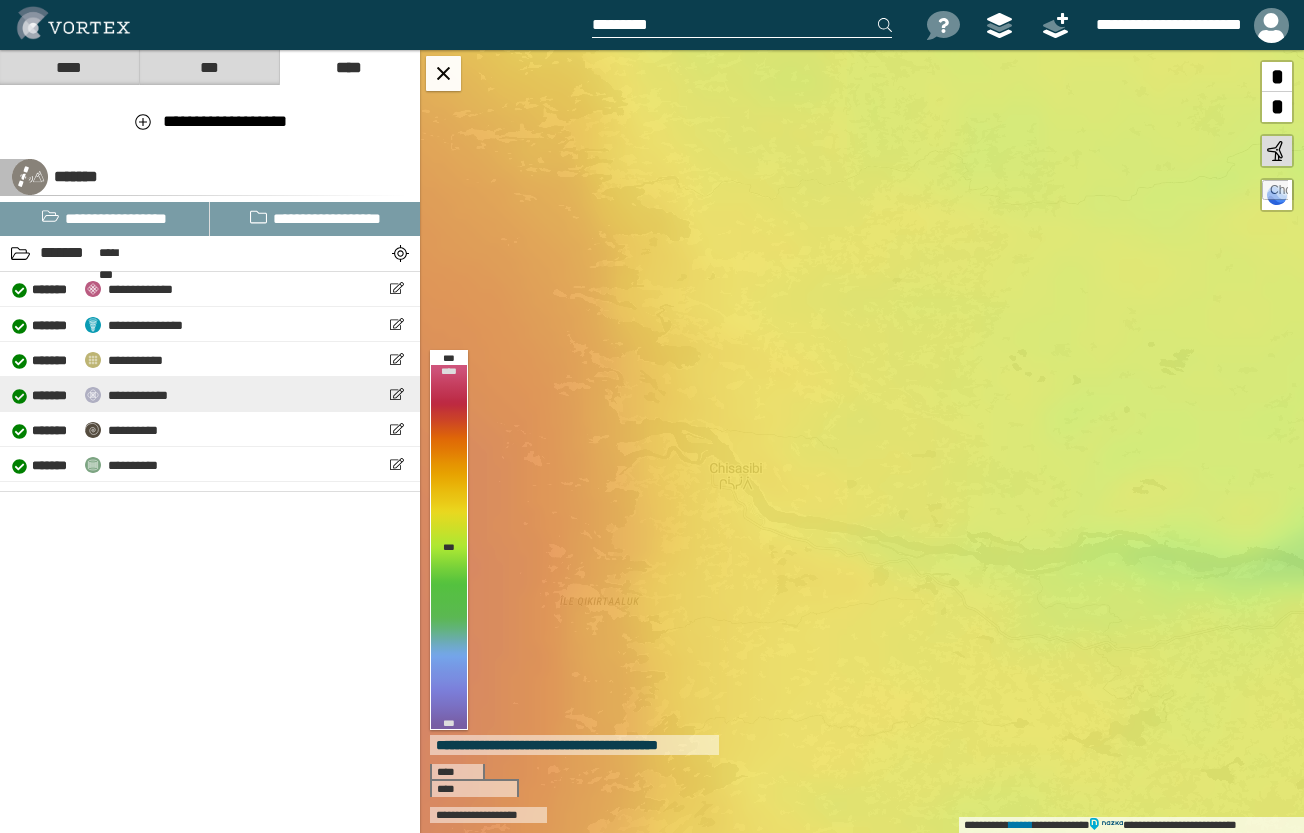 select on "**" 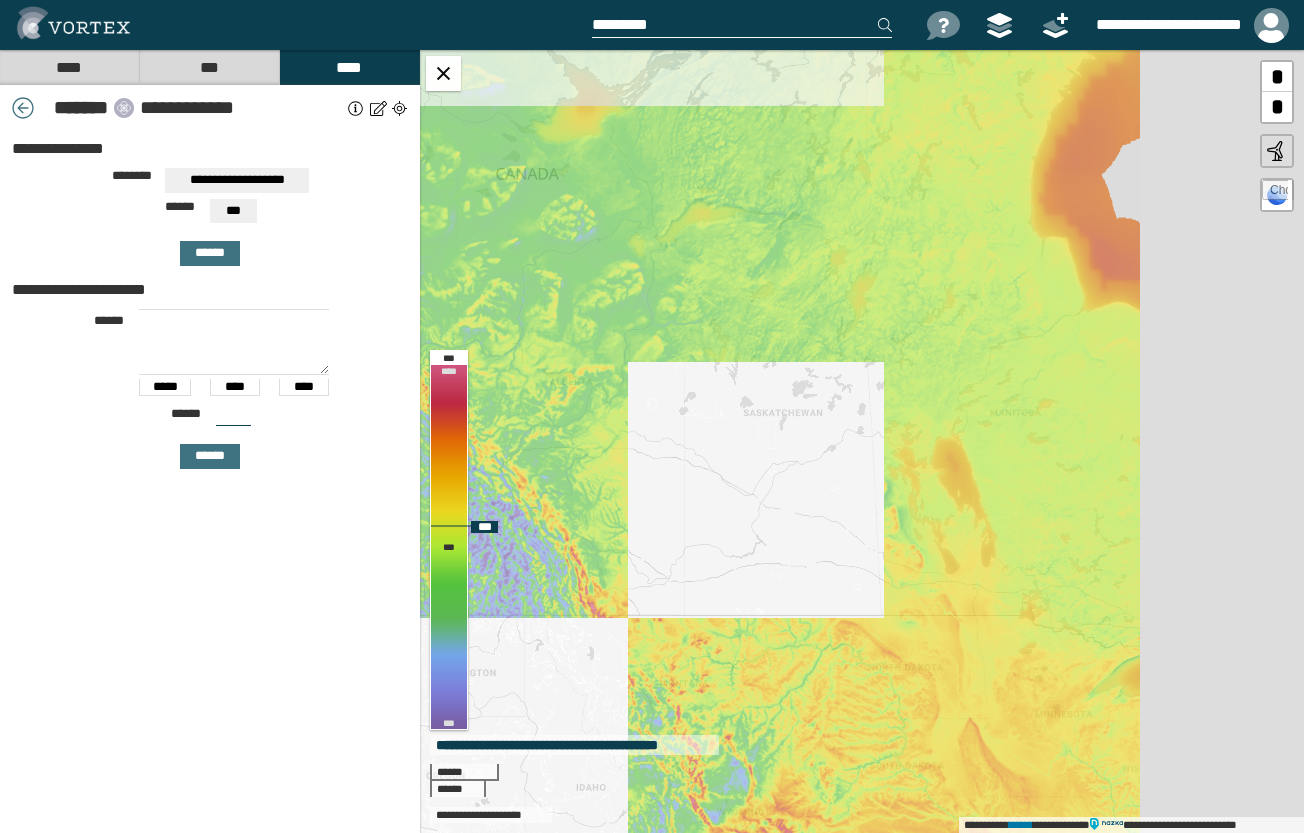 drag, startPoint x: 985, startPoint y: 458, endPoint x: 763, endPoint y: 455, distance: 222.02026 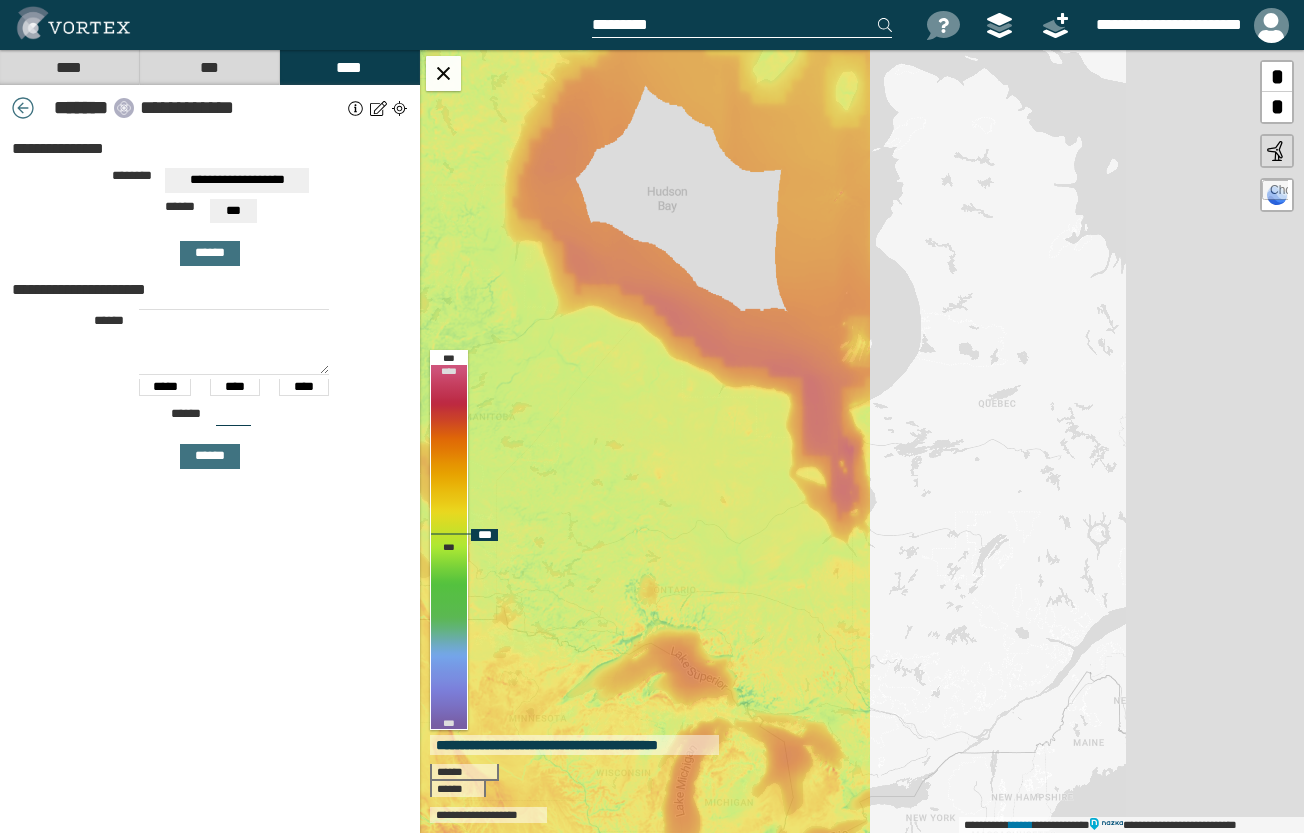 drag, startPoint x: 1161, startPoint y: 475, endPoint x: 670, endPoint y: 481, distance: 491.03665 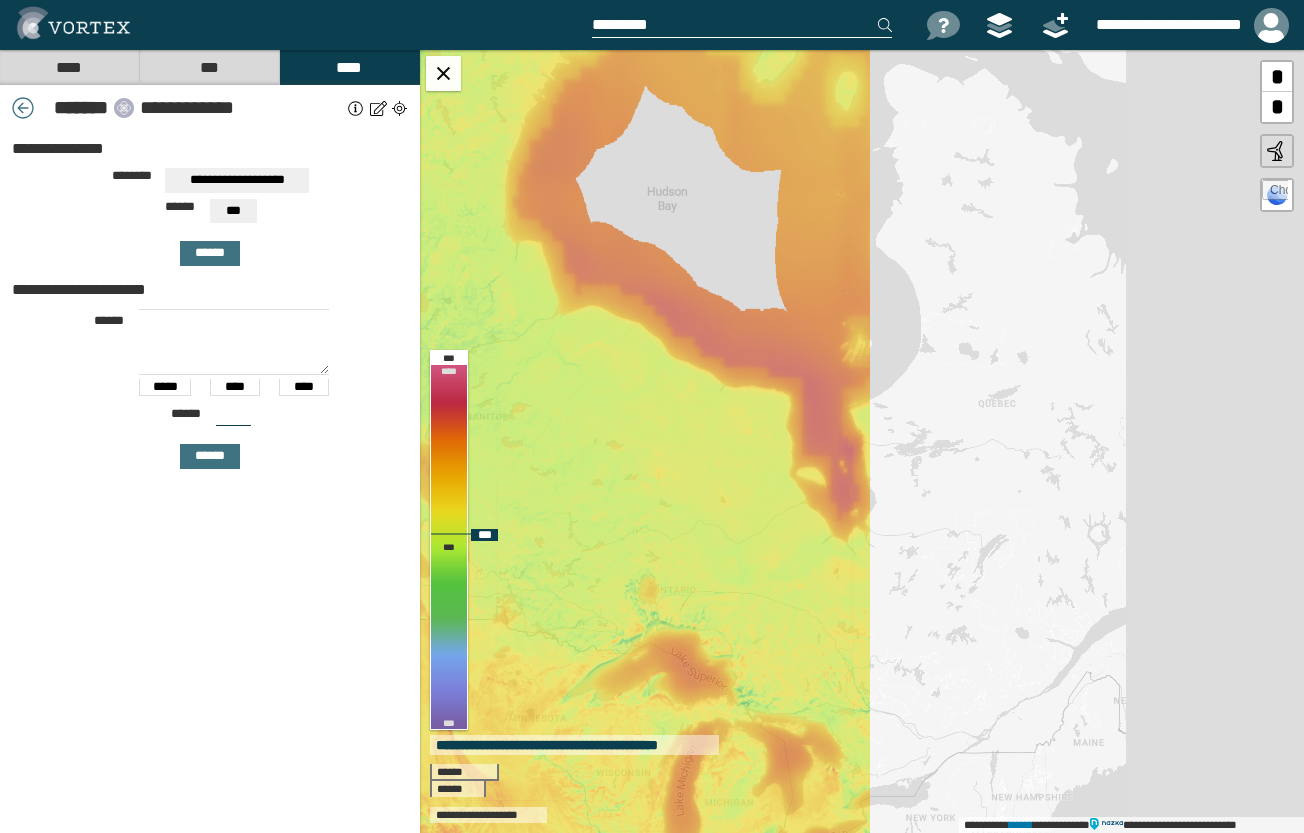 click on "**********" at bounding box center [862, 441] 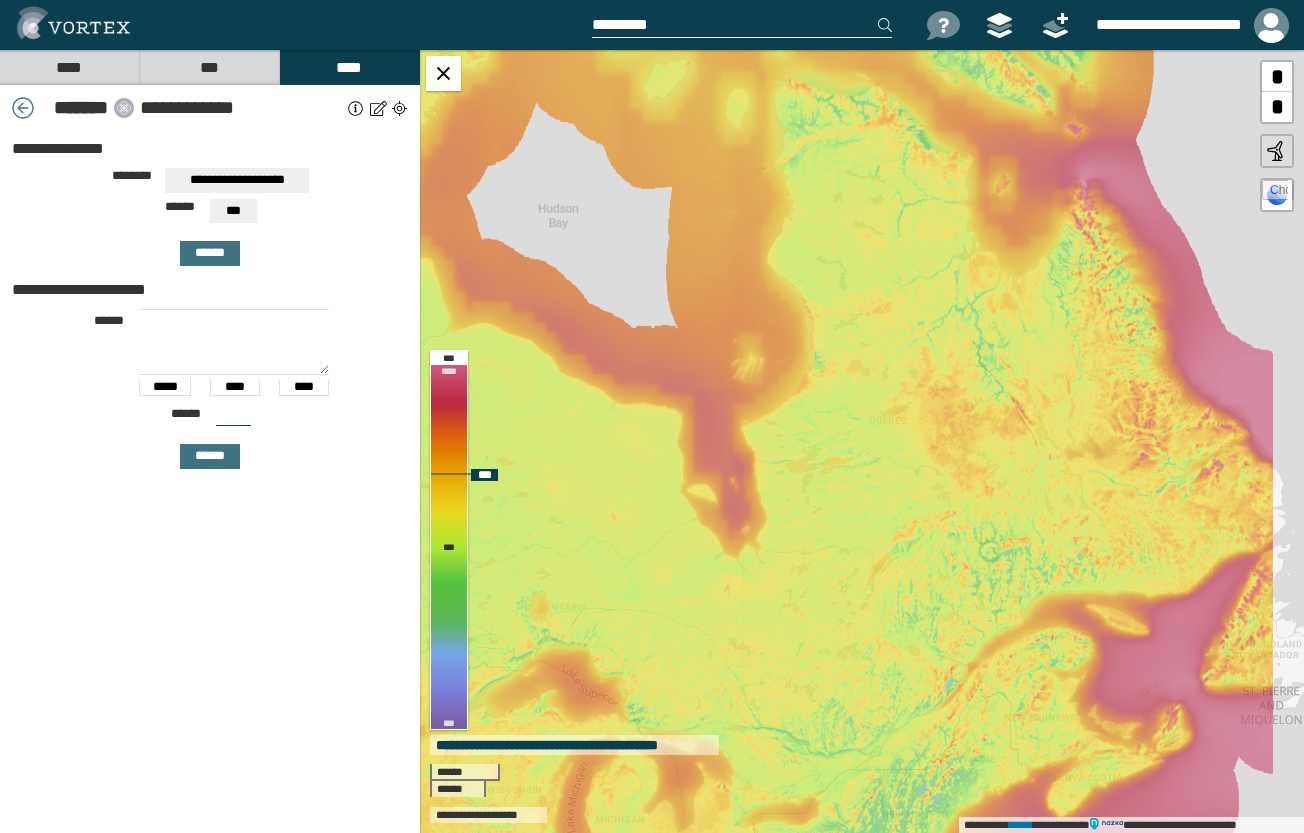 drag, startPoint x: 1078, startPoint y: 430, endPoint x: 1010, endPoint y: 434, distance: 68.117546 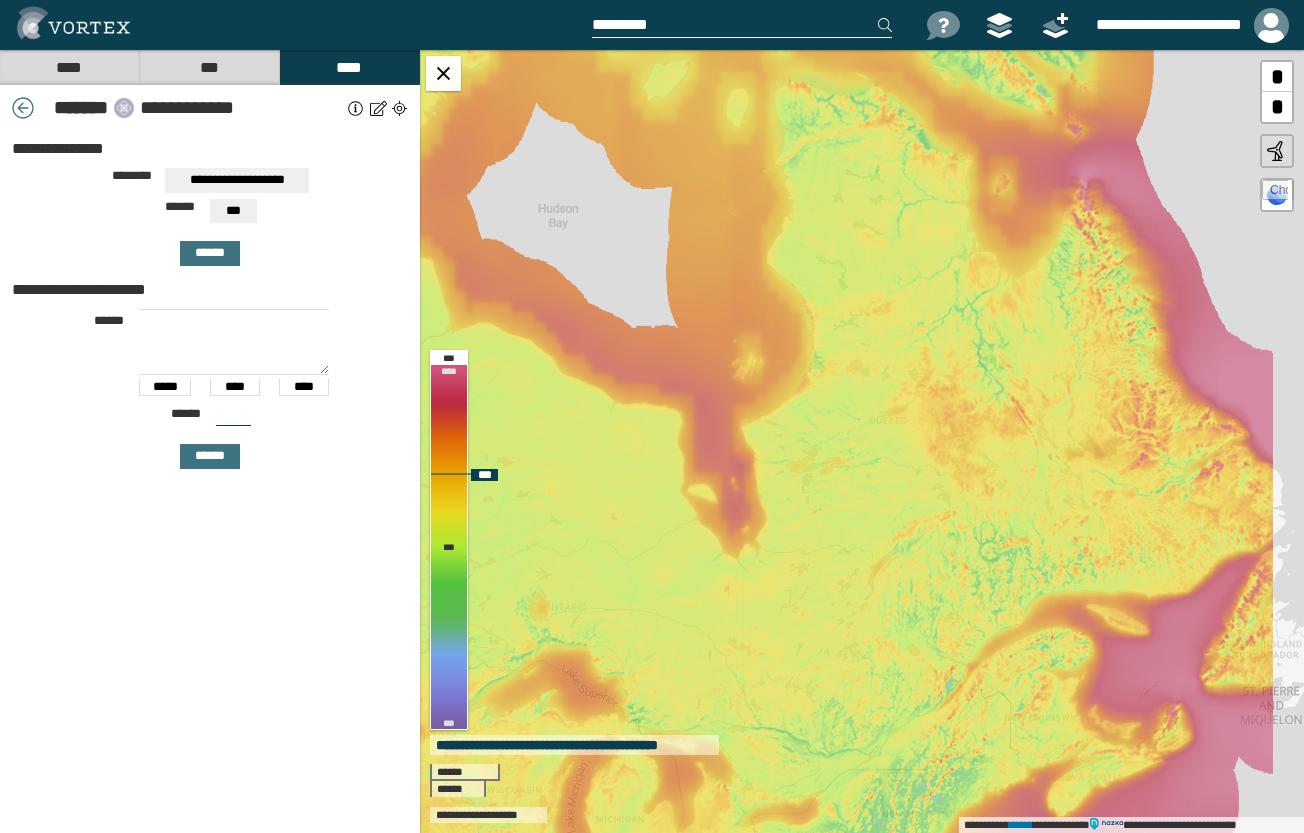 click on "**********" at bounding box center [862, 441] 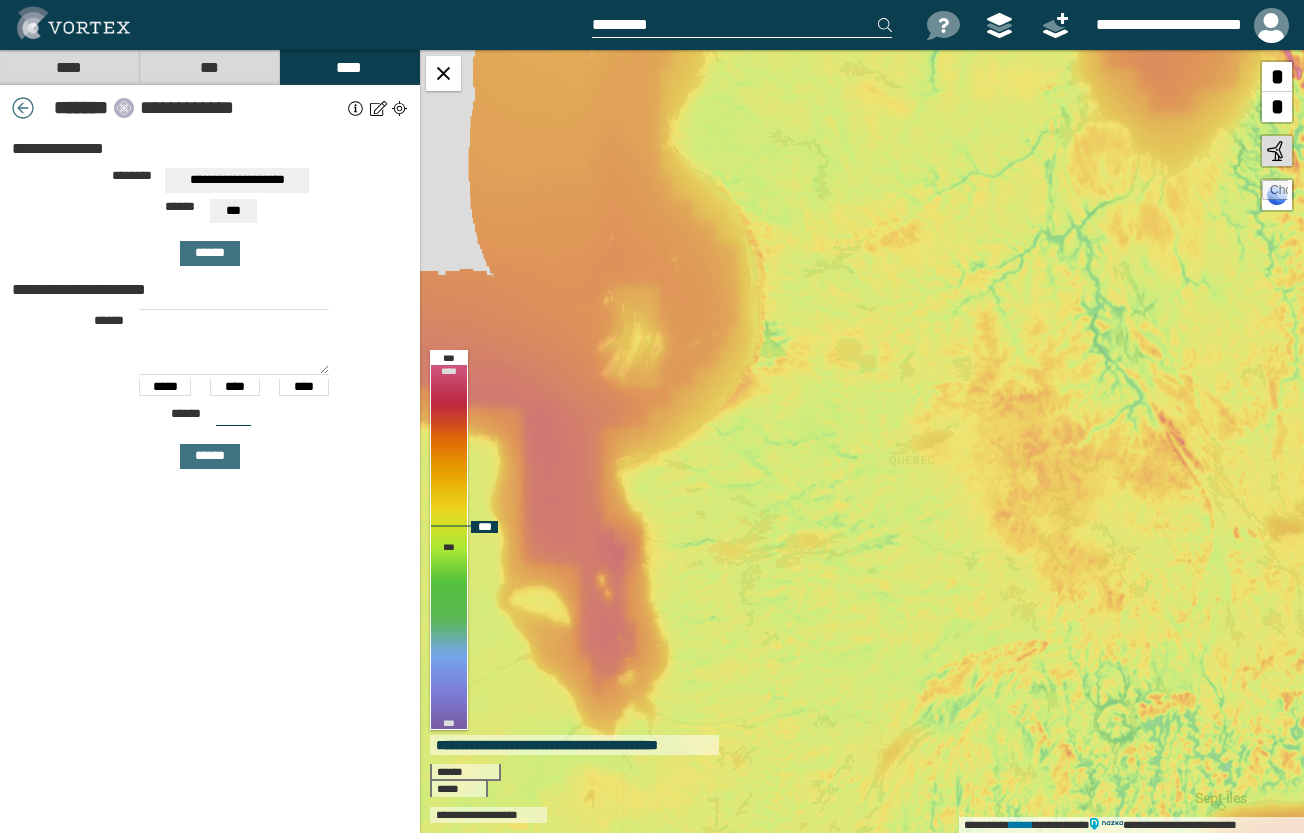 drag, startPoint x: 752, startPoint y: 549, endPoint x: 882, endPoint y: 428, distance: 177.59785 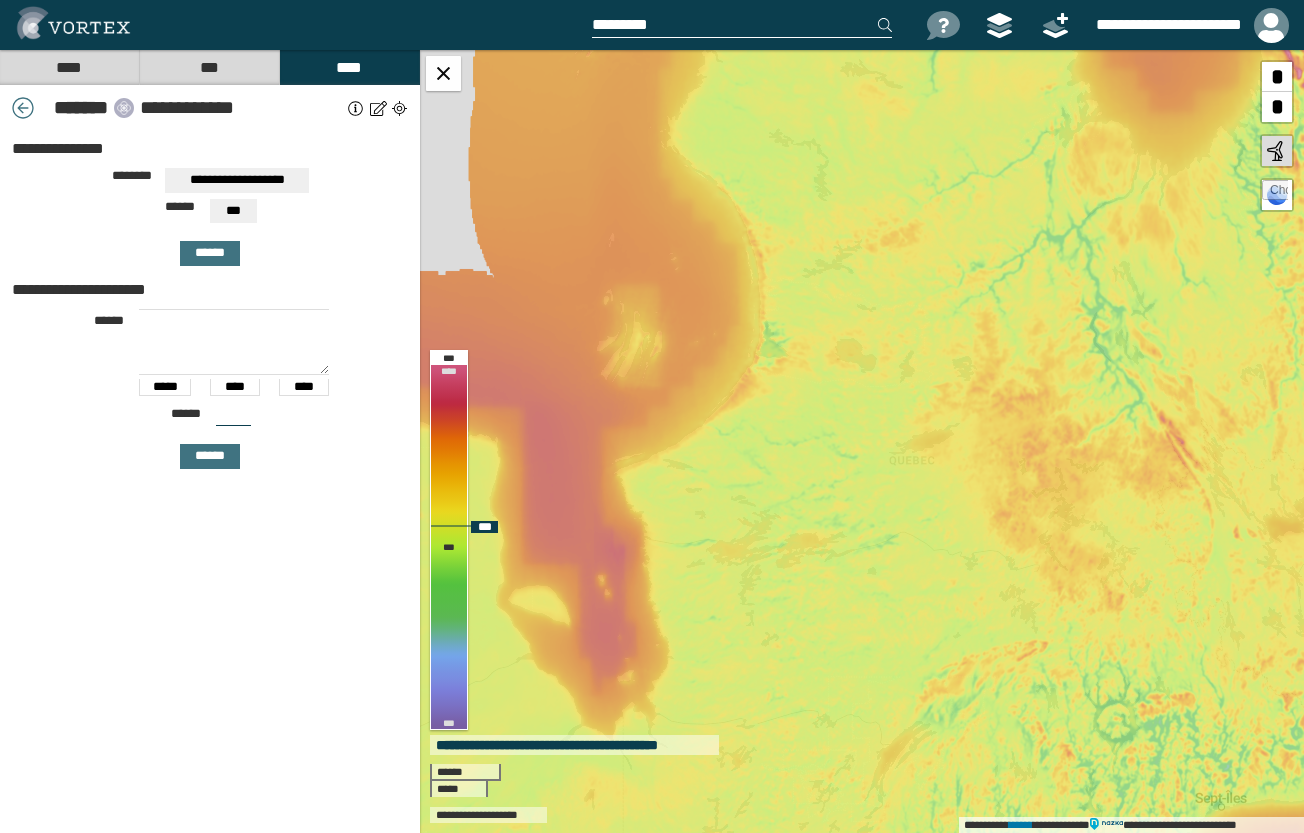click on "**********" at bounding box center (862, 441) 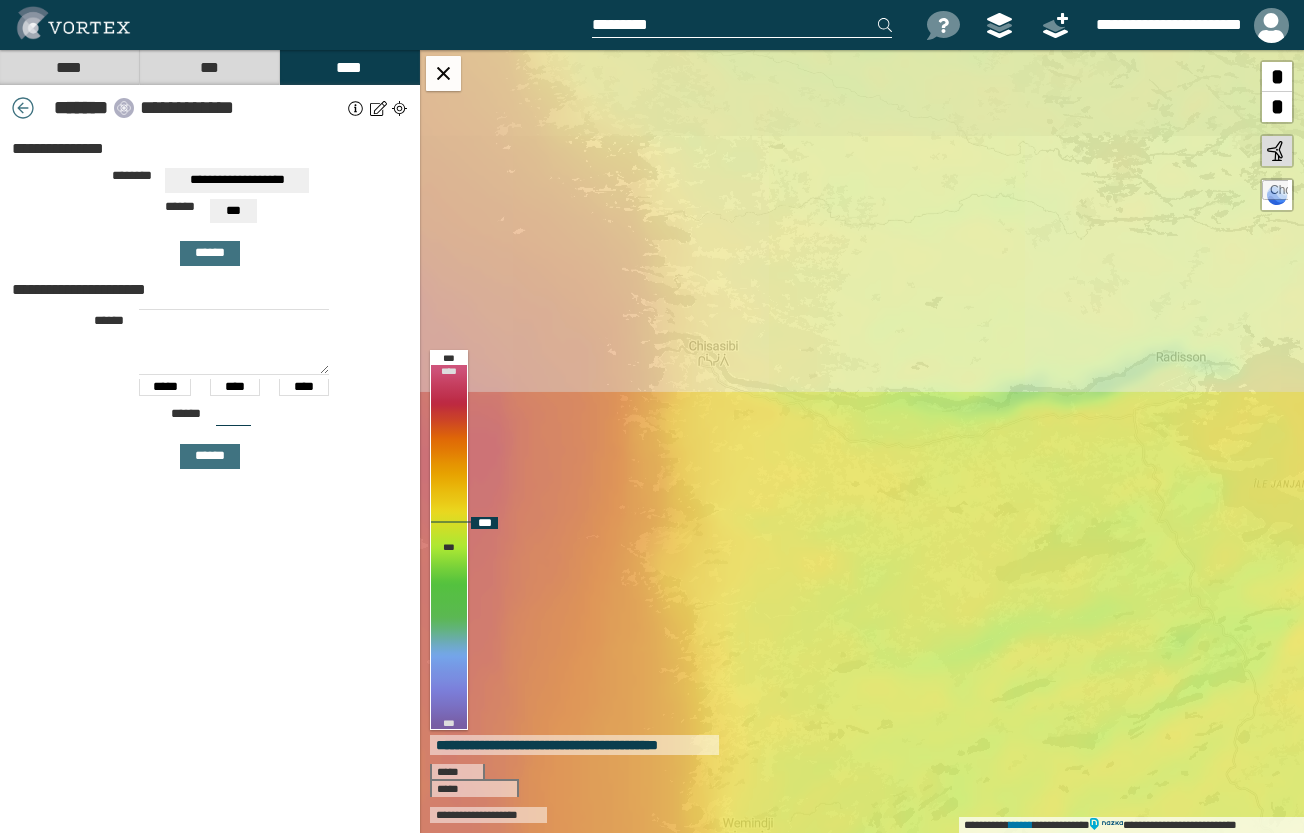 drag, startPoint x: 739, startPoint y: 325, endPoint x: 804, endPoint y: 683, distance: 363.853 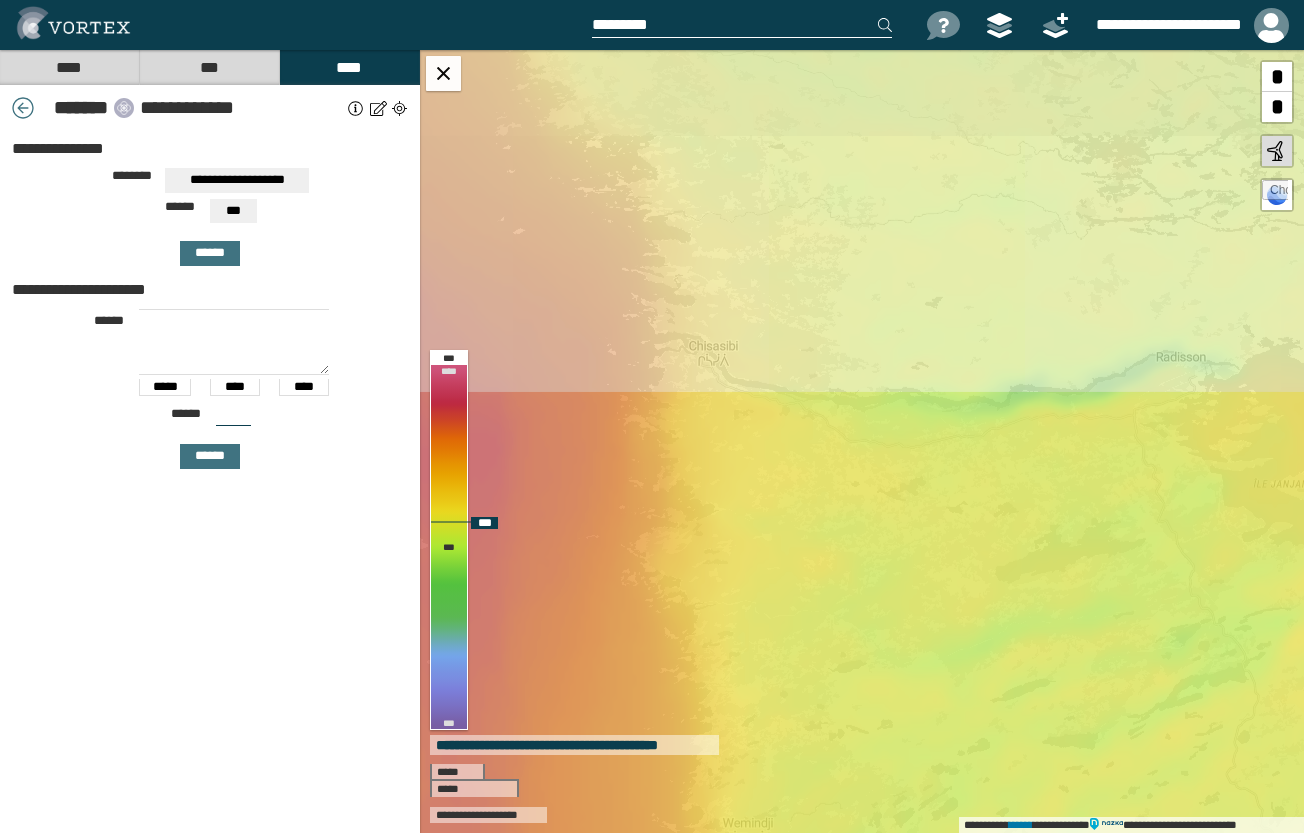 click on "**********" at bounding box center [862, 441] 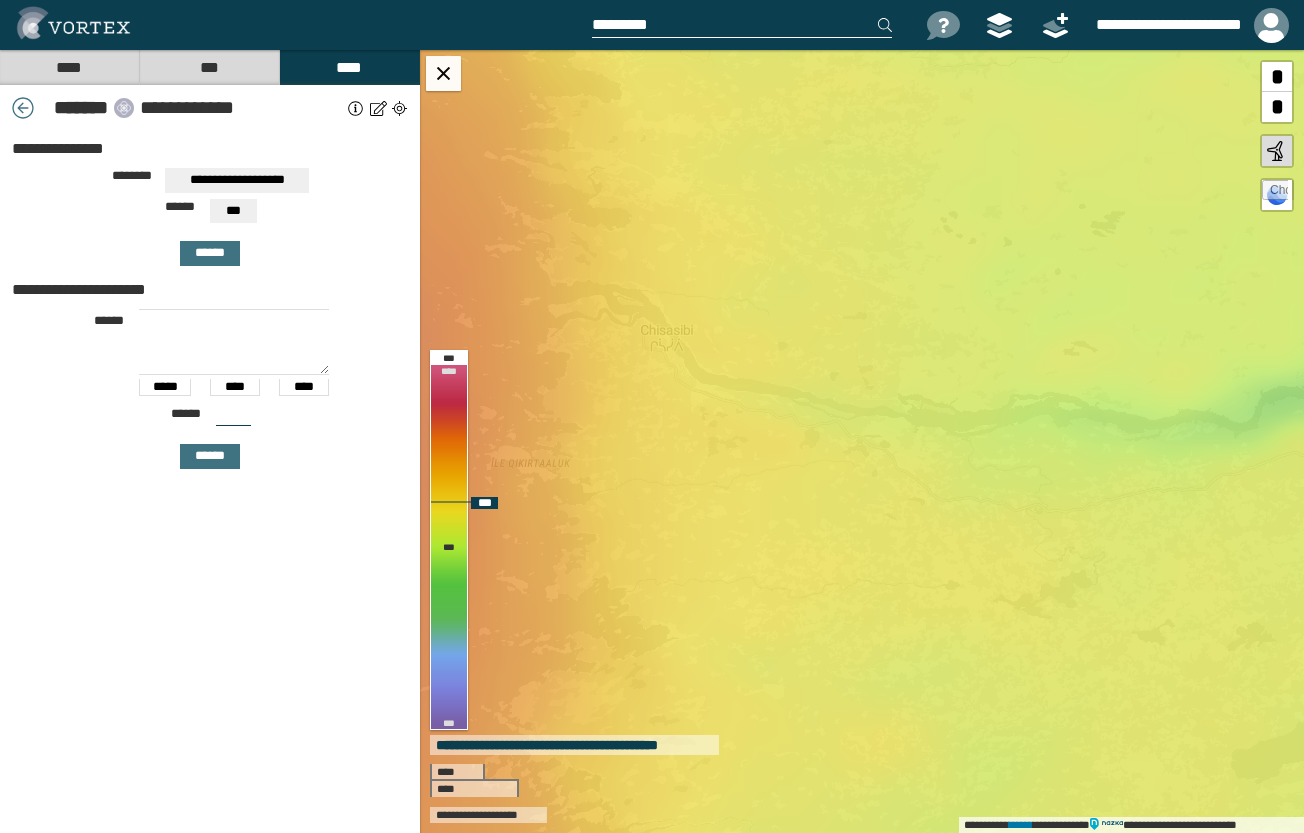 click on "**********" at bounding box center [862, 441] 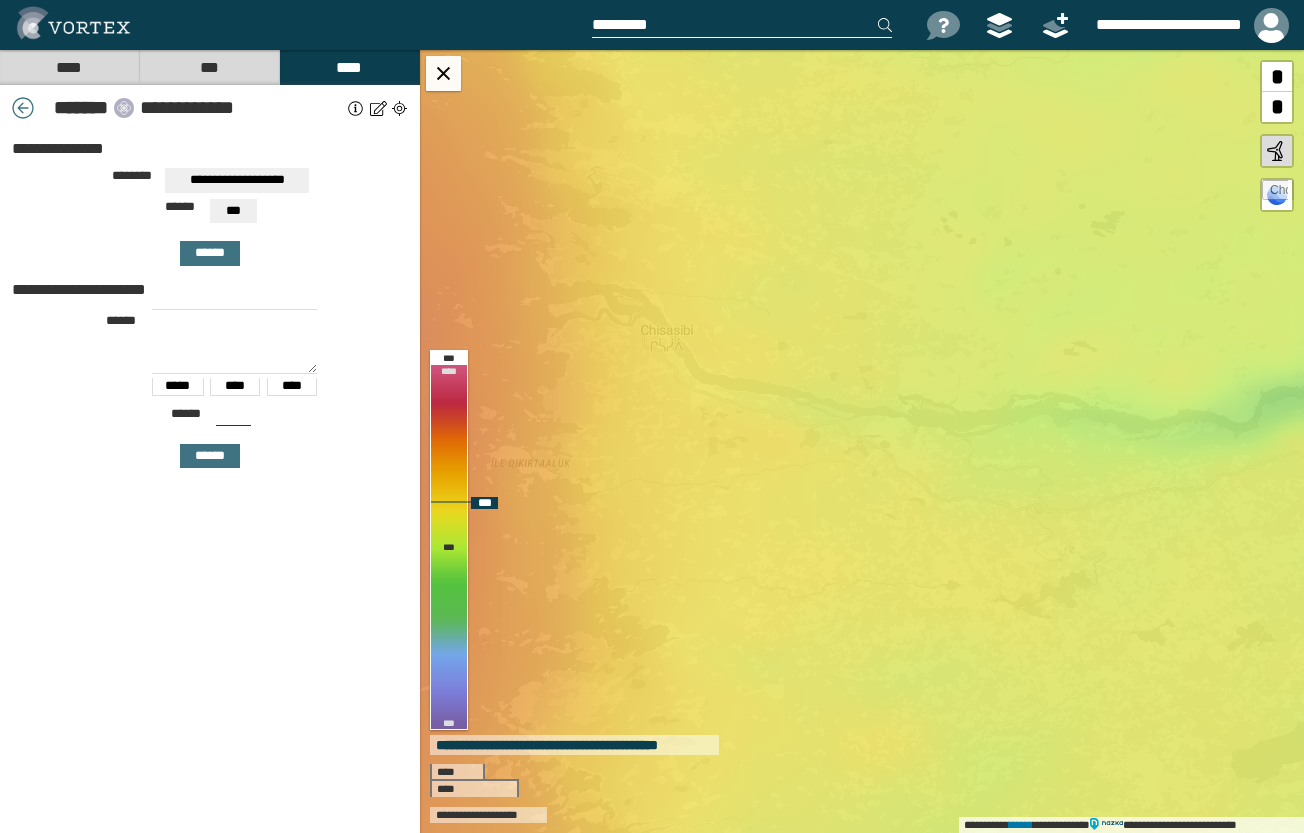 click on "**********" at bounding box center (862, 441) 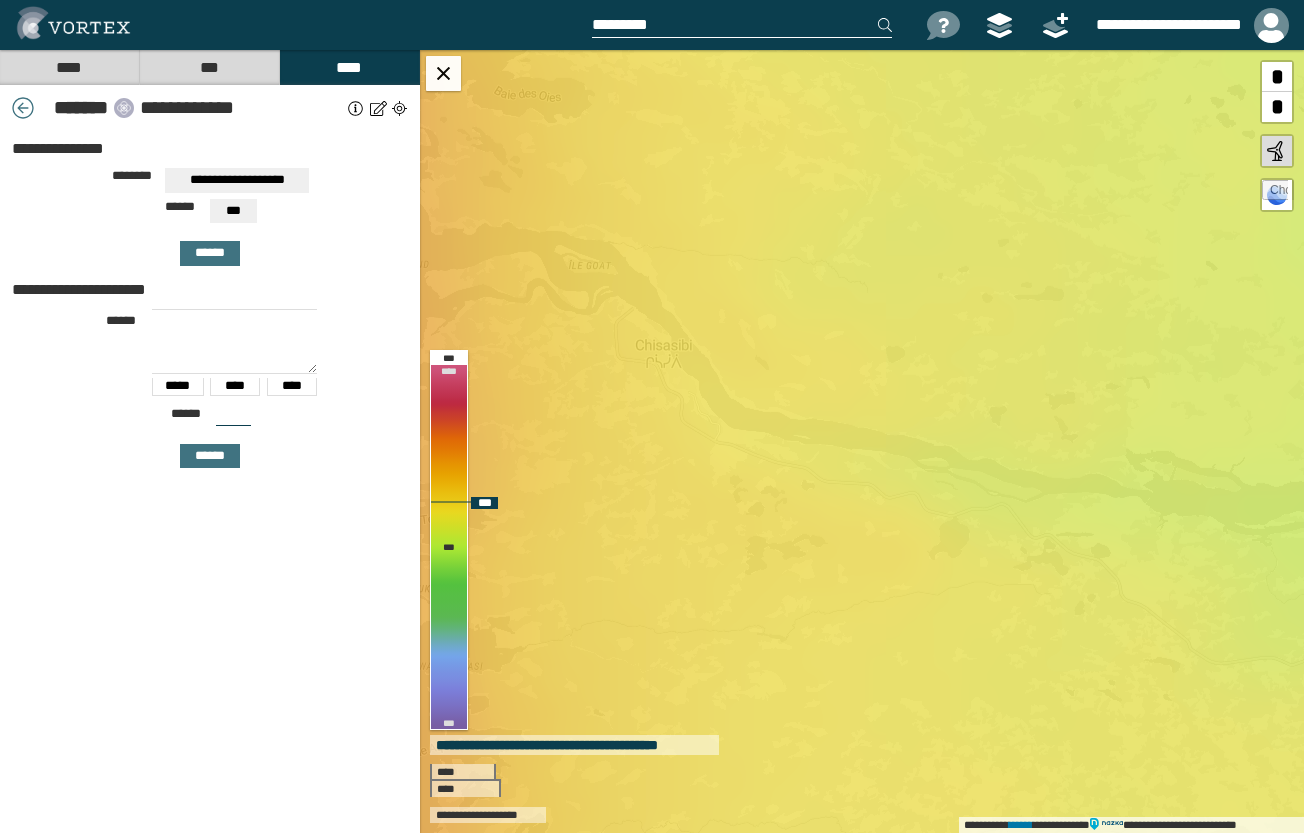 click on "**********" at bounding box center [862, 441] 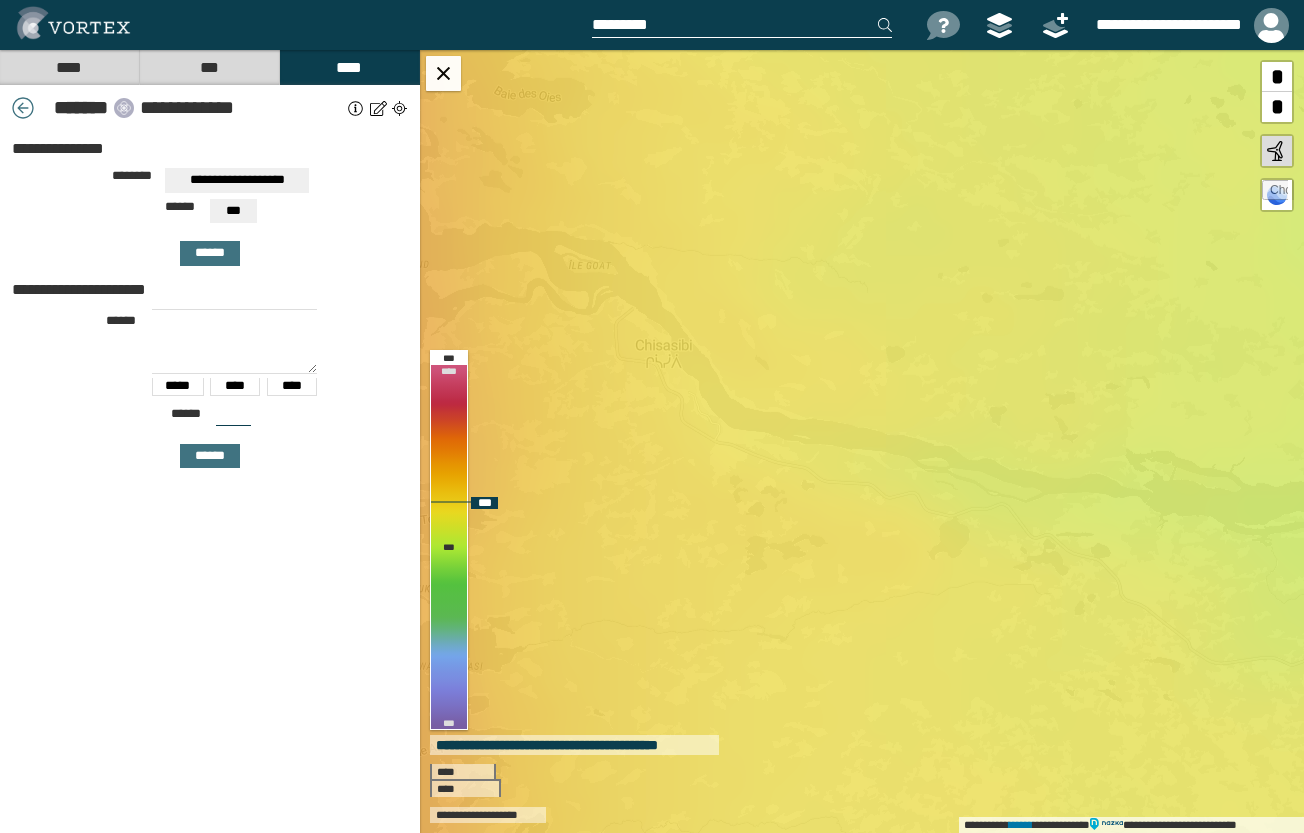click on "**********" at bounding box center (862, 441) 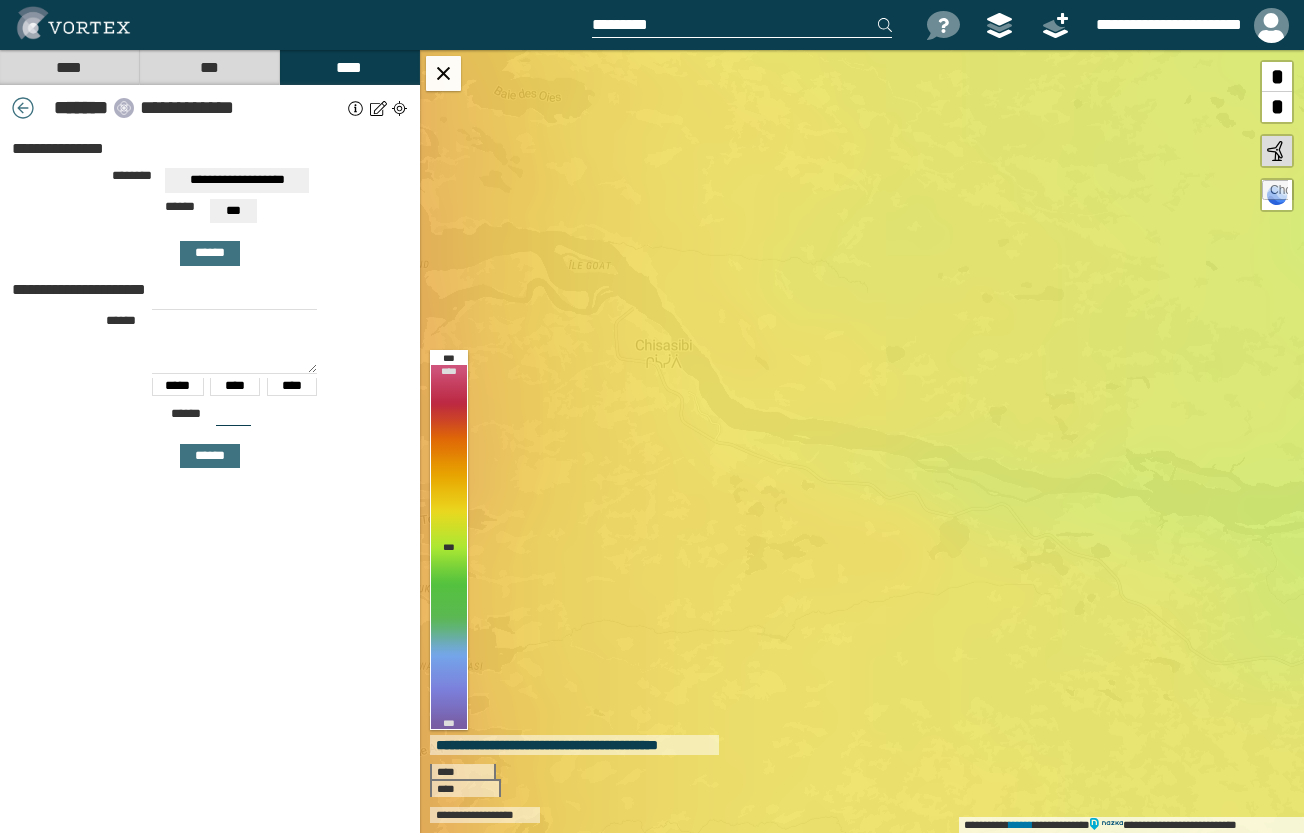 click at bounding box center [399, 108] 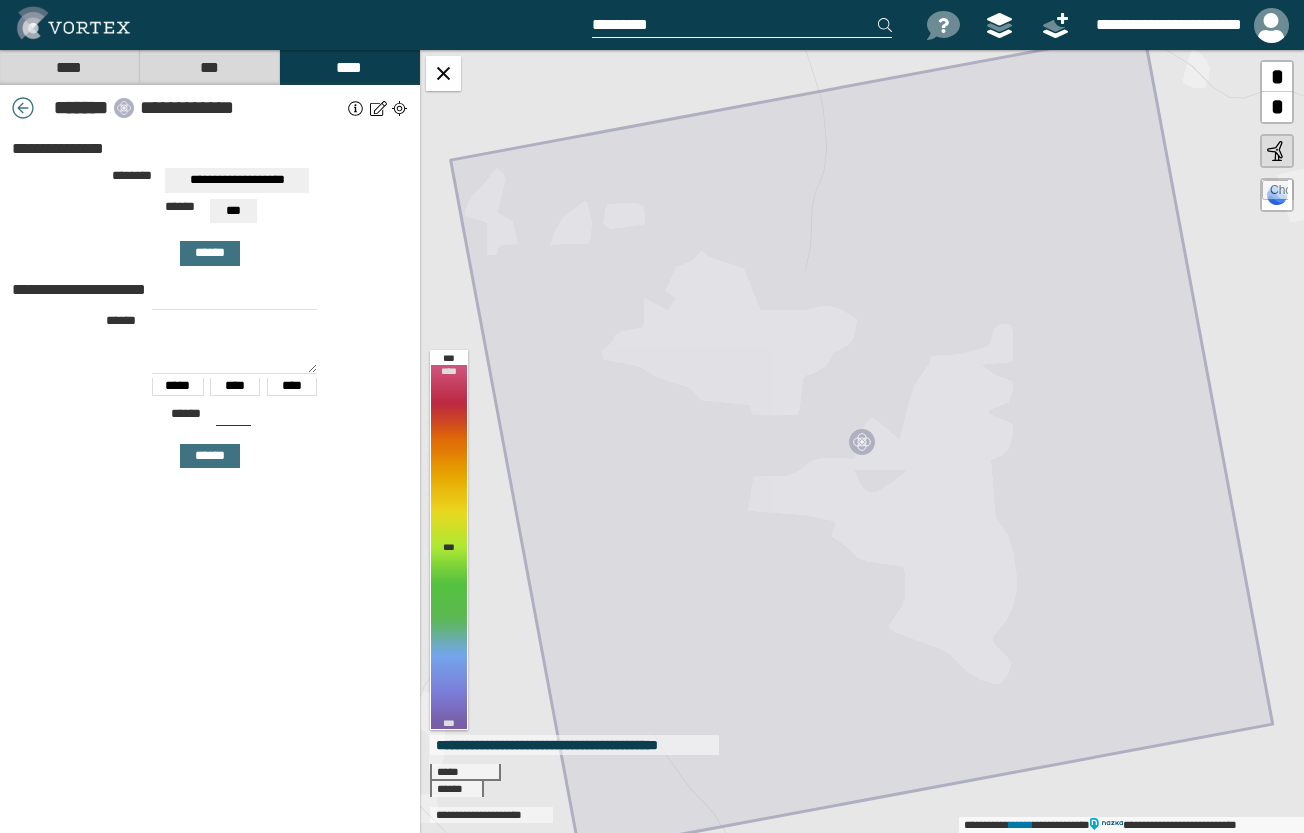click 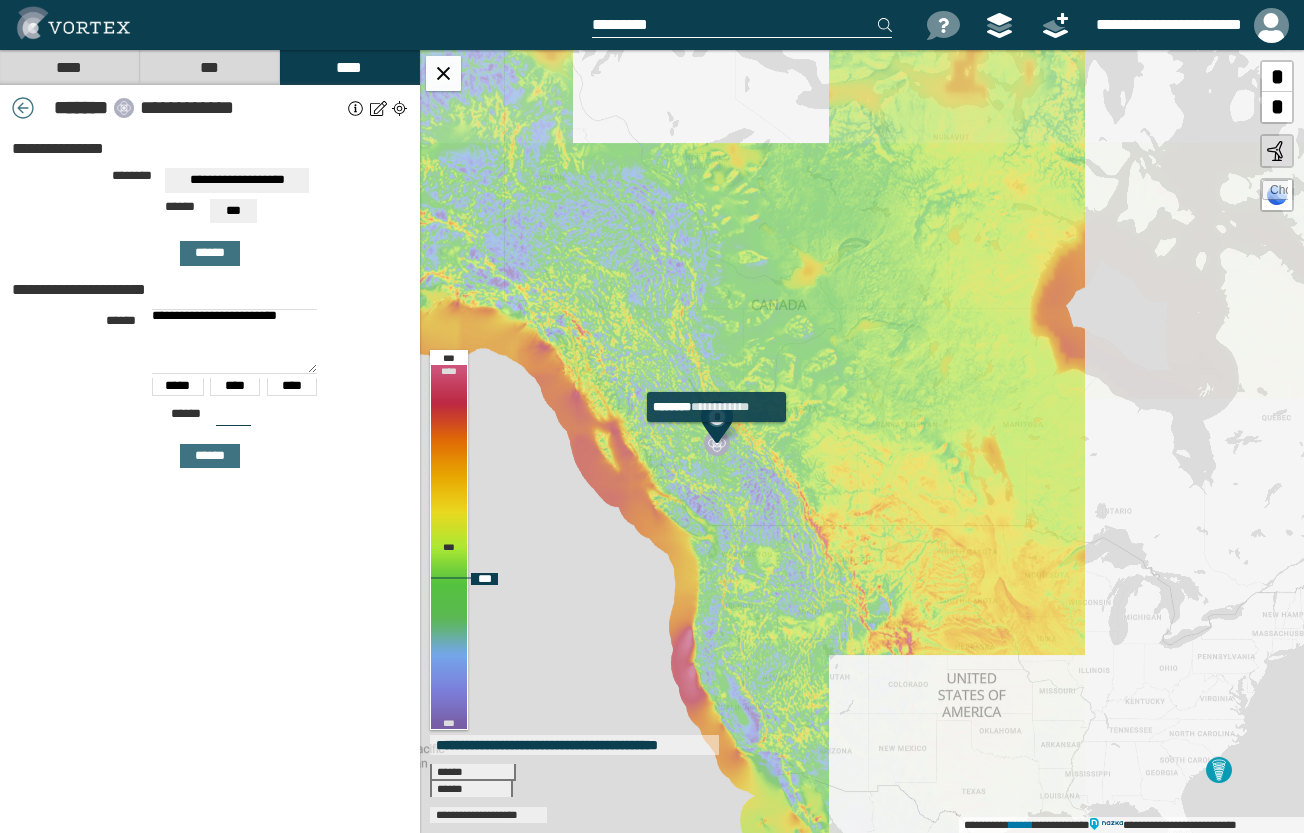 drag, startPoint x: 858, startPoint y: 495, endPoint x: 716, endPoint y: 443, distance: 151.2217 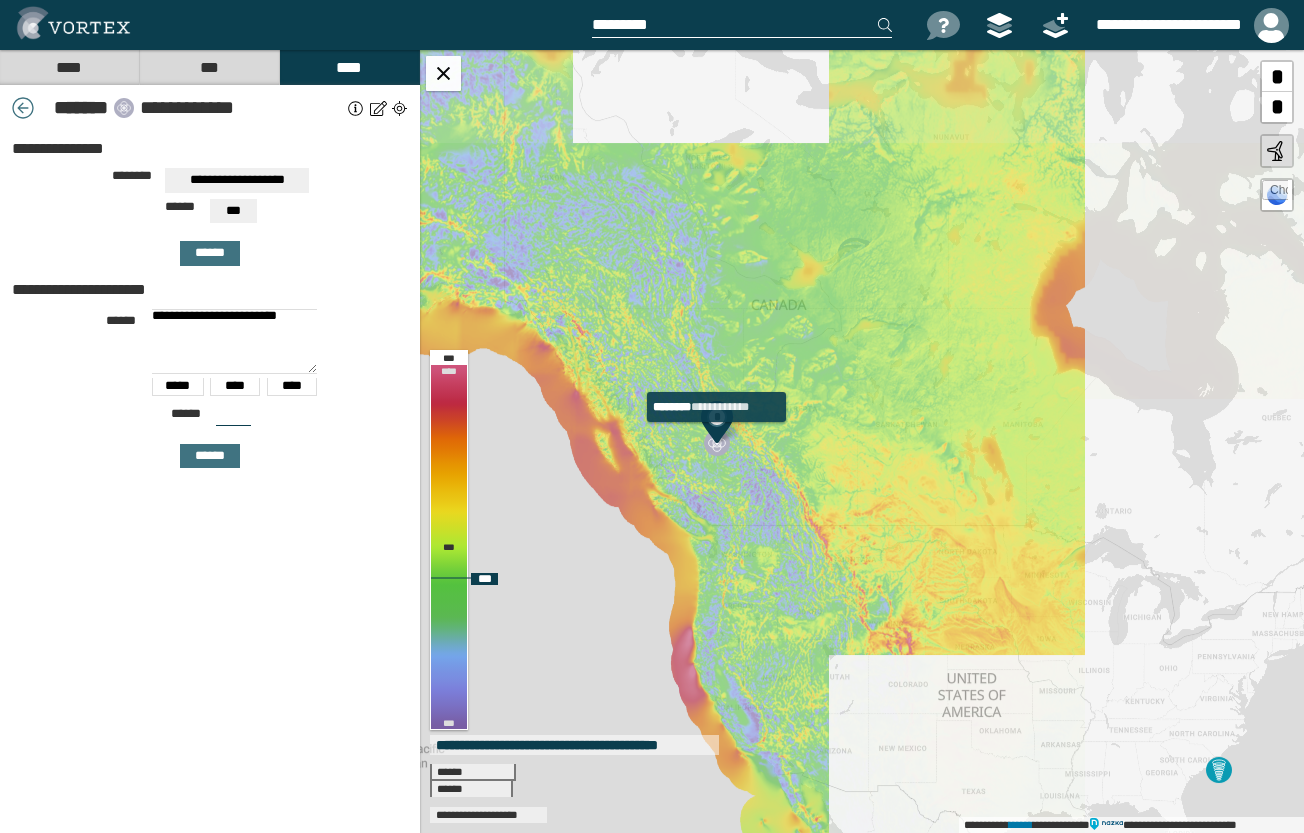 click at bounding box center [717, 443] 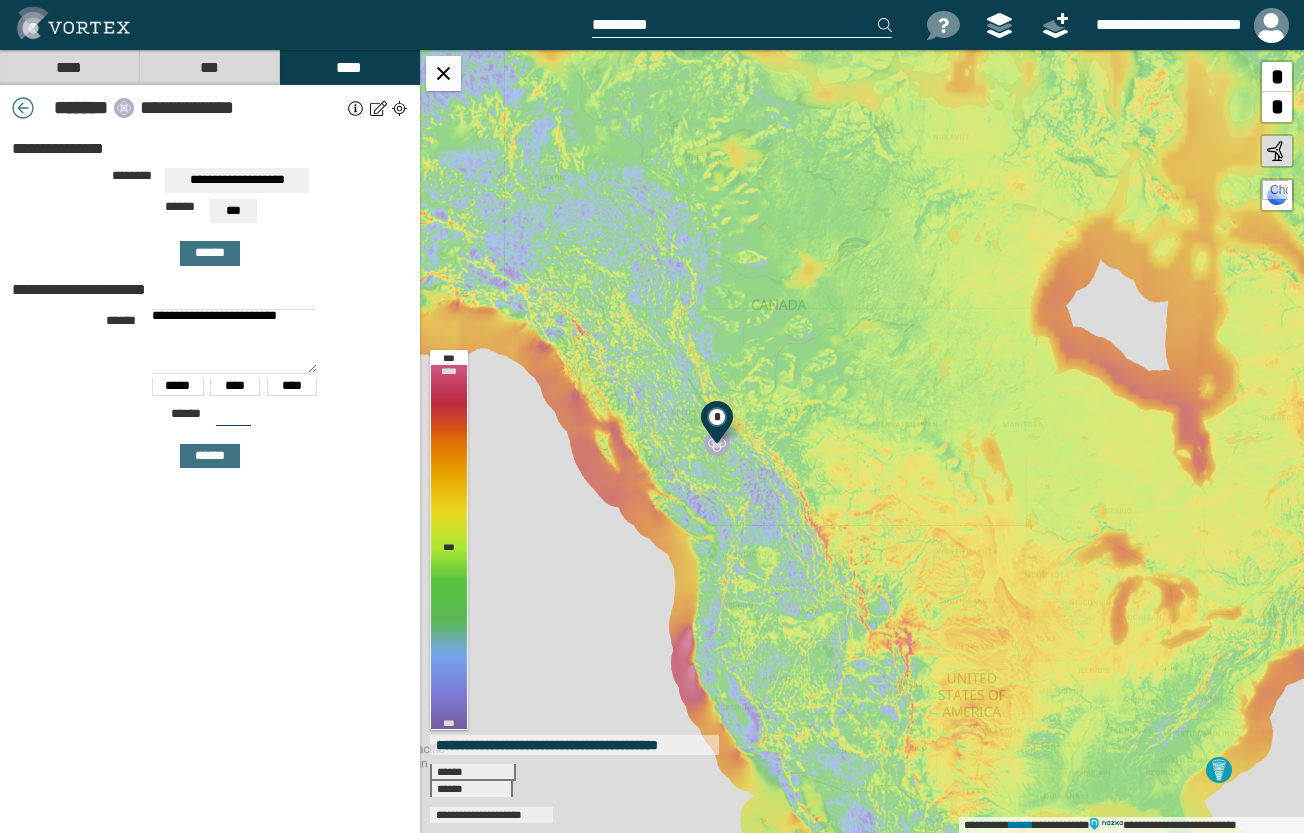 click at bounding box center [399, 108] 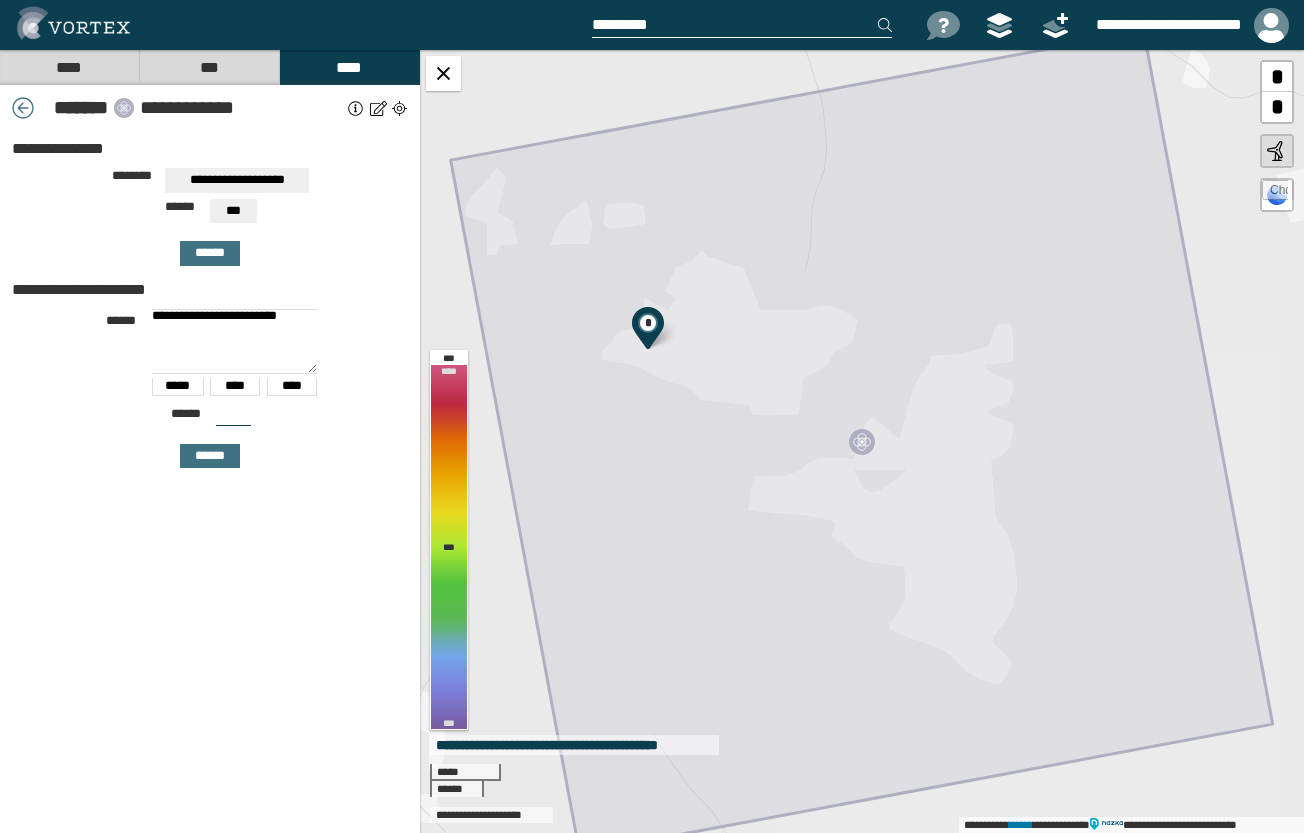 click on "*" at bounding box center [648, 323] 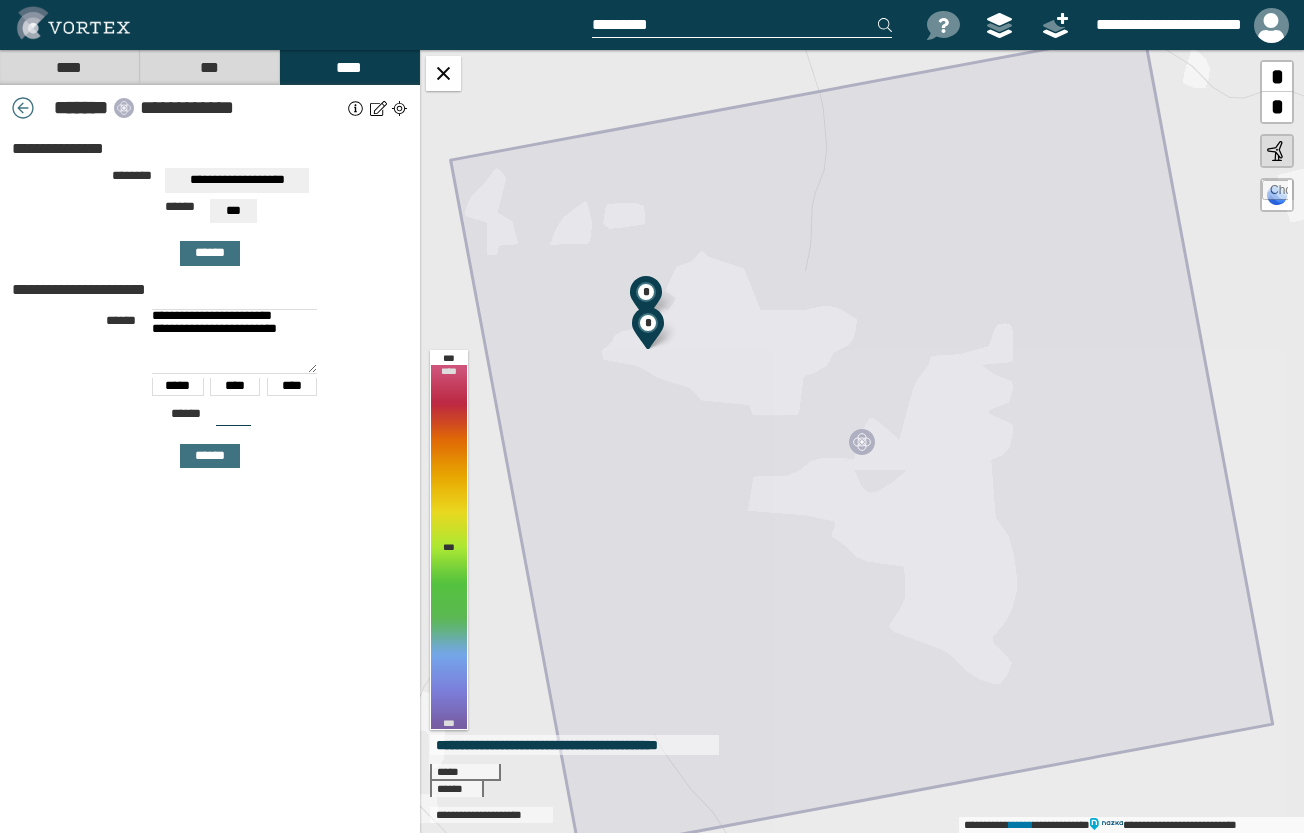 click on "**********" at bounding box center [234, 341] 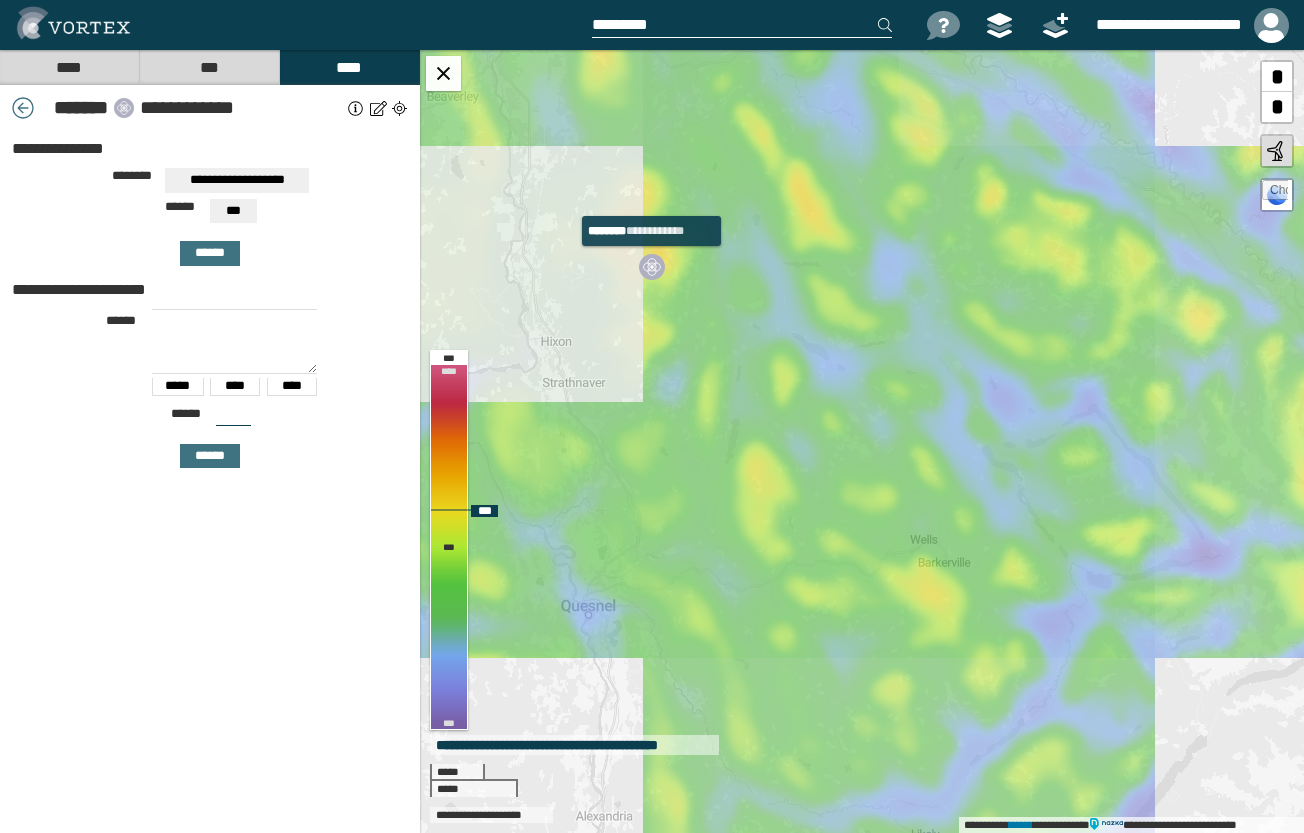 type 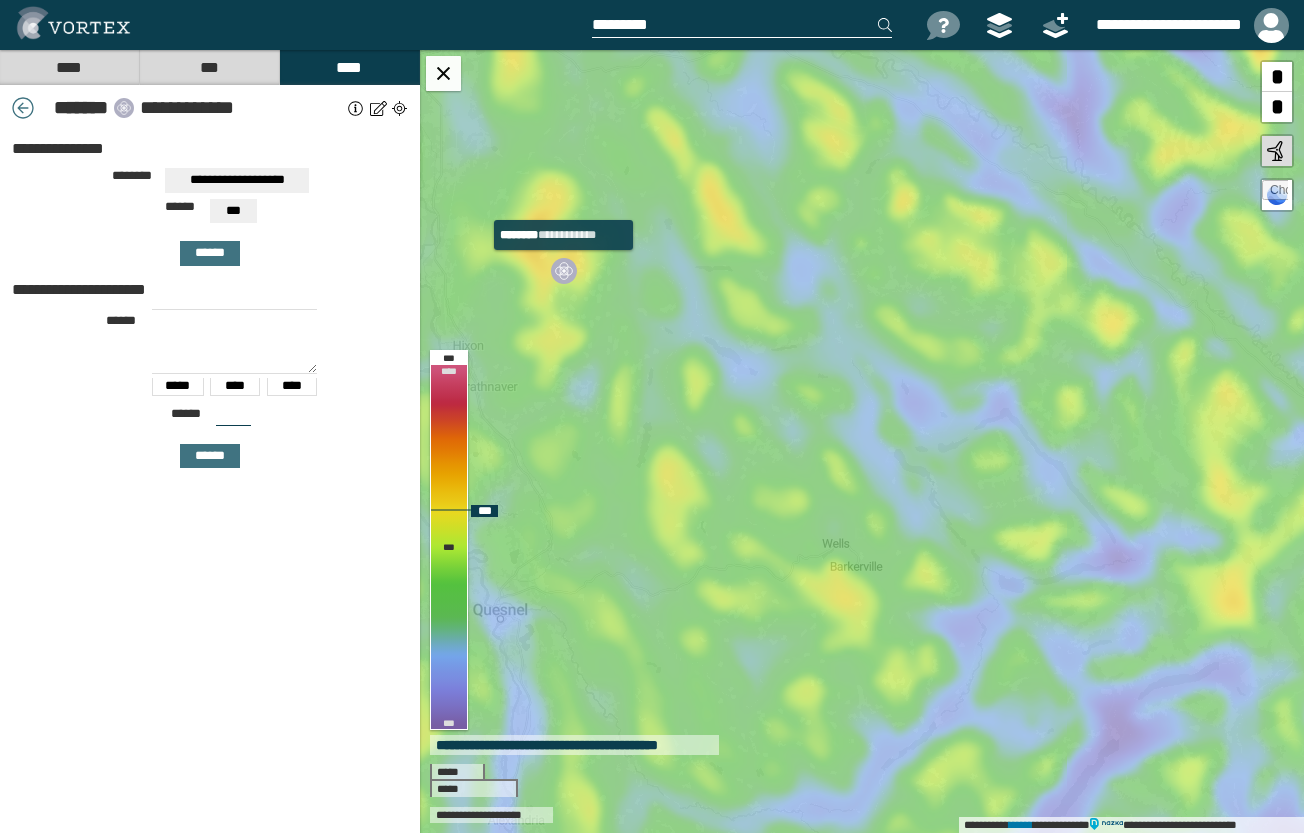 drag, startPoint x: 648, startPoint y: 267, endPoint x: 549, endPoint y: 269, distance: 99.0202 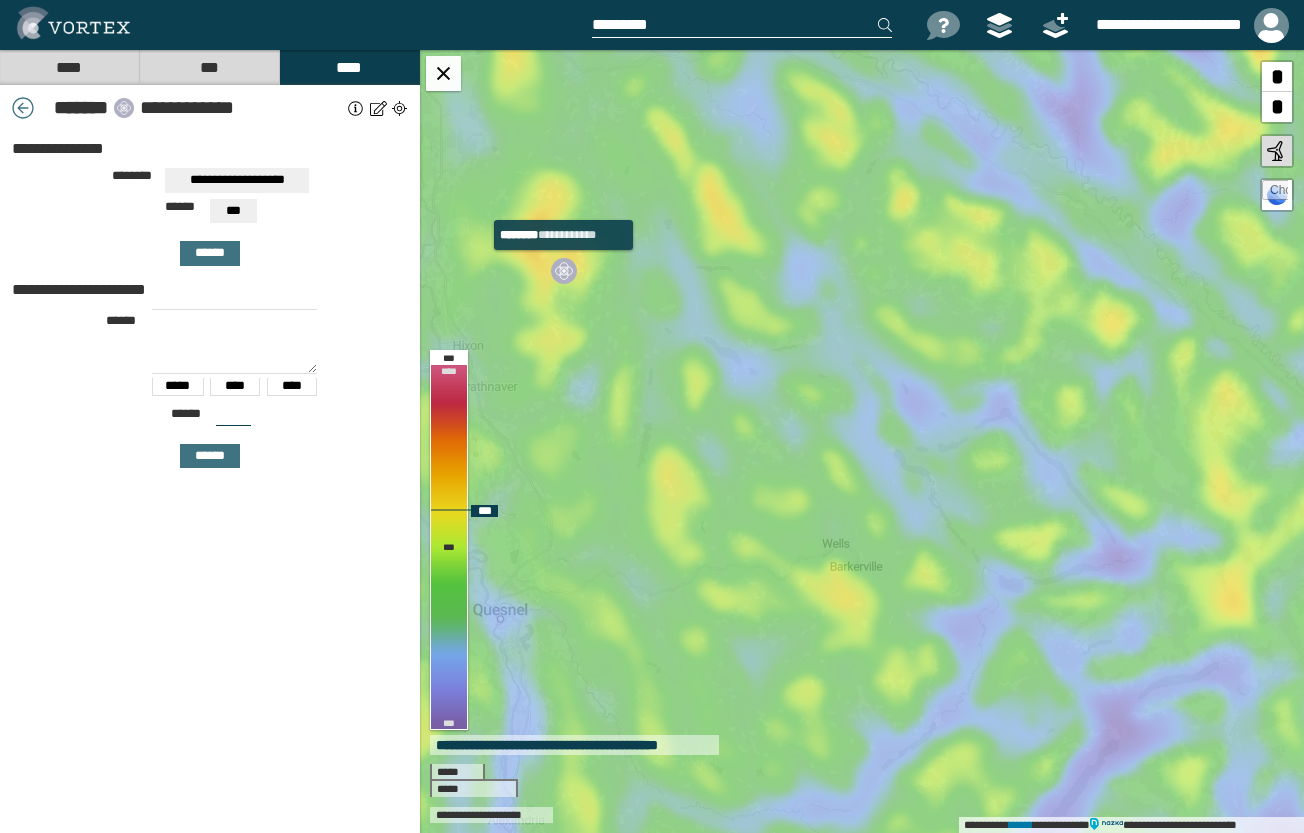 click at bounding box center (564, 271) 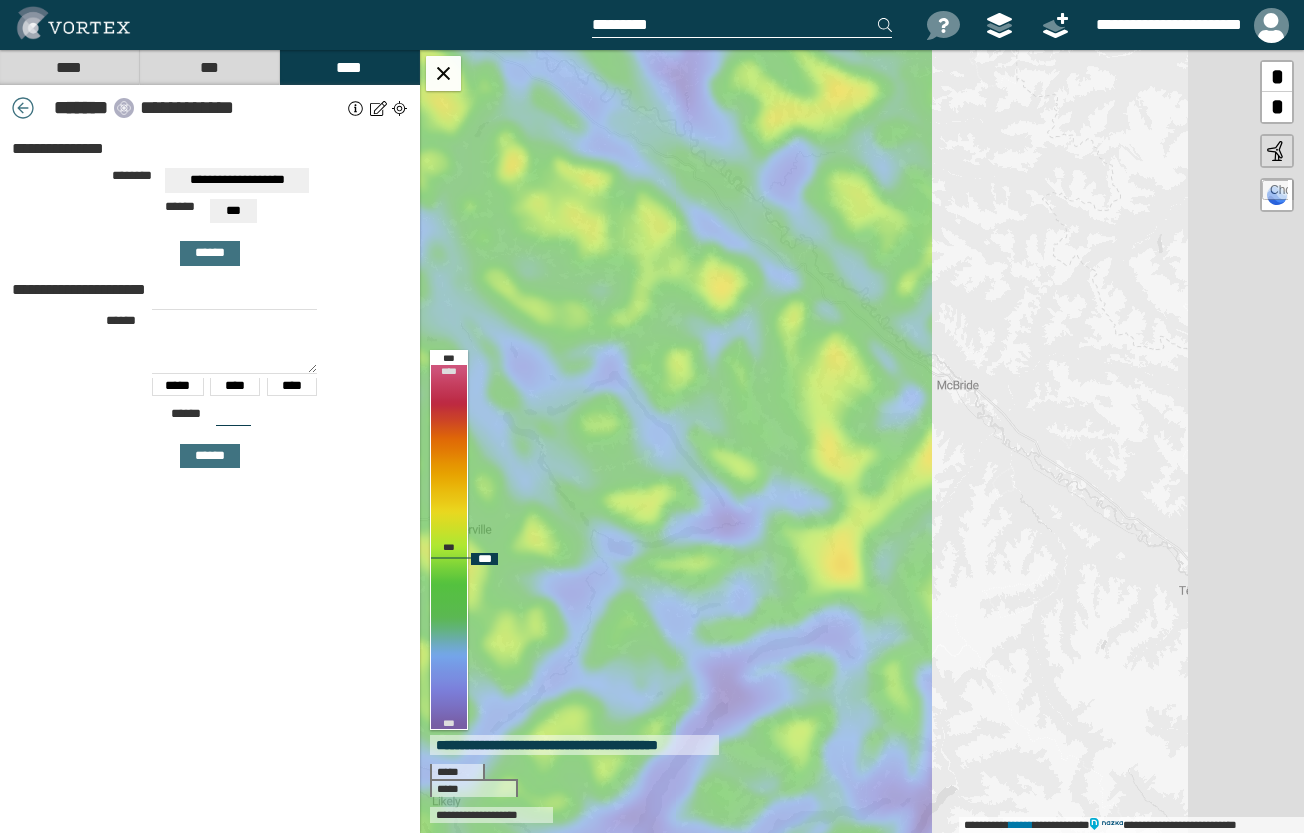 drag, startPoint x: 1042, startPoint y: 320, endPoint x: 627, endPoint y: 275, distance: 417.43262 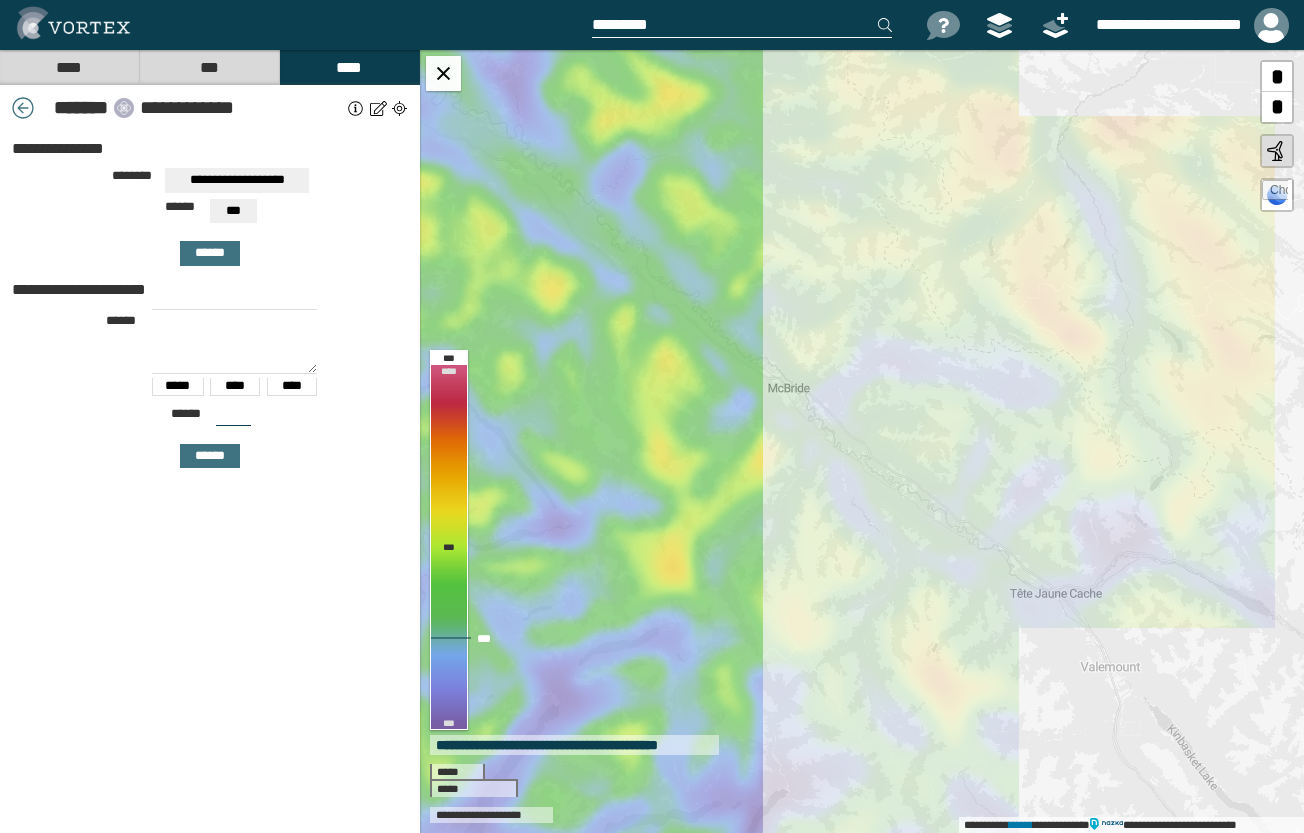 drag, startPoint x: 802, startPoint y: 360, endPoint x: 690, endPoint y: 382, distance: 114.14027 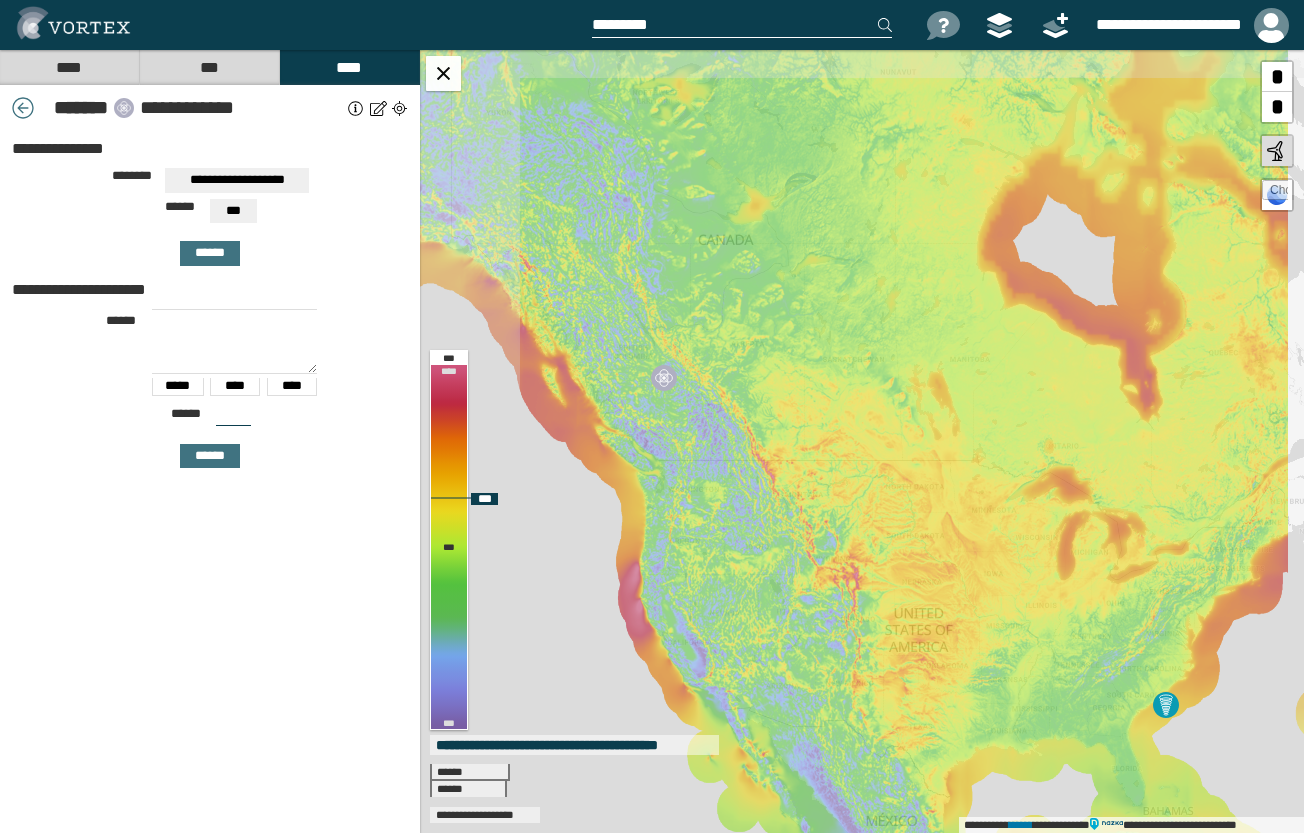 drag, startPoint x: 979, startPoint y: 462, endPoint x: 626, endPoint y: 435, distance: 354.03107 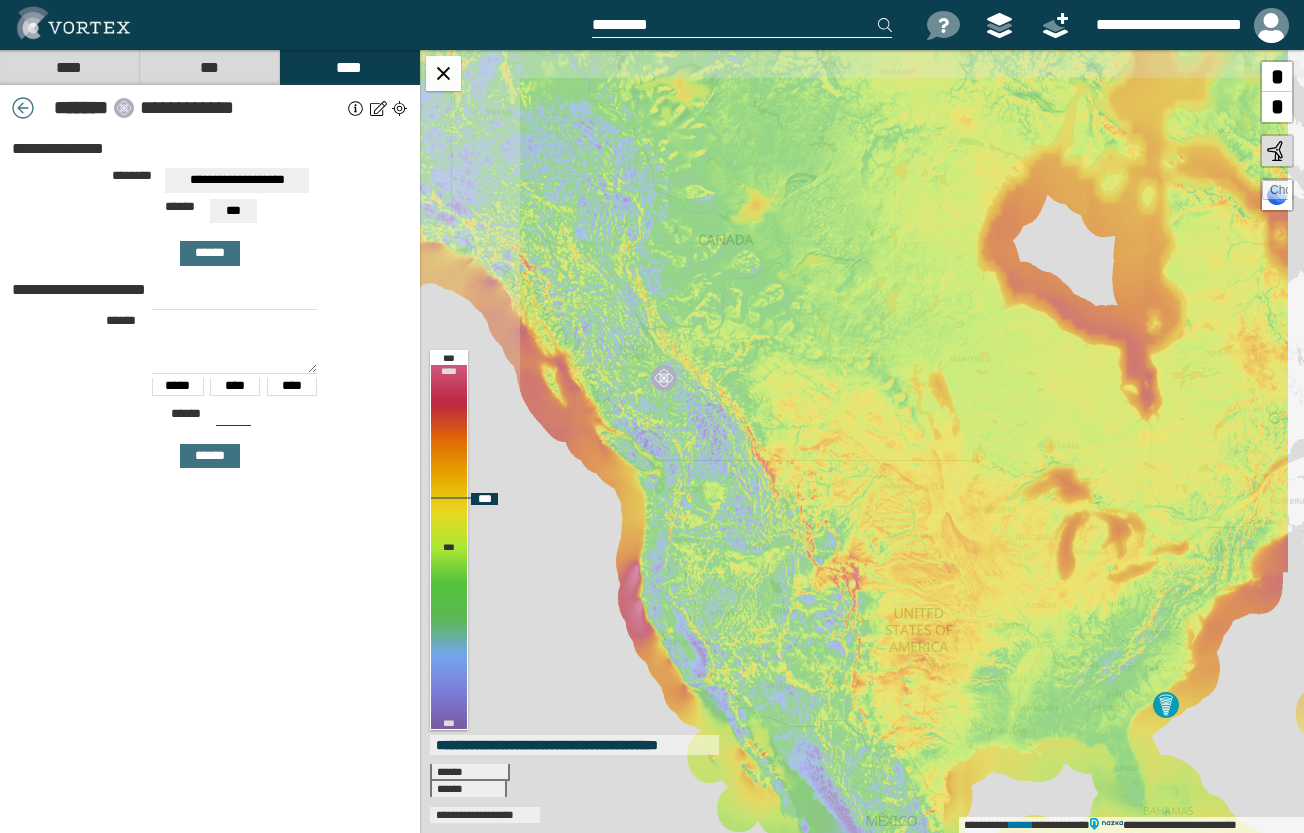 click on "**********" at bounding box center [862, 441] 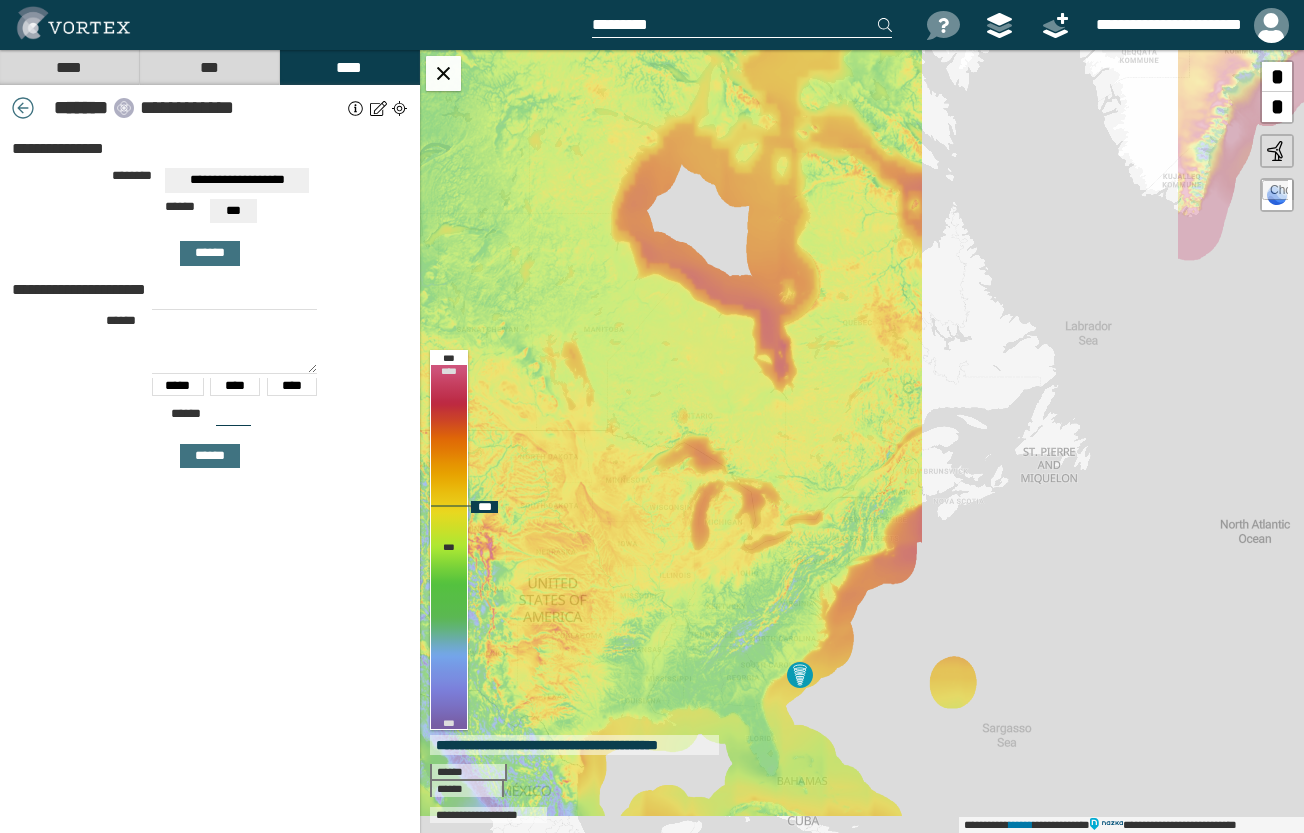drag, startPoint x: 808, startPoint y: 313, endPoint x: 789, endPoint y: 371, distance: 61.03278 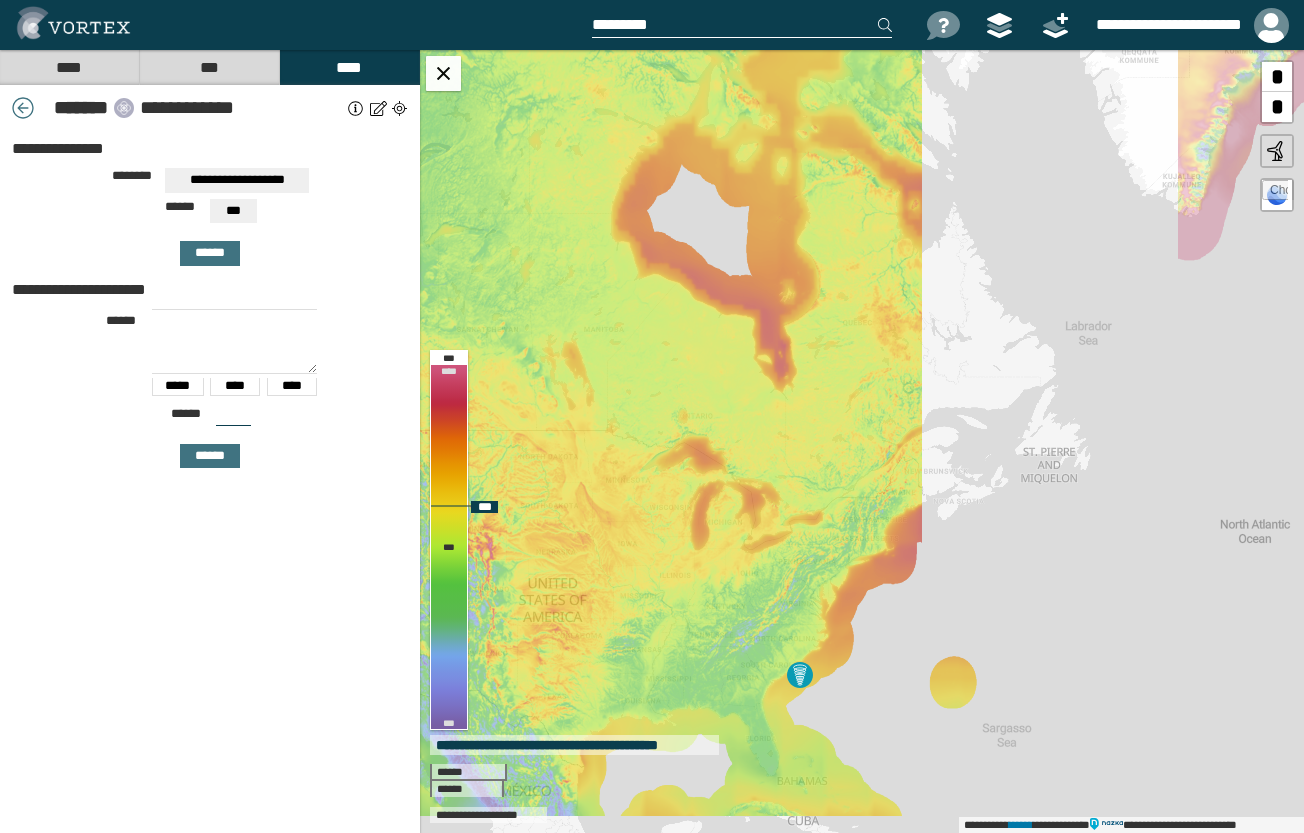 click on "**********" at bounding box center [862, 441] 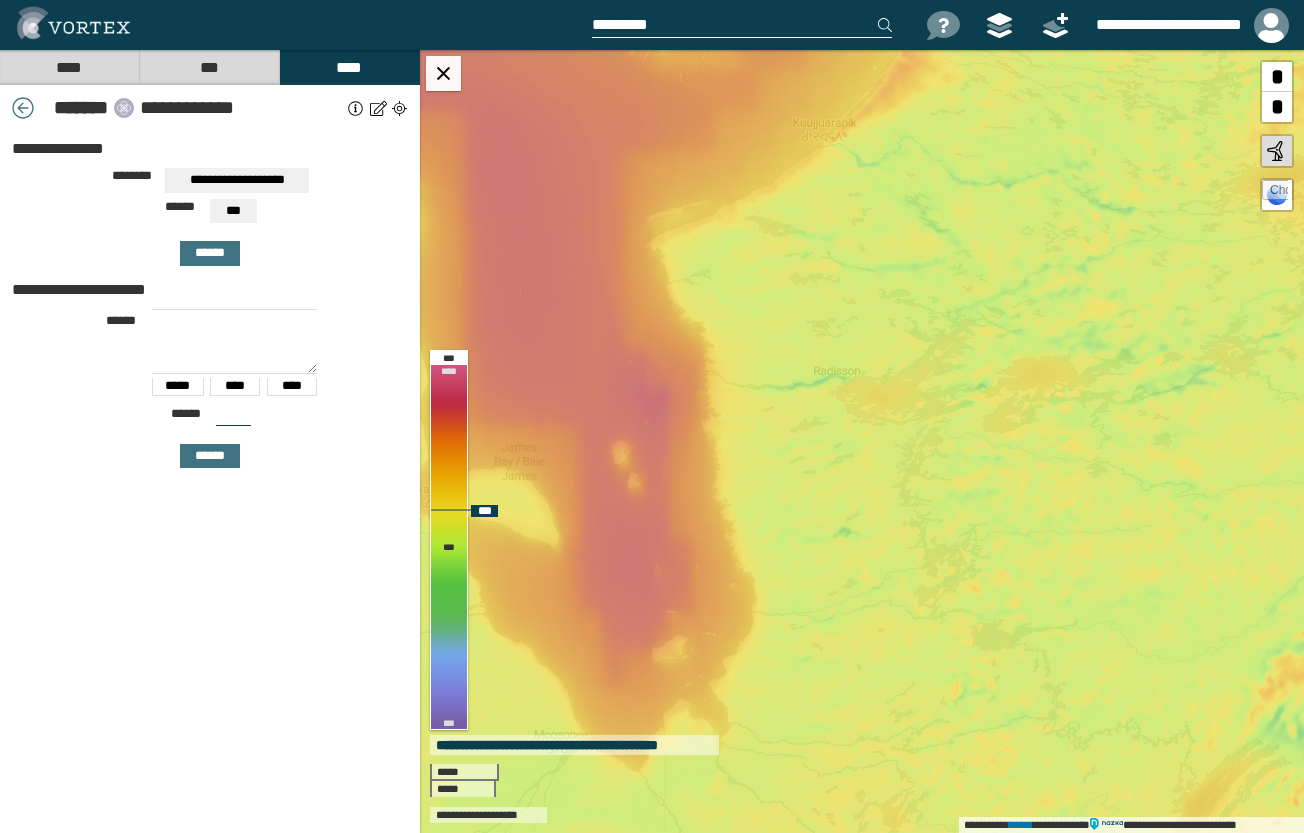 drag, startPoint x: 731, startPoint y: 388, endPoint x: 806, endPoint y: 359, distance: 80.411446 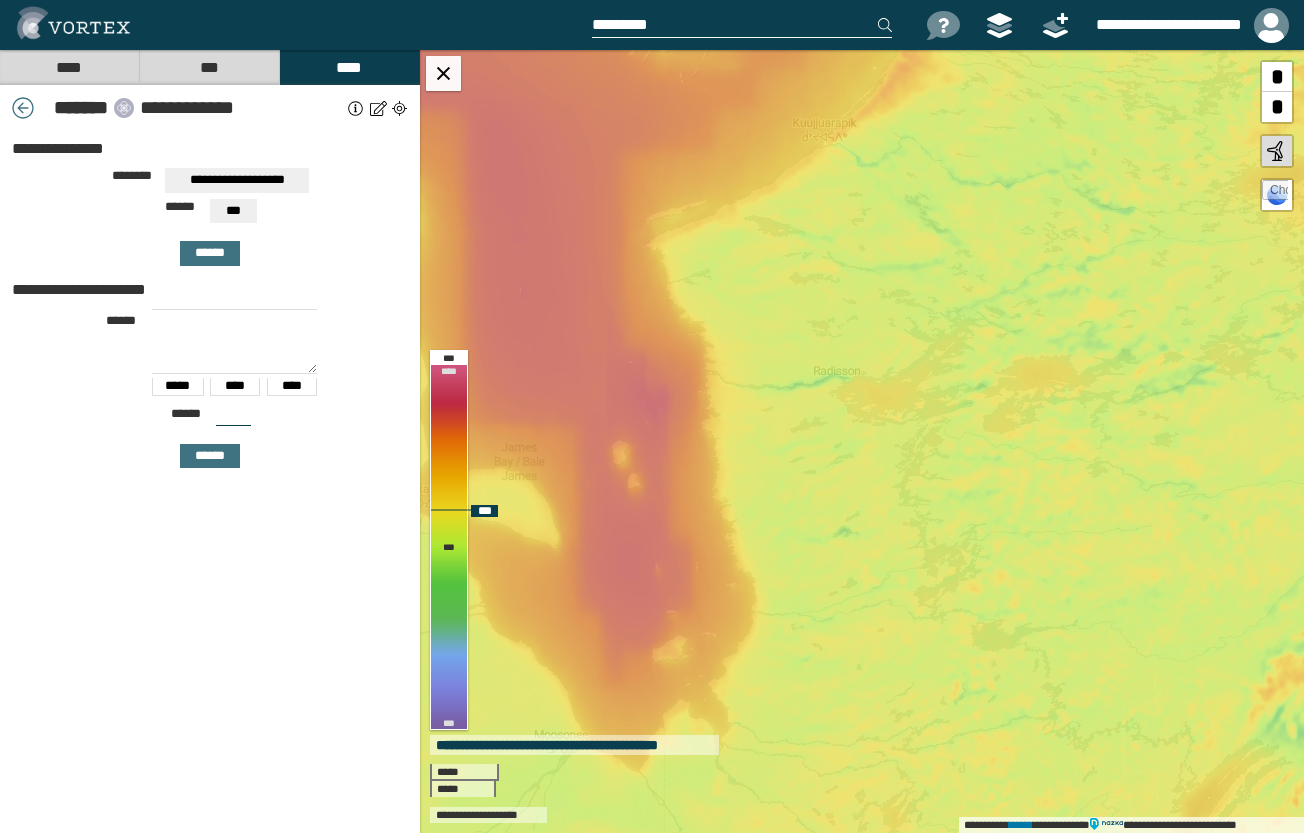 click on "**********" at bounding box center (862, 441) 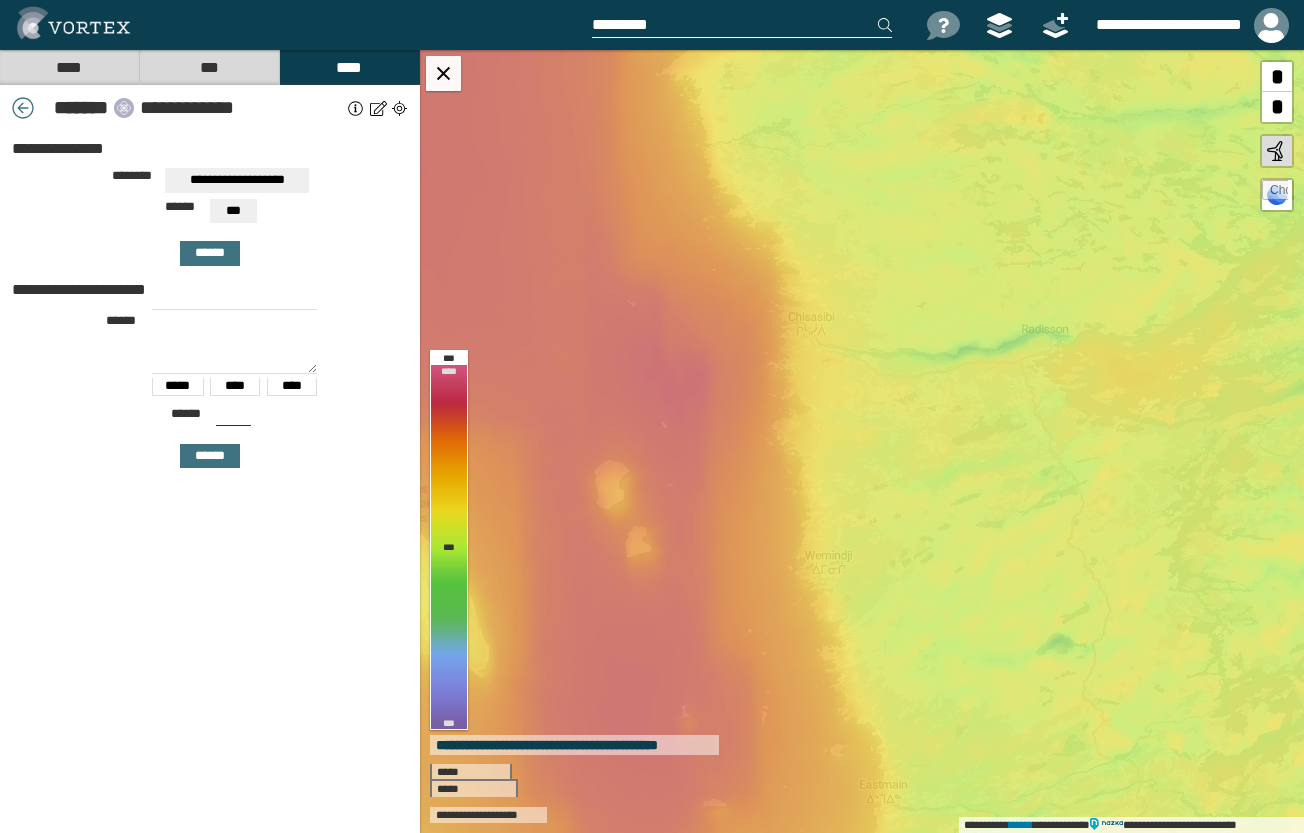 click on "****" at bounding box center [349, 67] 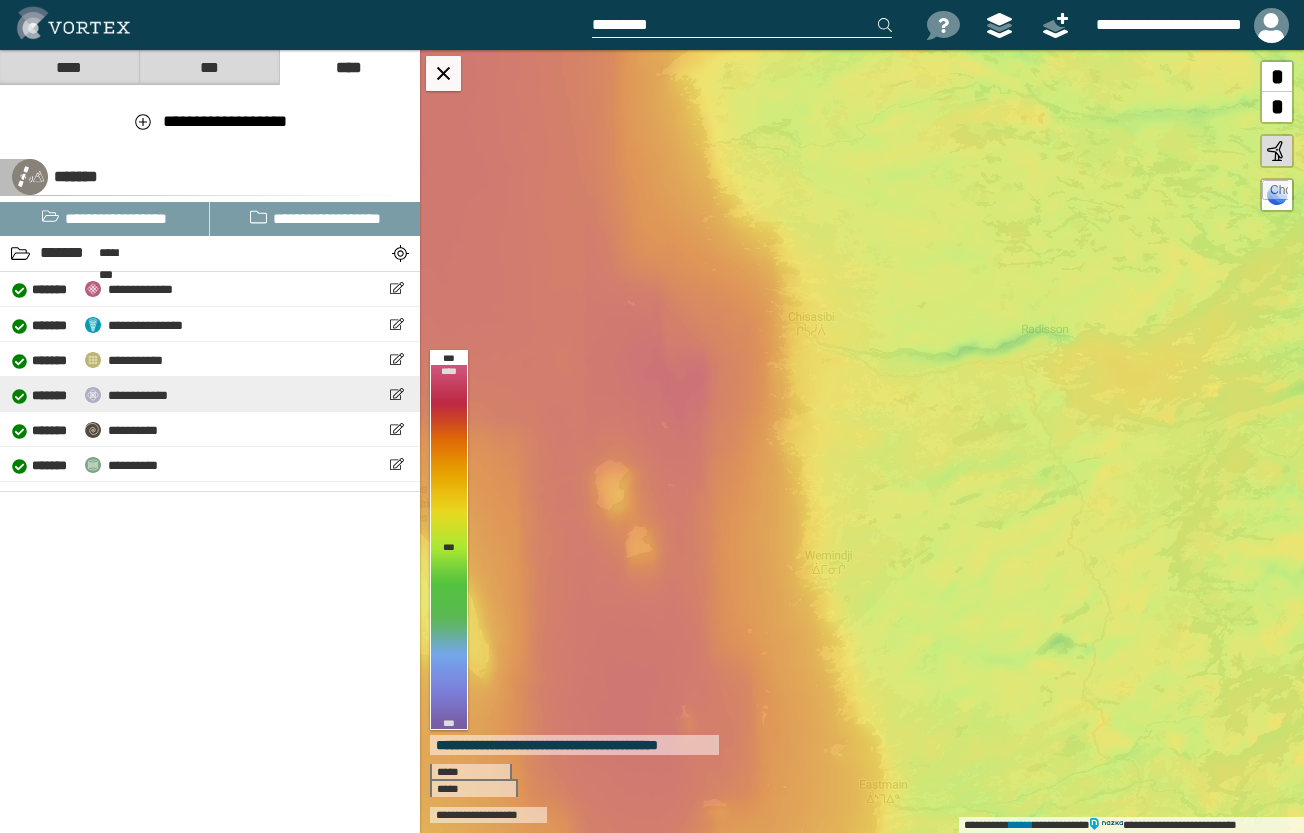 click on "**********" at bounding box center (138, 395) 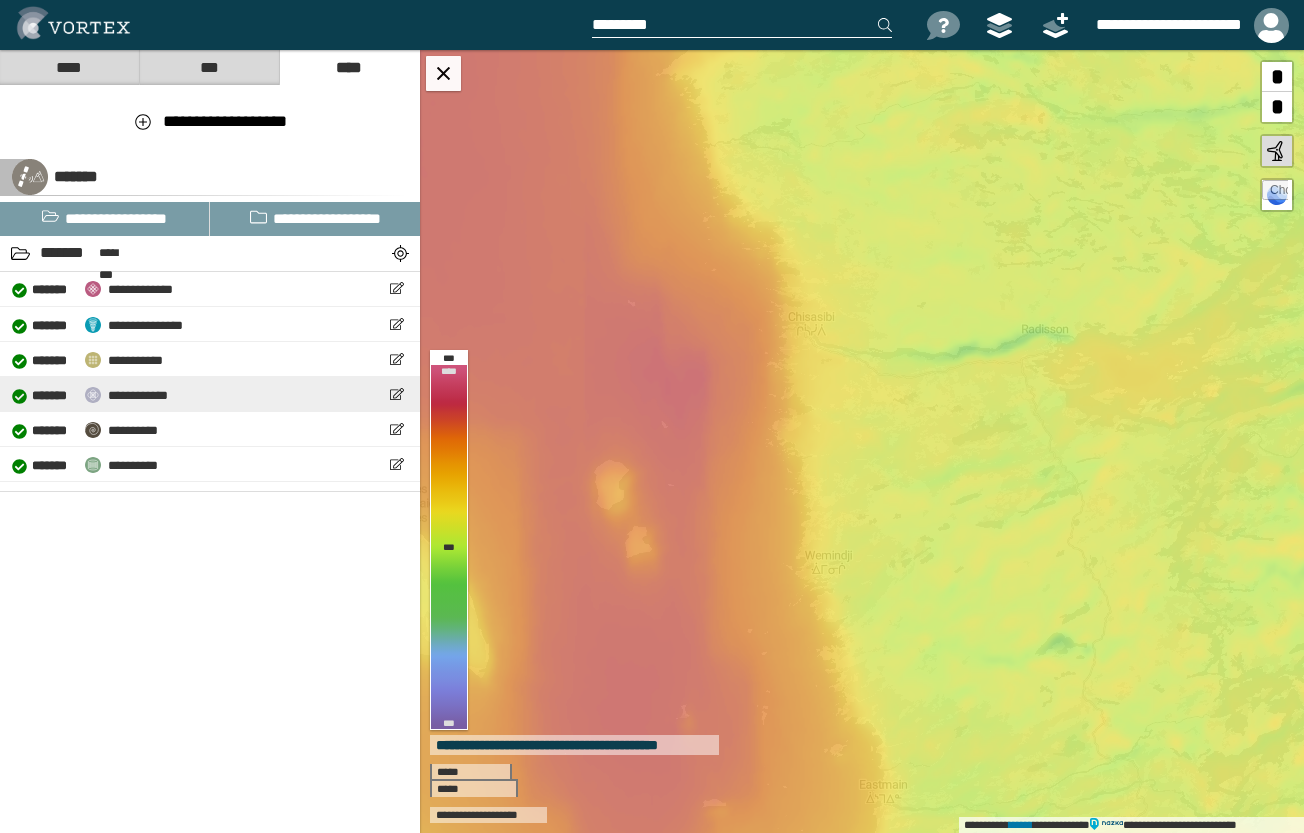 select on "**" 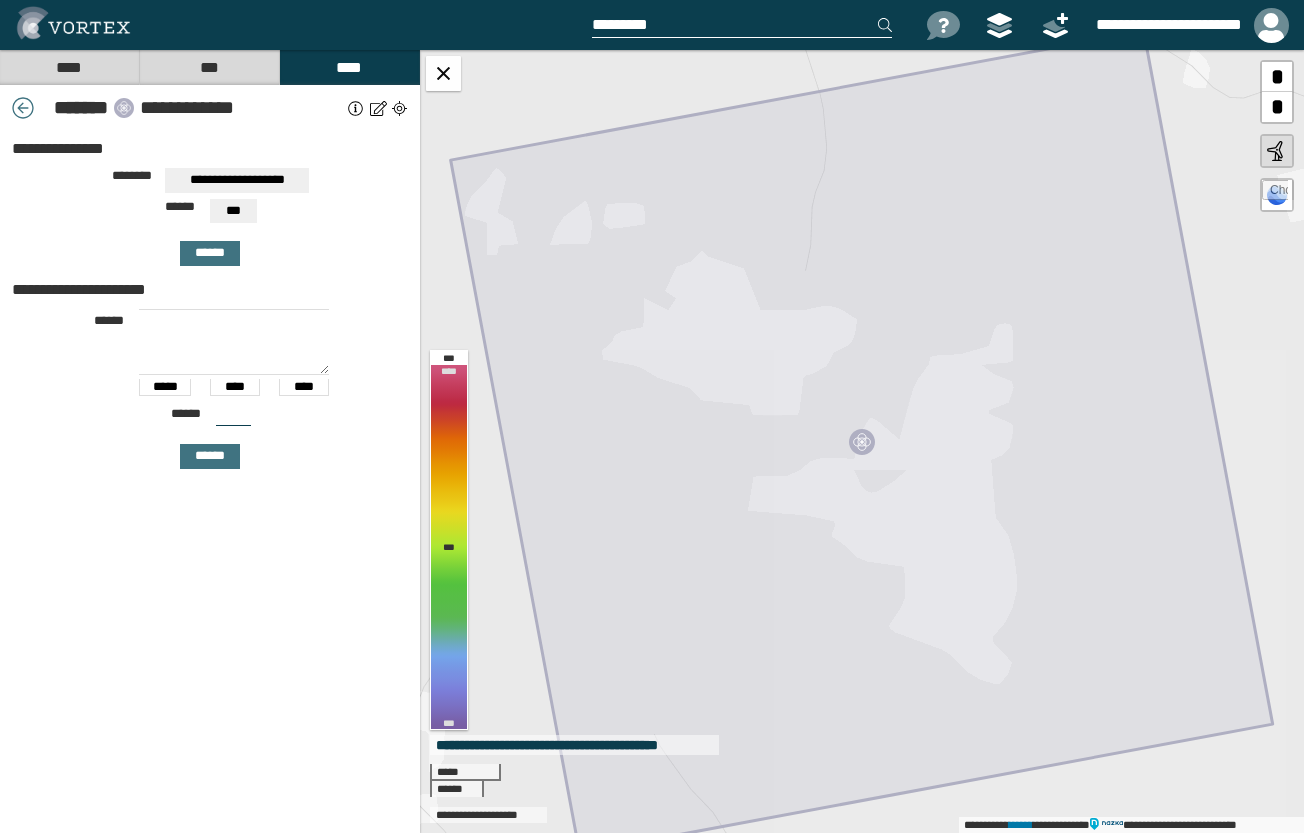 click at bounding box center [234, 342] 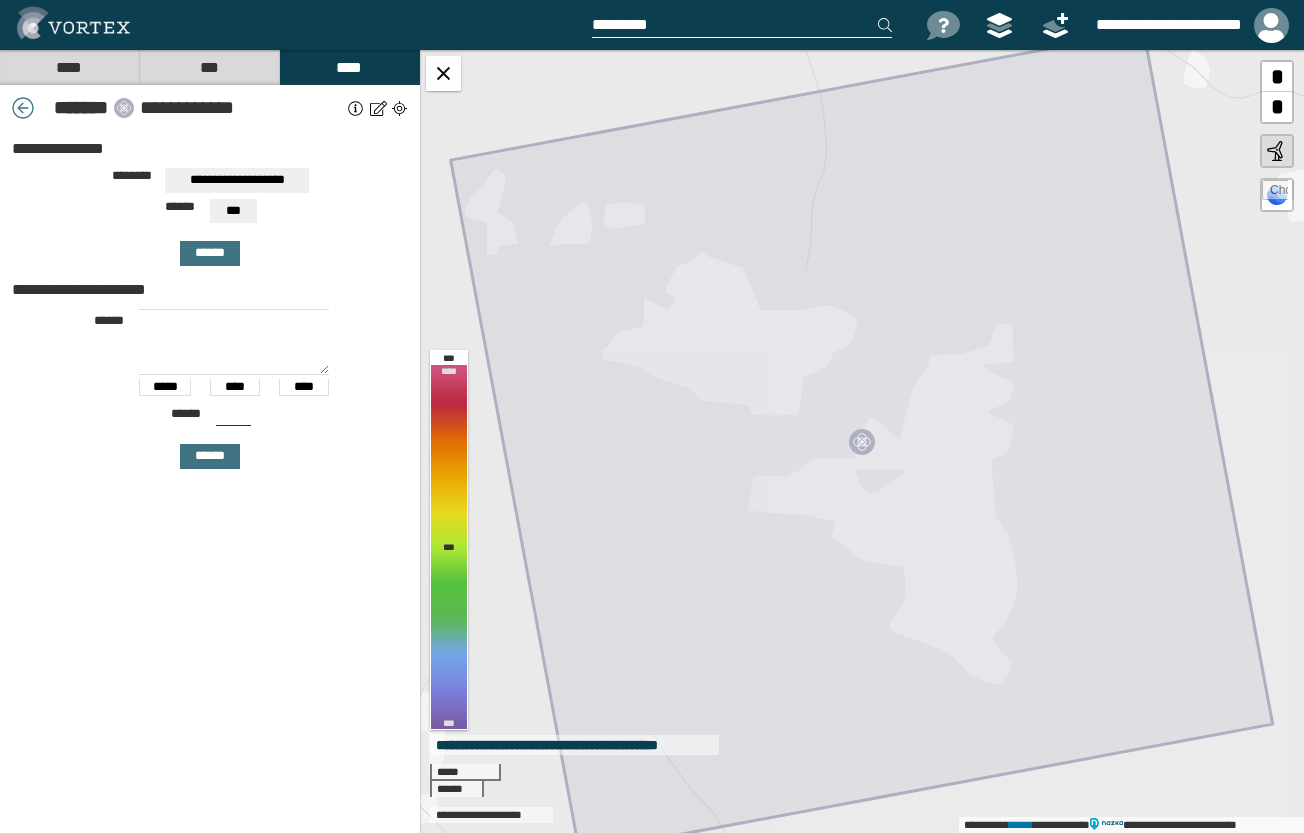 click at bounding box center (234, 342) 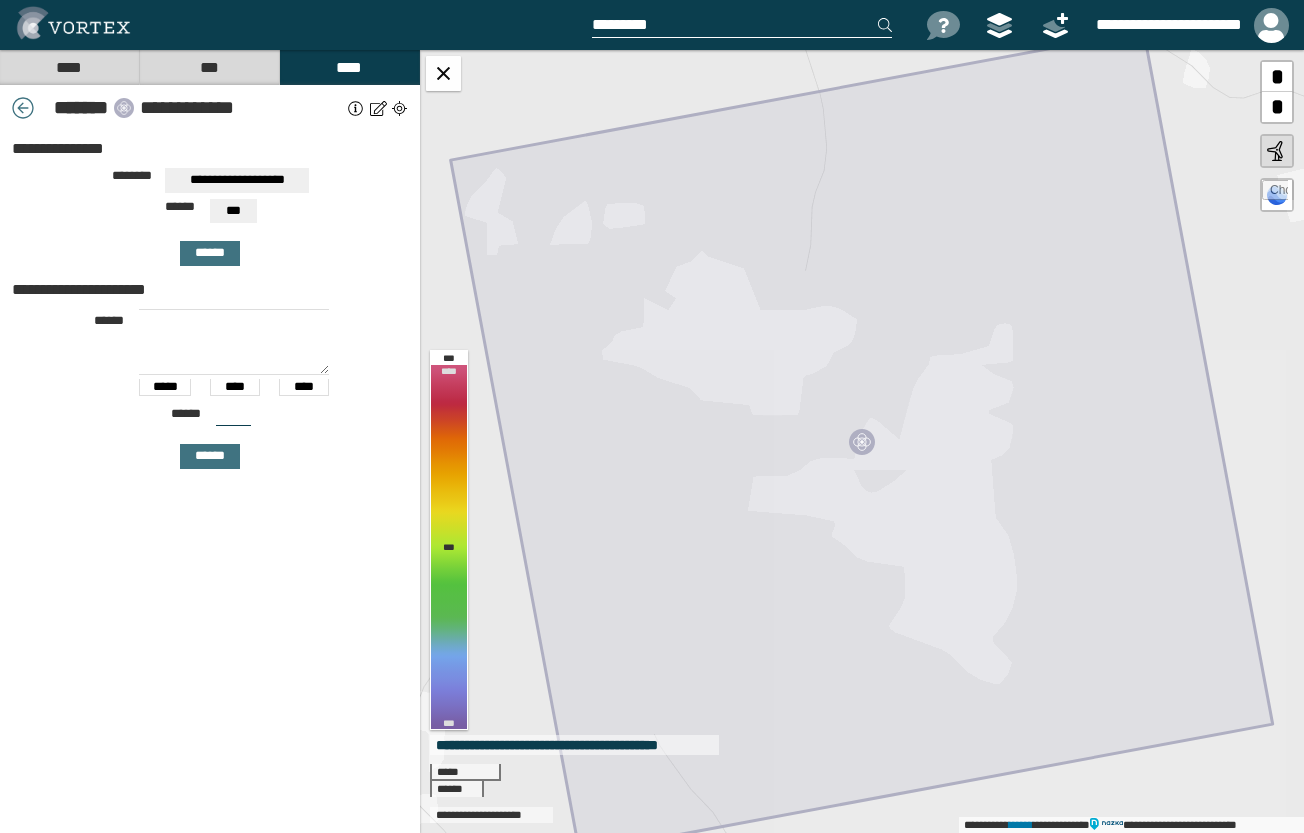 paste on "**********" 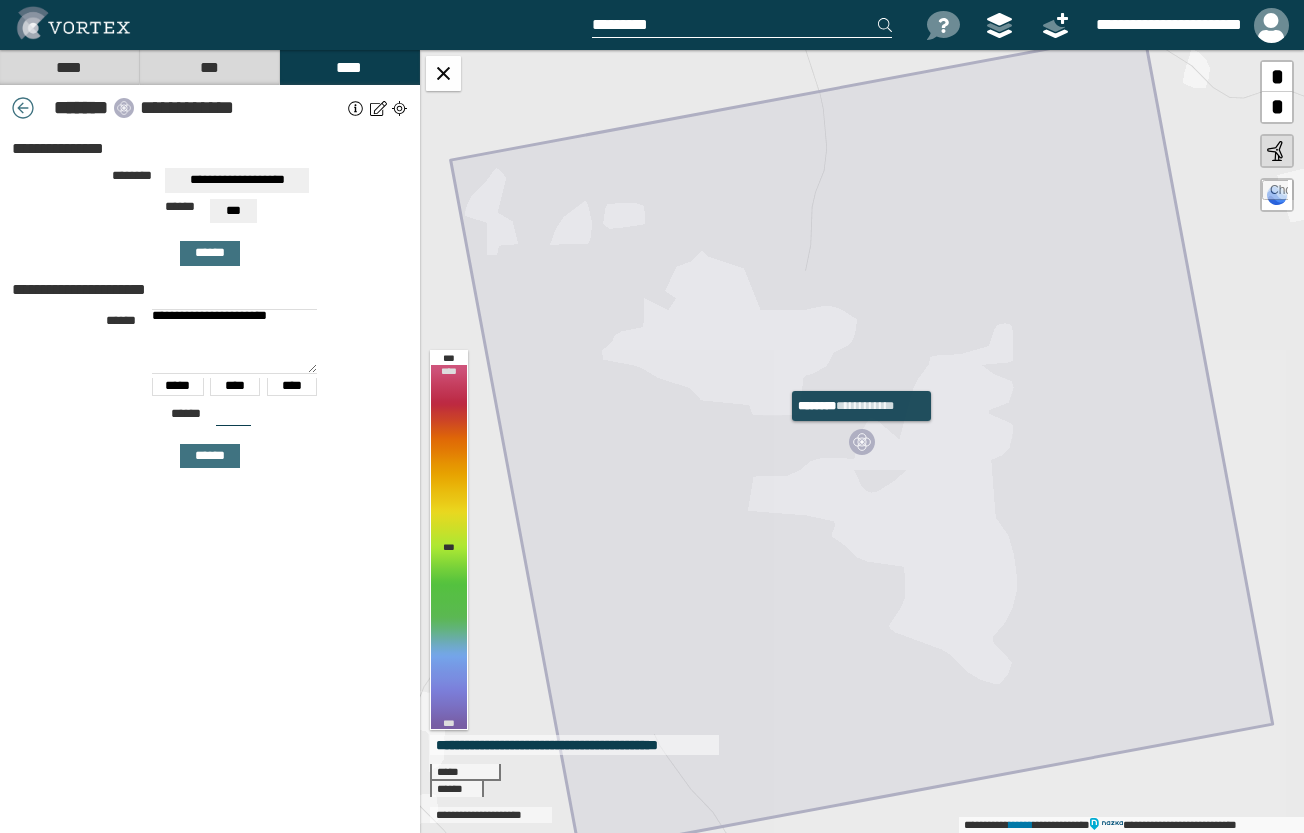 click at bounding box center [862, 442] 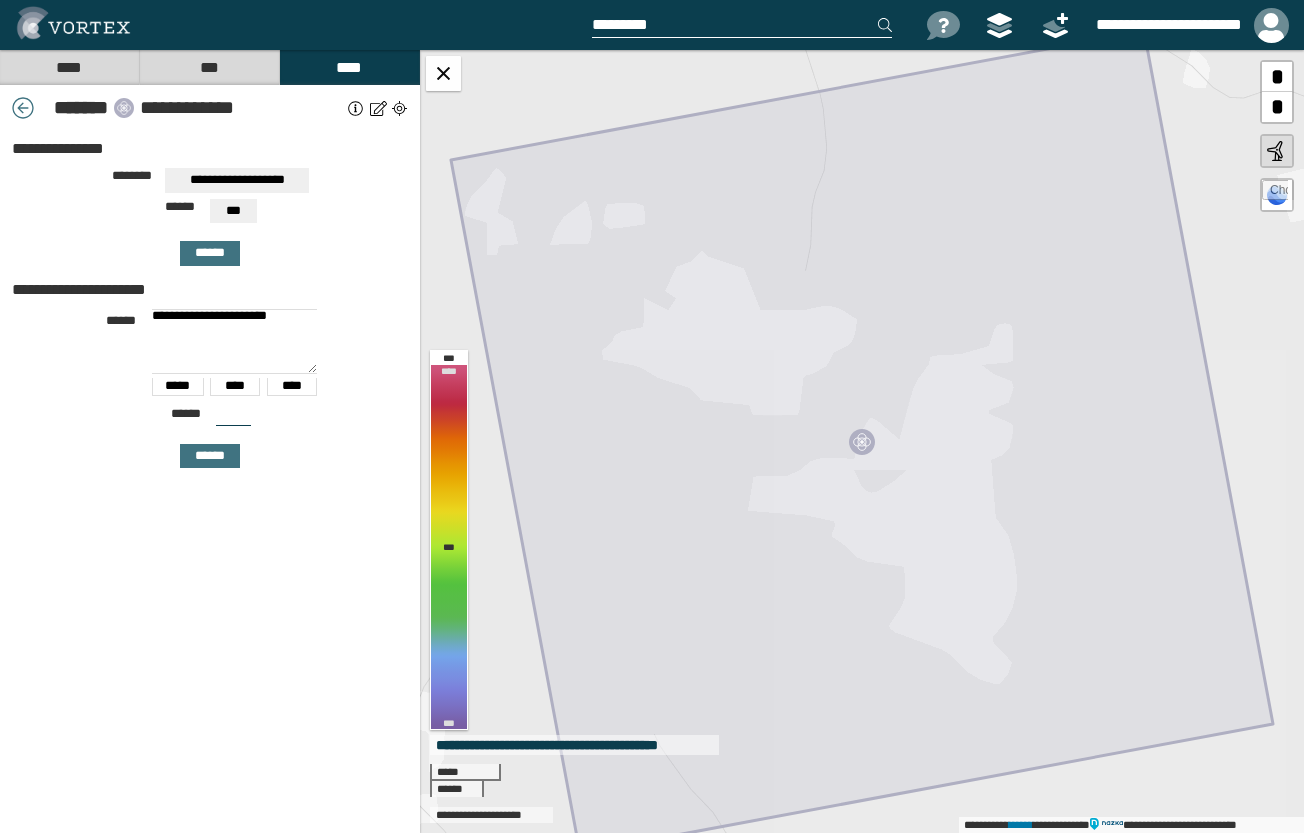click on "**********" at bounding box center [210, 358] 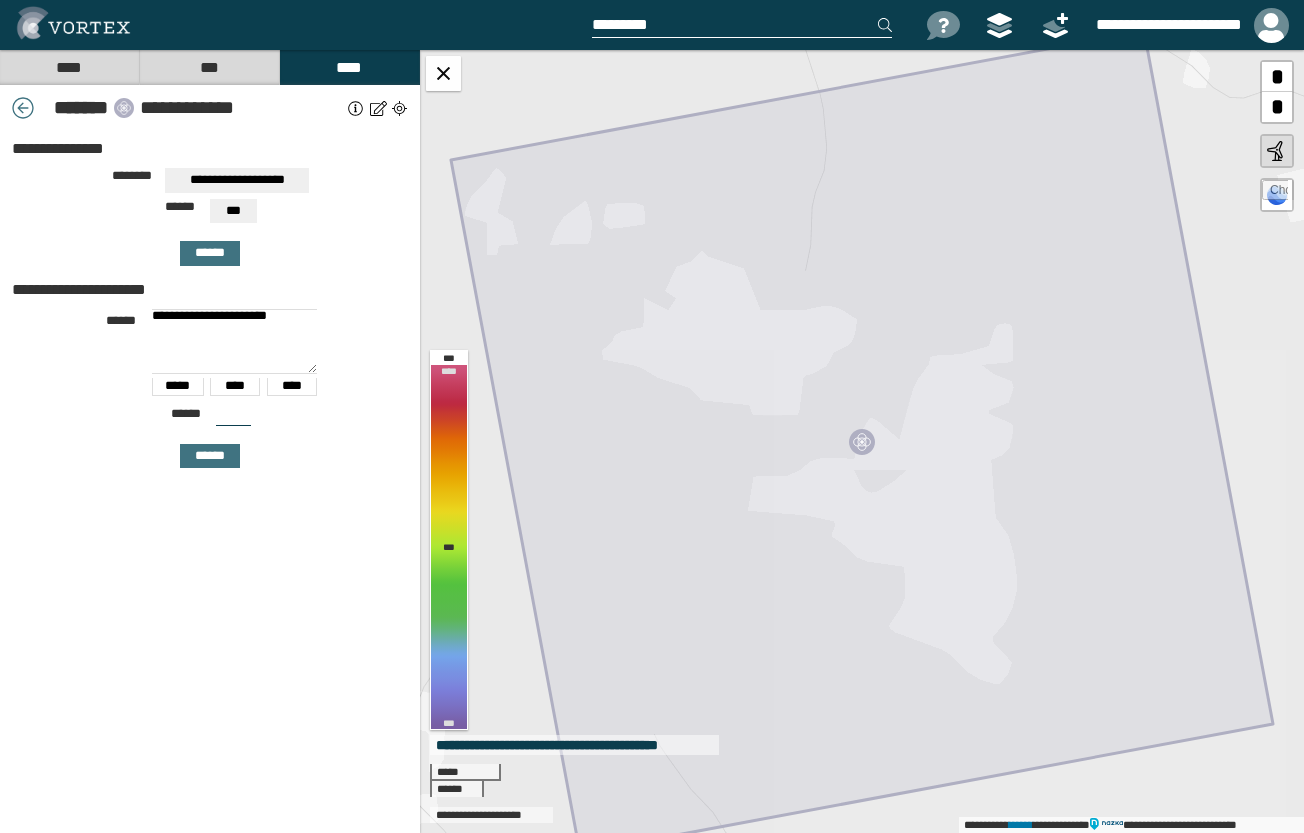 click on "**********" at bounding box center [234, 341] 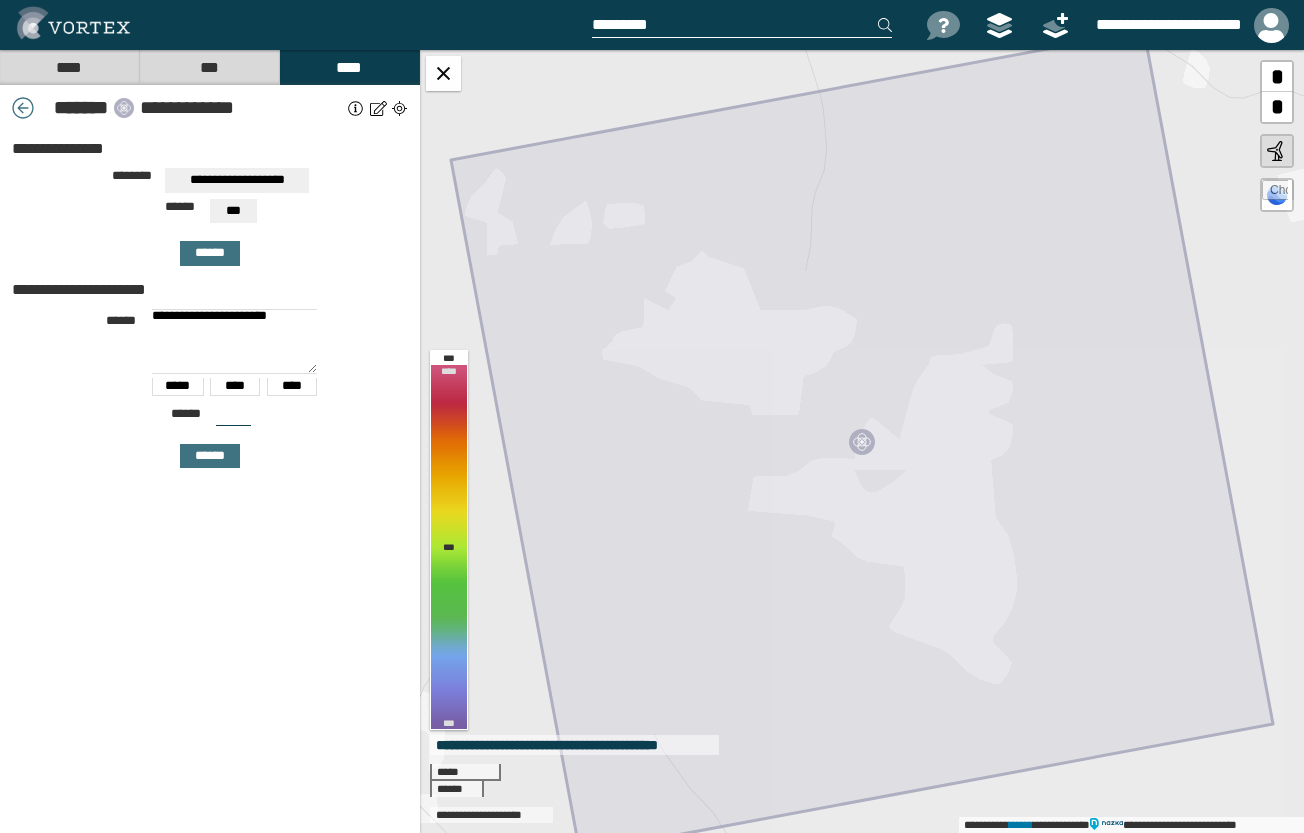 click at bounding box center (399, 108) 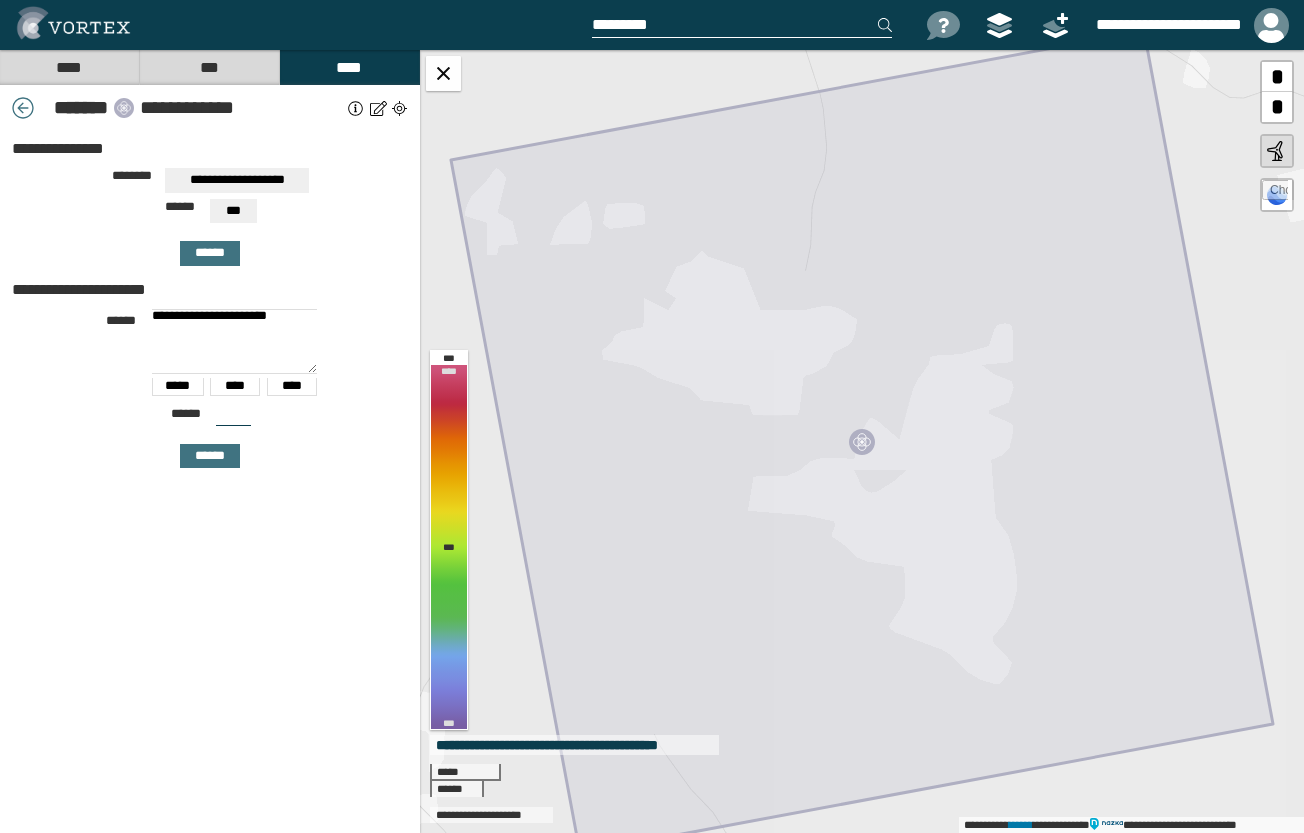 click 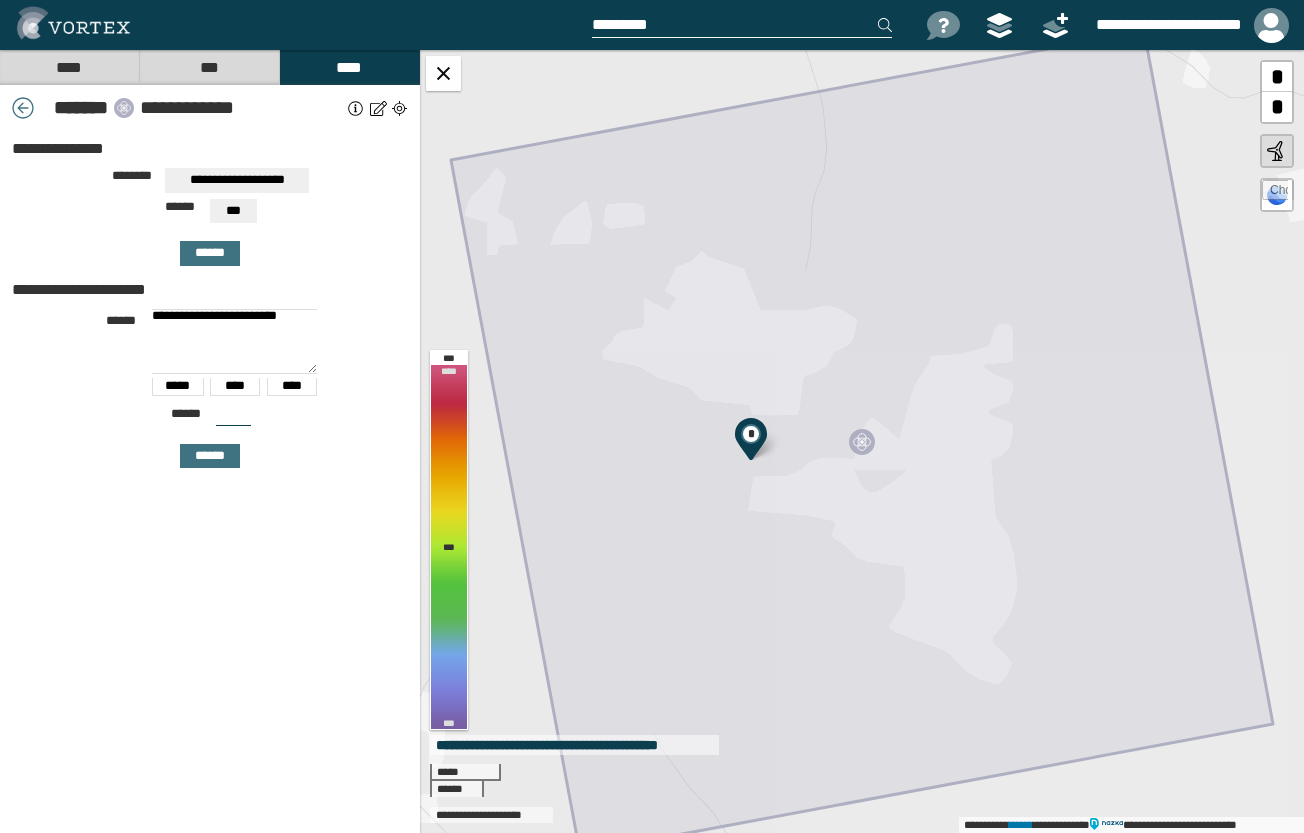 click 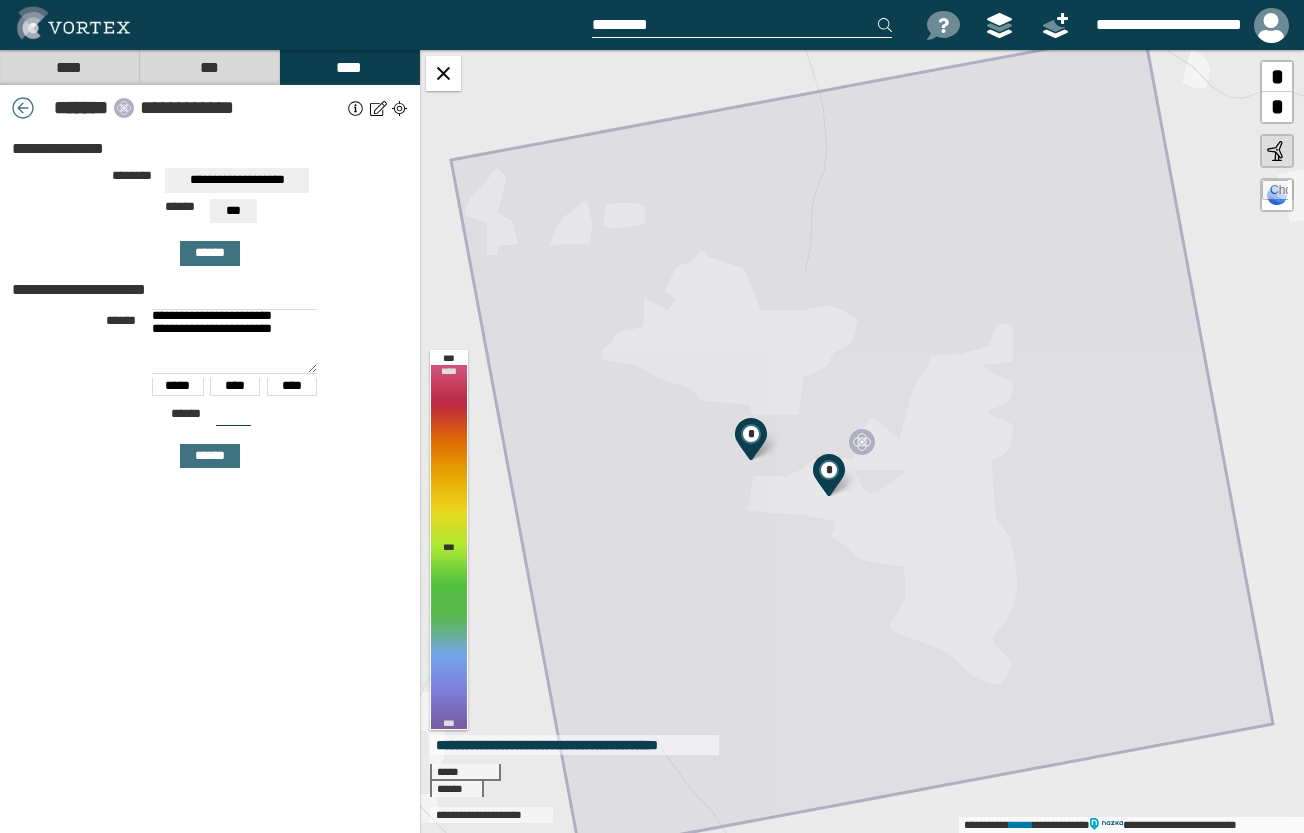 click 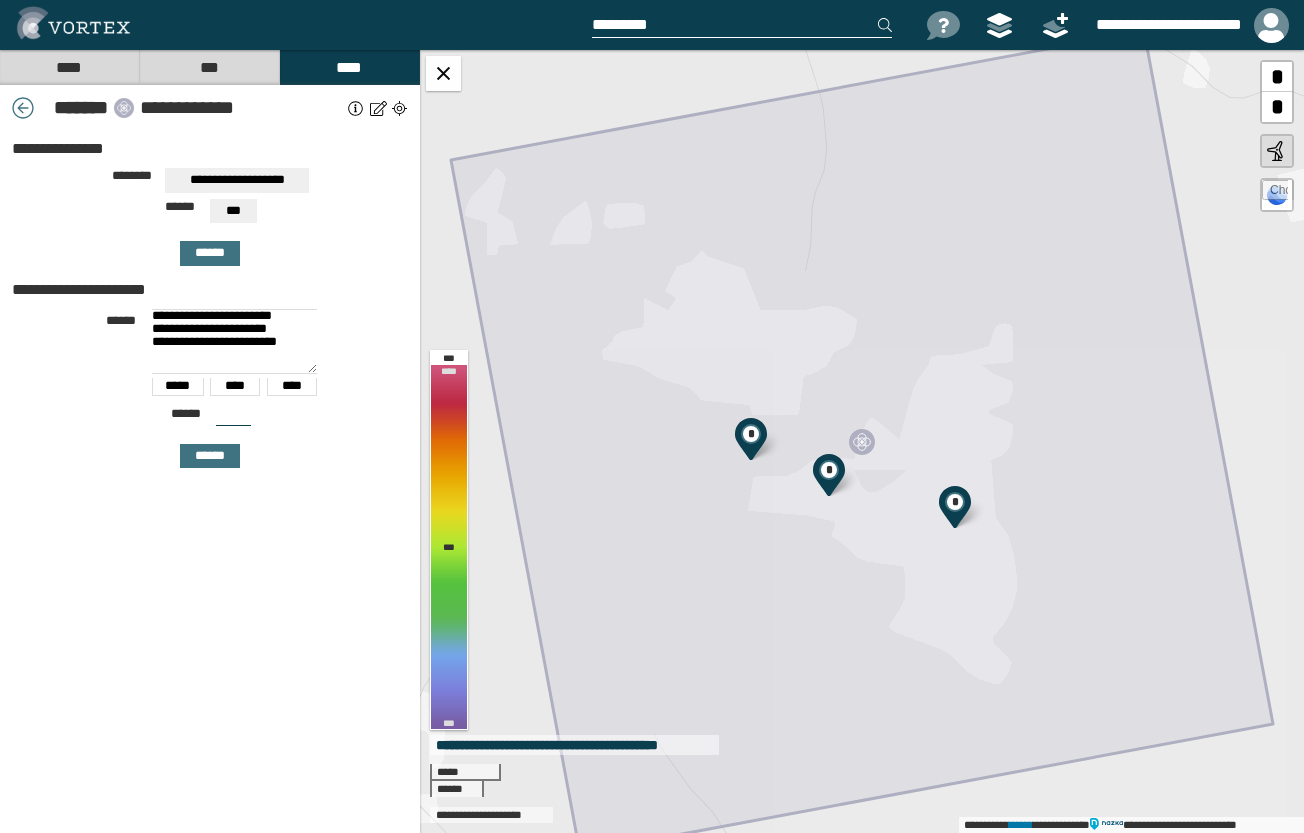 click on "**********" at bounding box center (234, 341) 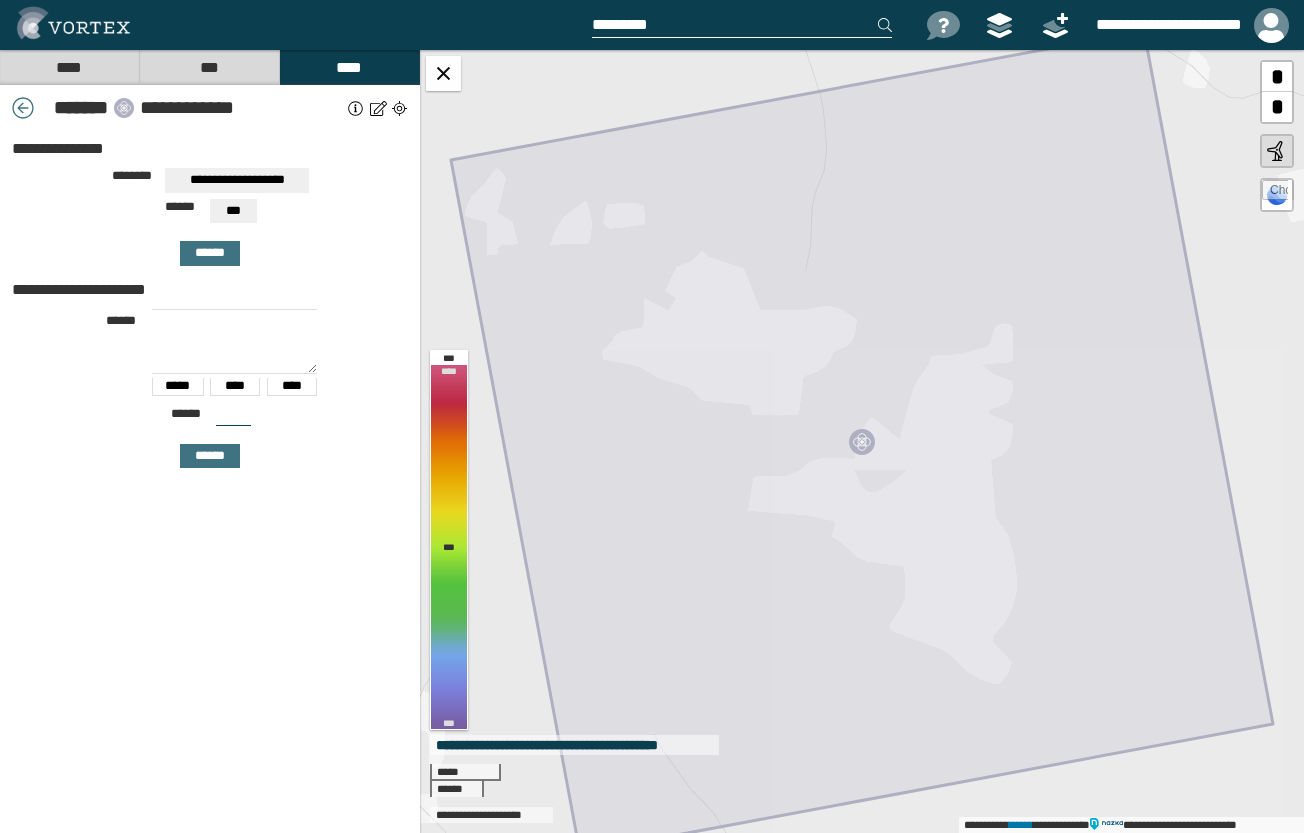 paste on "**********" 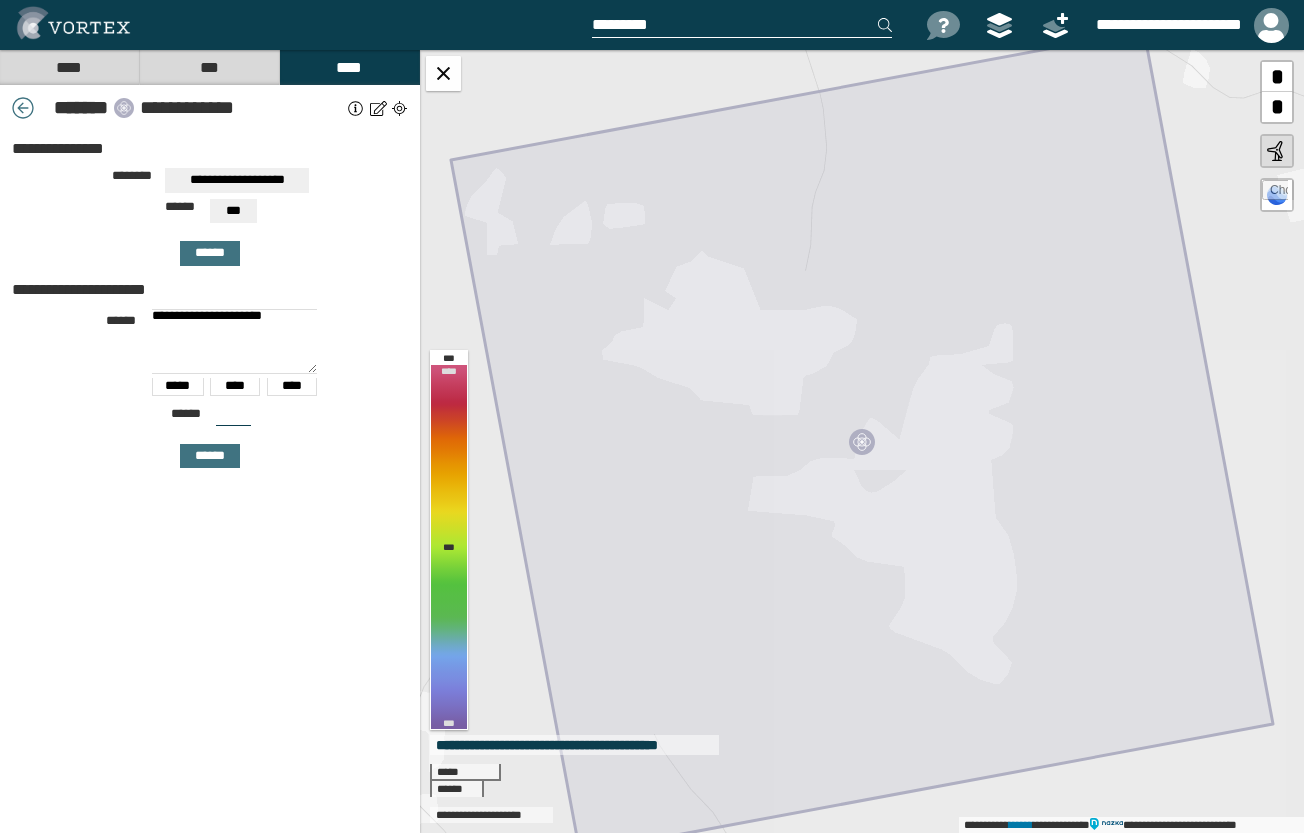 type on "**********" 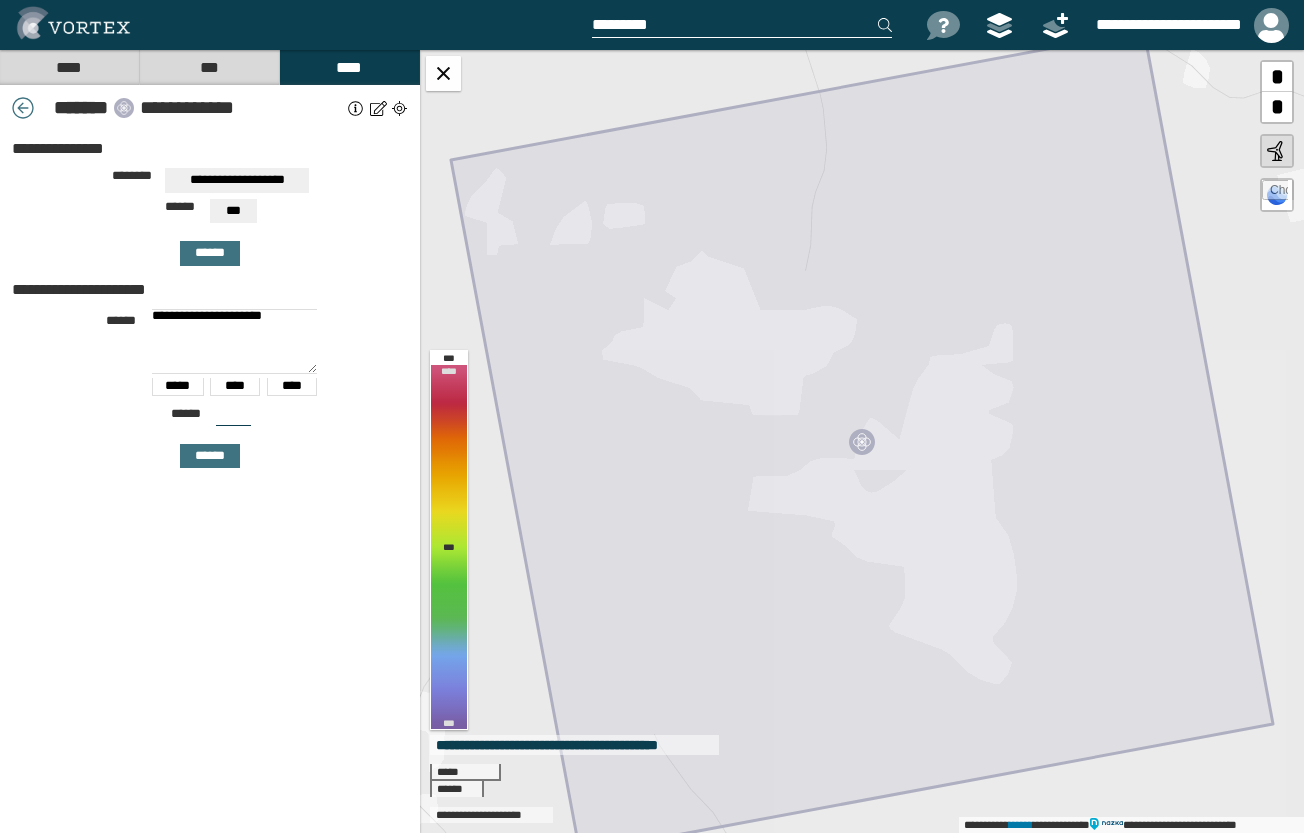 click on "**********" at bounding box center (234, 341) 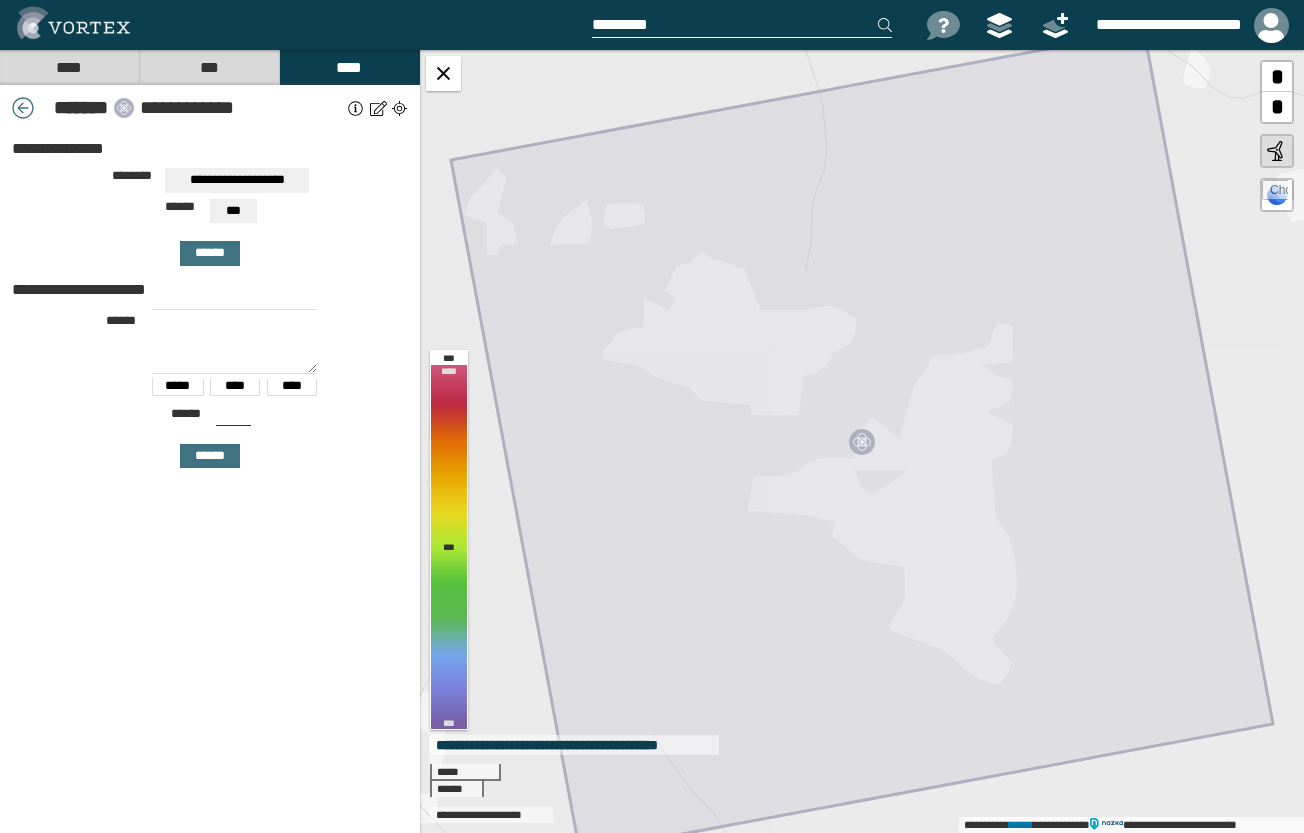 click 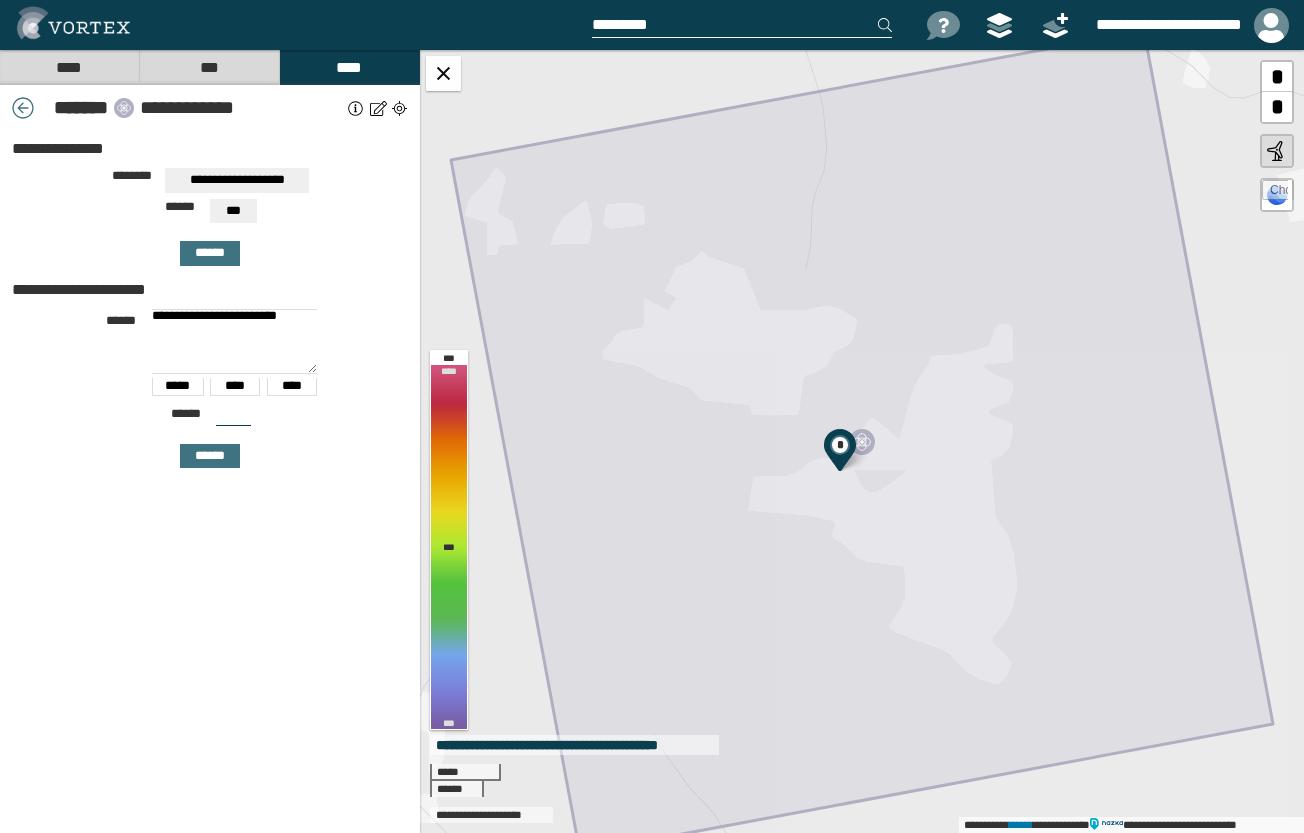 click on "**********" at bounding box center (234, 341) 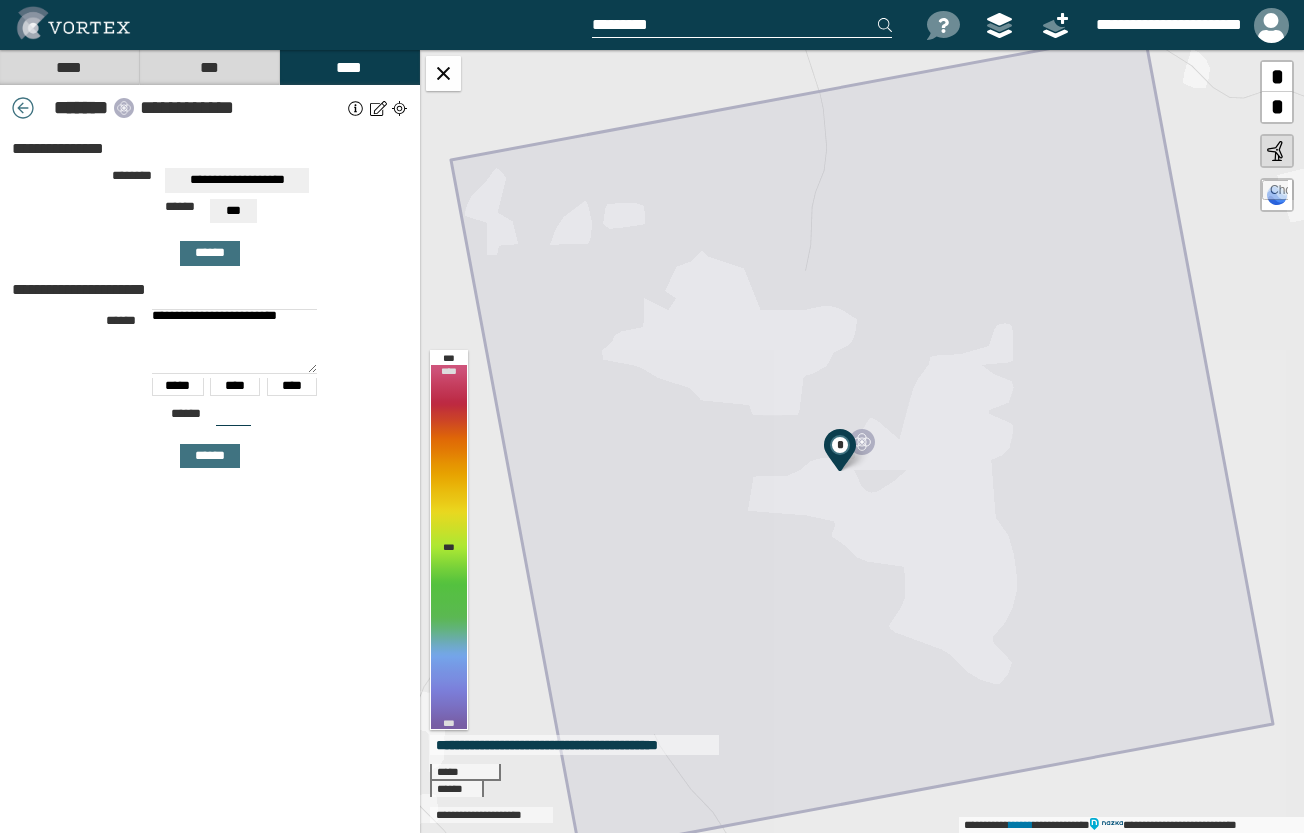 paste 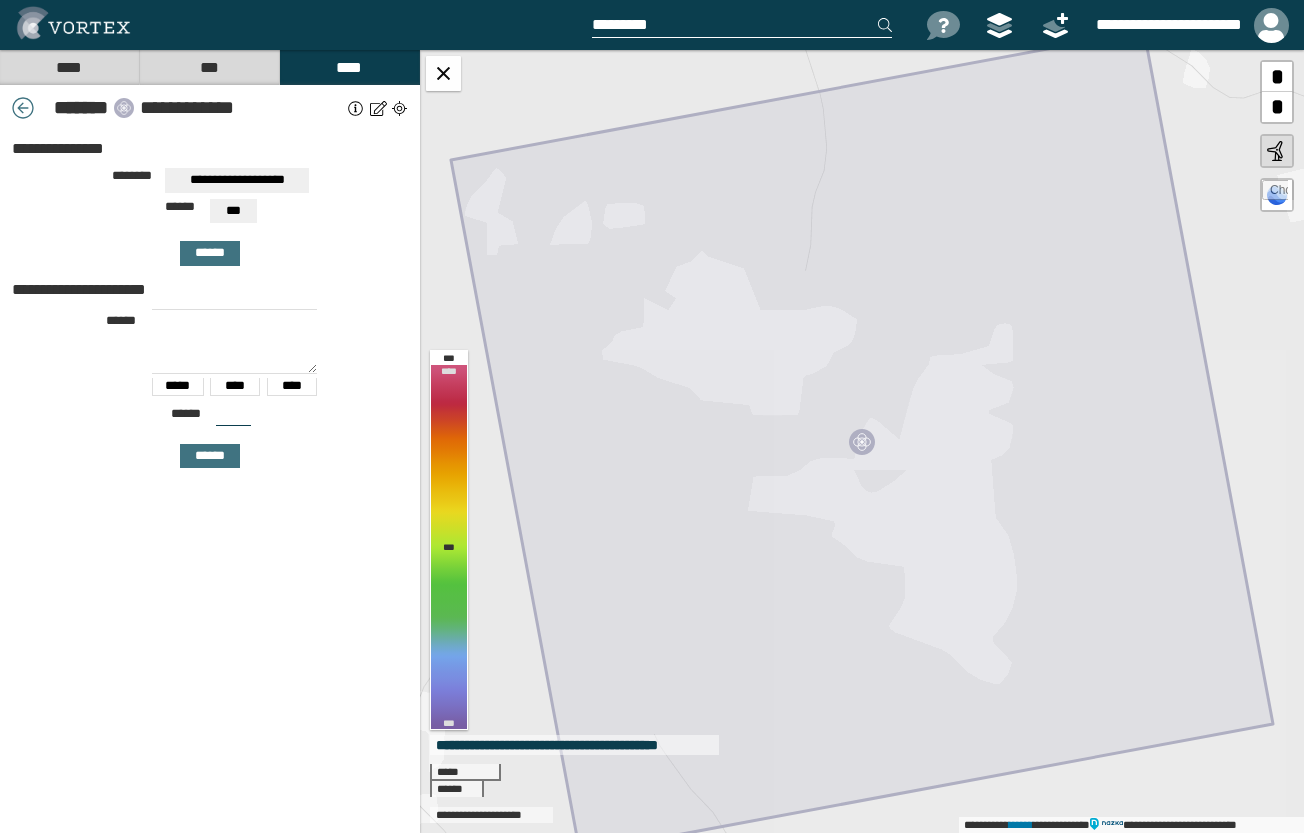 paste on "**********" 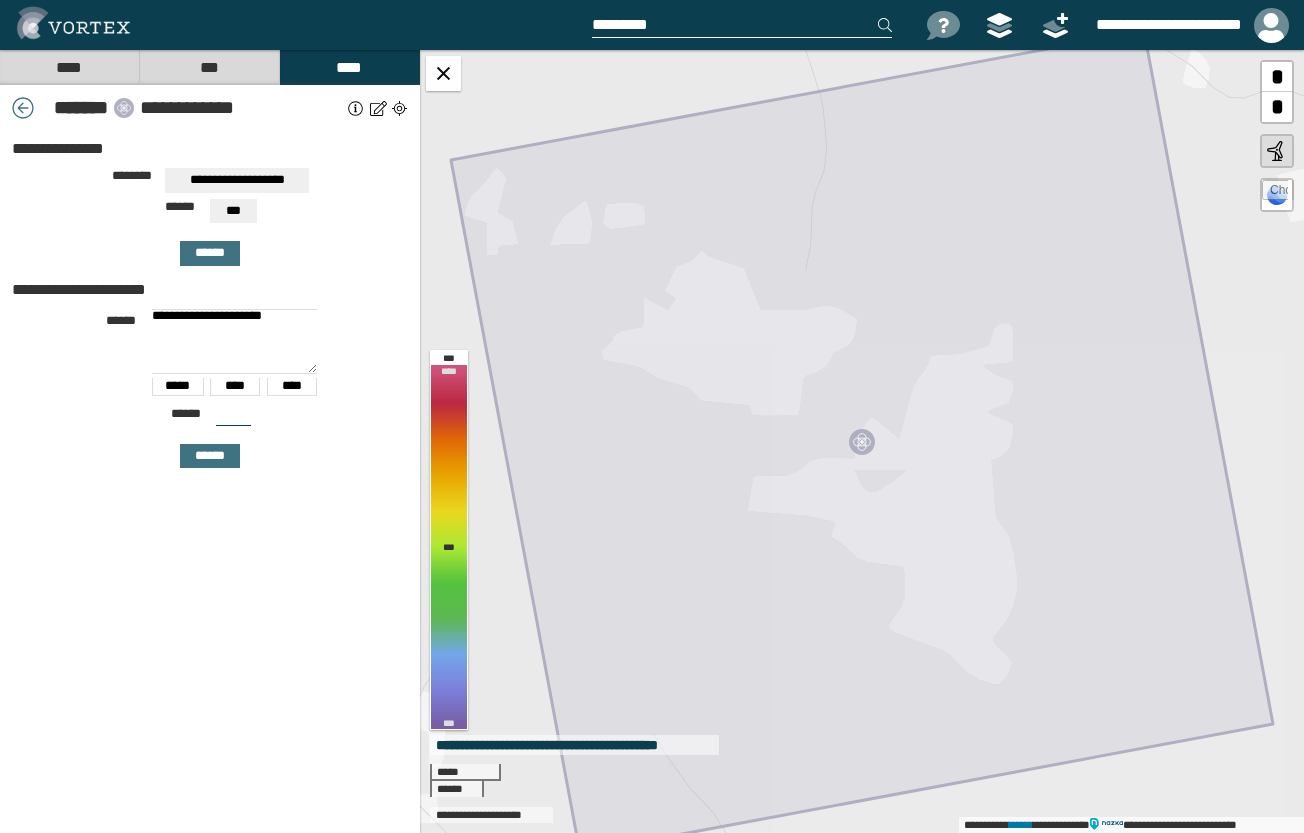 click on "**********" at bounding box center (234, 341) 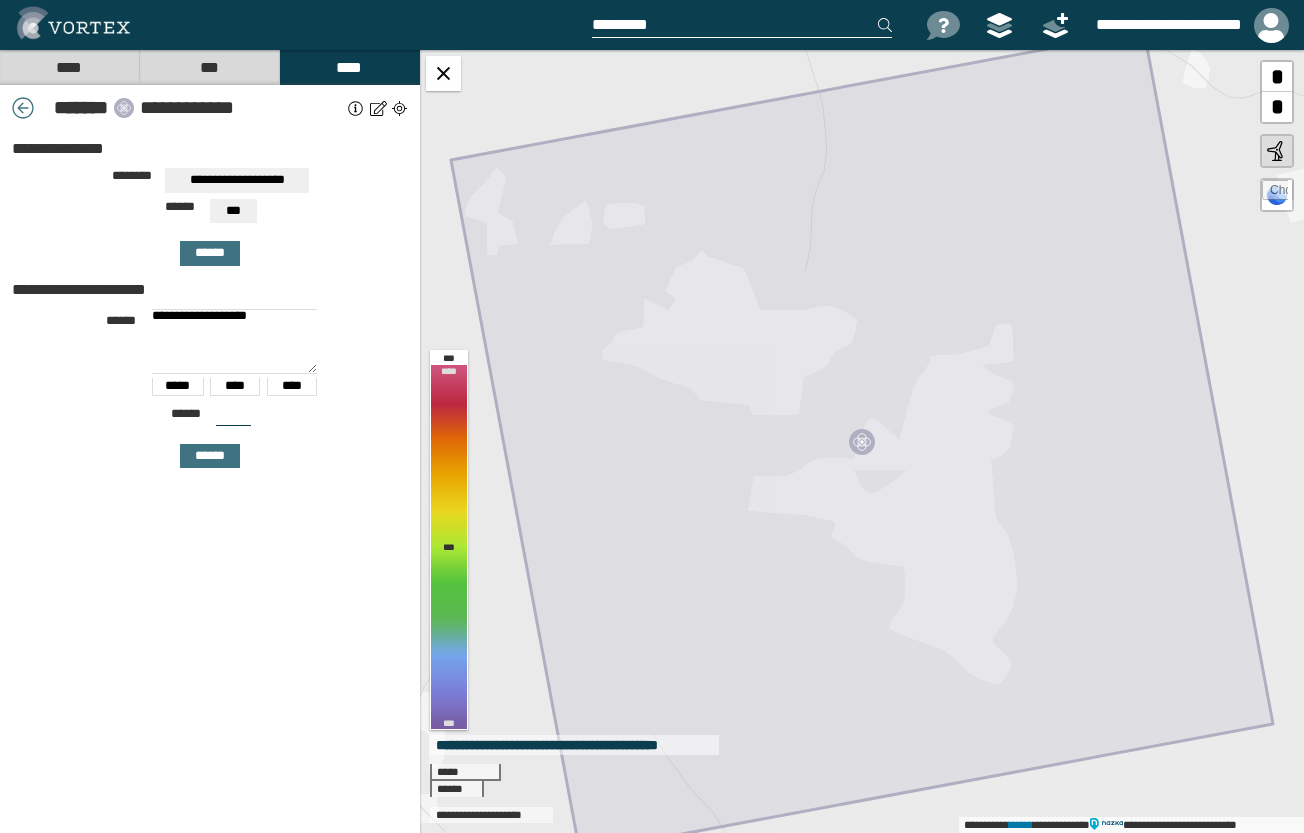 click on "**********" at bounding box center (234, 341) 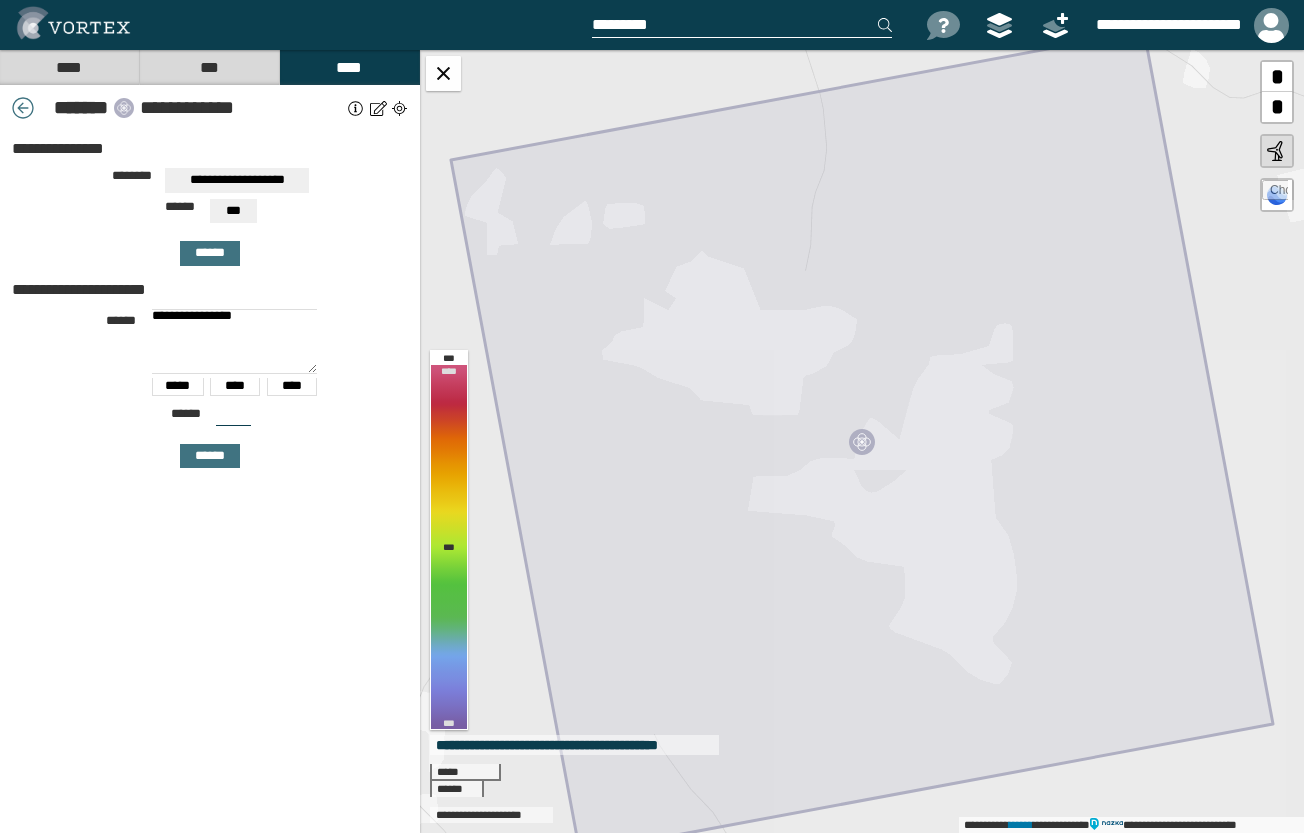 type on "**********" 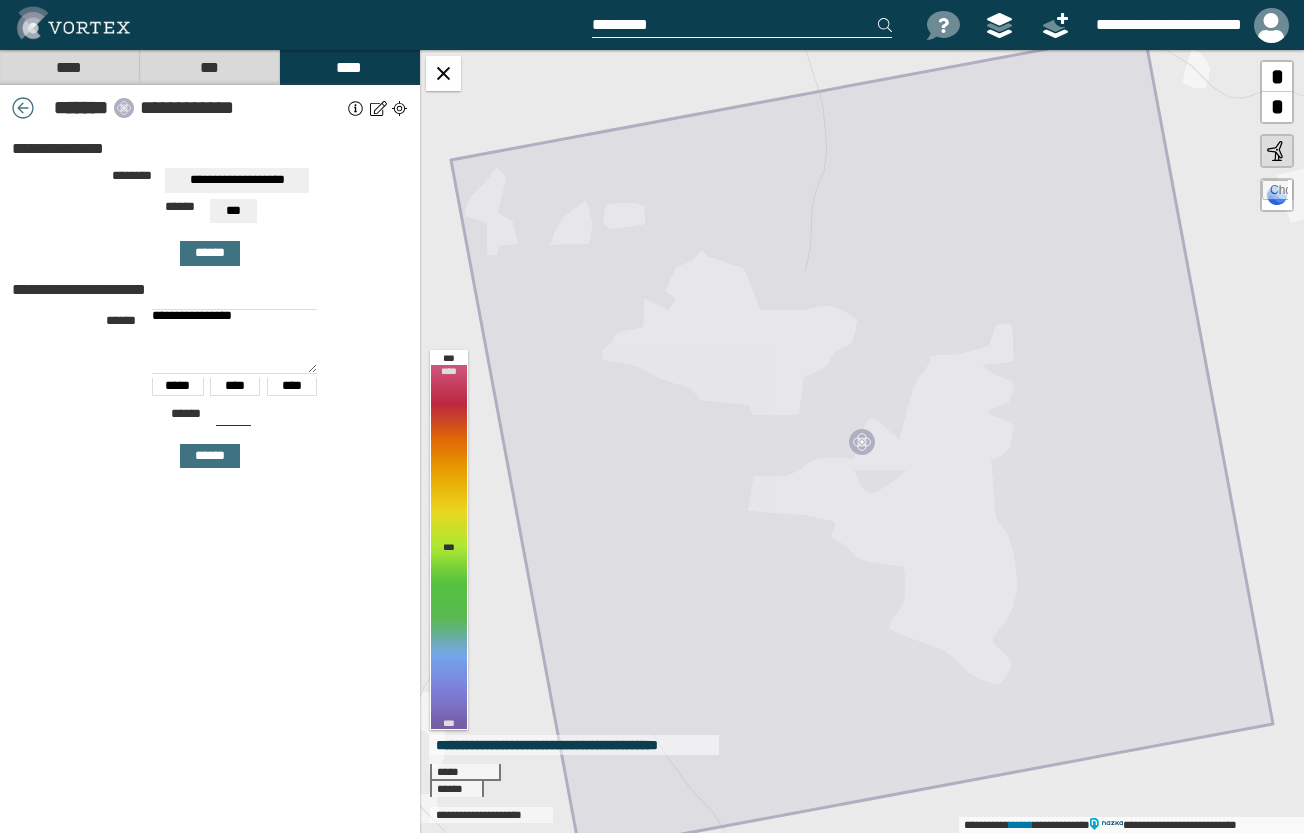 click on "***" at bounding box center (233, 211) 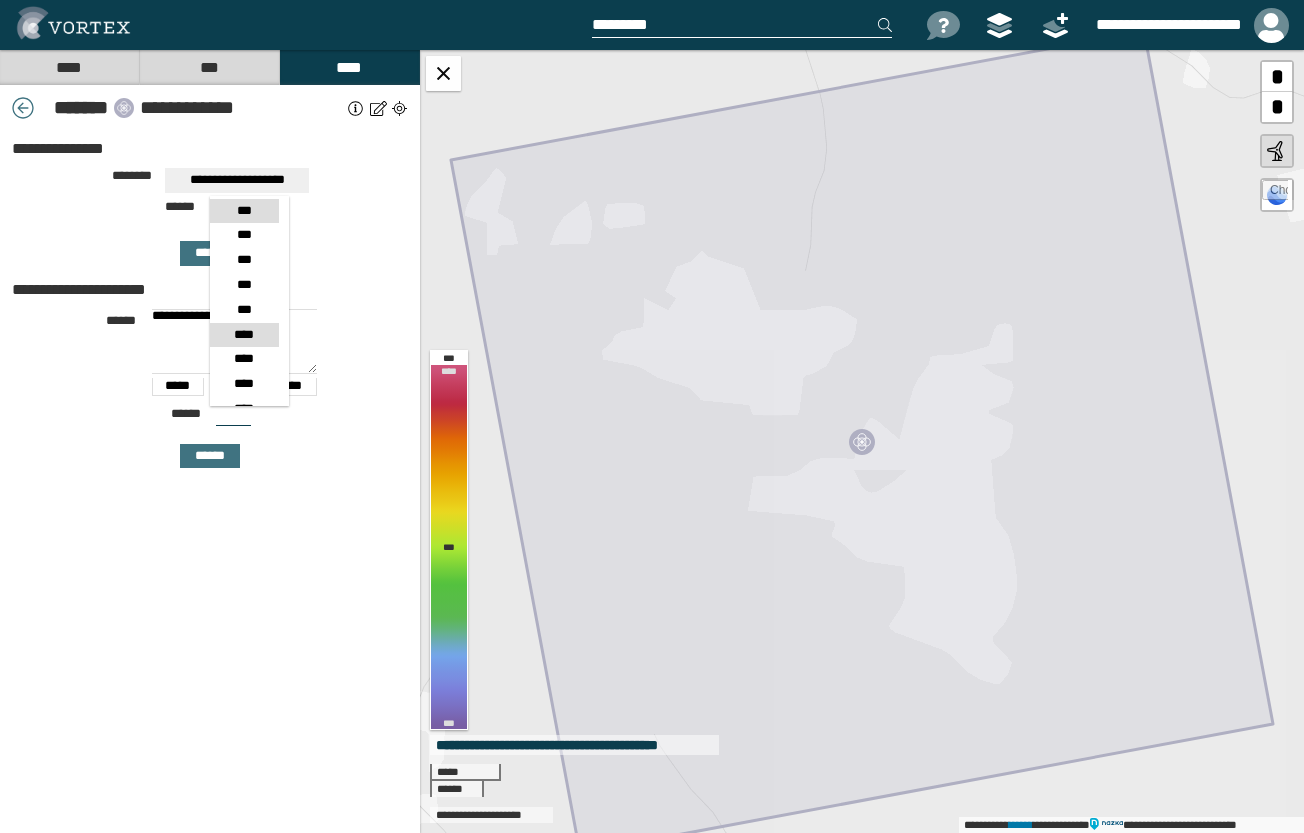click on "****" at bounding box center (244, 335) 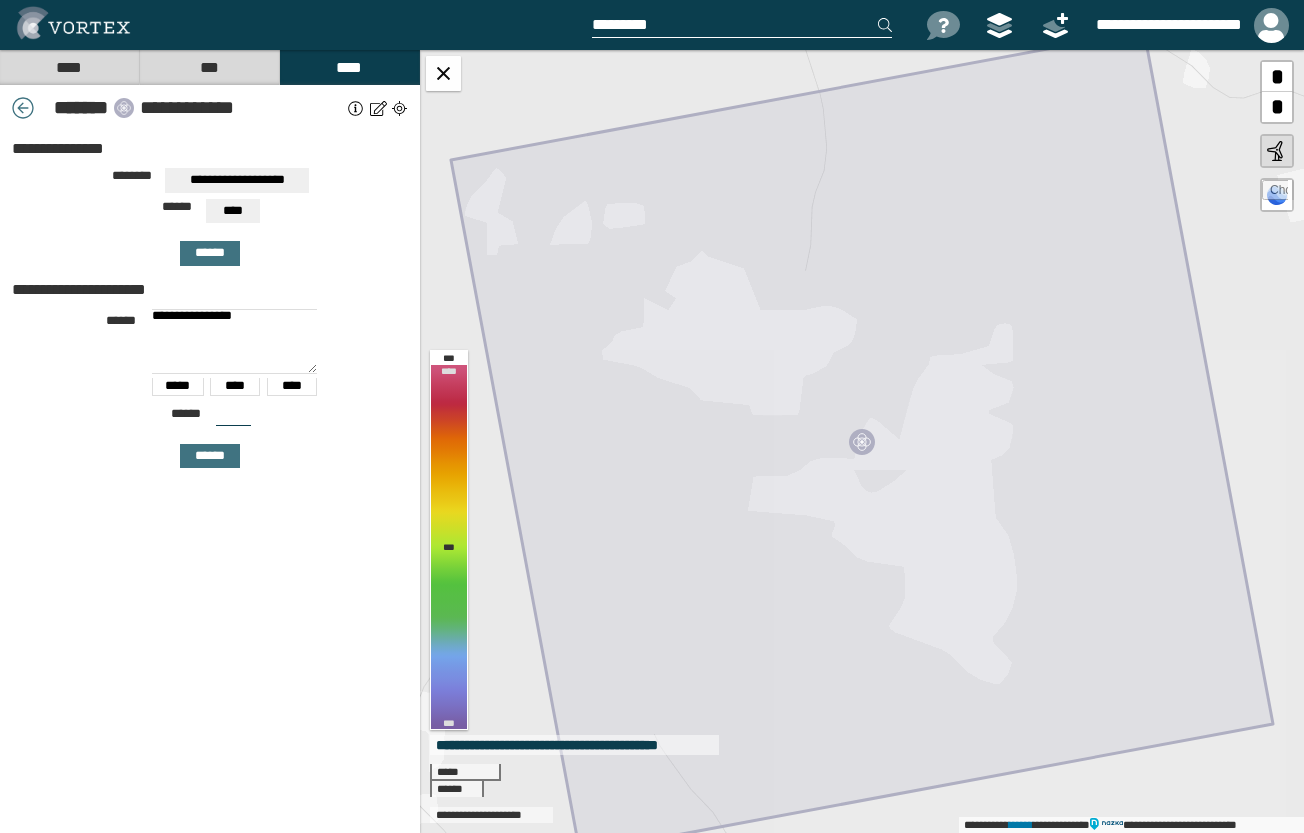 click on "**********" at bounding box center (237, 180) 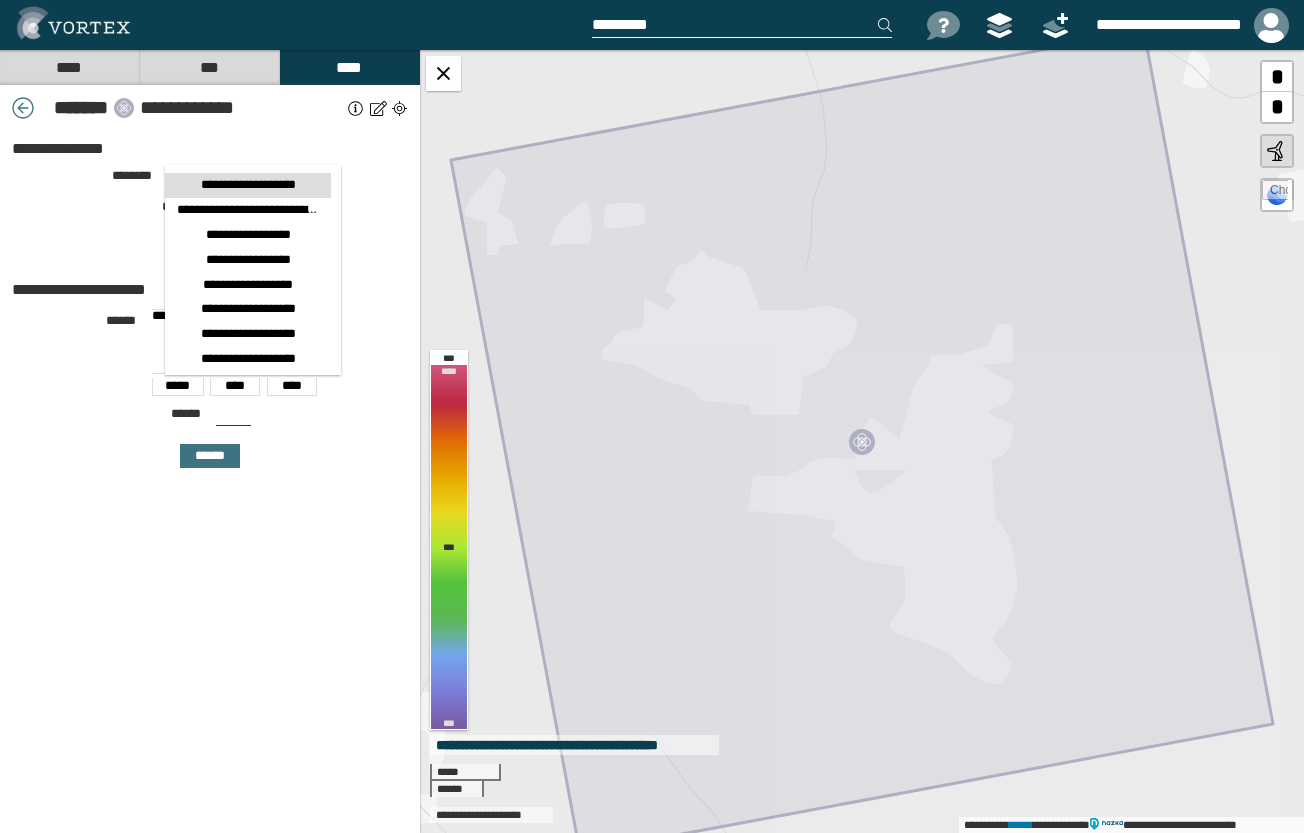 scroll, scrollTop: 0, scrollLeft: 0, axis: both 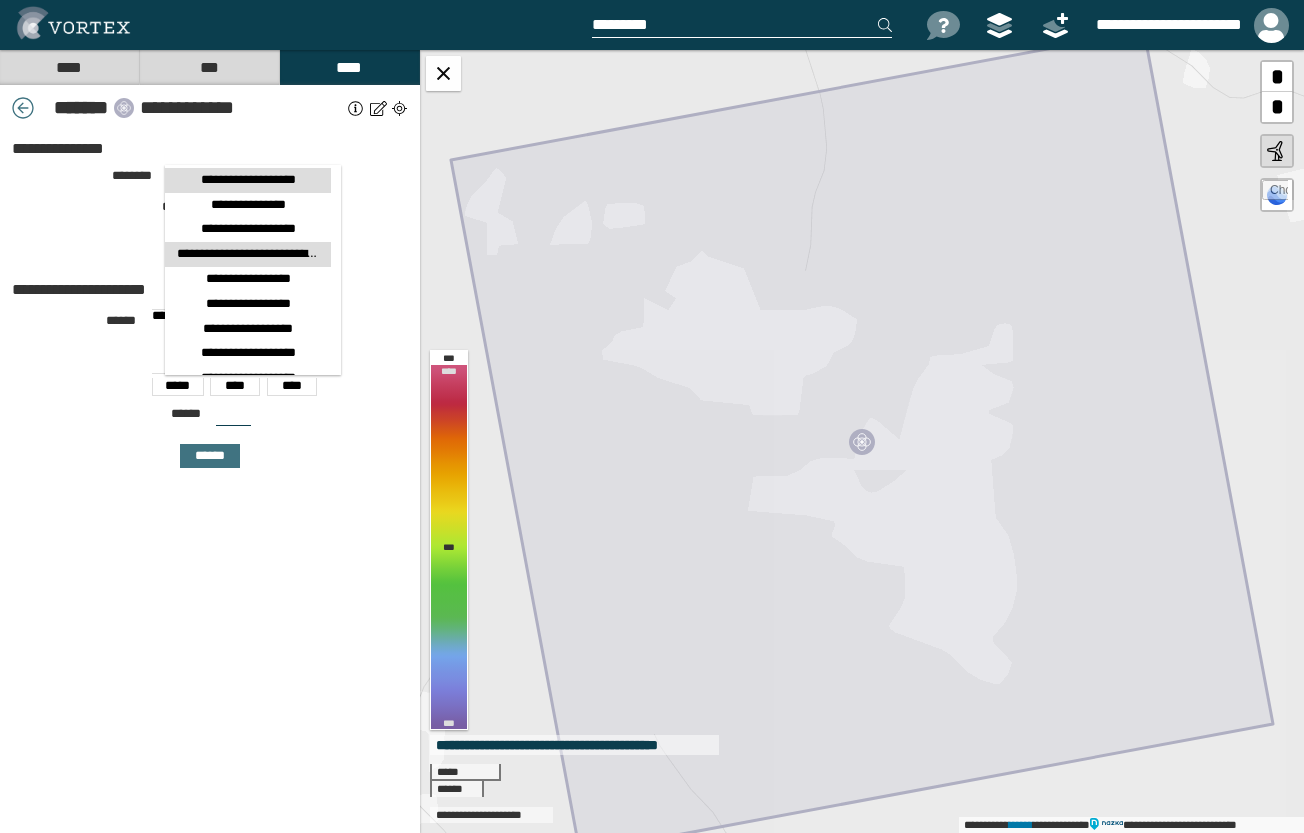click on "**********" at bounding box center (248, 254) 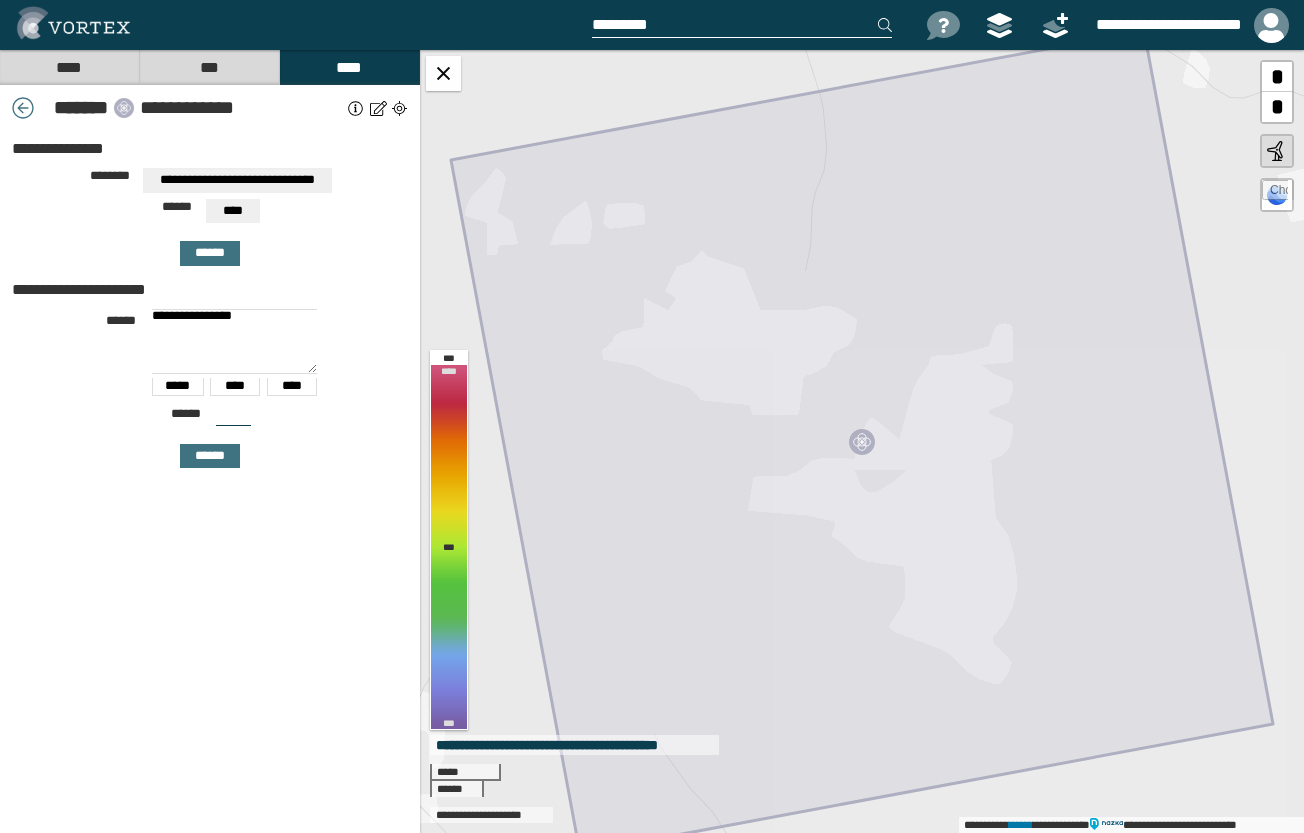 click on "**********" at bounding box center (237, 180) 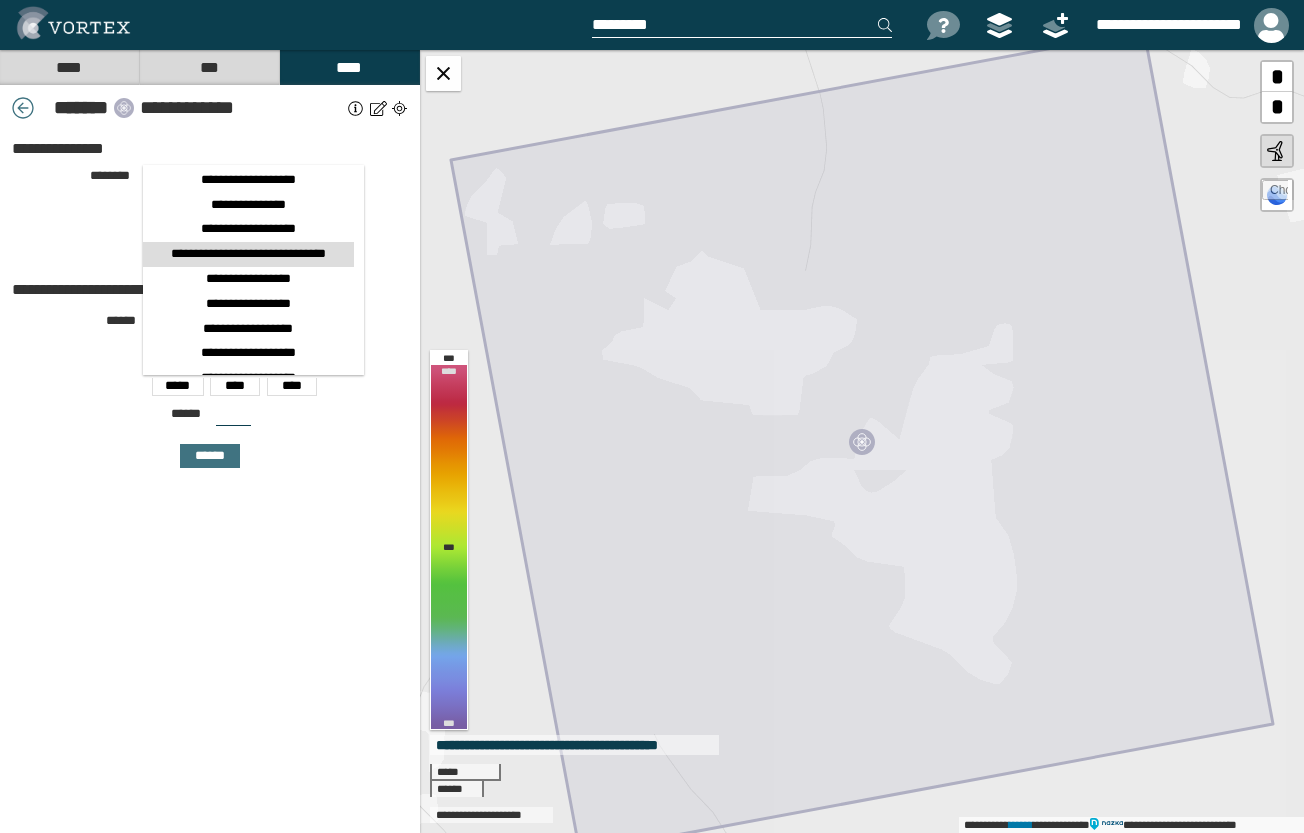 click on "**********" at bounding box center (248, 254) 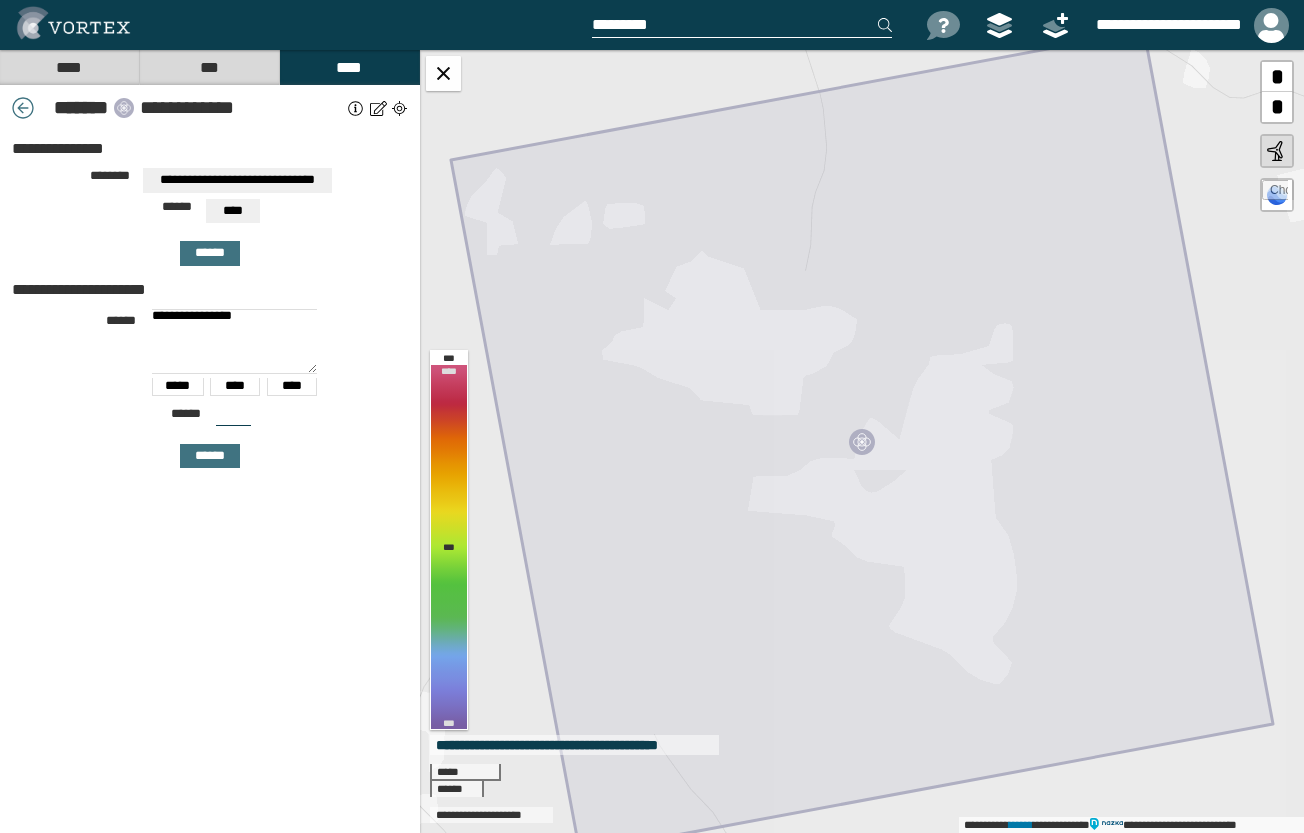 type 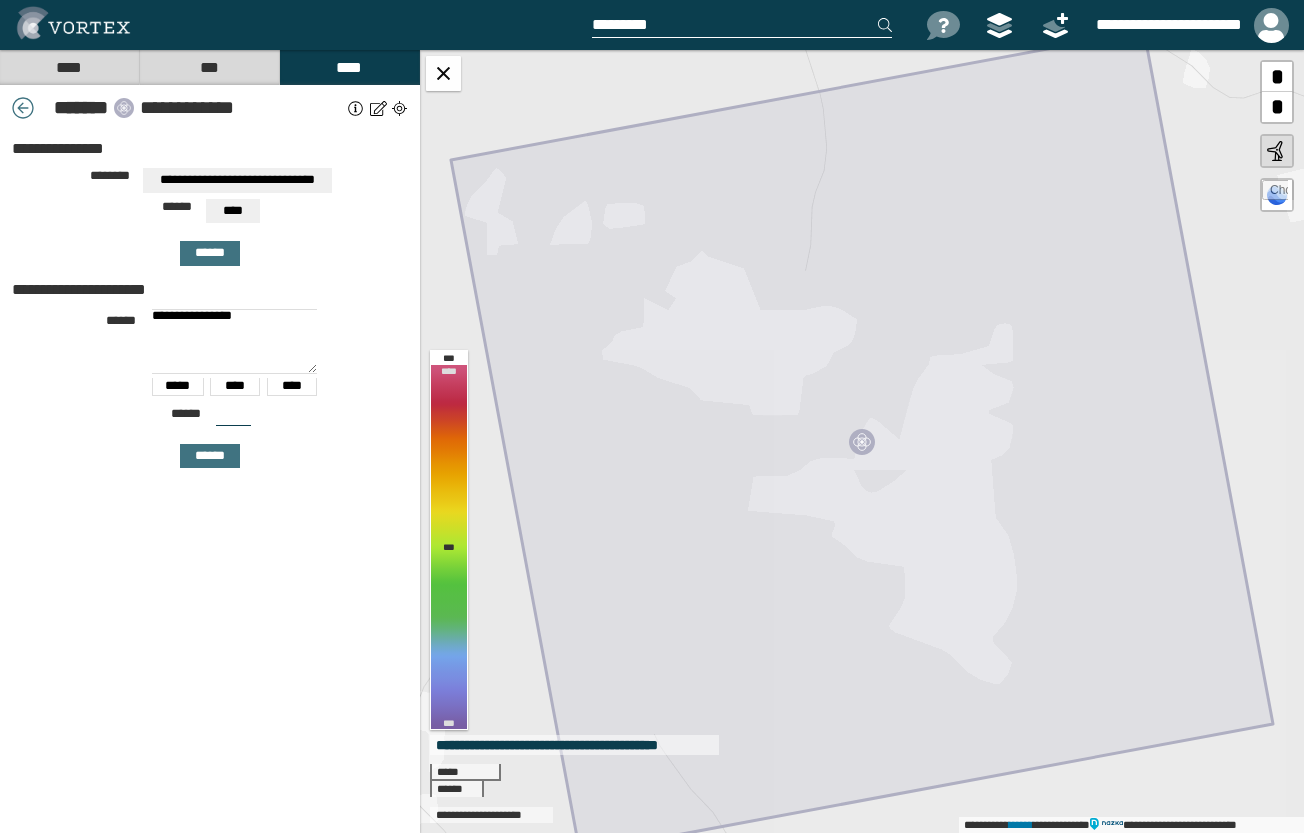 click on "**********" at bounding box center [210, 217] 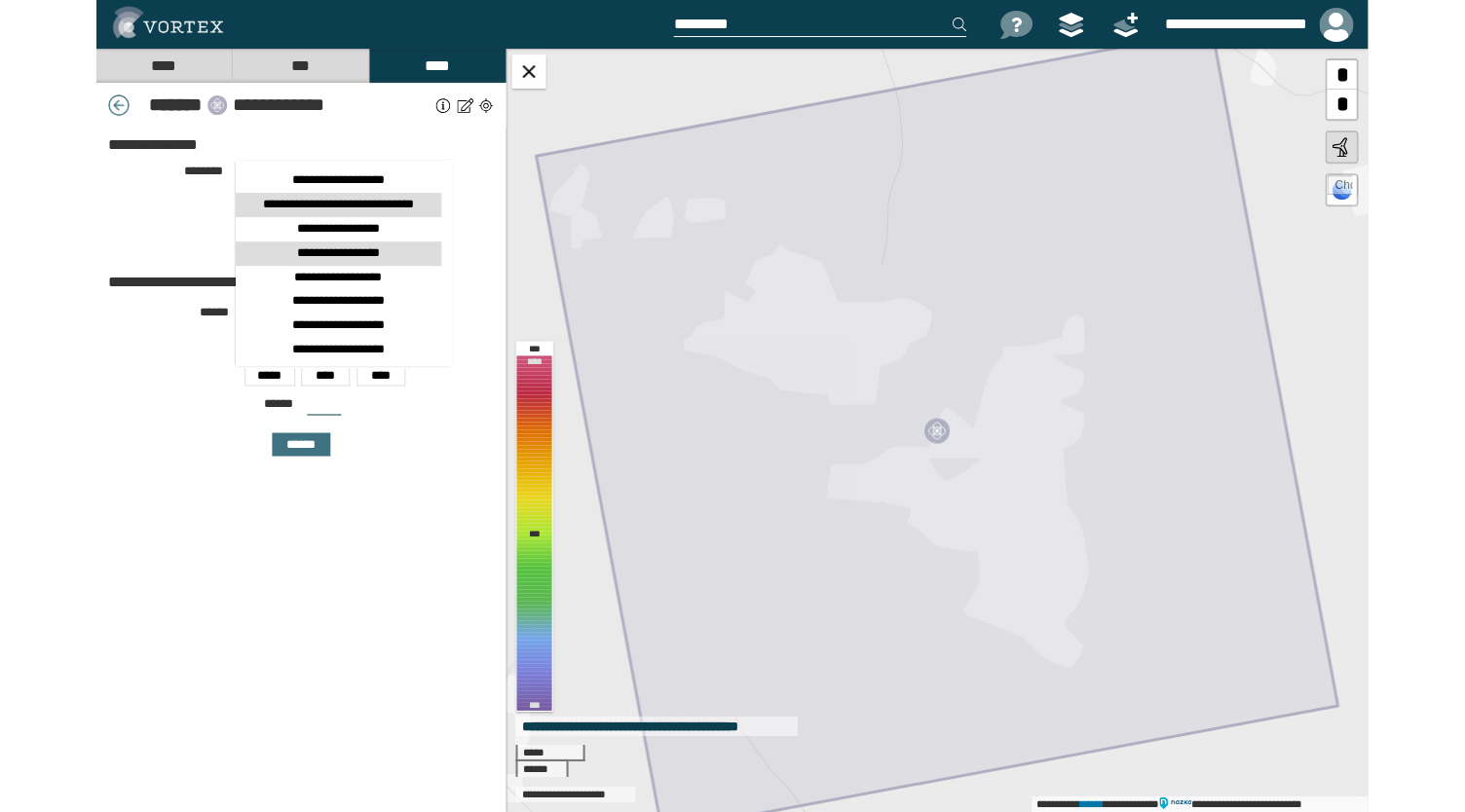 scroll, scrollTop: 0, scrollLeft: 0, axis: both 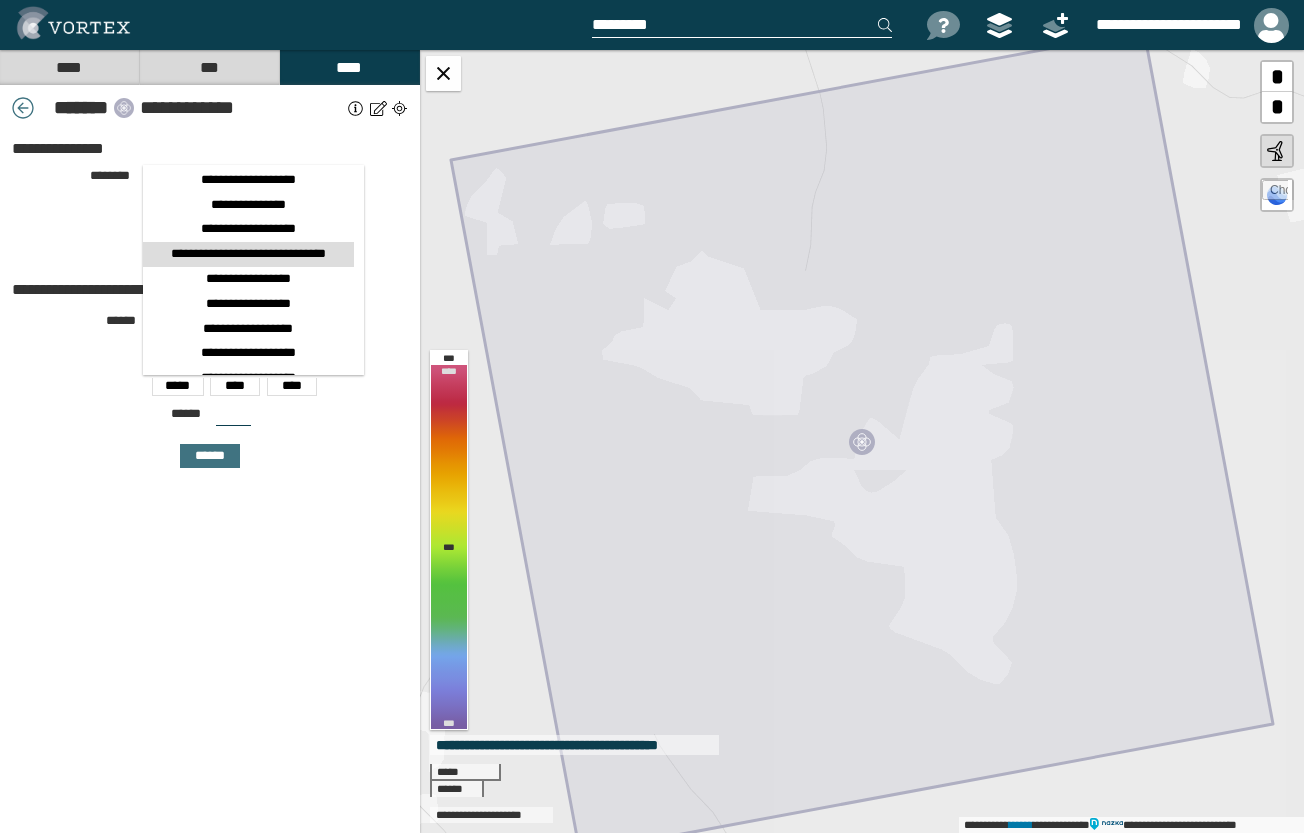 click on "**********" at bounding box center (248, 254) 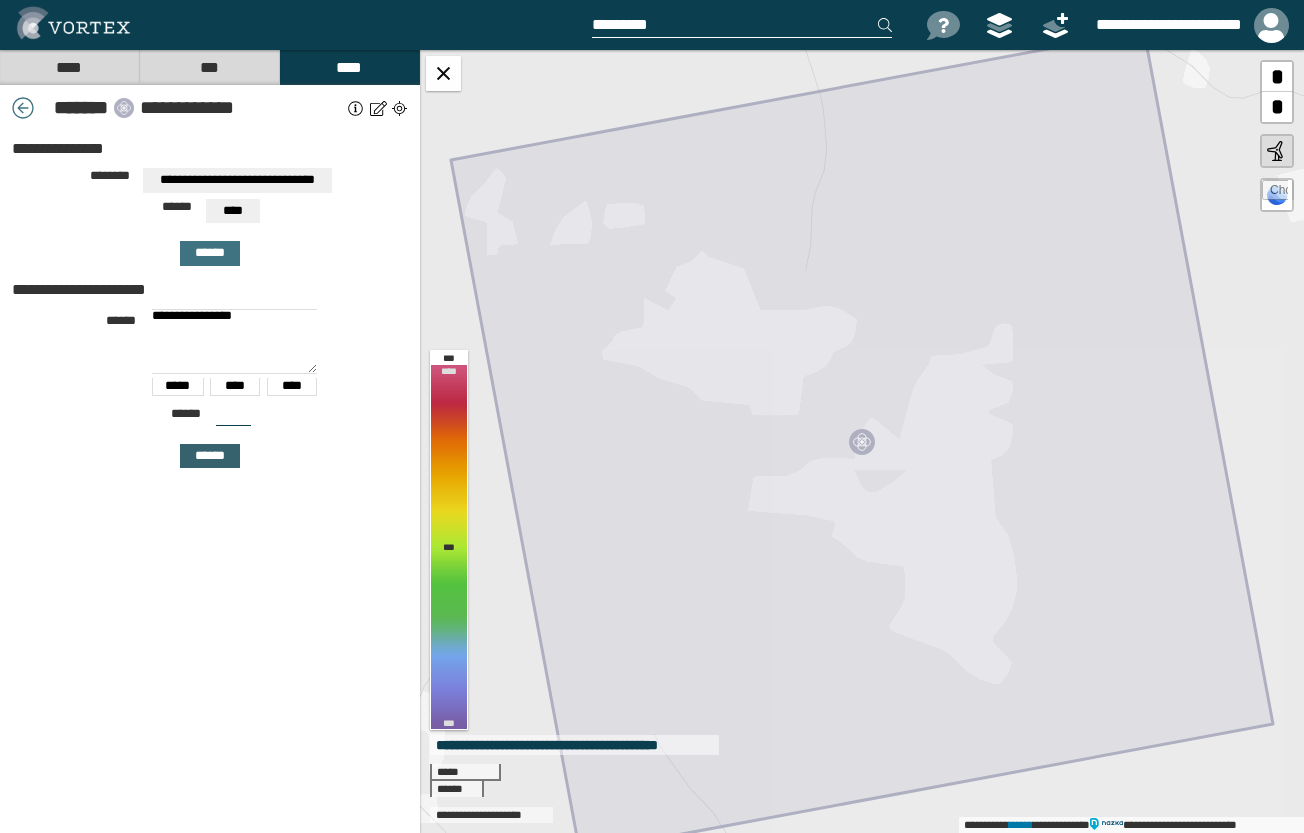 click on "******" at bounding box center [210, 456] 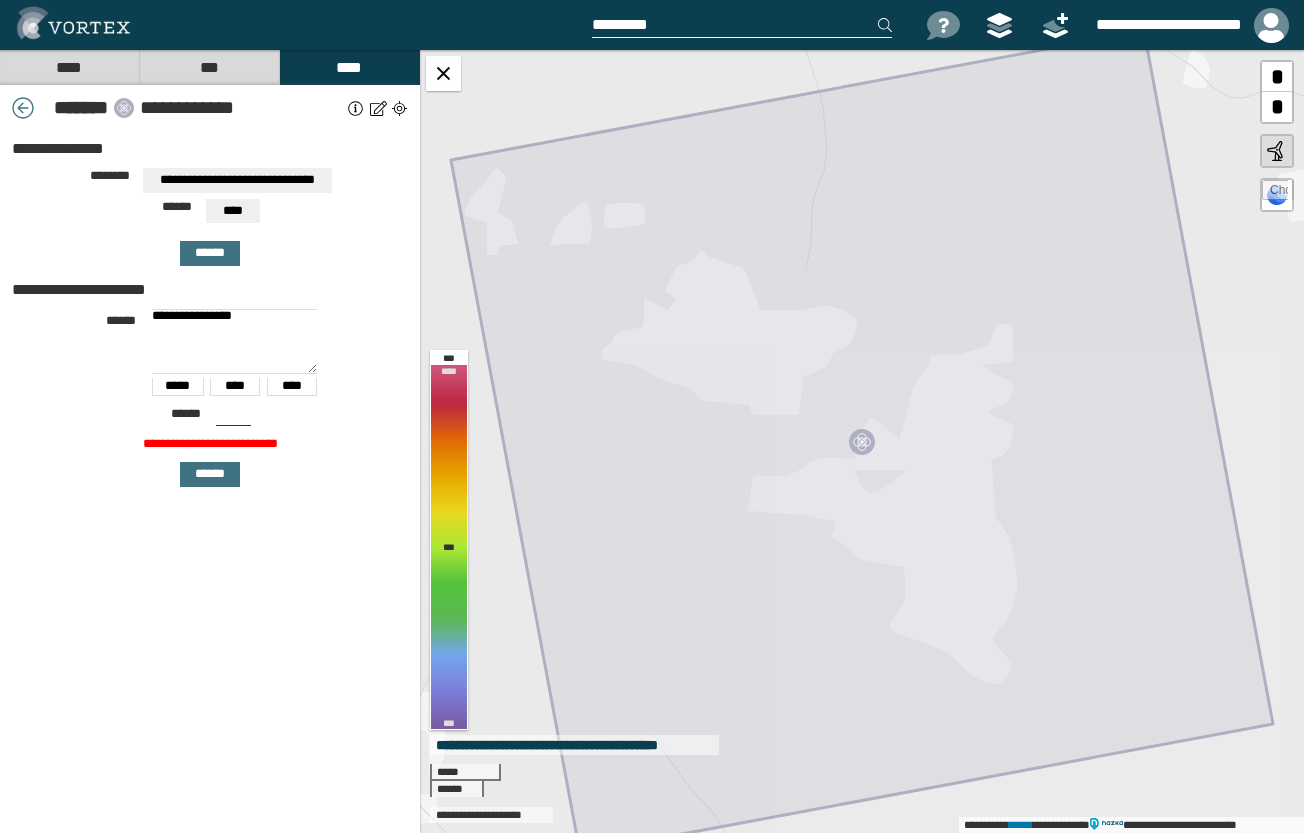 click on "**********" at bounding box center (234, 341) 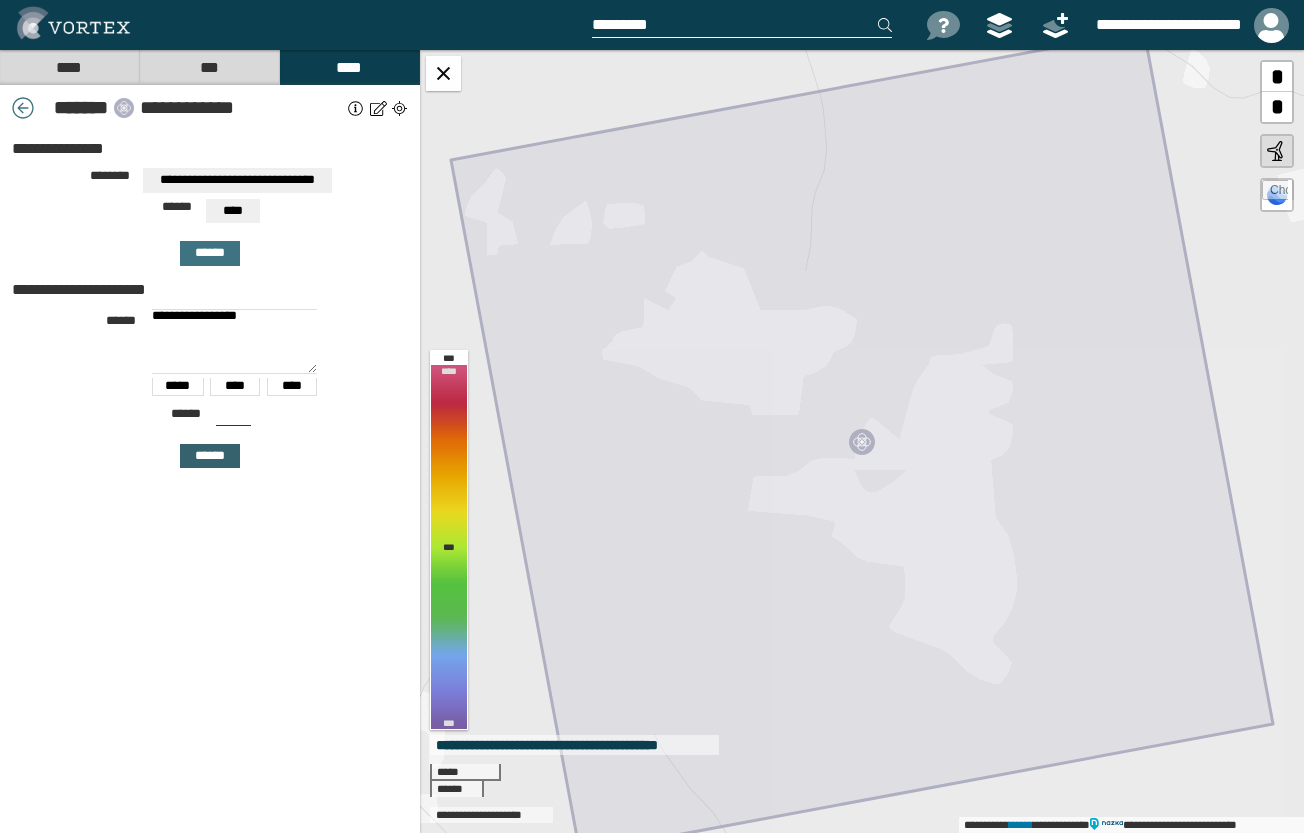 type on "**********" 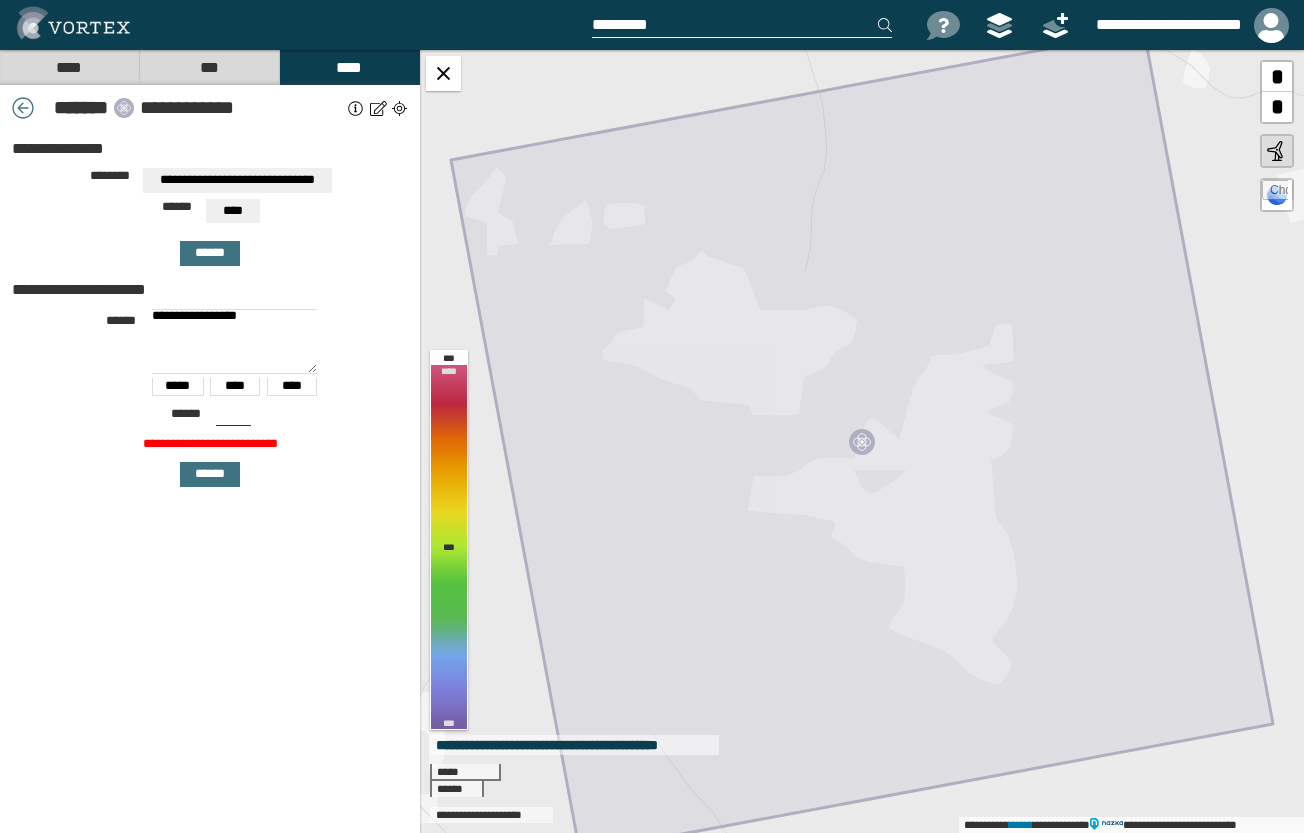 click on "**********" at bounding box center (234, 341) 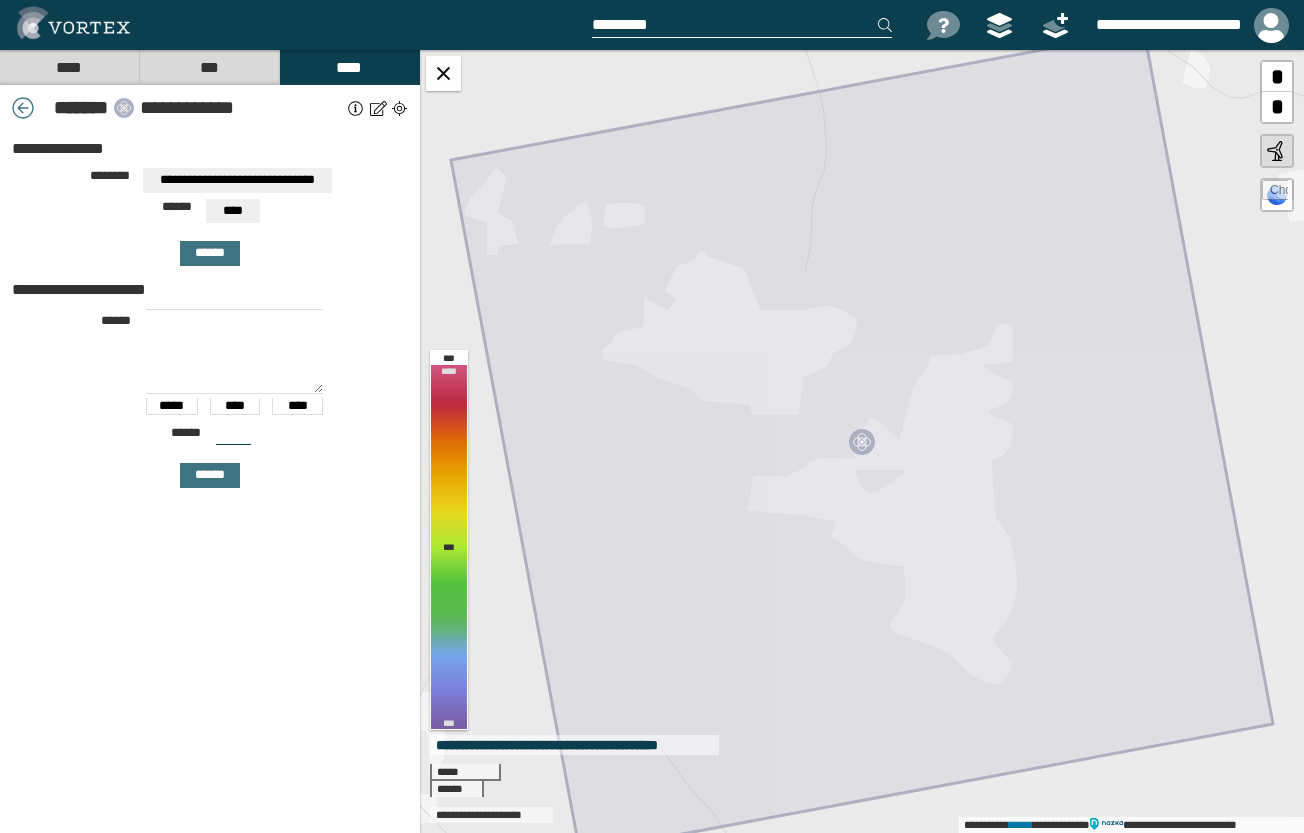 drag, startPoint x: 306, startPoint y: 369, endPoint x: 410, endPoint y: 447, distance: 130 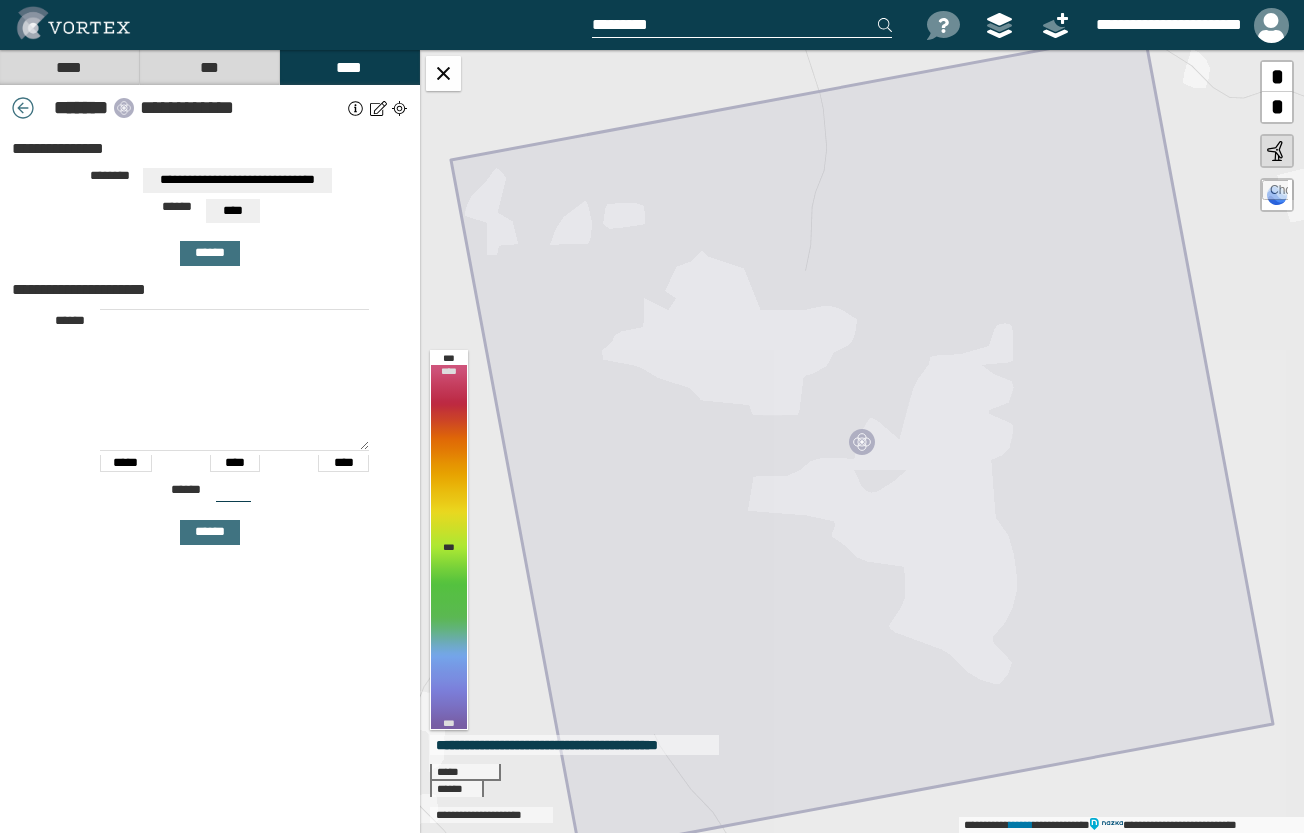 click at bounding box center [1277, 195] 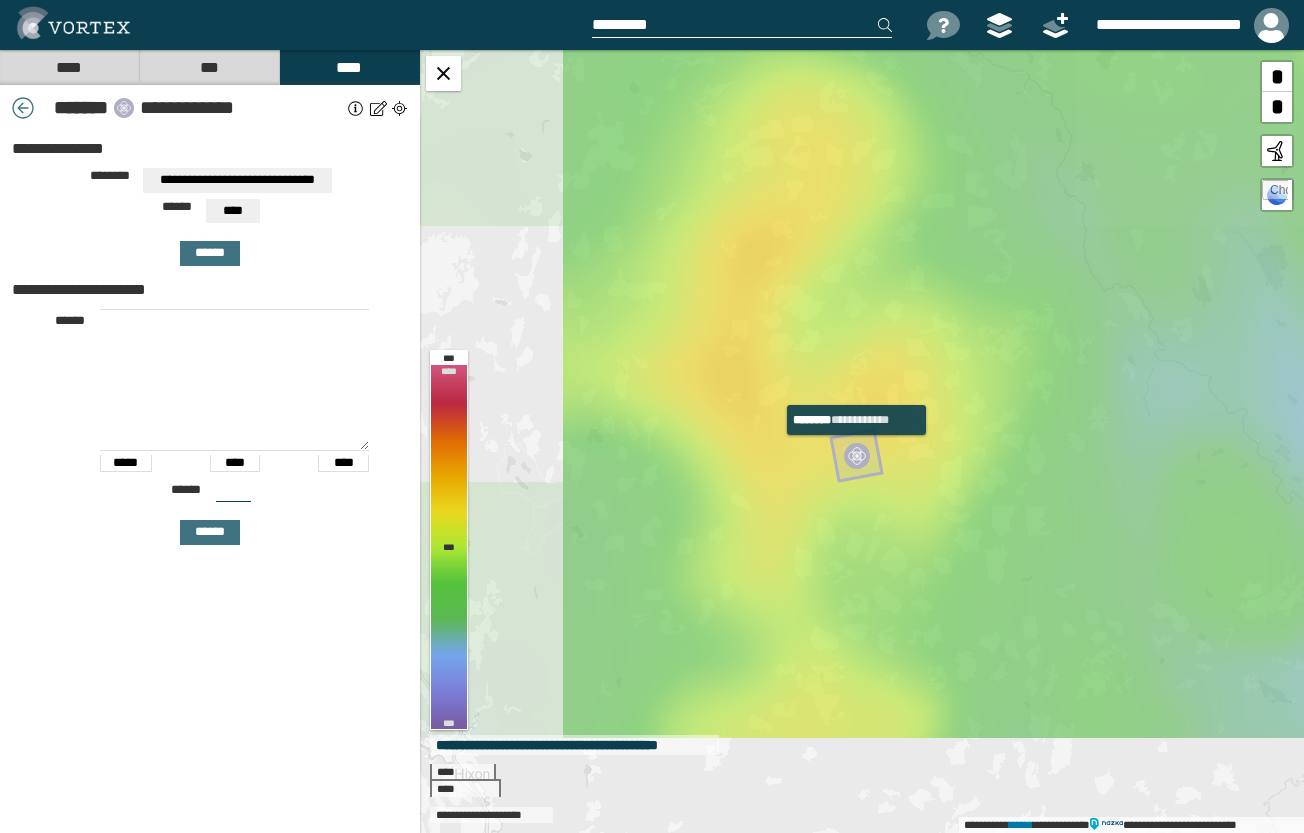 click at bounding box center (857, 456) 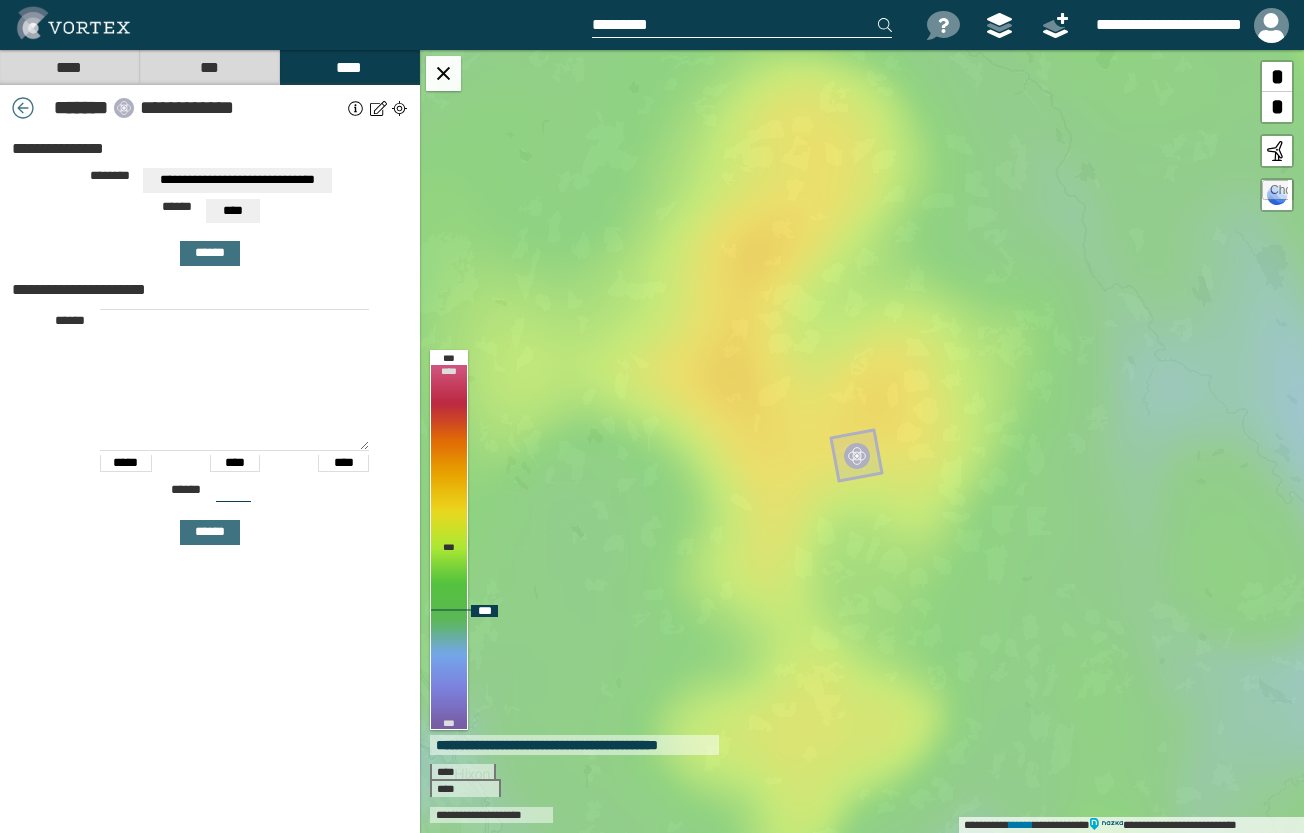 drag, startPoint x: 1086, startPoint y: 315, endPoint x: 772, endPoint y: 467, distance: 348.8553 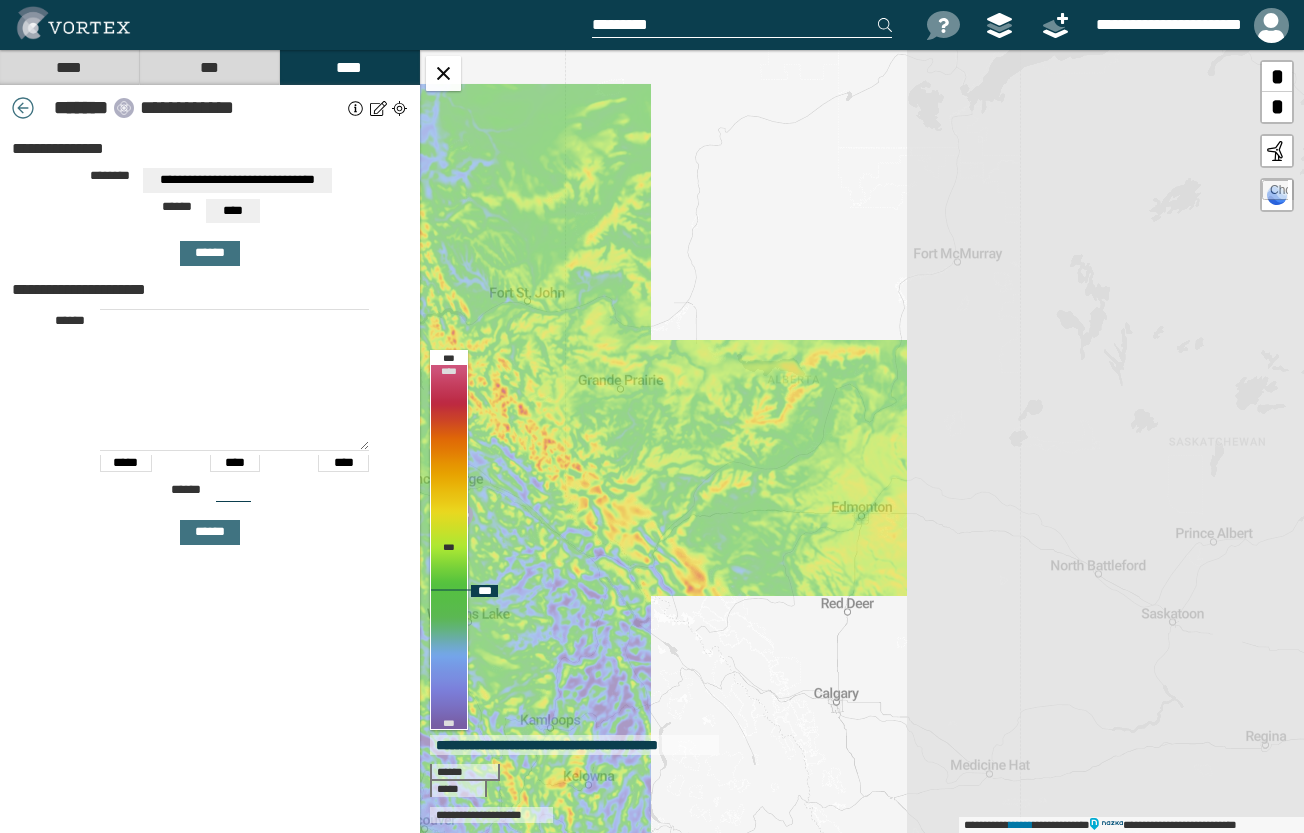 drag, startPoint x: 1070, startPoint y: 424, endPoint x: 581, endPoint y: 472, distance: 491.3502 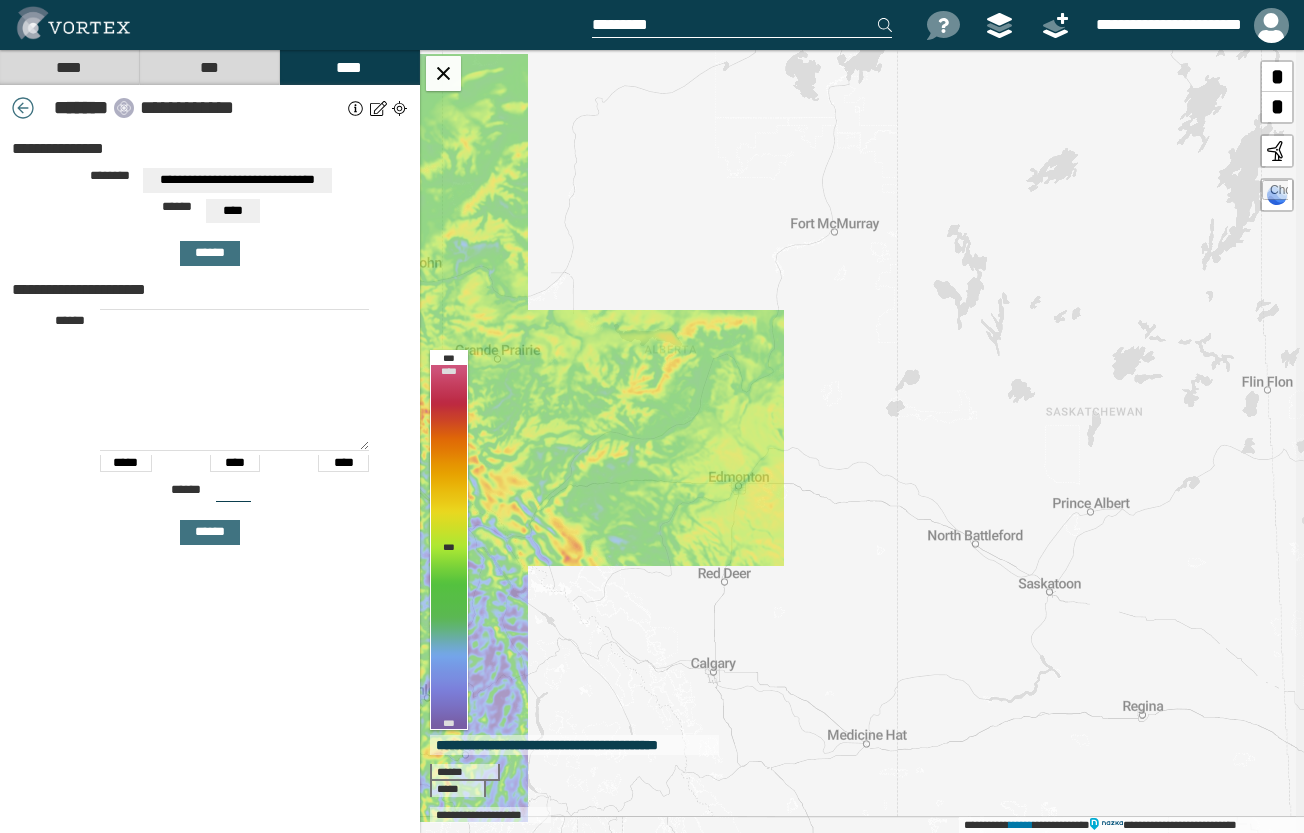 drag, startPoint x: 852, startPoint y: 467, endPoint x: 455, endPoint y: 490, distance: 397.66568 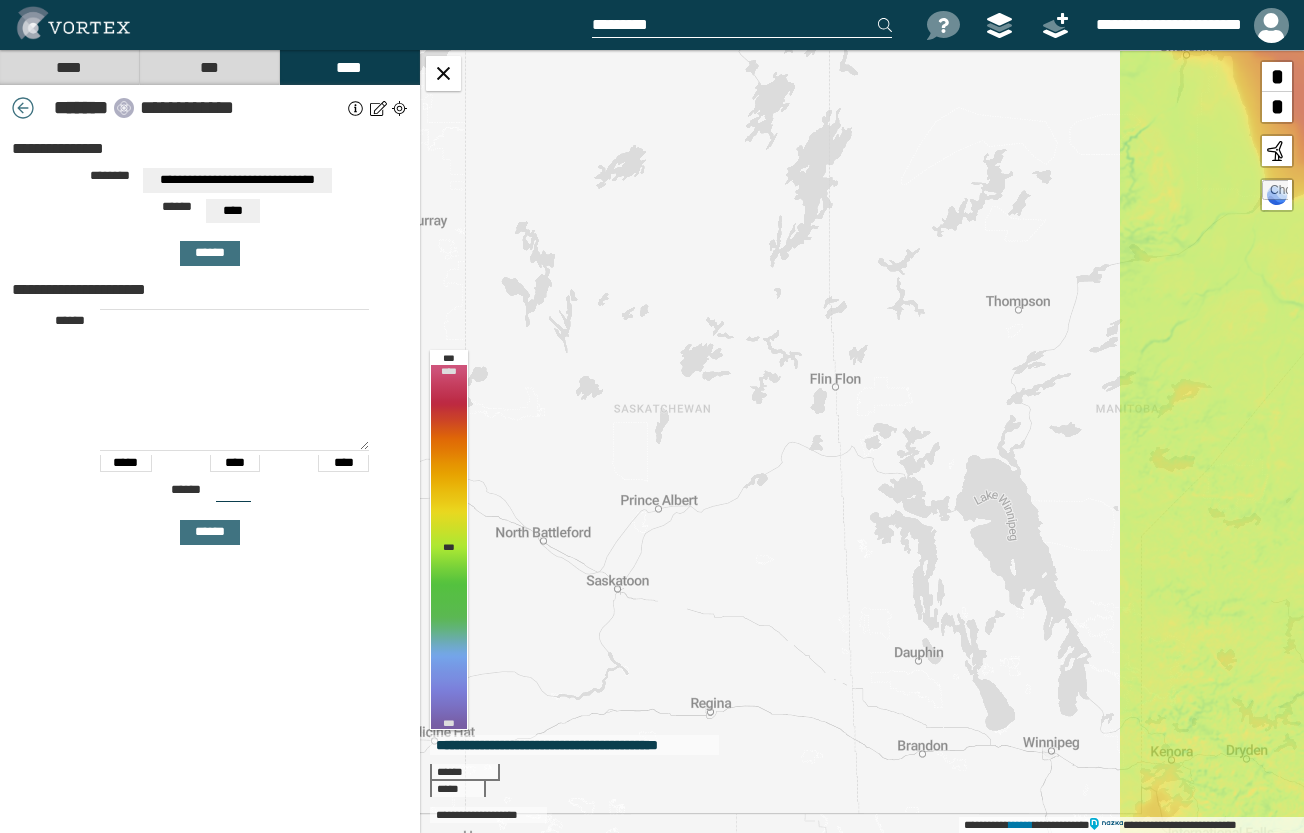 drag, startPoint x: 1006, startPoint y: 364, endPoint x: 542, endPoint y: 519, distance: 489.20447 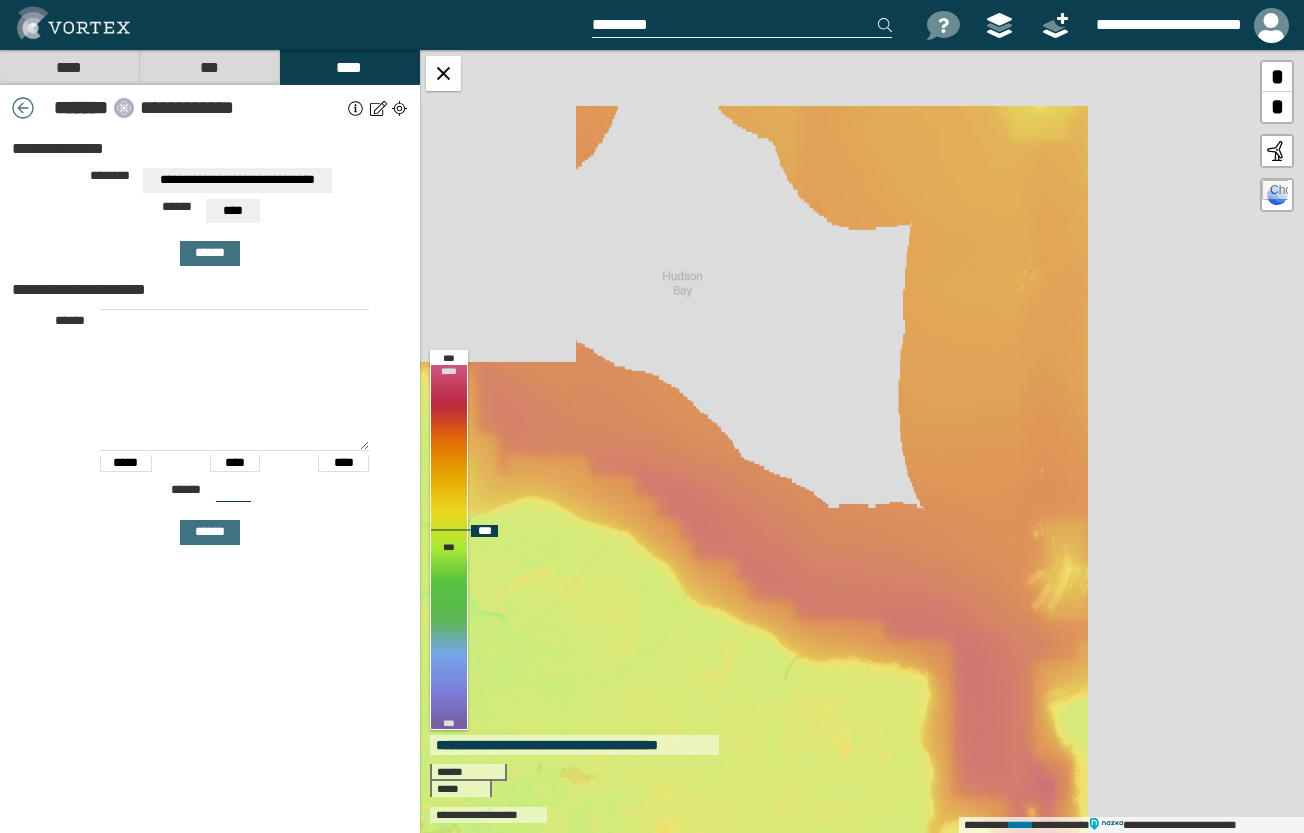 drag, startPoint x: 966, startPoint y: 475, endPoint x: 634, endPoint y: 631, distance: 366.82422 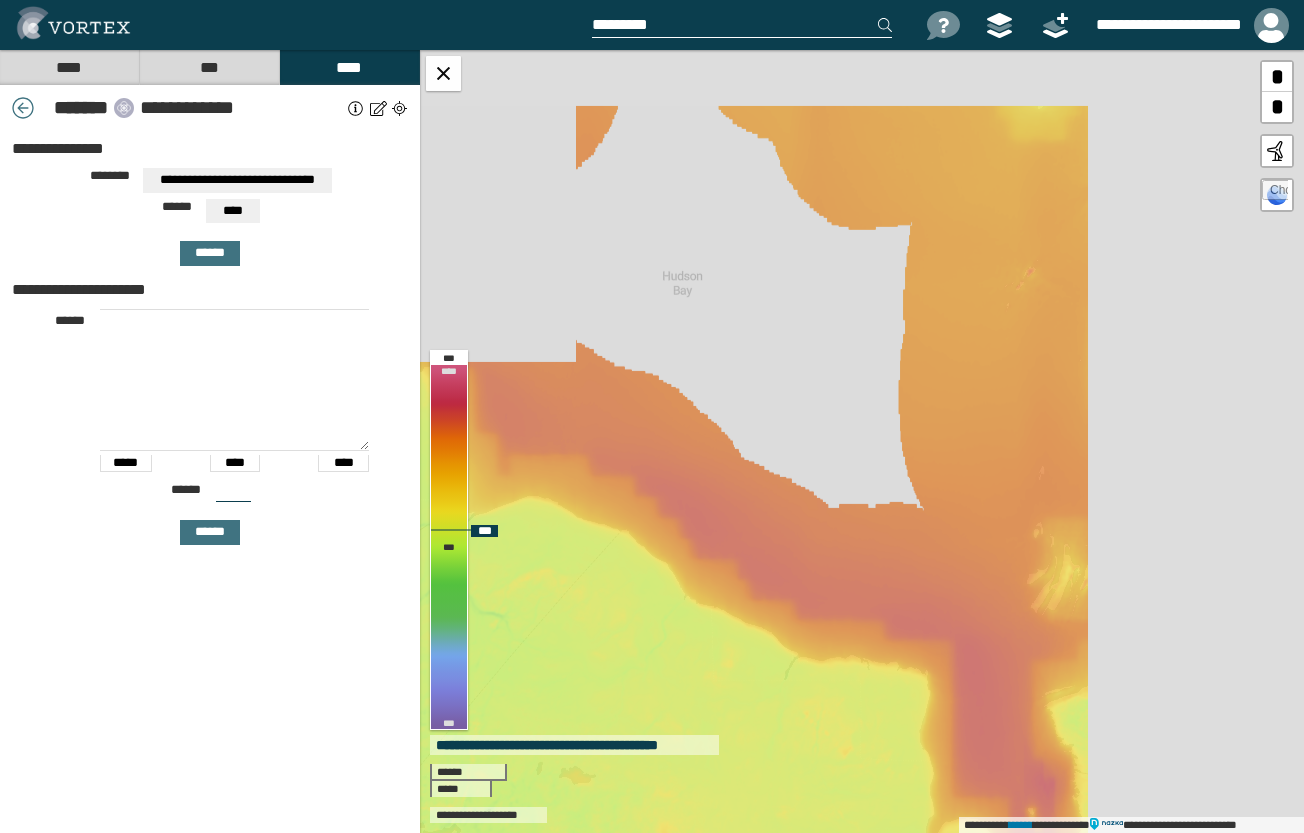 click on "**********" at bounding box center (862, 441) 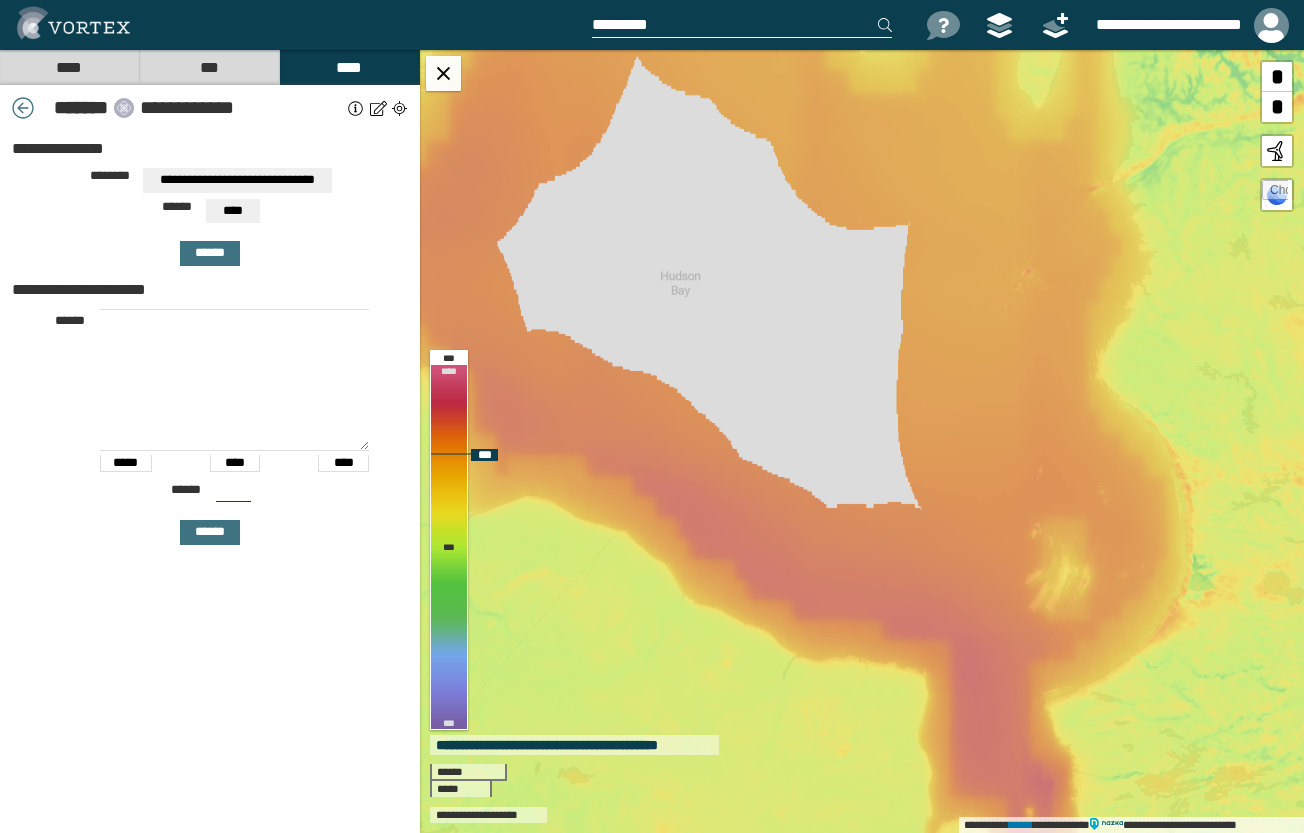 drag, startPoint x: 1012, startPoint y: 355, endPoint x: 995, endPoint y: 555, distance: 200.7212 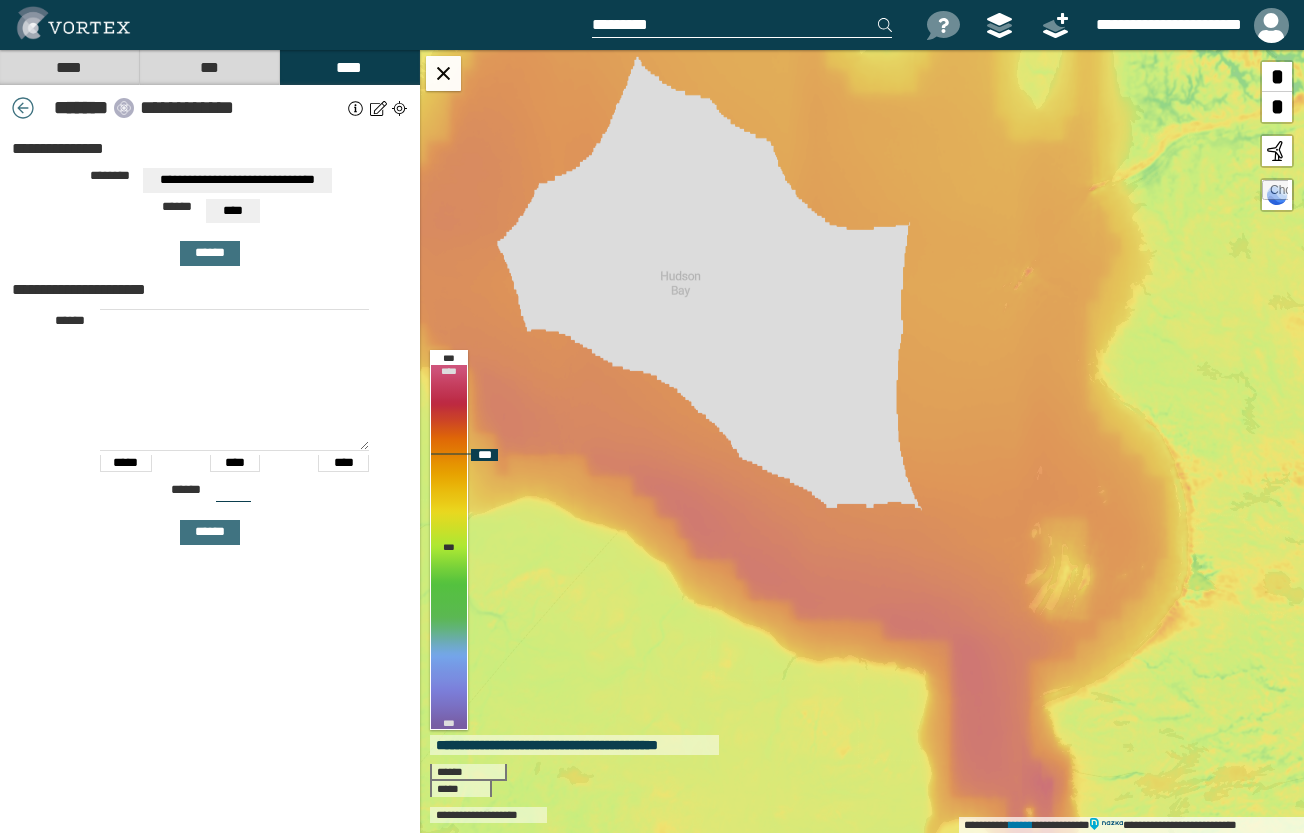 click on "**********" at bounding box center (862, 441) 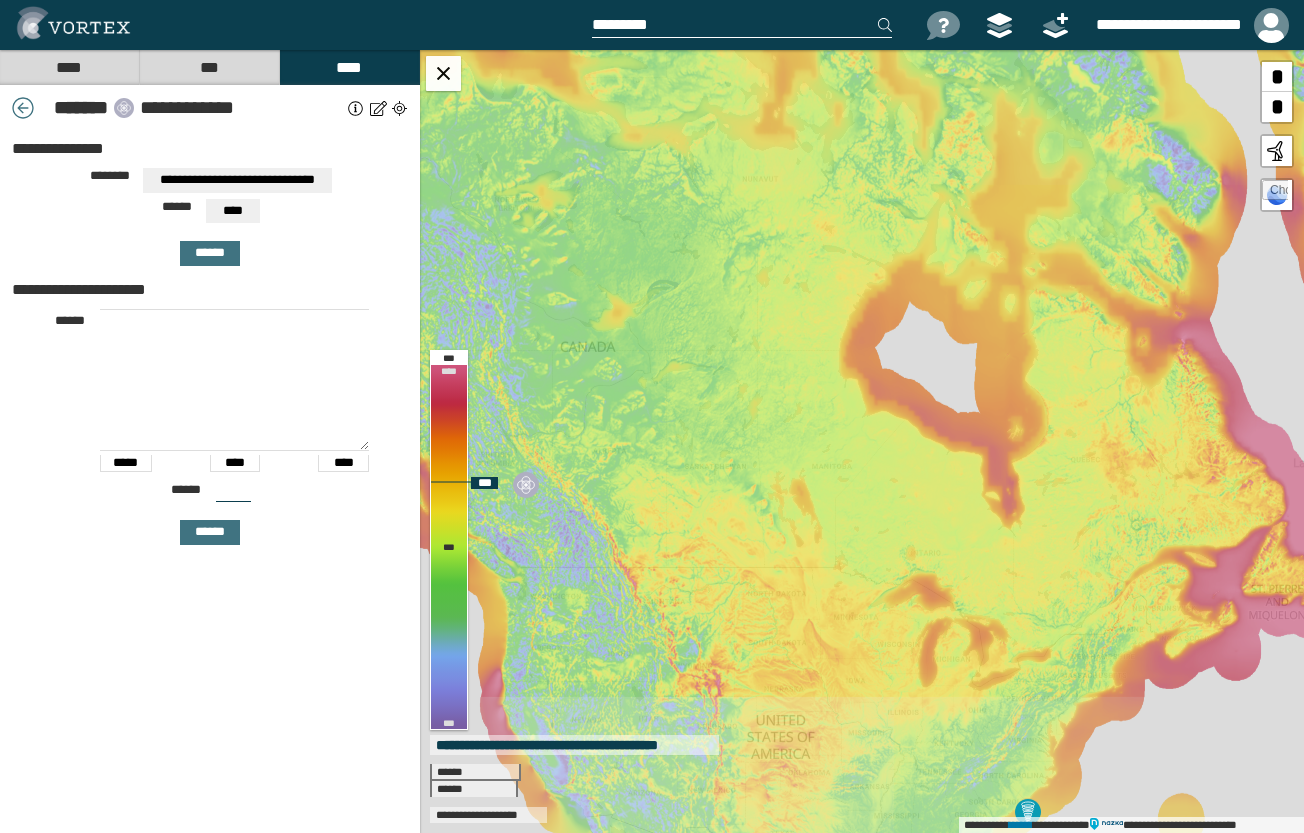 drag, startPoint x: 1018, startPoint y: 485, endPoint x: 1015, endPoint y: 279, distance: 206.02185 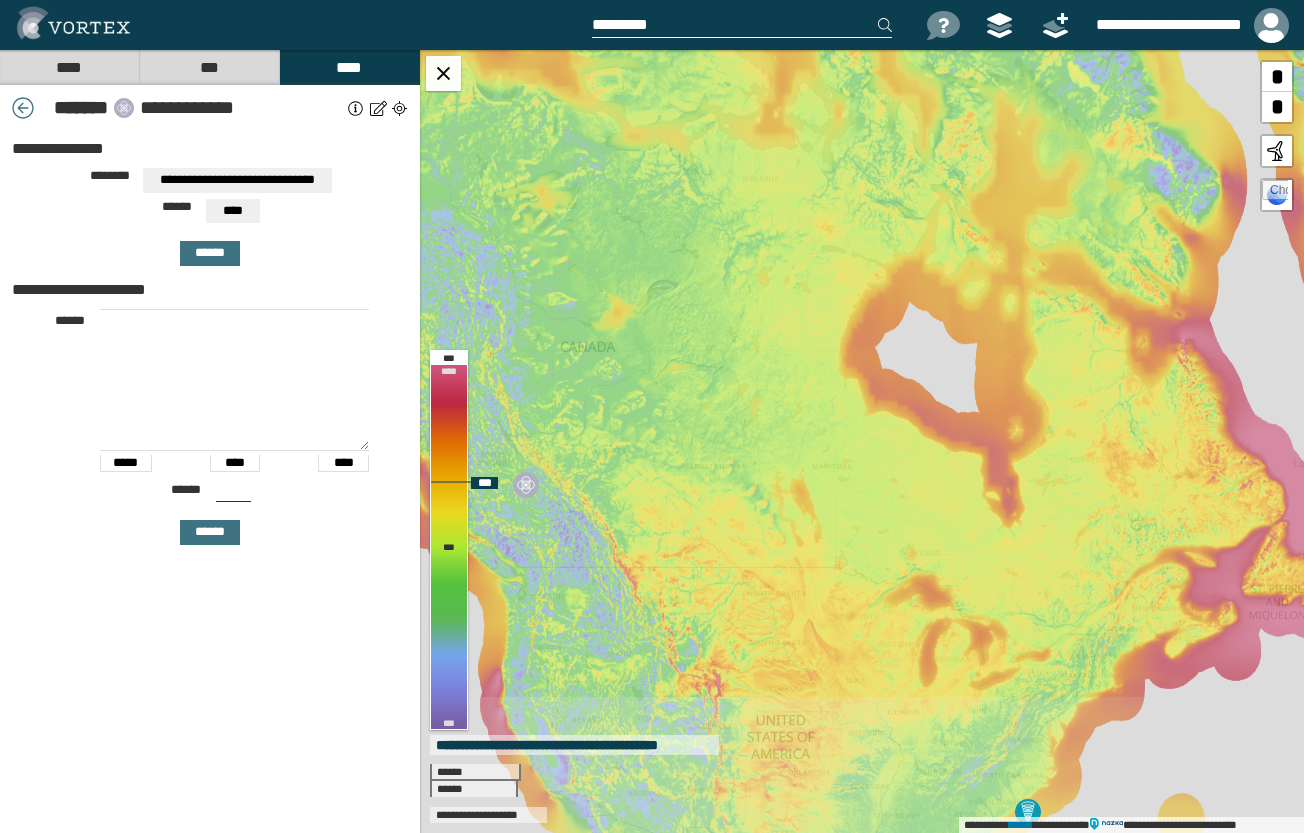 click on "**********" at bounding box center [862, 441] 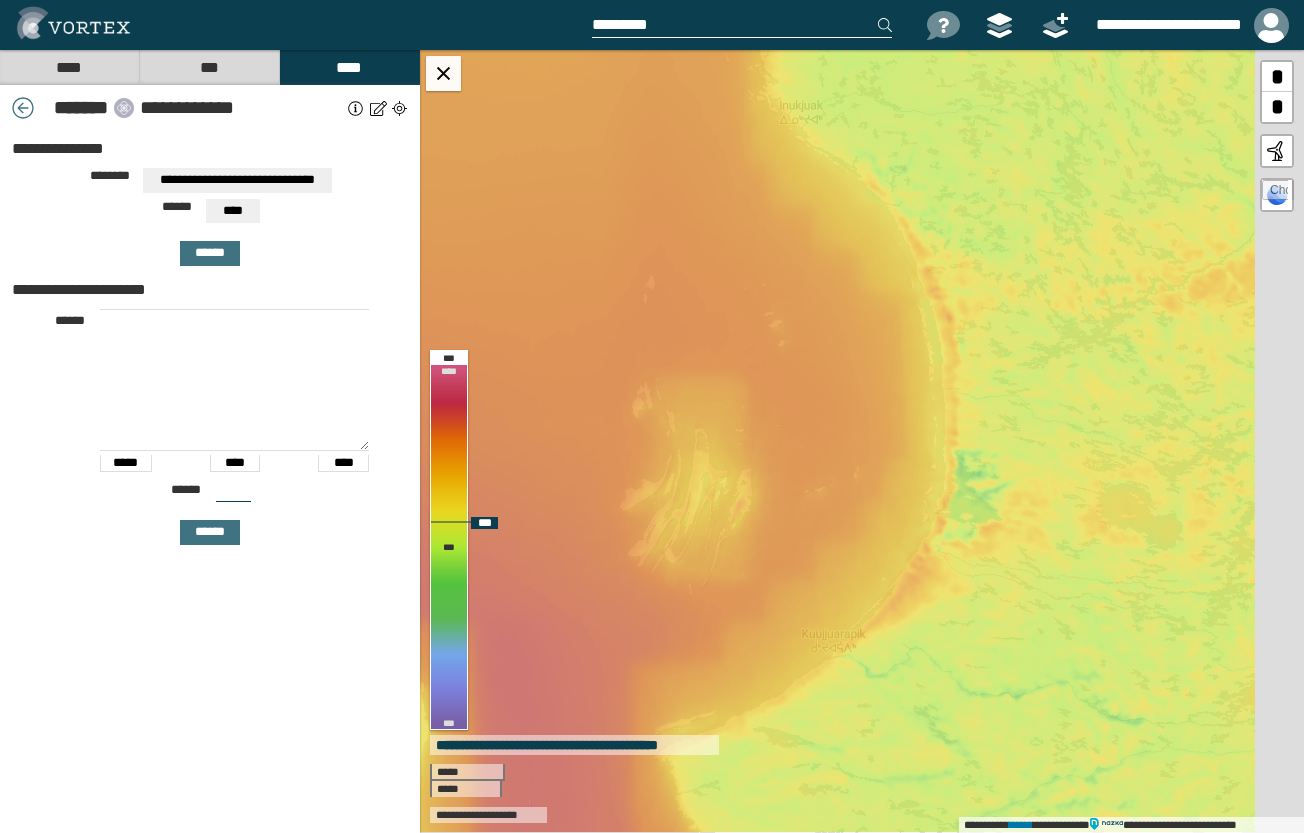 drag, startPoint x: 1120, startPoint y: 567, endPoint x: 986, endPoint y: 321, distance: 280.12854 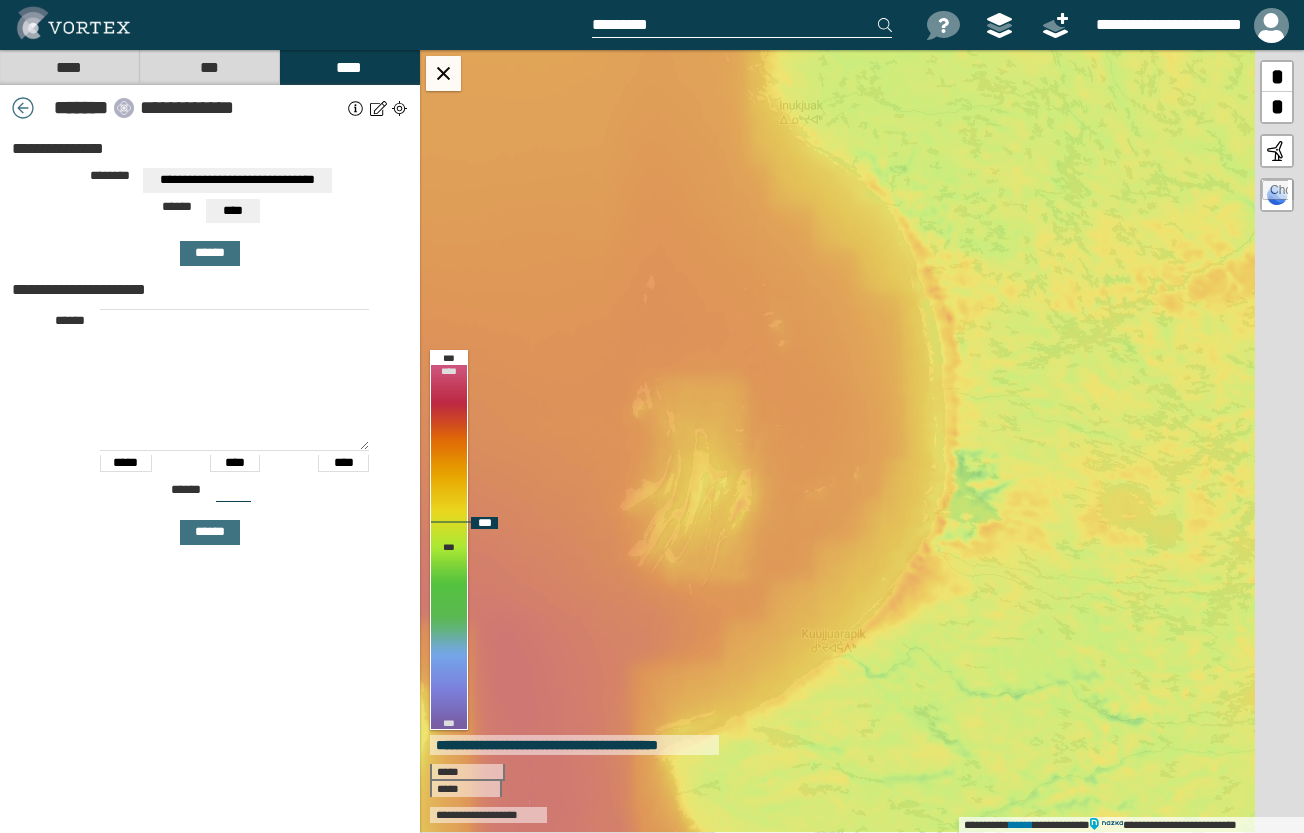 click on "**********" at bounding box center [862, 441] 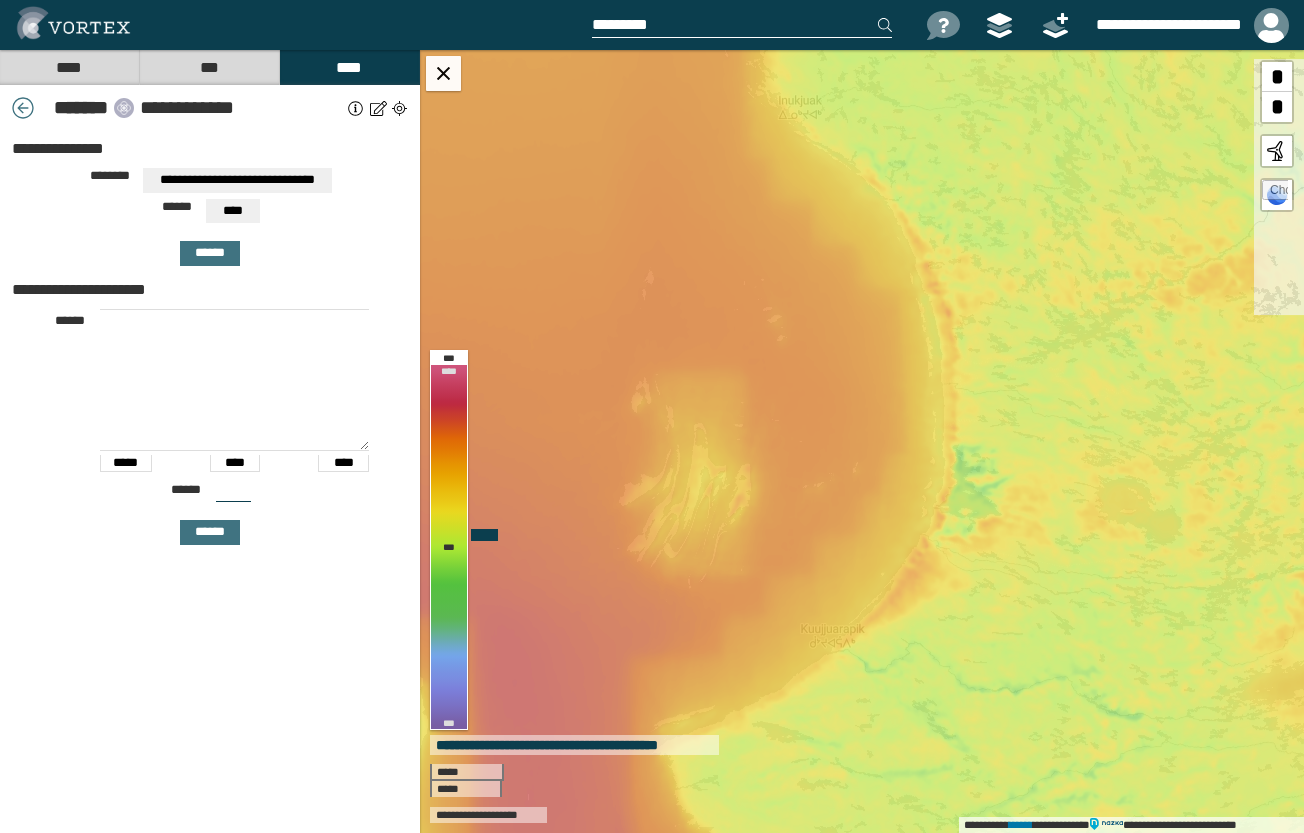 drag, startPoint x: 954, startPoint y: 580, endPoint x: 1057, endPoint y: -74, distance: 662.06116 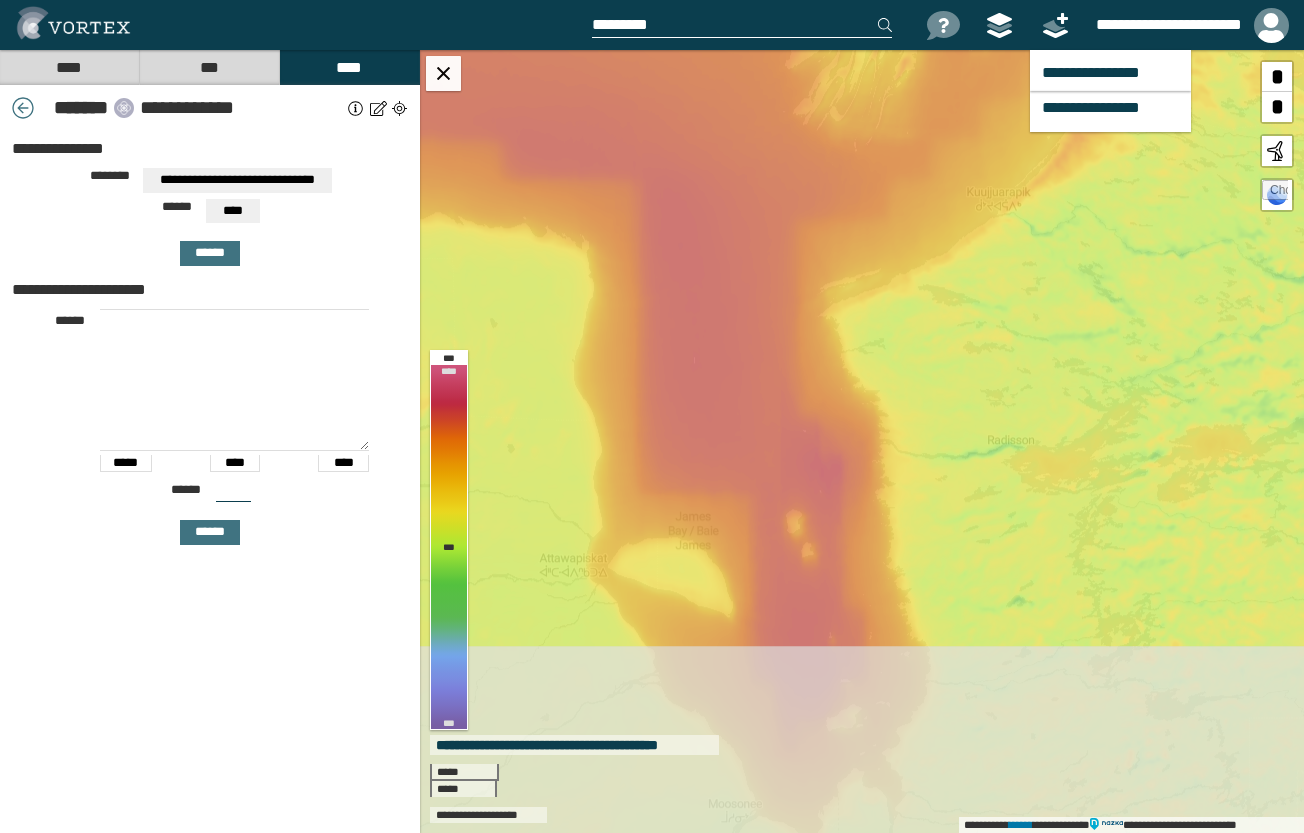 drag, startPoint x: 1057, startPoint y: -74, endPoint x: 1056, endPoint y: 7, distance: 81.00617 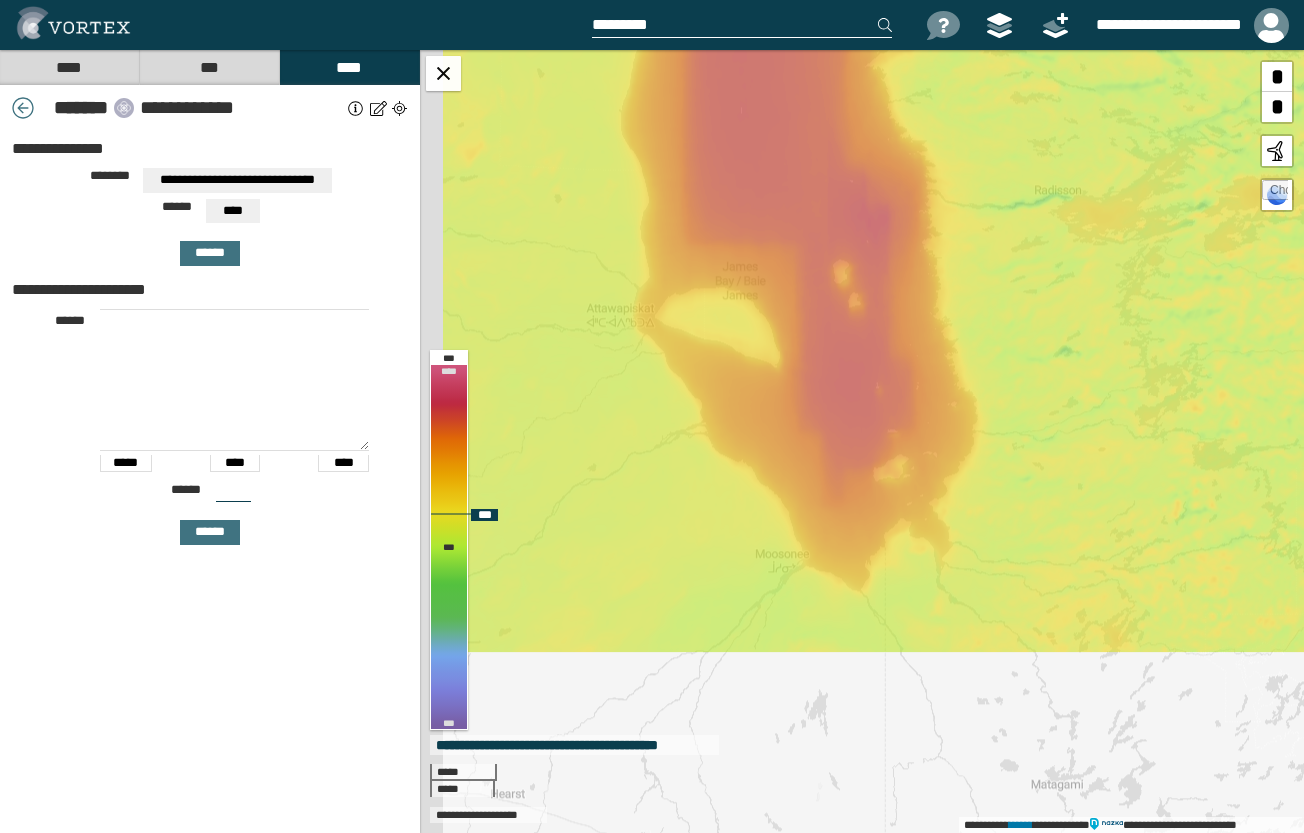 drag, startPoint x: 1039, startPoint y: 459, endPoint x: 1088, endPoint y: 203, distance: 260.64728 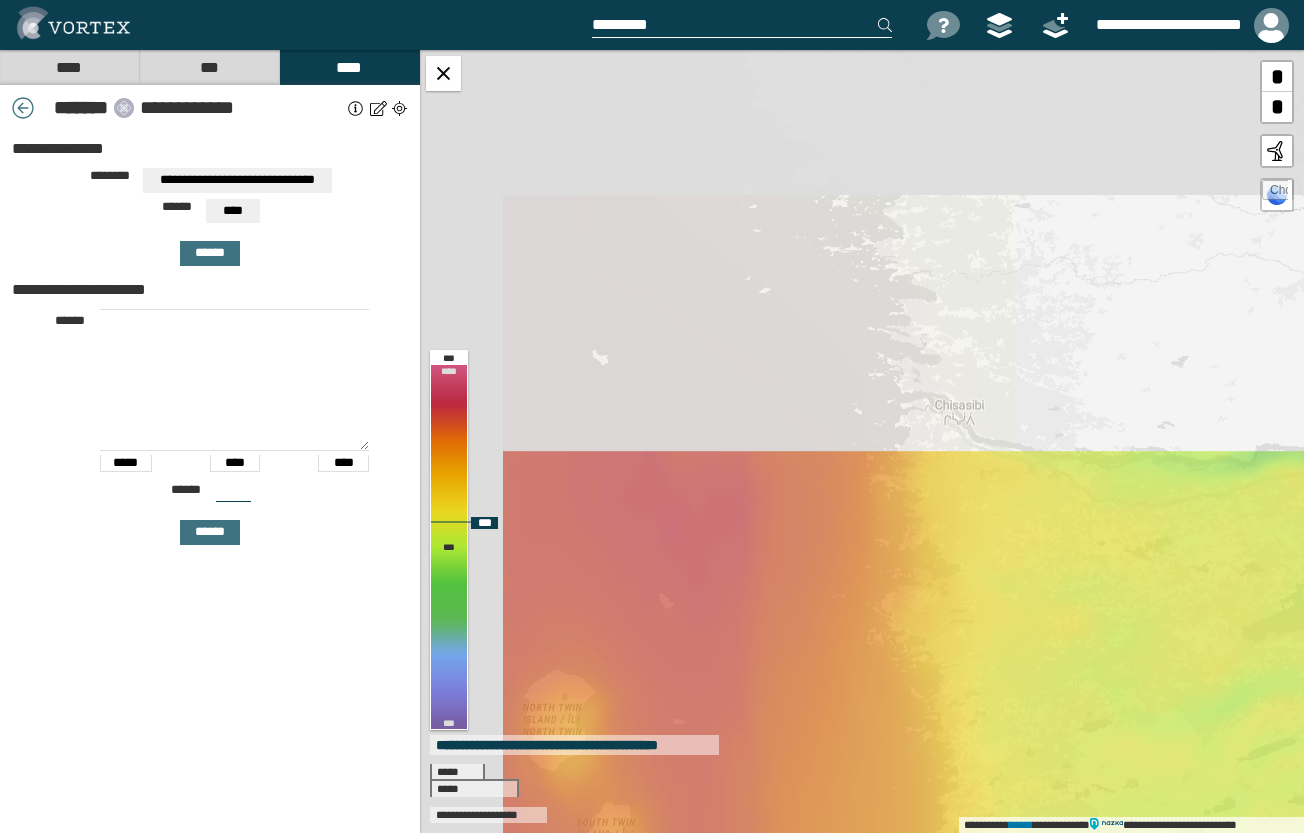 drag, startPoint x: 953, startPoint y: 170, endPoint x: 1052, endPoint y: 646, distance: 486.1862 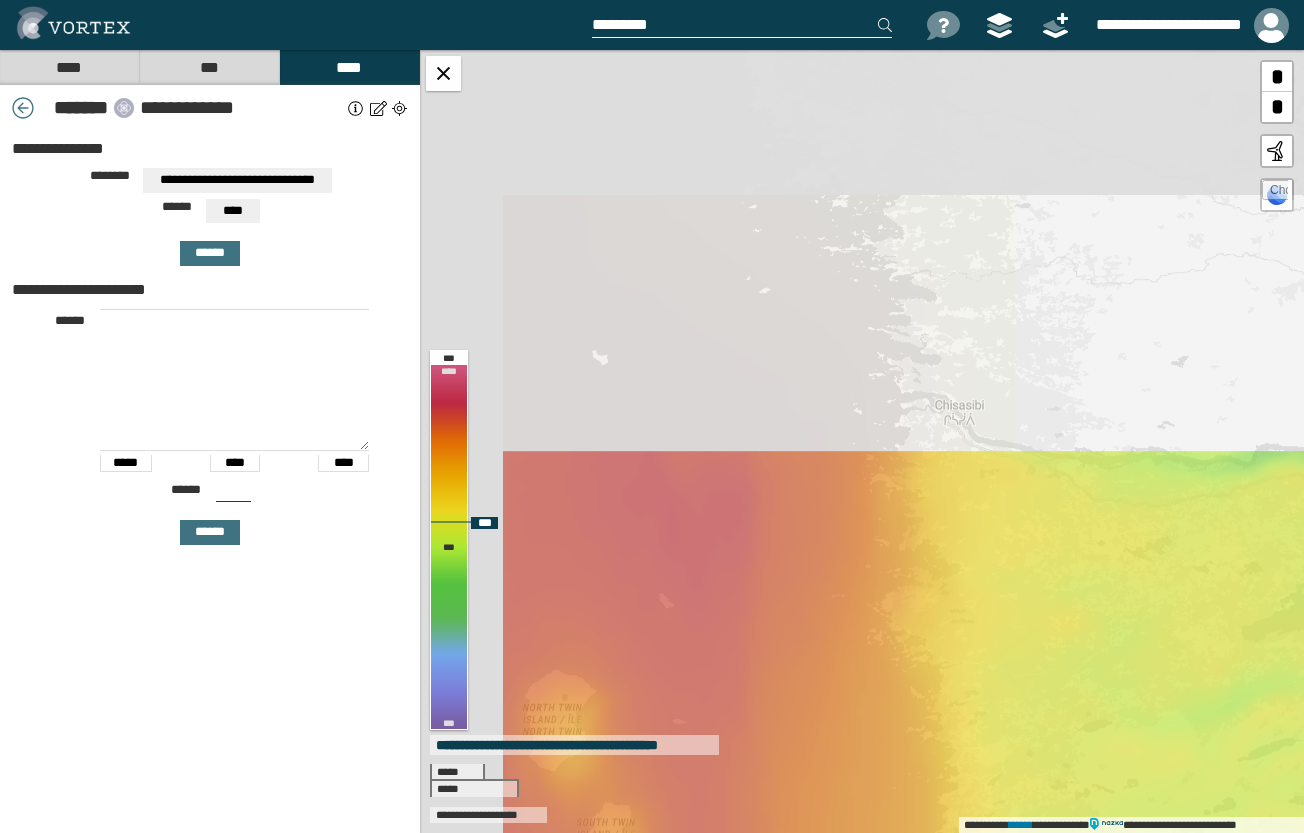 click on "**********" at bounding box center [862, 441] 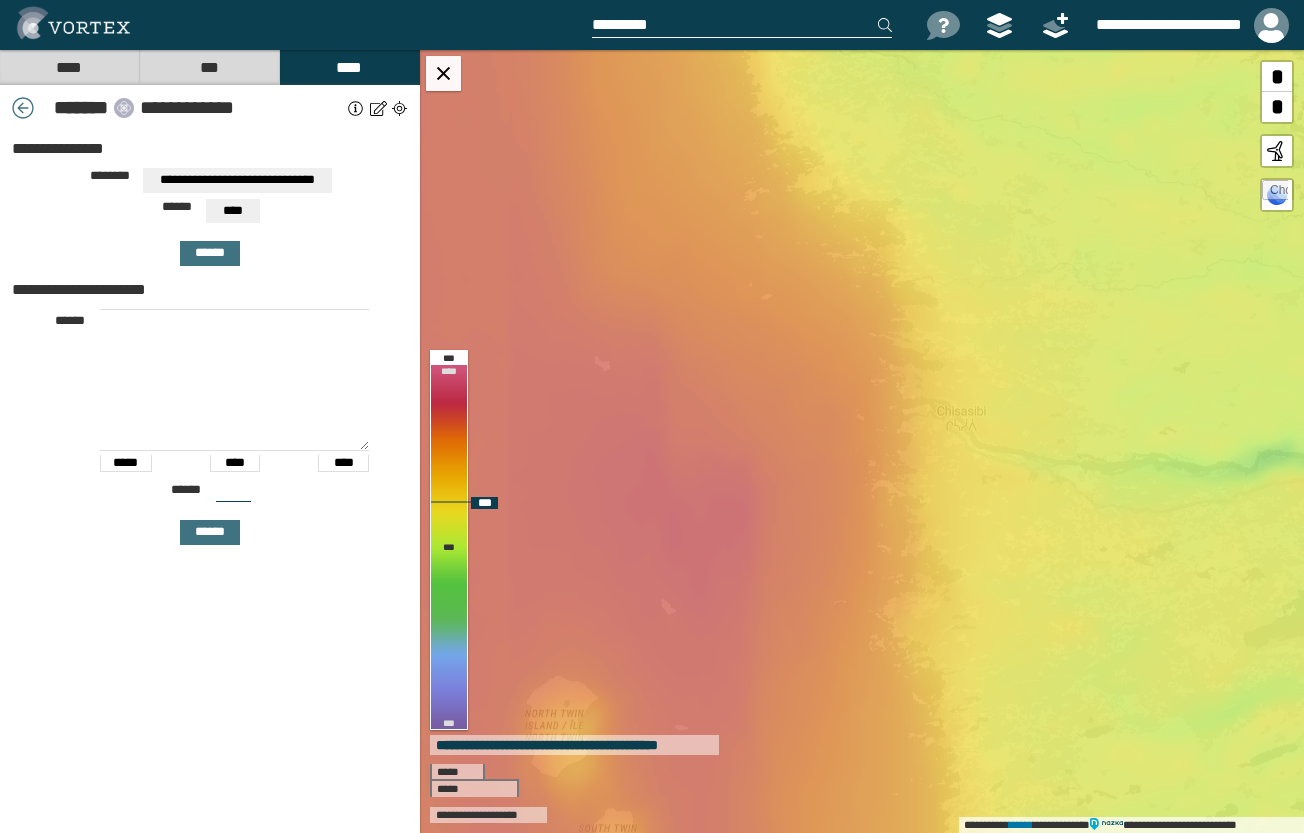 click on "**********" at bounding box center (862, 441) 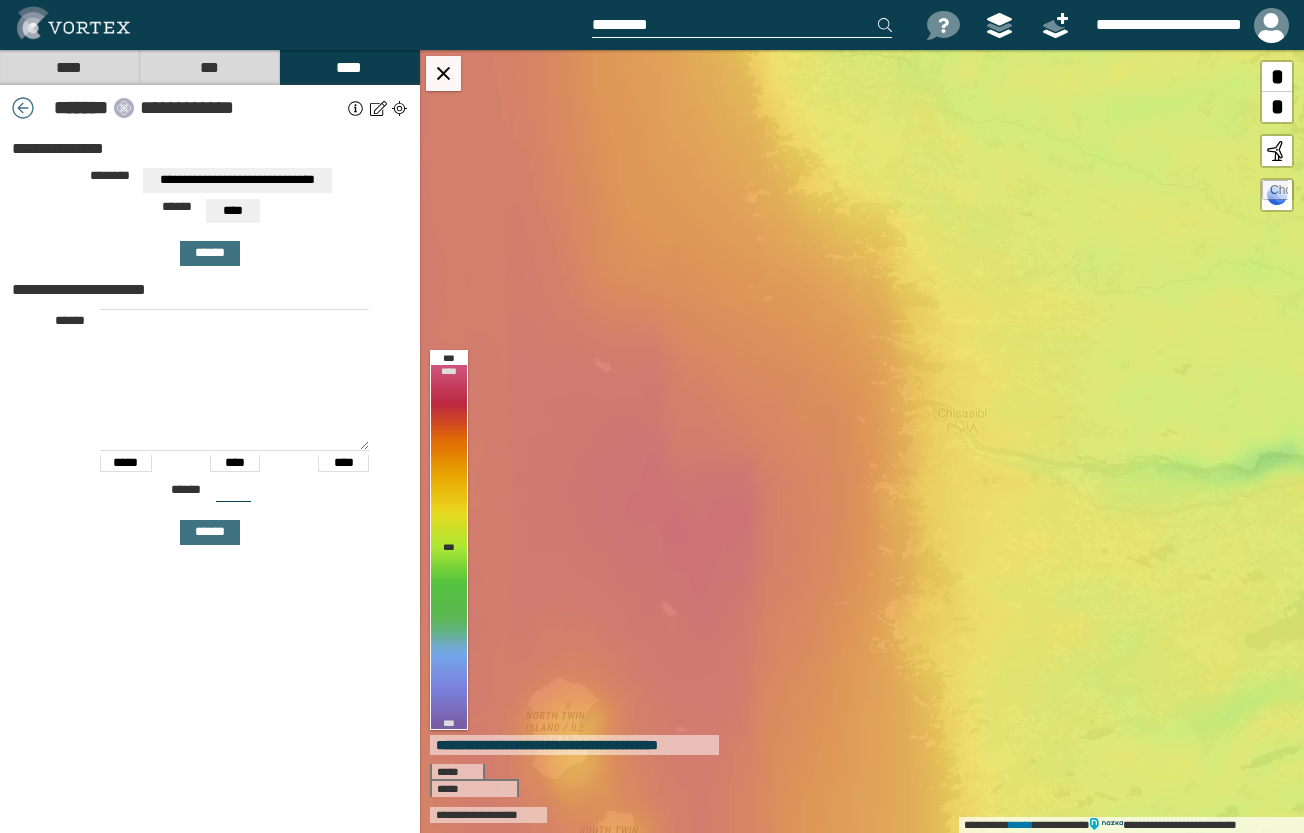 click at bounding box center (356, 108) 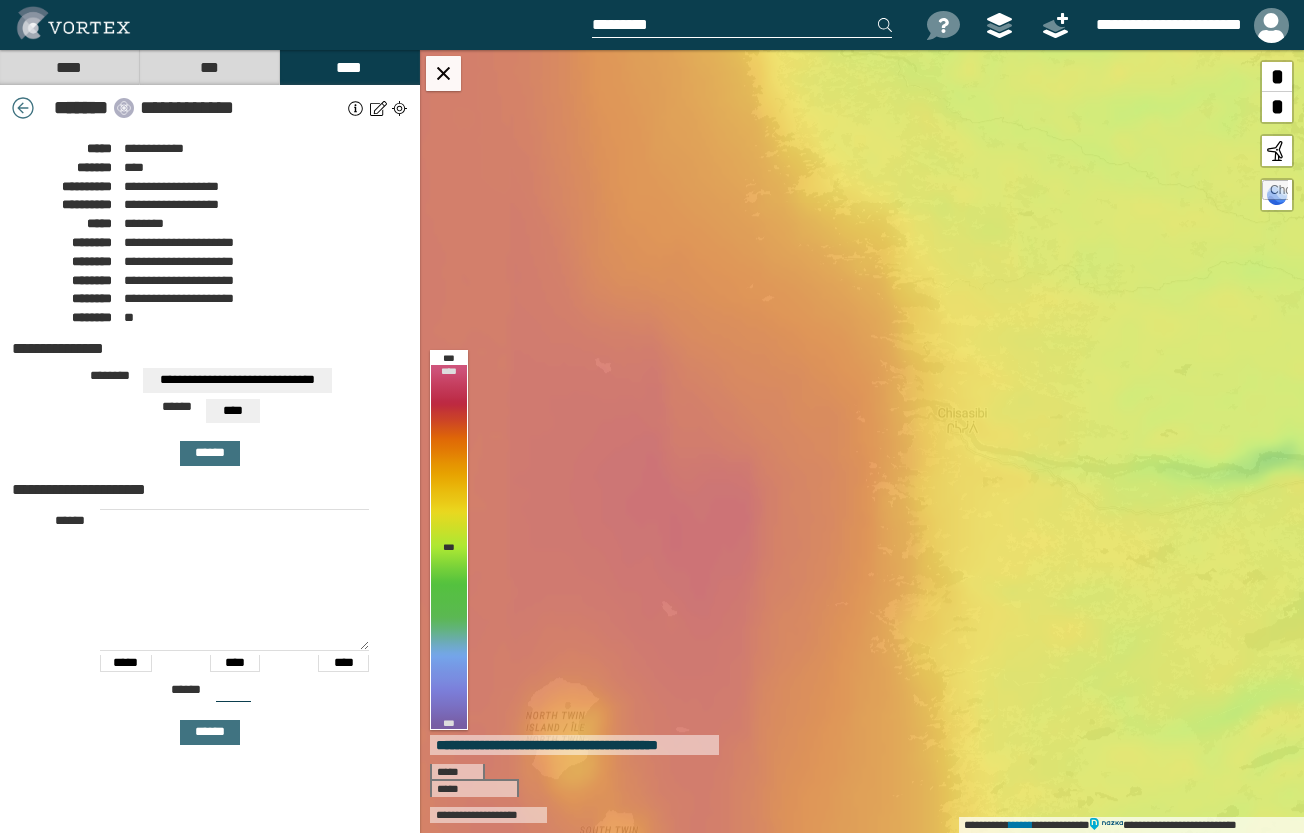 click at bounding box center [378, 108] 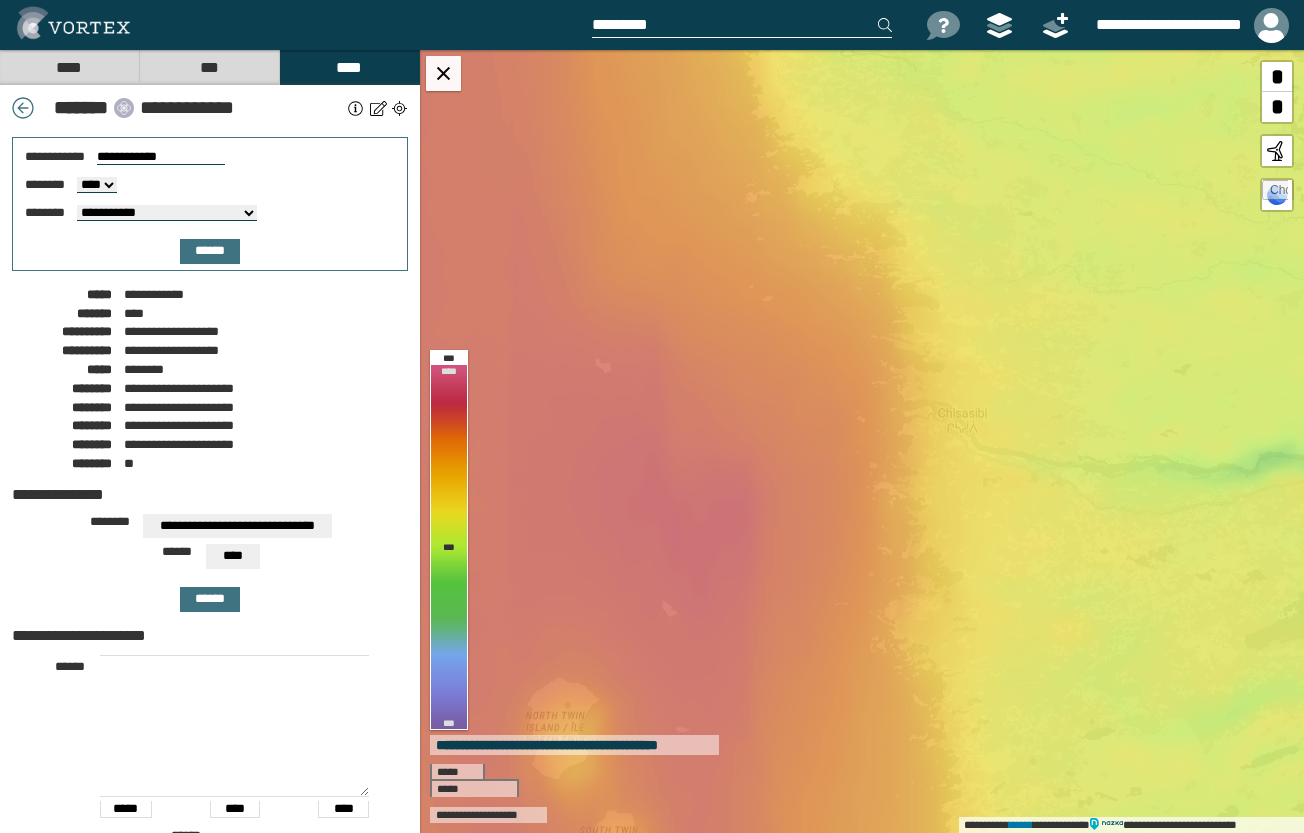 click on "****" at bounding box center [69, 67] 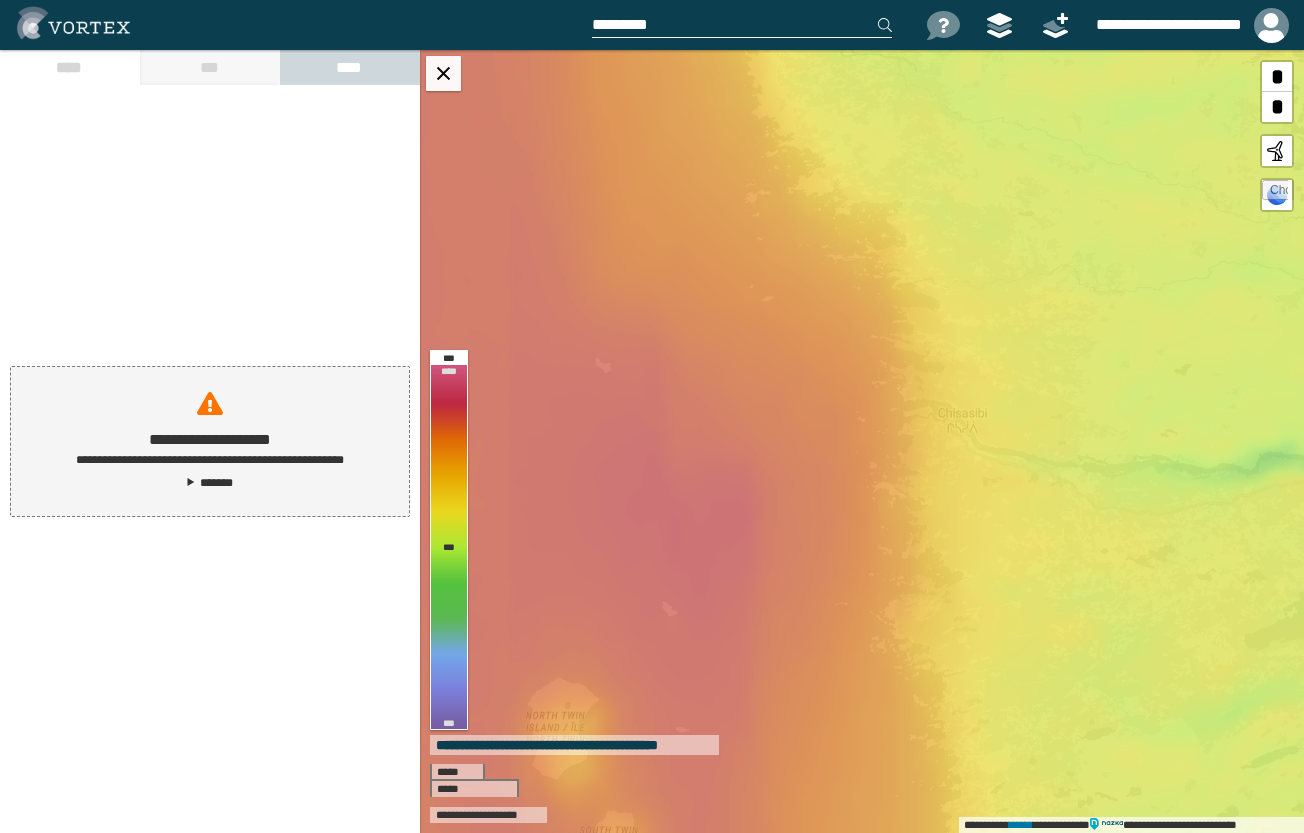 click on "*******" at bounding box center [210, 483] 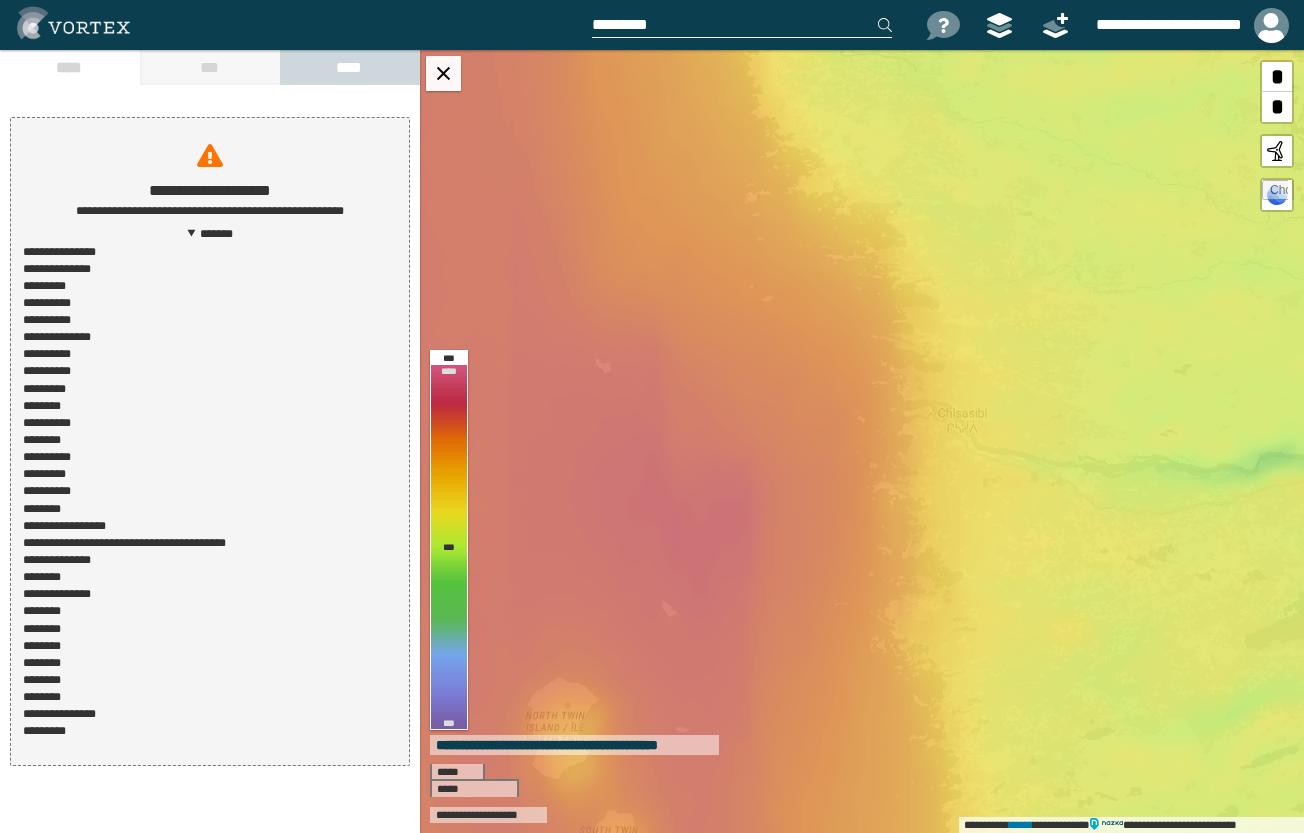 click on "**********" at bounding box center (210, 441) 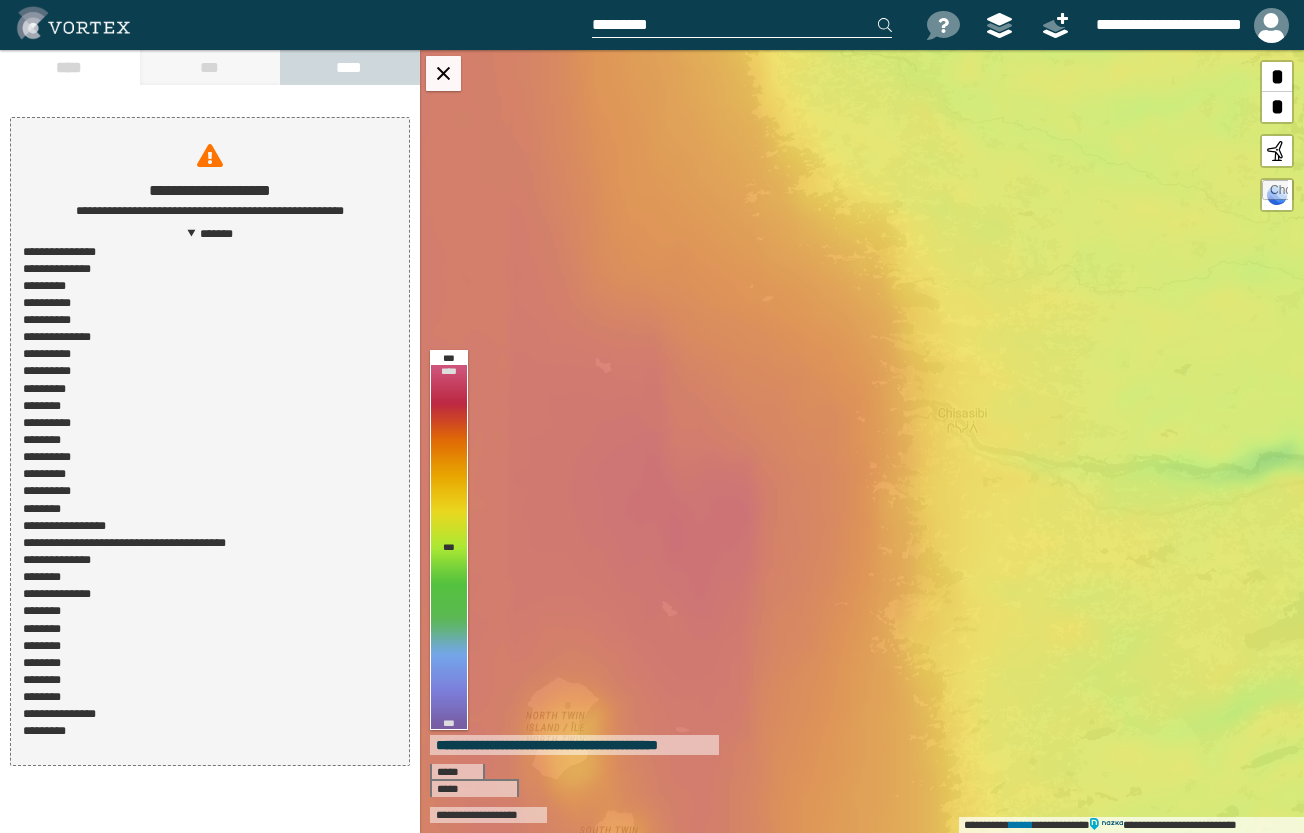 click on "*******" at bounding box center [210, 234] 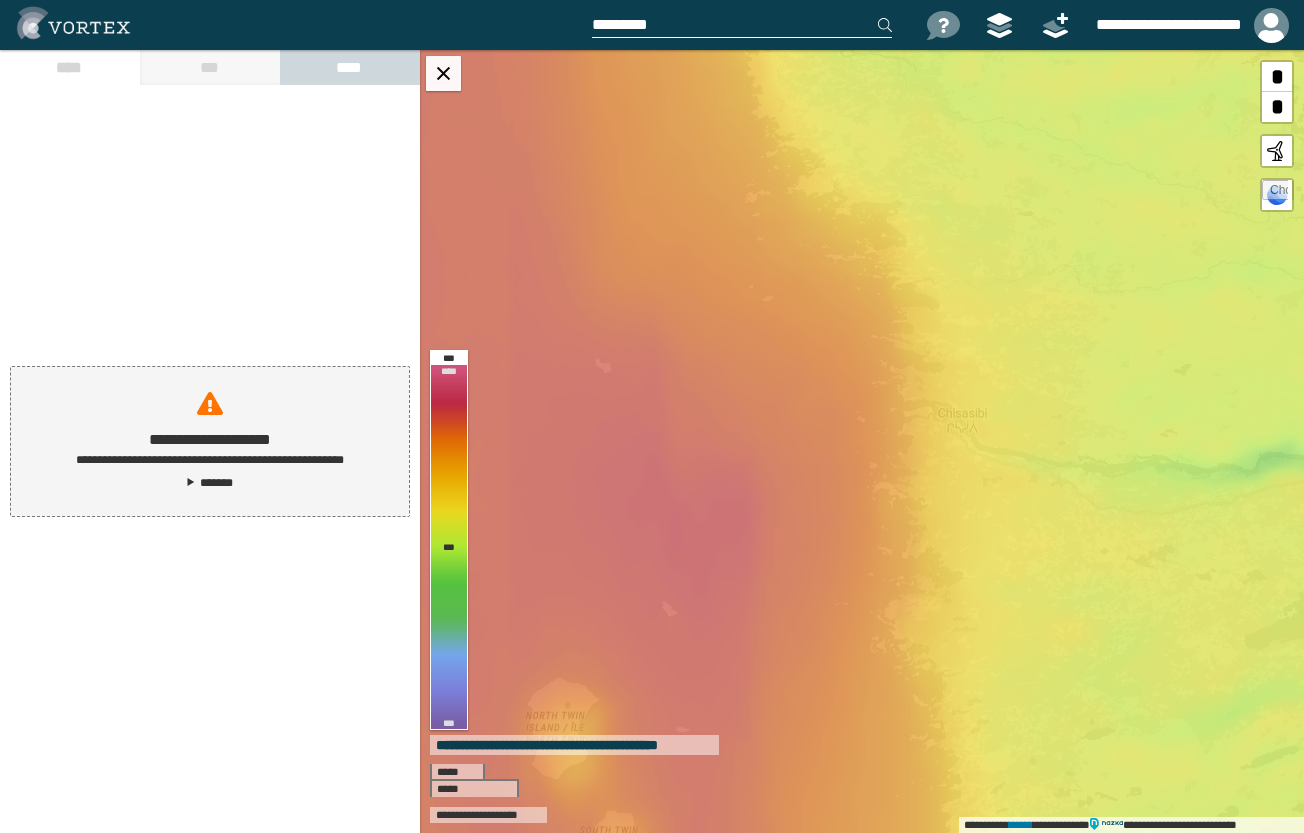 drag, startPoint x: 194, startPoint y: 75, endPoint x: 372, endPoint y: 37, distance: 182.01099 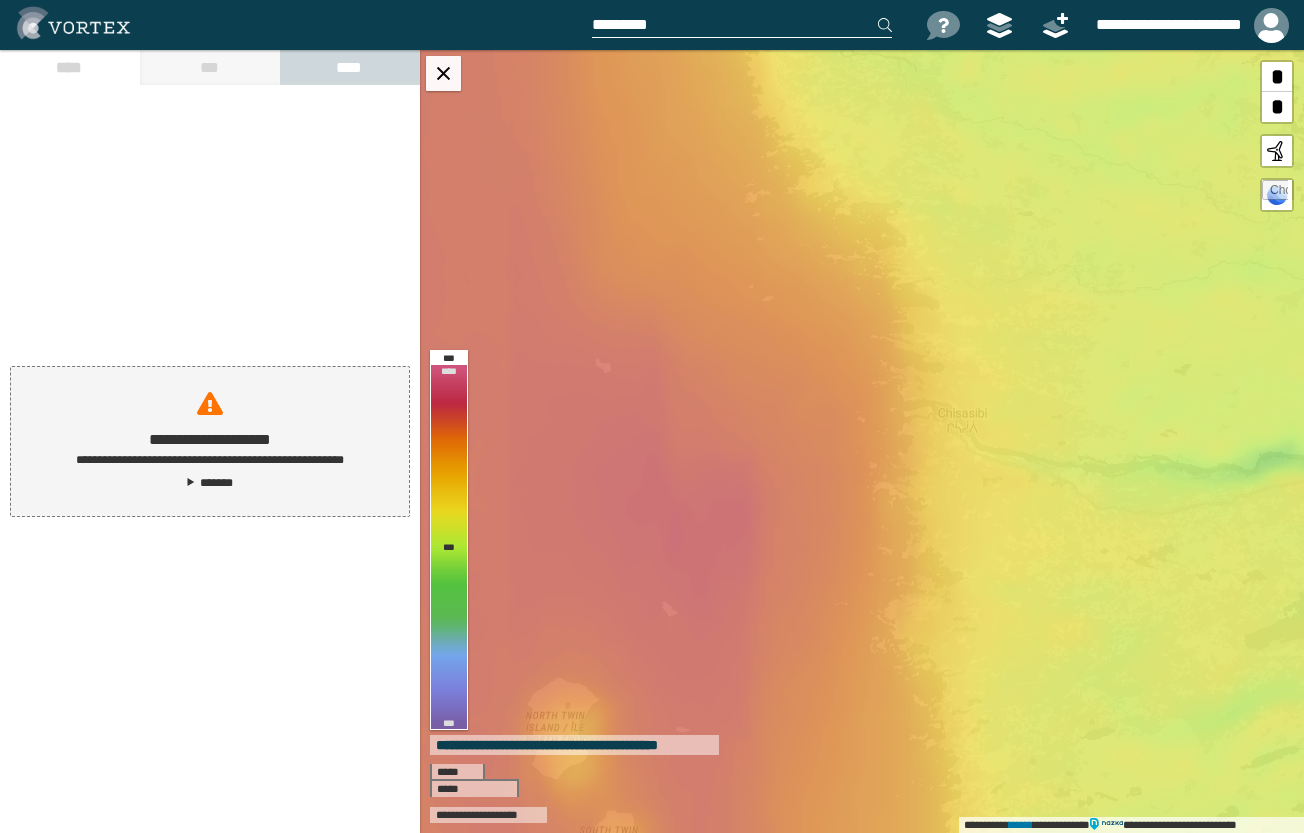 click on "**********" at bounding box center (652, 416) 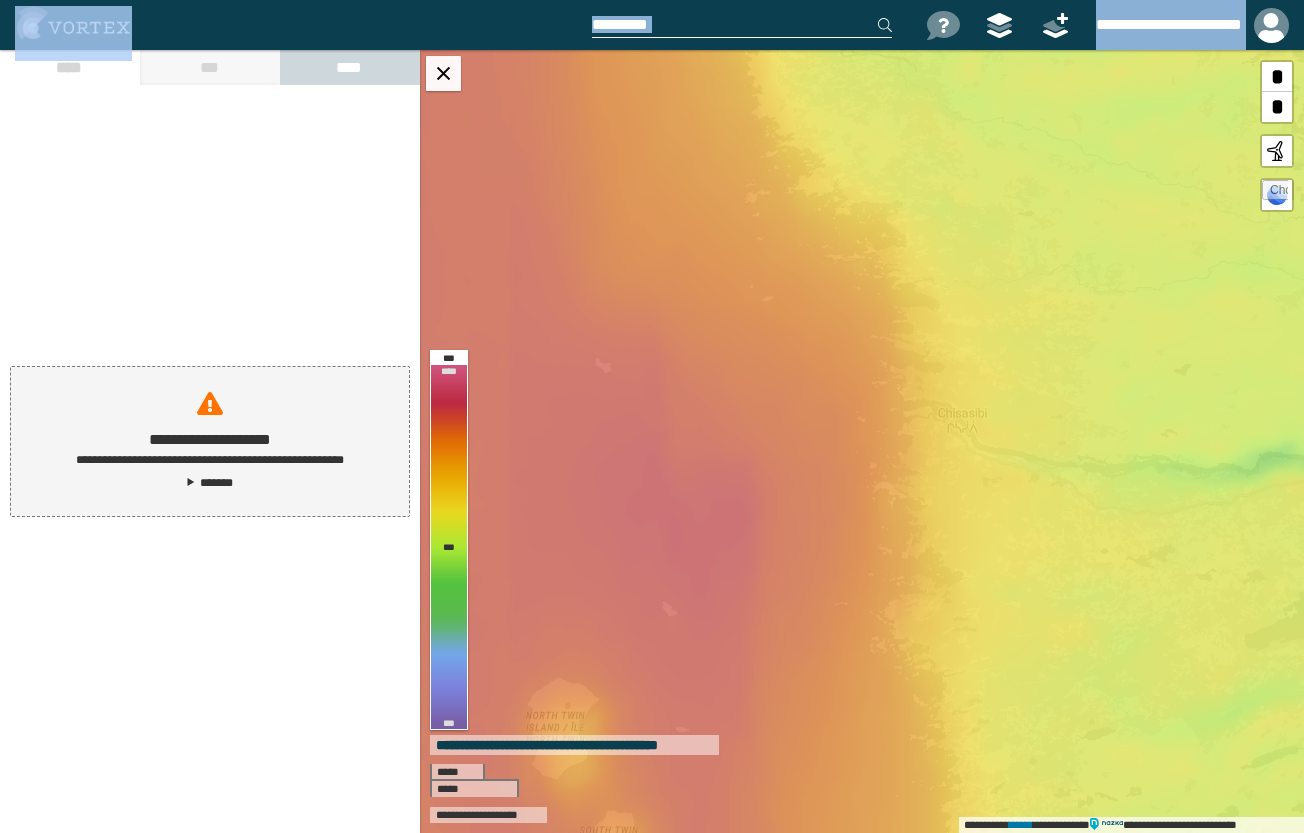 click at bounding box center (303, 25) 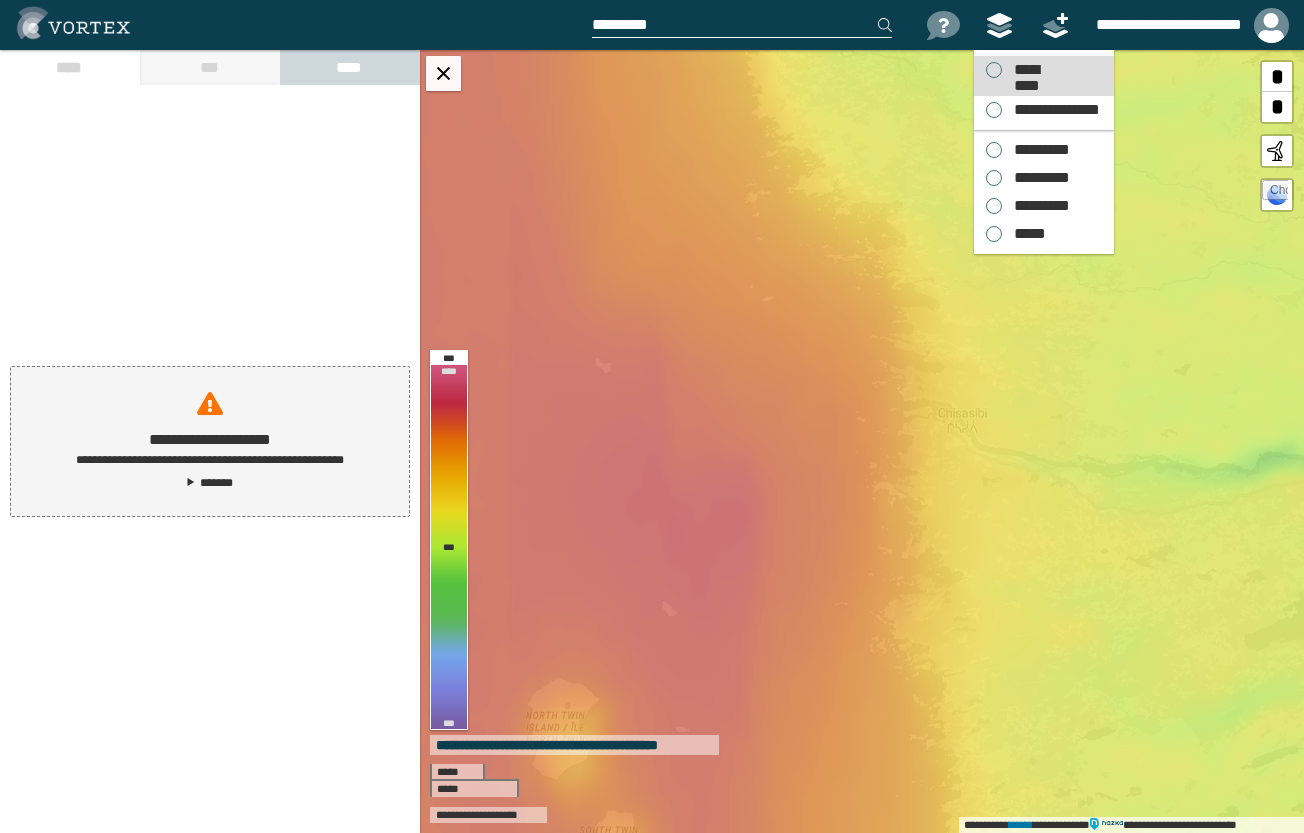 click on "*********" at bounding box center (1026, 70) 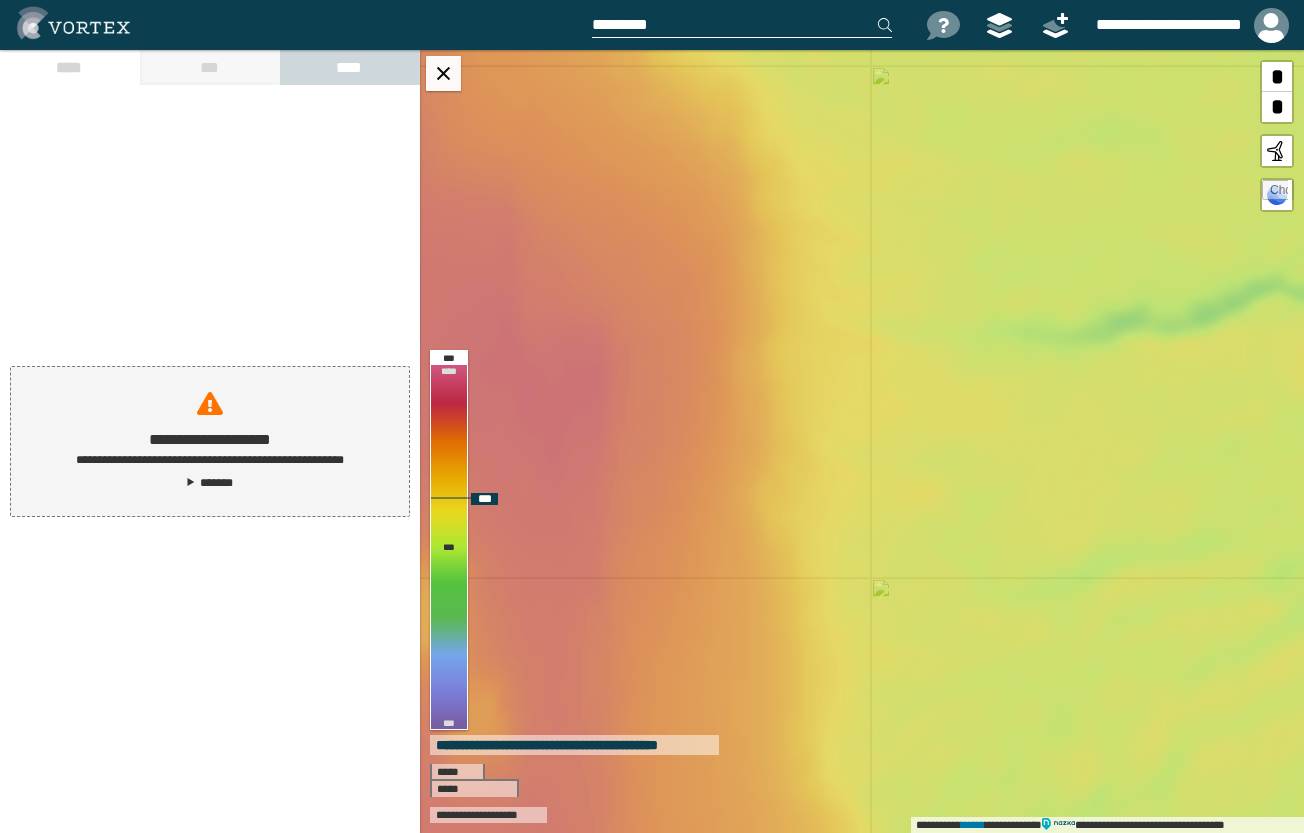 drag, startPoint x: 961, startPoint y: 503, endPoint x: 813, endPoint y: 356, distance: 208.5977 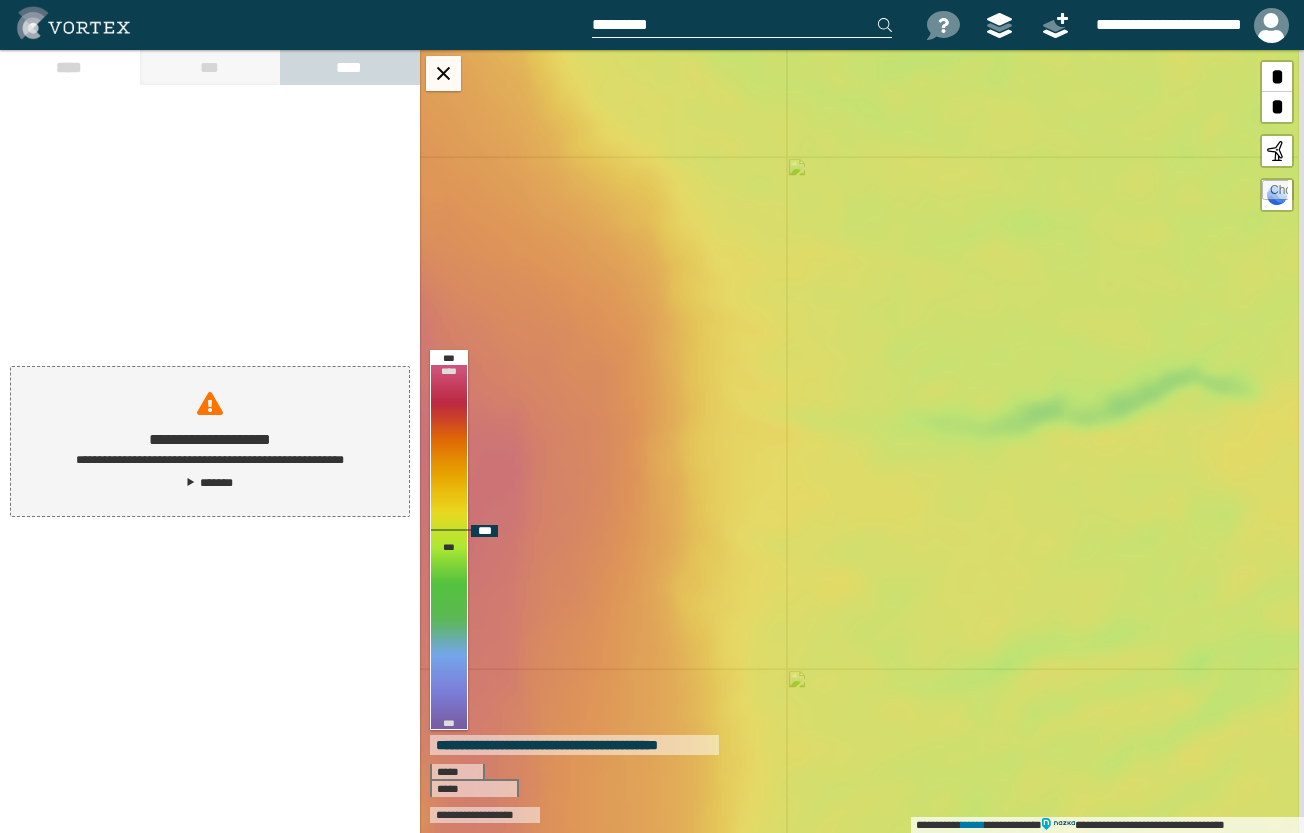 drag, startPoint x: 1064, startPoint y: 465, endPoint x: 920, endPoint y: 329, distance: 198.0707 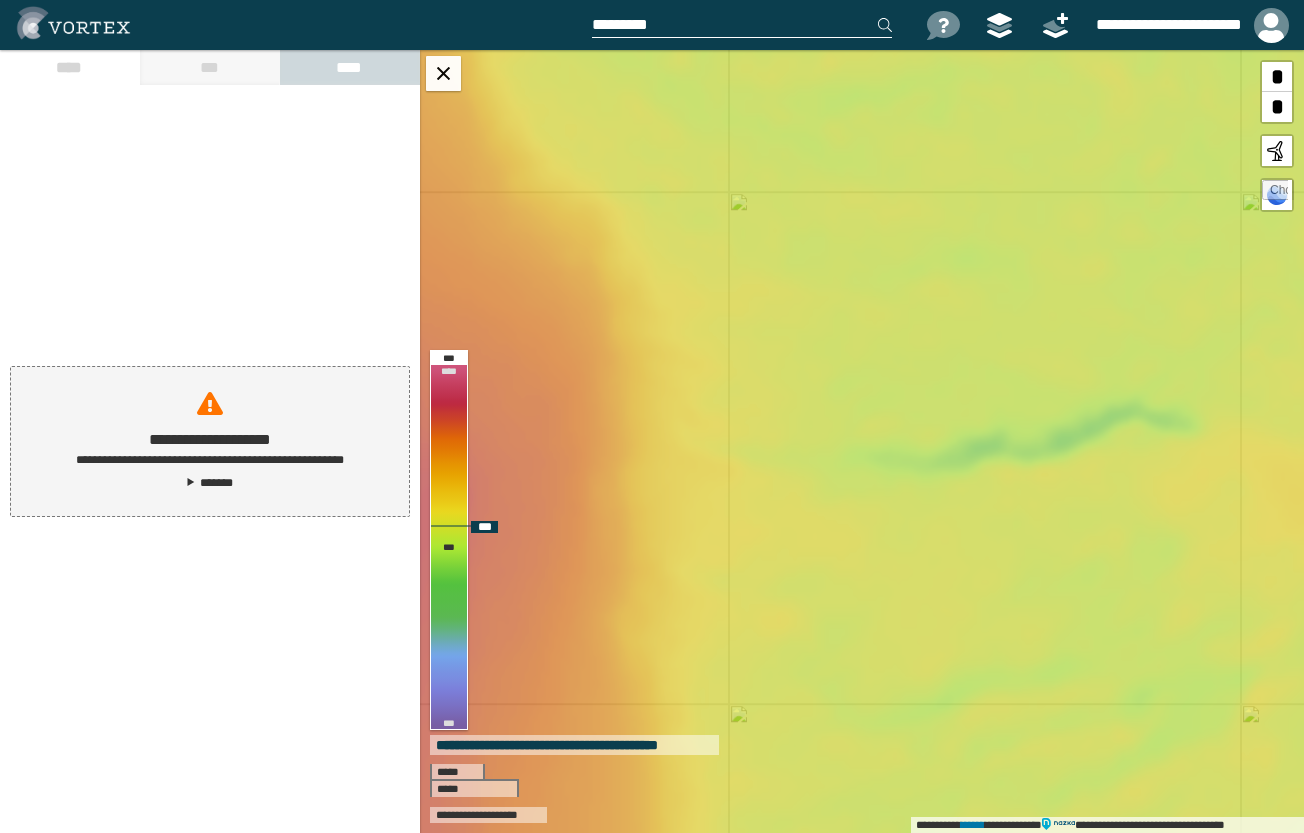 drag, startPoint x: 967, startPoint y: 500, endPoint x: 782, endPoint y: 509, distance: 185.2188 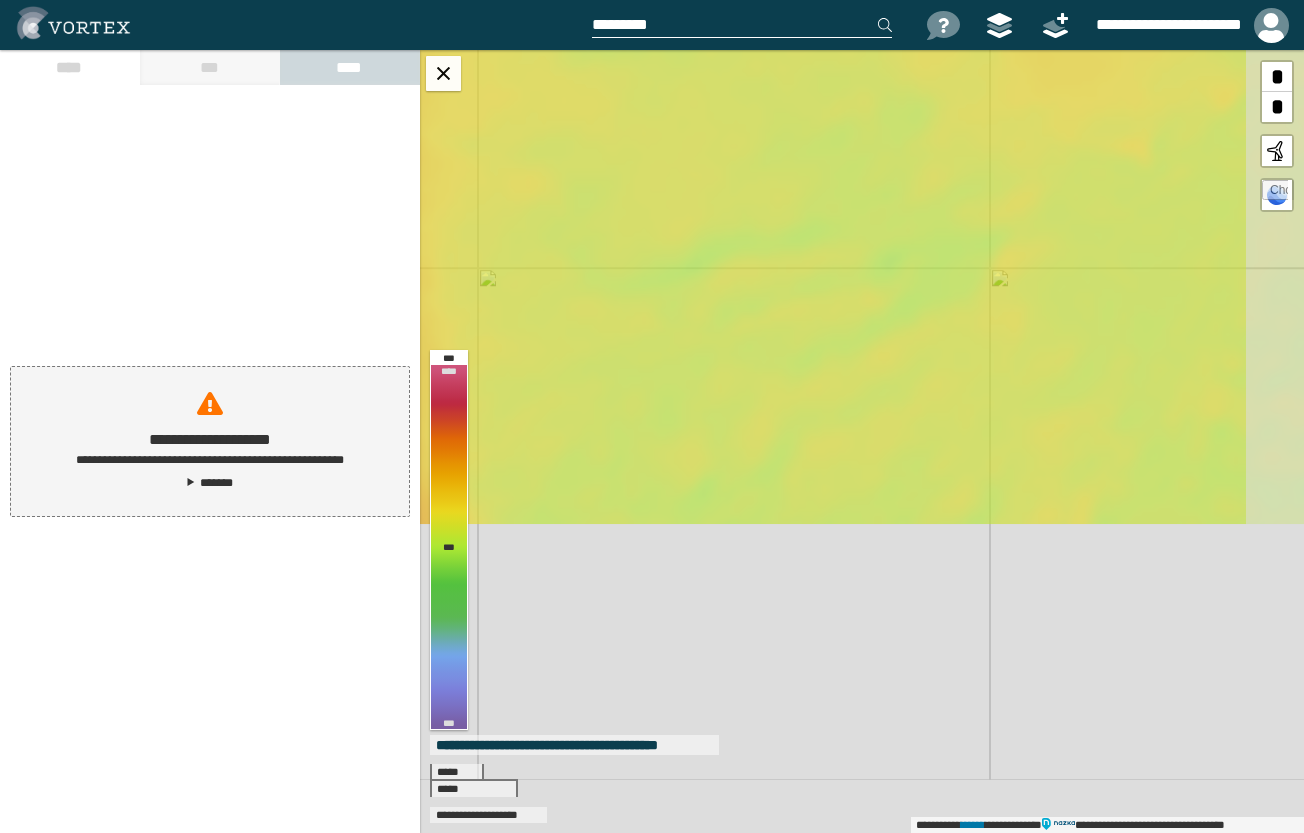 drag, startPoint x: 964, startPoint y: 488, endPoint x: 906, endPoint y: 39, distance: 452.7306 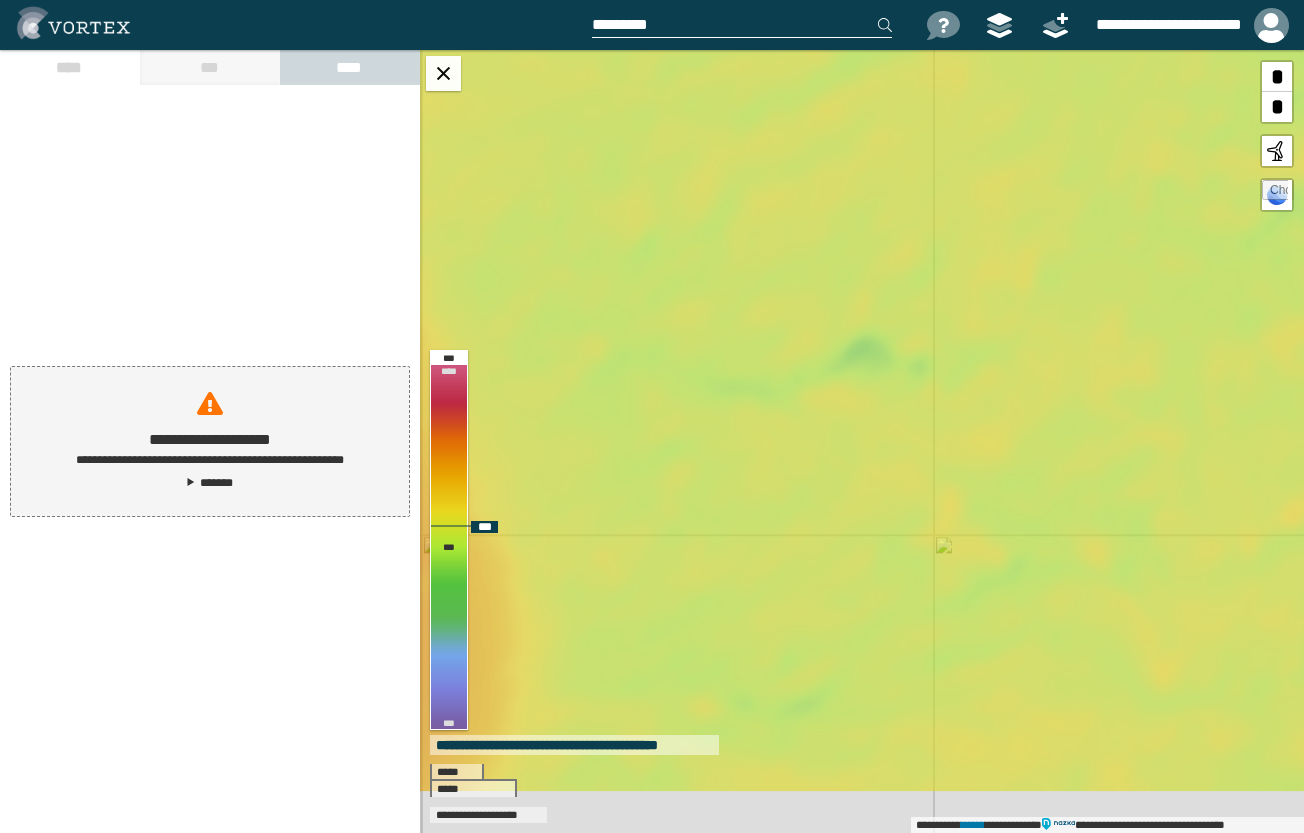 drag, startPoint x: 993, startPoint y: 366, endPoint x: 902, endPoint y: -5, distance: 381.99738 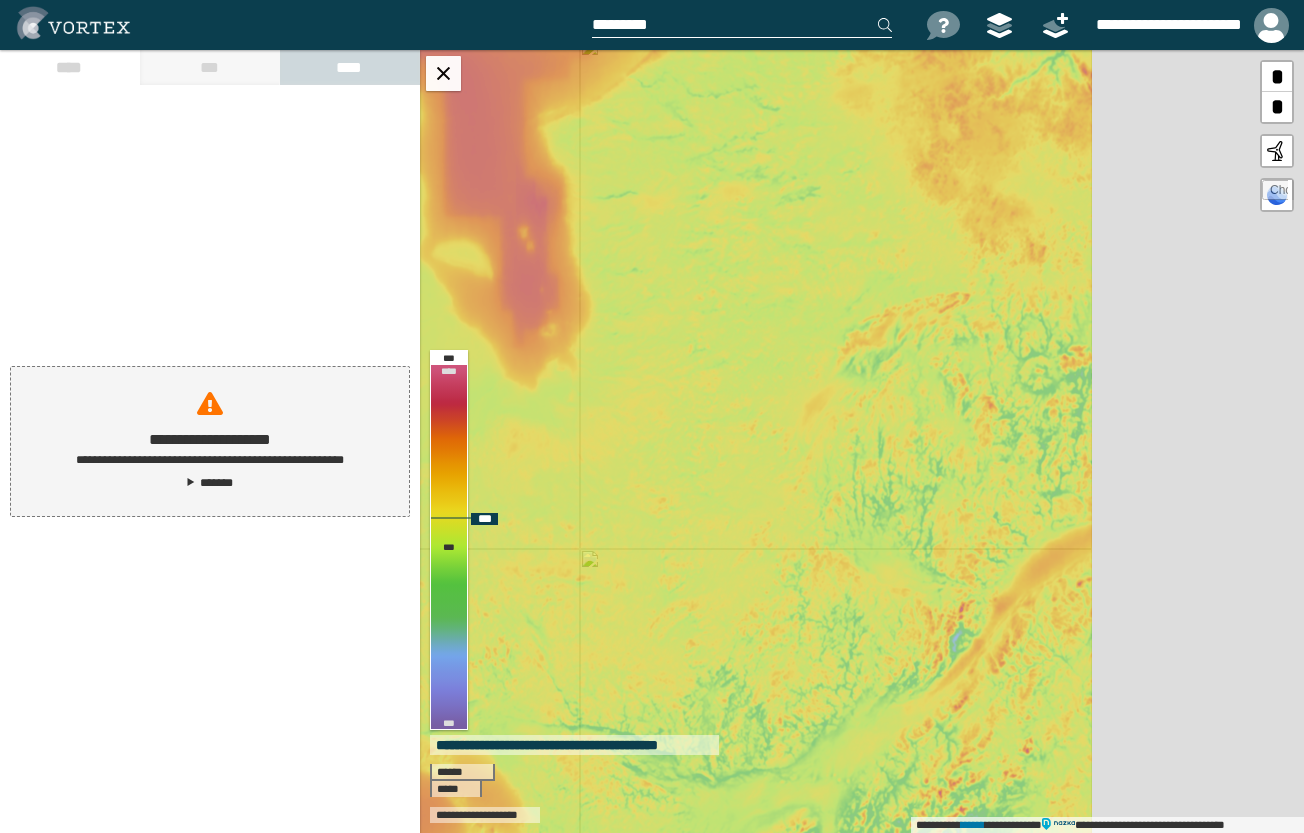drag, startPoint x: 1026, startPoint y: 333, endPoint x: 701, endPoint y: 375, distance: 327.7026 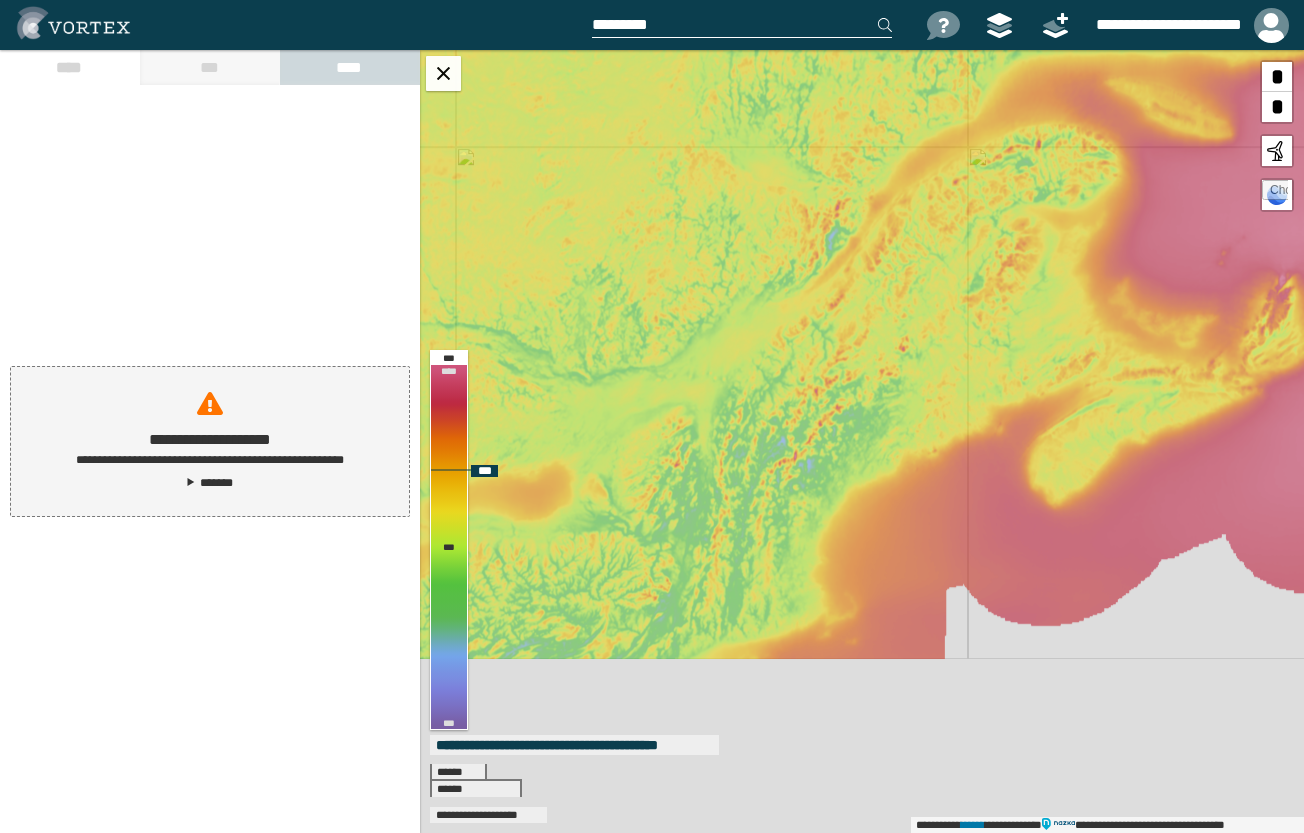 drag, startPoint x: 994, startPoint y: 505, endPoint x: 928, endPoint y: 149, distance: 362.06628 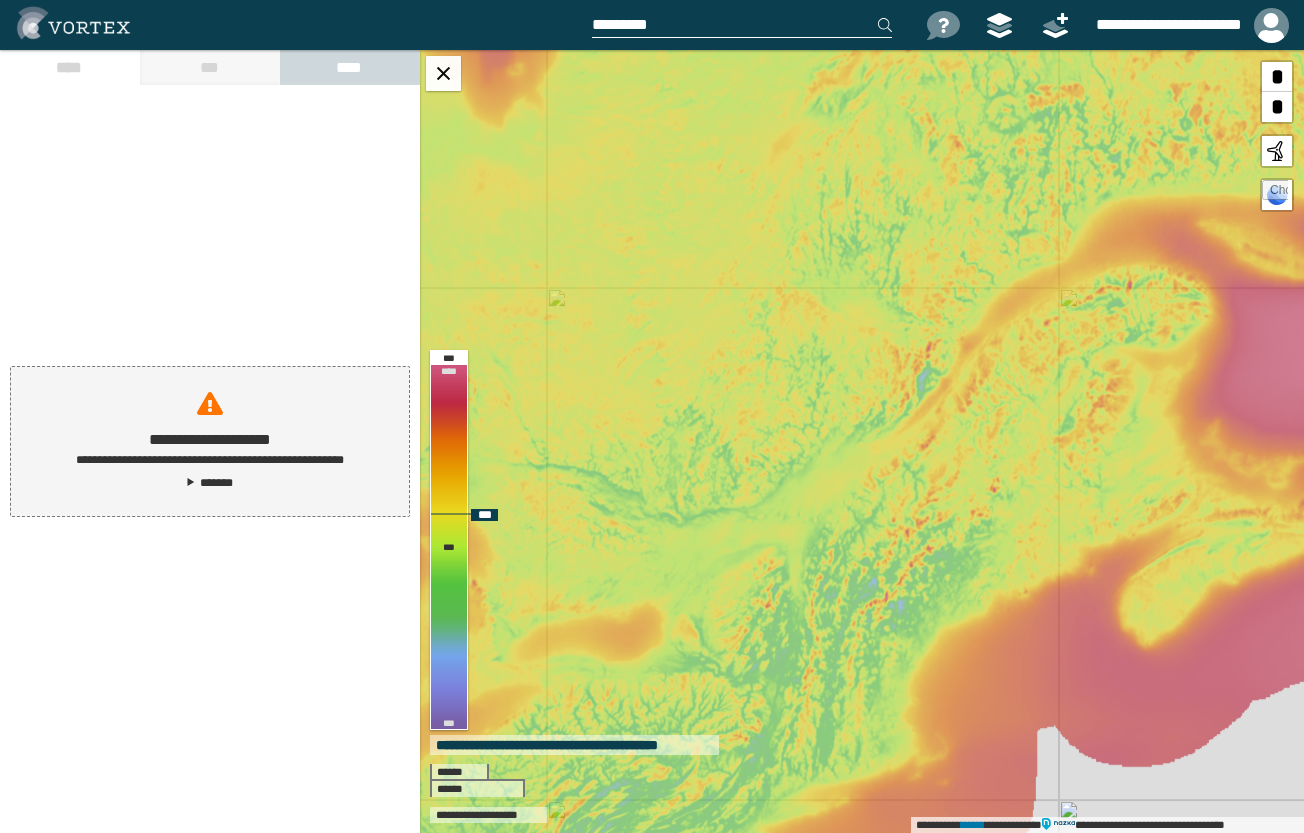 drag, startPoint x: 764, startPoint y: 224, endPoint x: 885, endPoint y: 400, distance: 213.58136 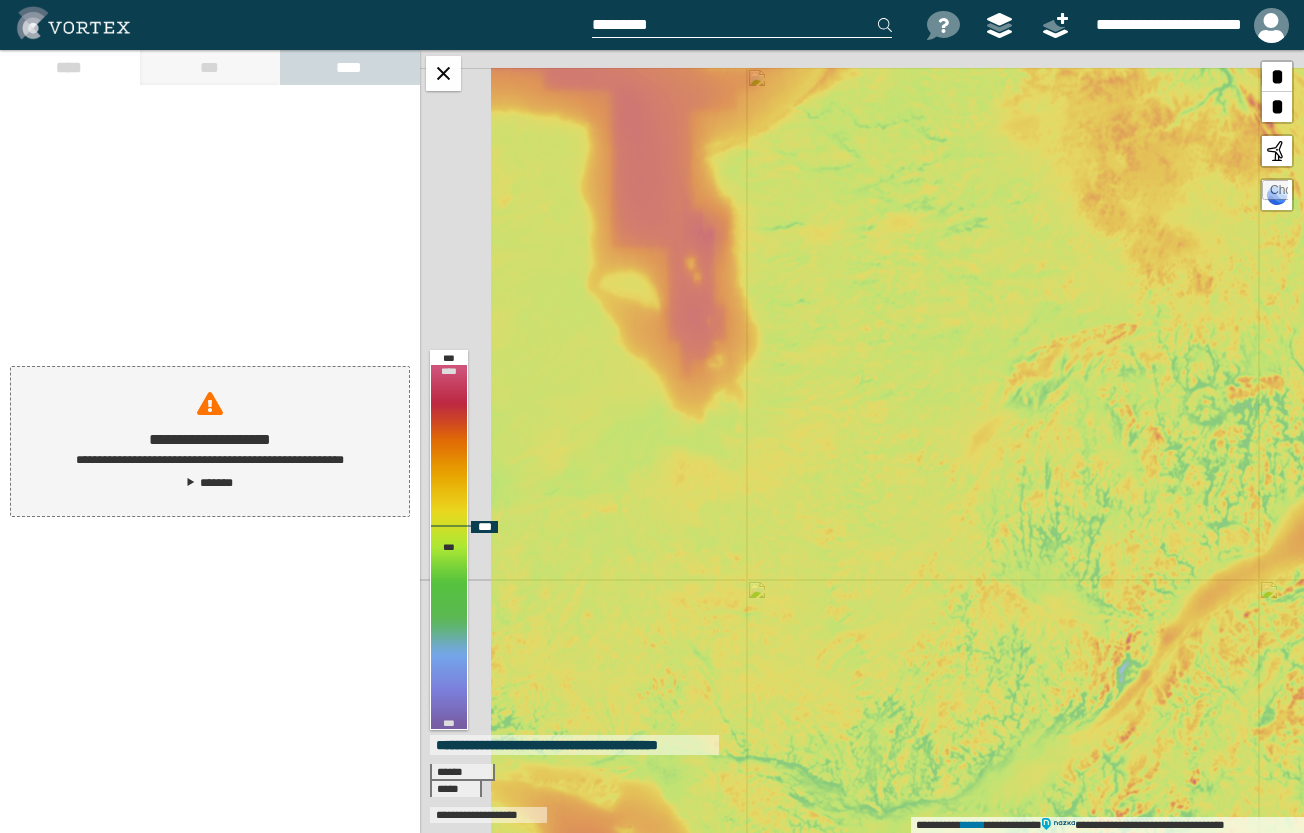 drag, startPoint x: 976, startPoint y: 305, endPoint x: 1146, endPoint y: 564, distance: 309.808 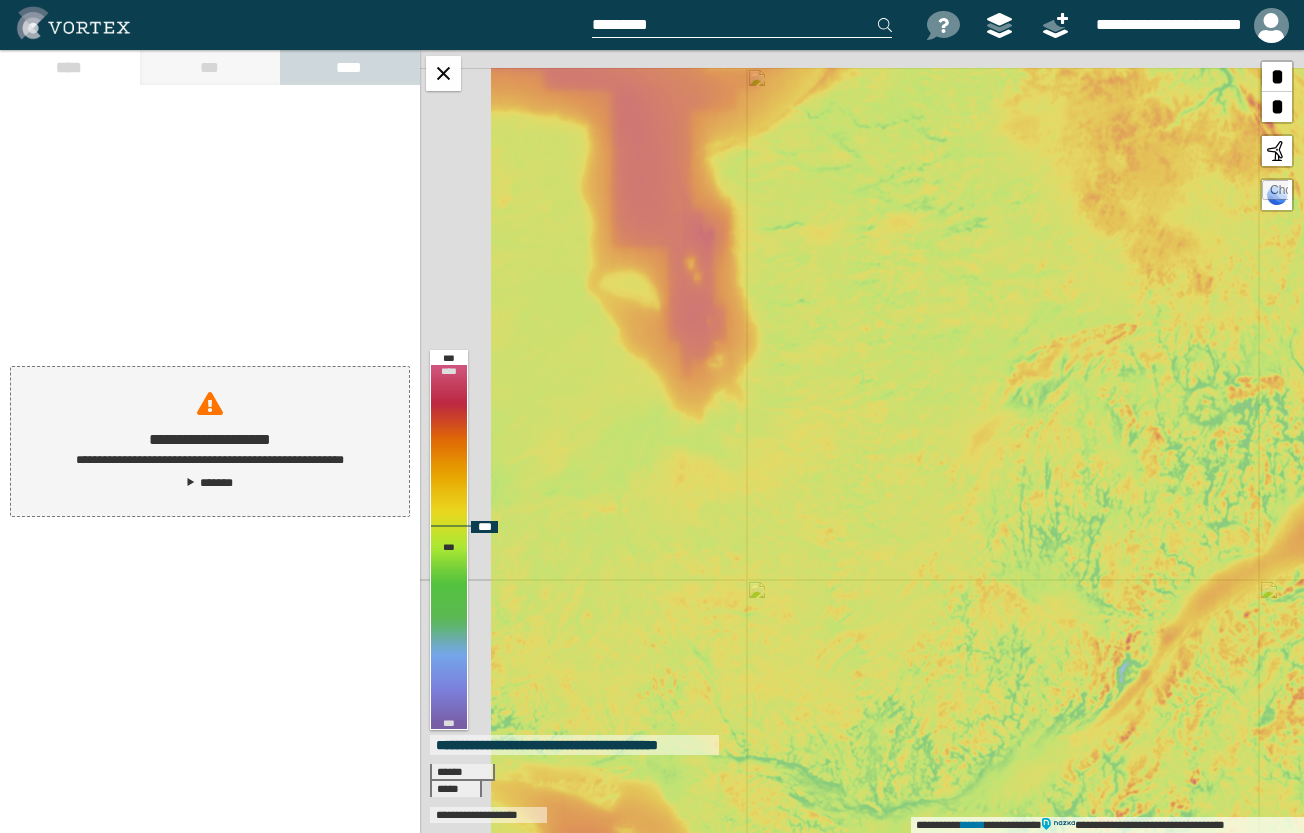 click on "**********" at bounding box center [862, 441] 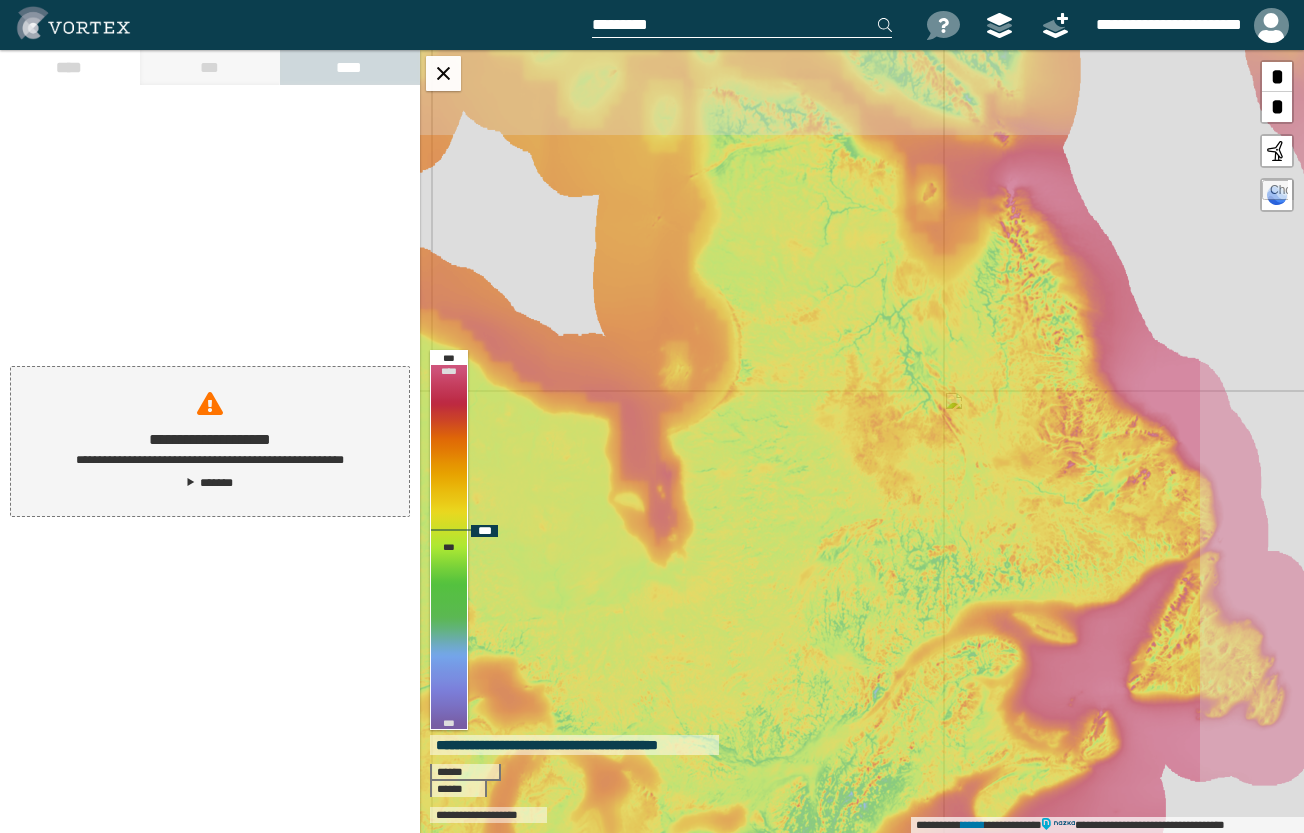 drag, startPoint x: 963, startPoint y: 628, endPoint x: 906, endPoint y: 609, distance: 60.083275 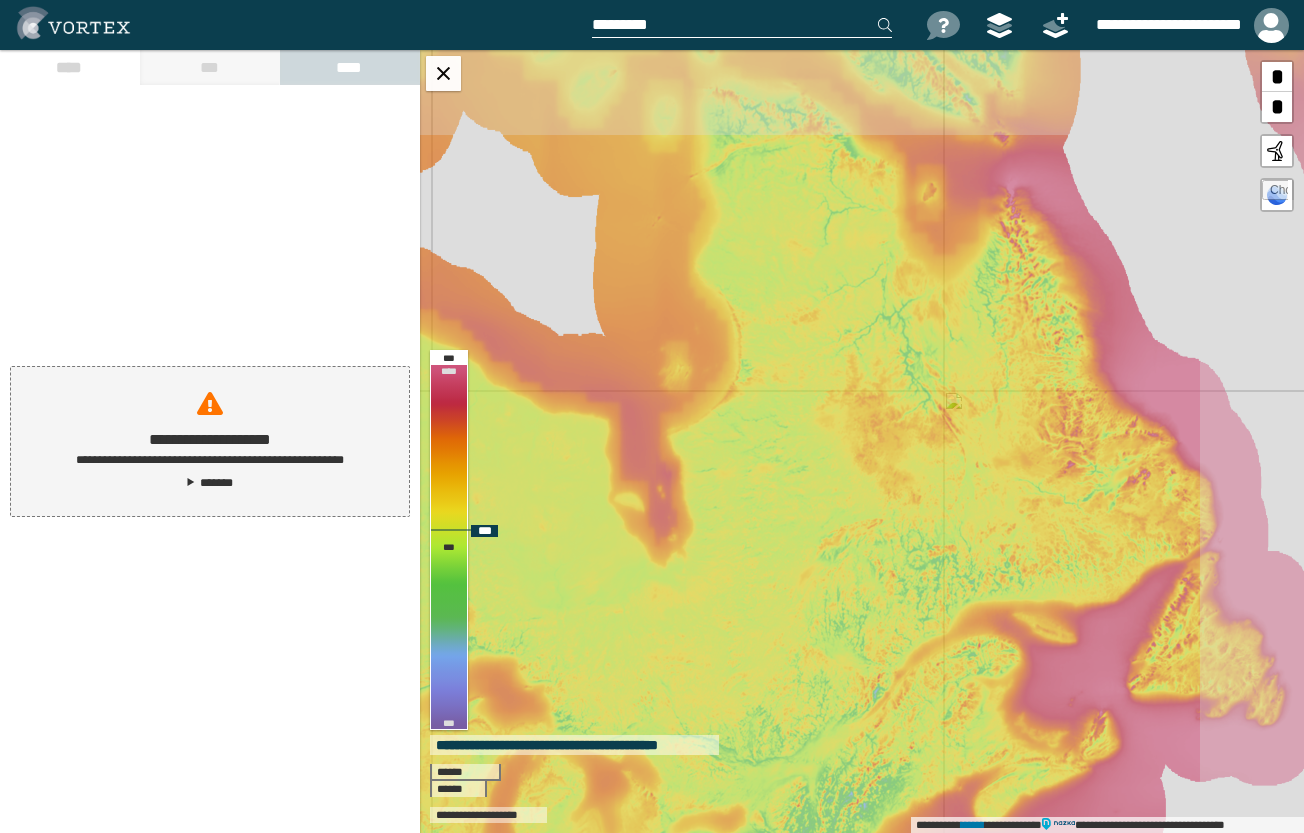 click on "**********" at bounding box center [862, 441] 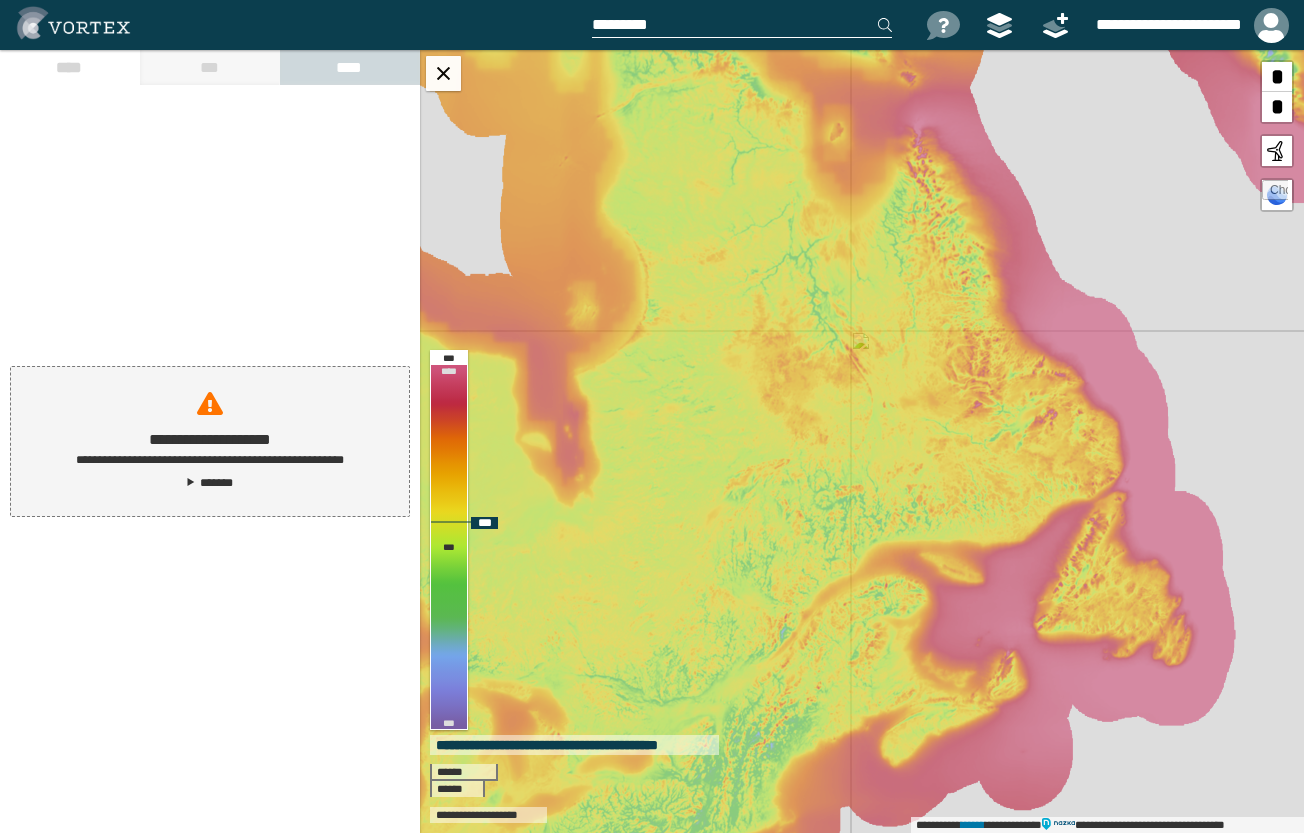 drag, startPoint x: 782, startPoint y: 619, endPoint x: 688, endPoint y: 569, distance: 106.47065 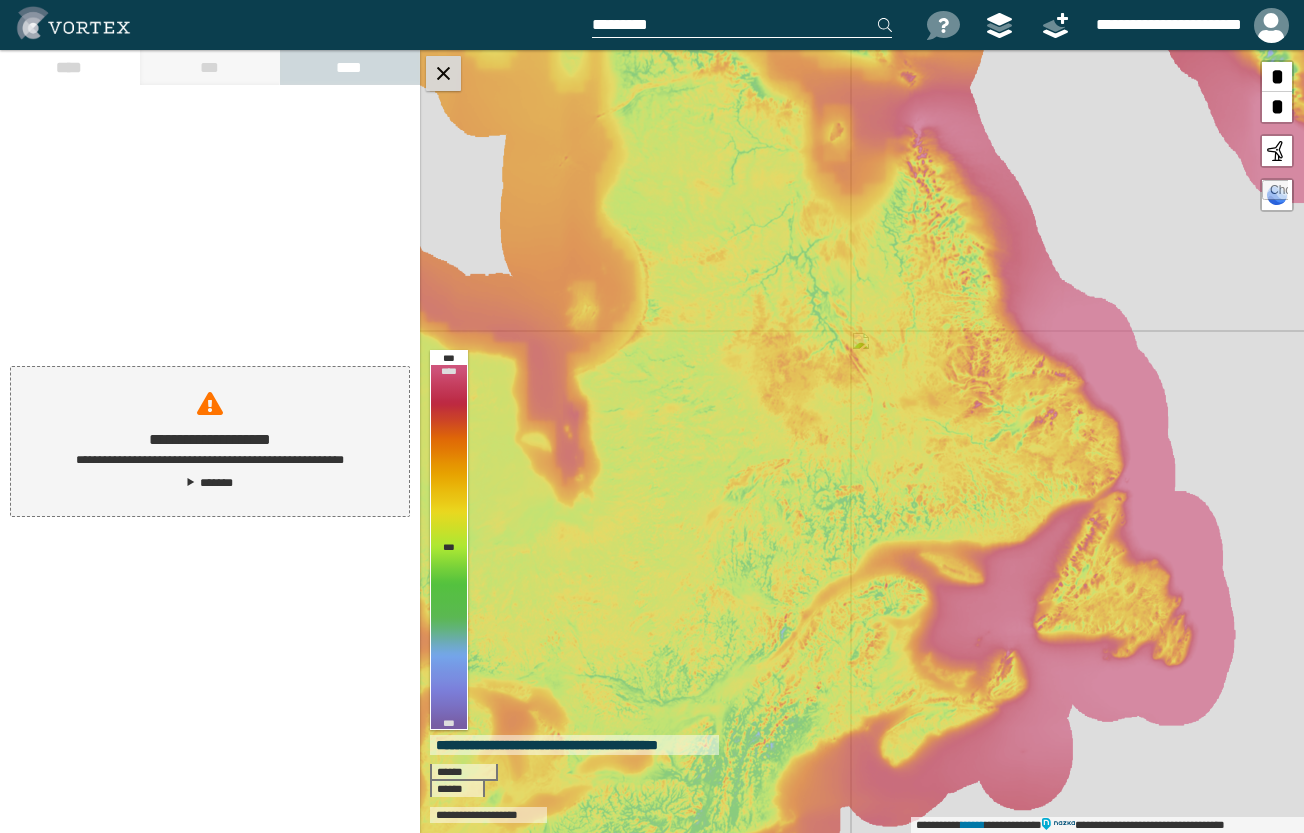 click at bounding box center (443, 73) 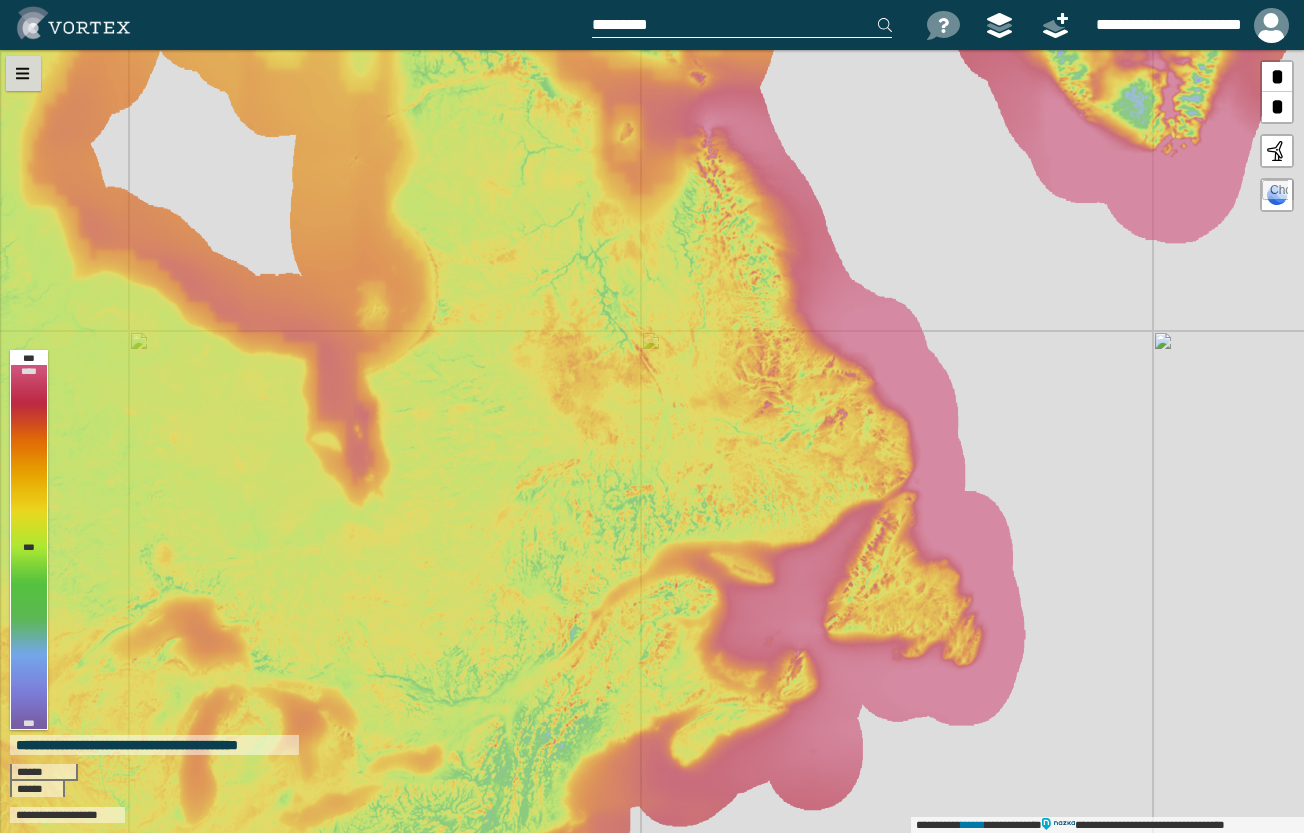 click at bounding box center [23, 73] 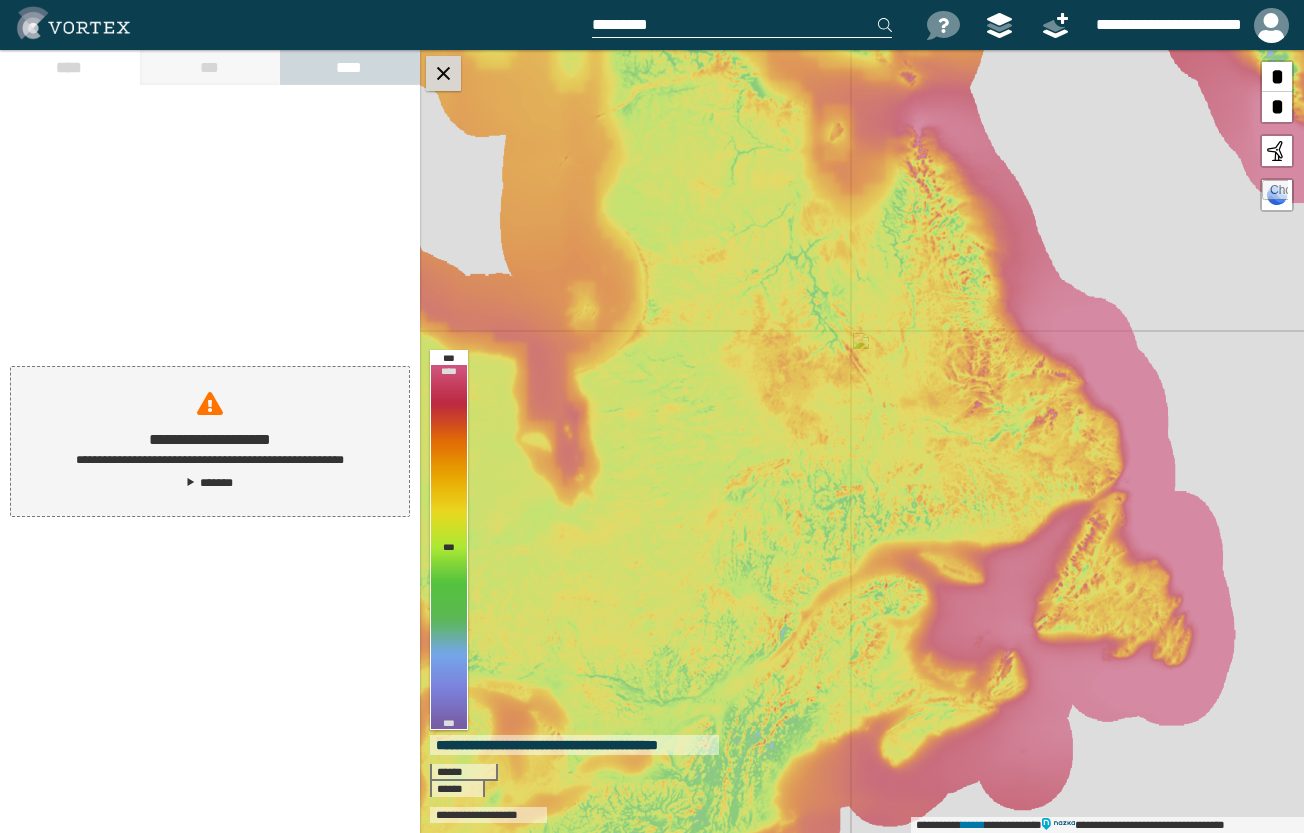 click at bounding box center (443, 73) 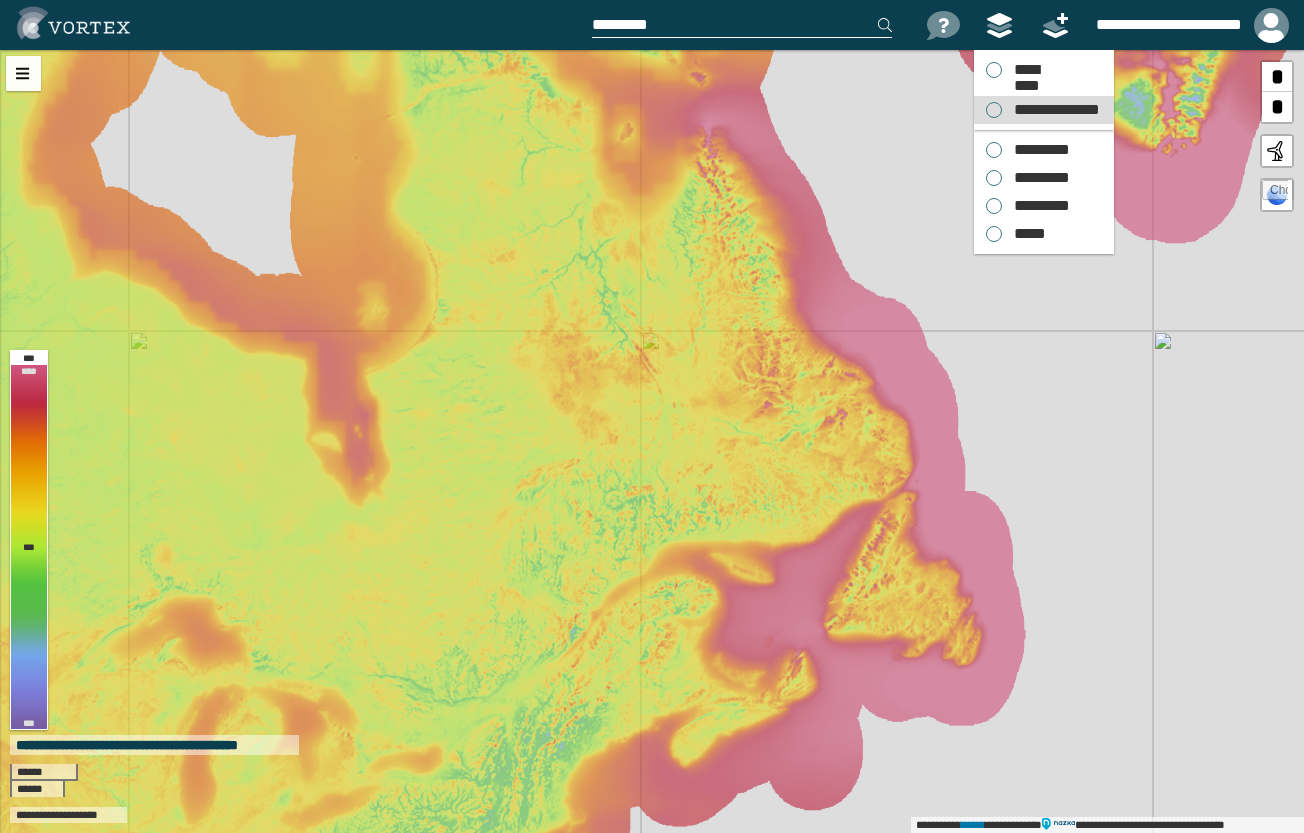click on "**********" at bounding box center (1044, 110) 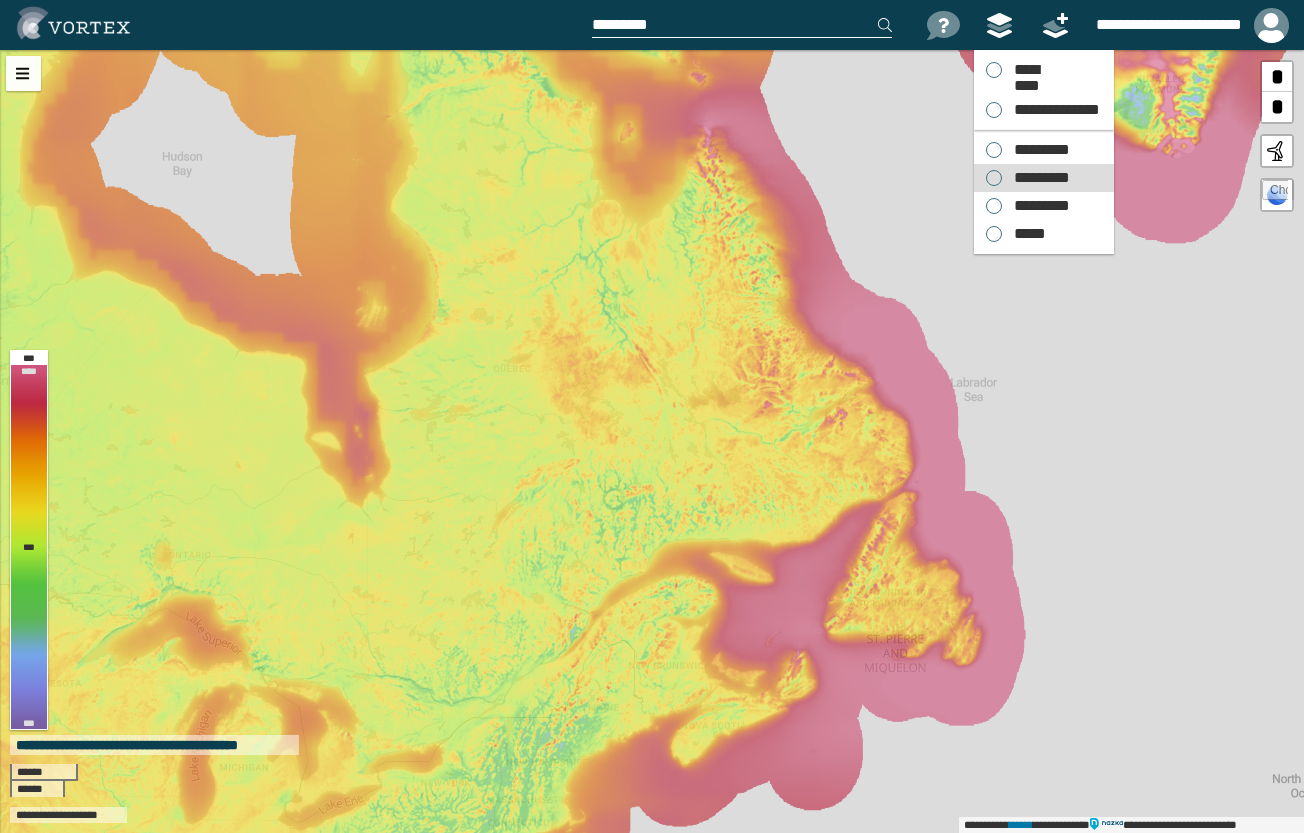 click on "*********" at bounding box center [1037, 178] 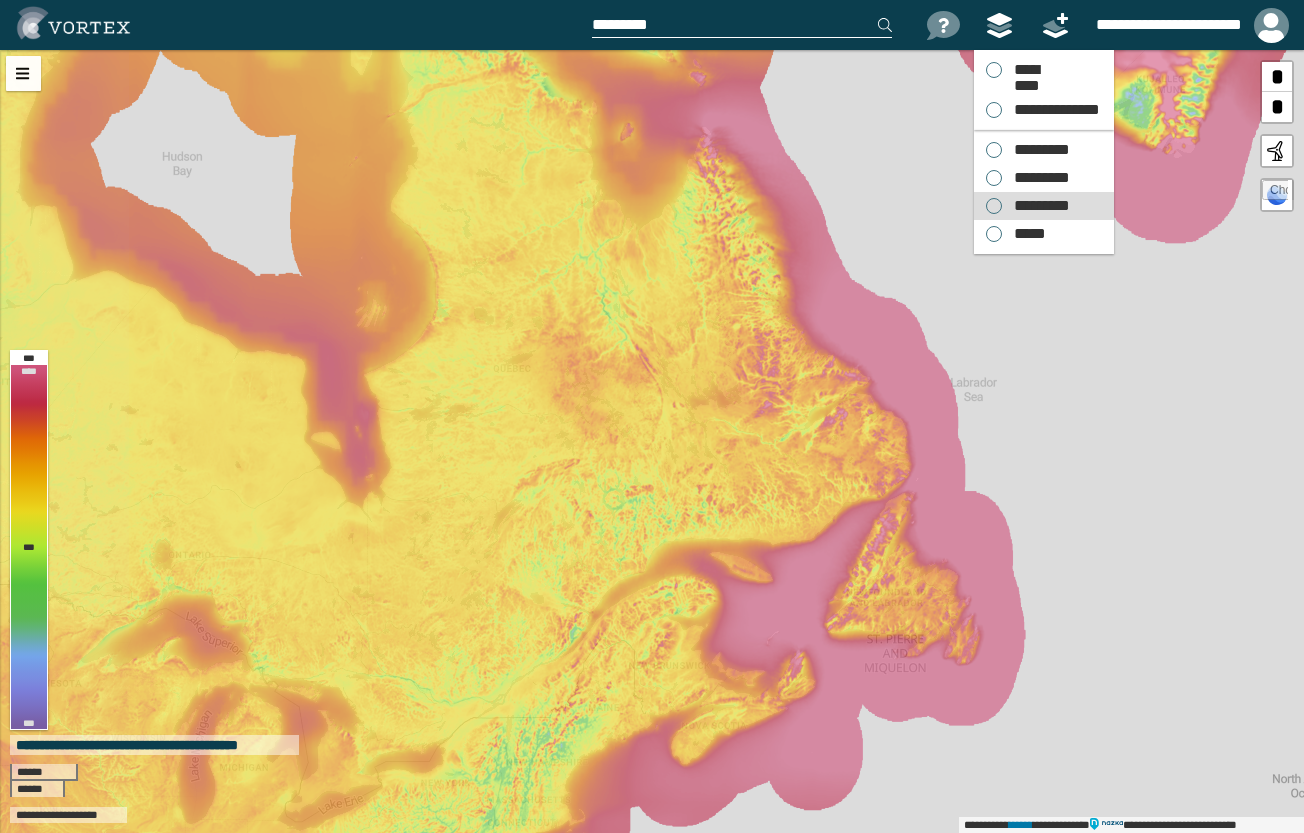 click on "*********" at bounding box center [1037, 206] 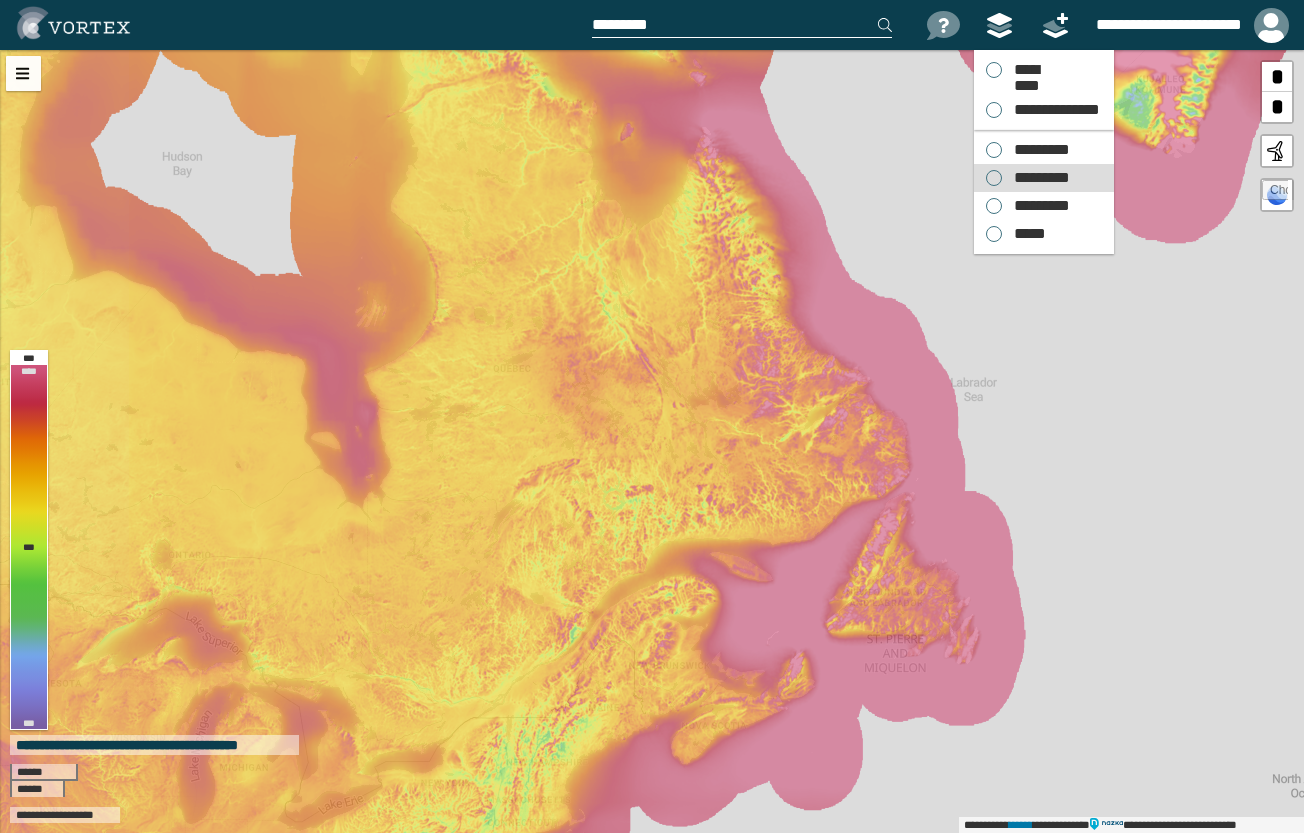 click on "*********" at bounding box center (1044, 178) 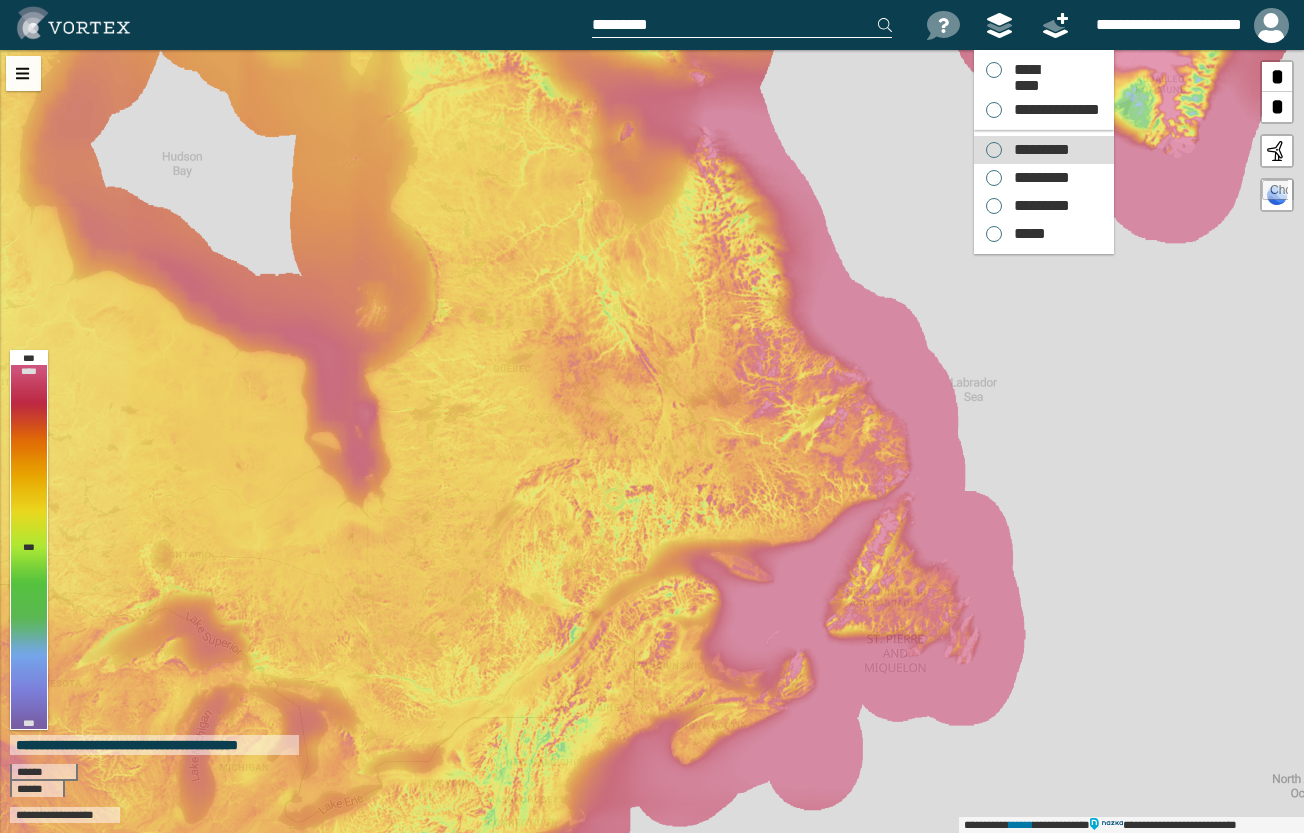 click on "*********" at bounding box center (1037, 150) 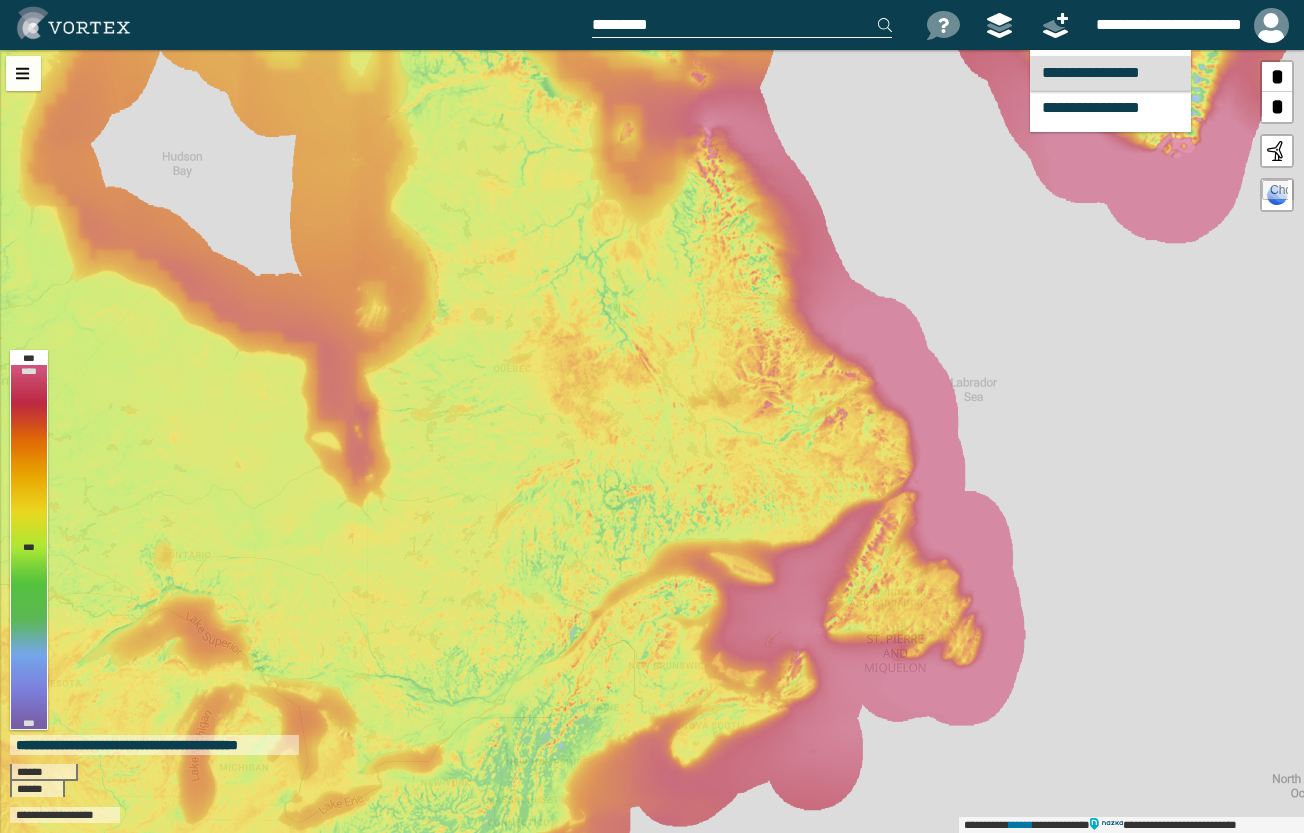 click on "**********" at bounding box center [1110, 73] 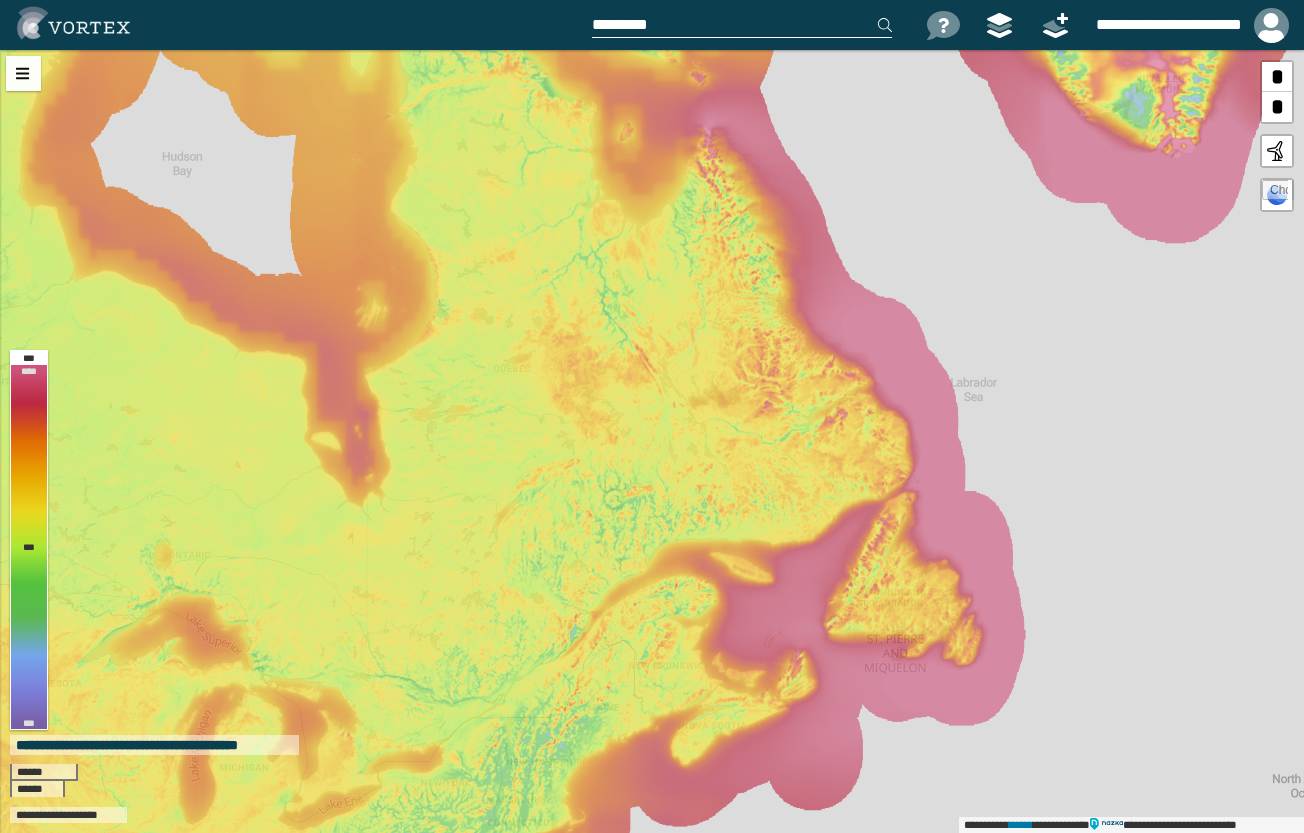 click on "**********" at bounding box center [652, 441] 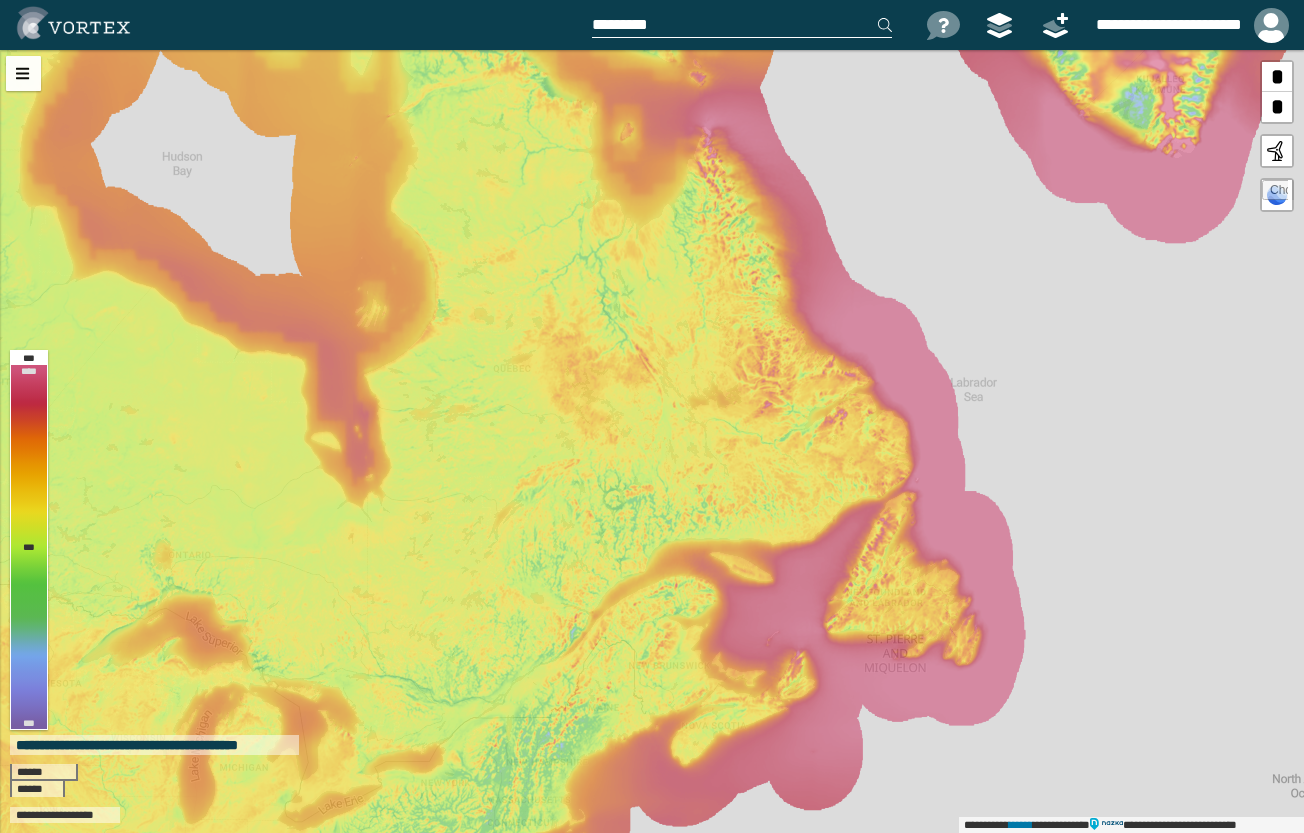 click at bounding box center [1277, 151] 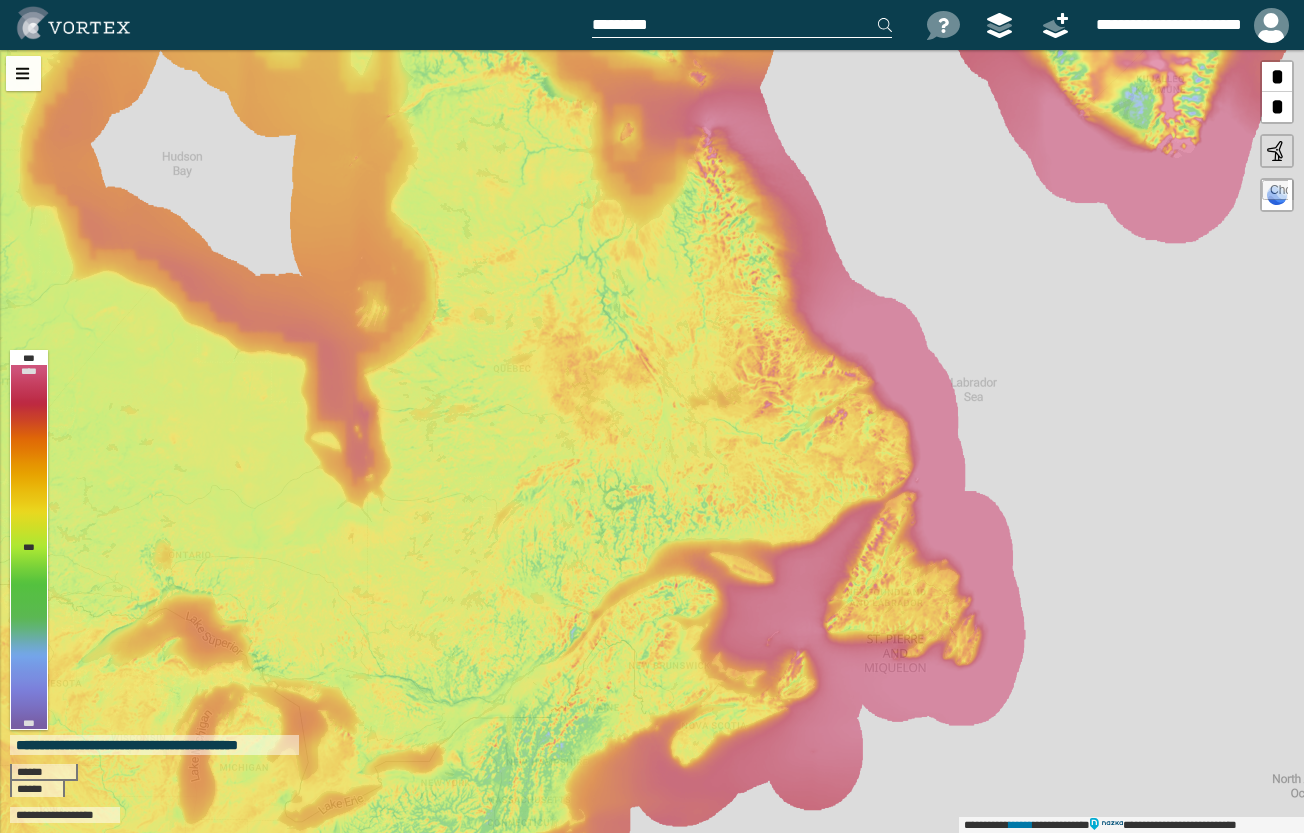 click at bounding box center [1277, 151] 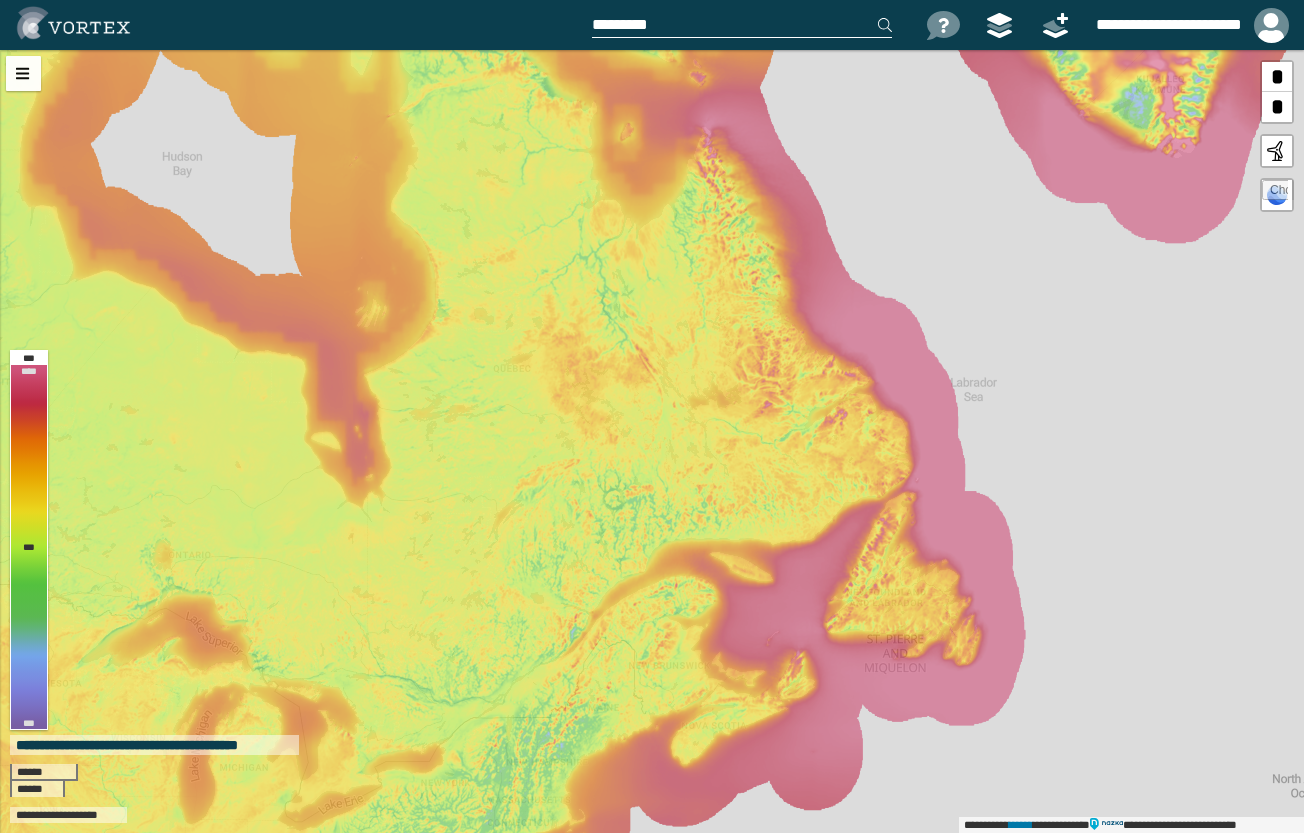click at bounding box center (1277, 151) 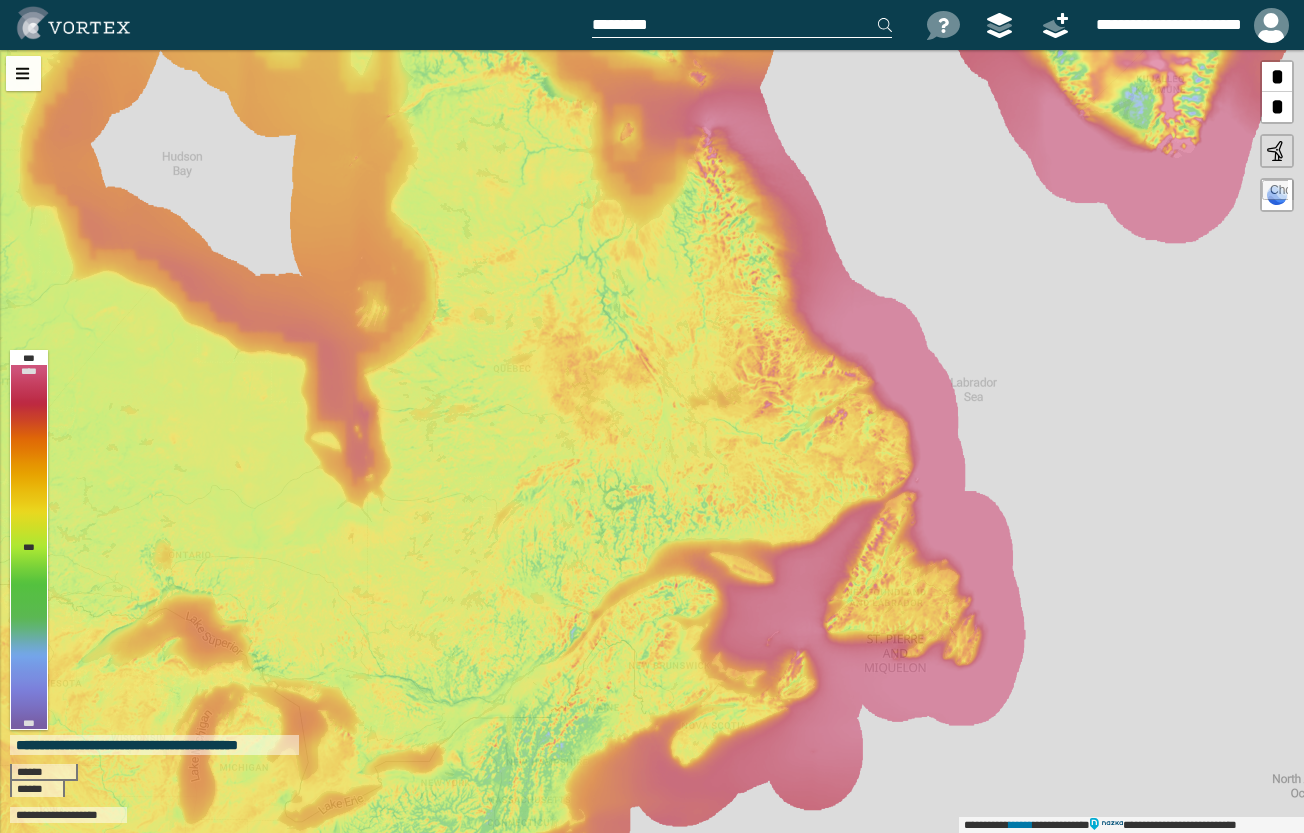 click at bounding box center (1277, 151) 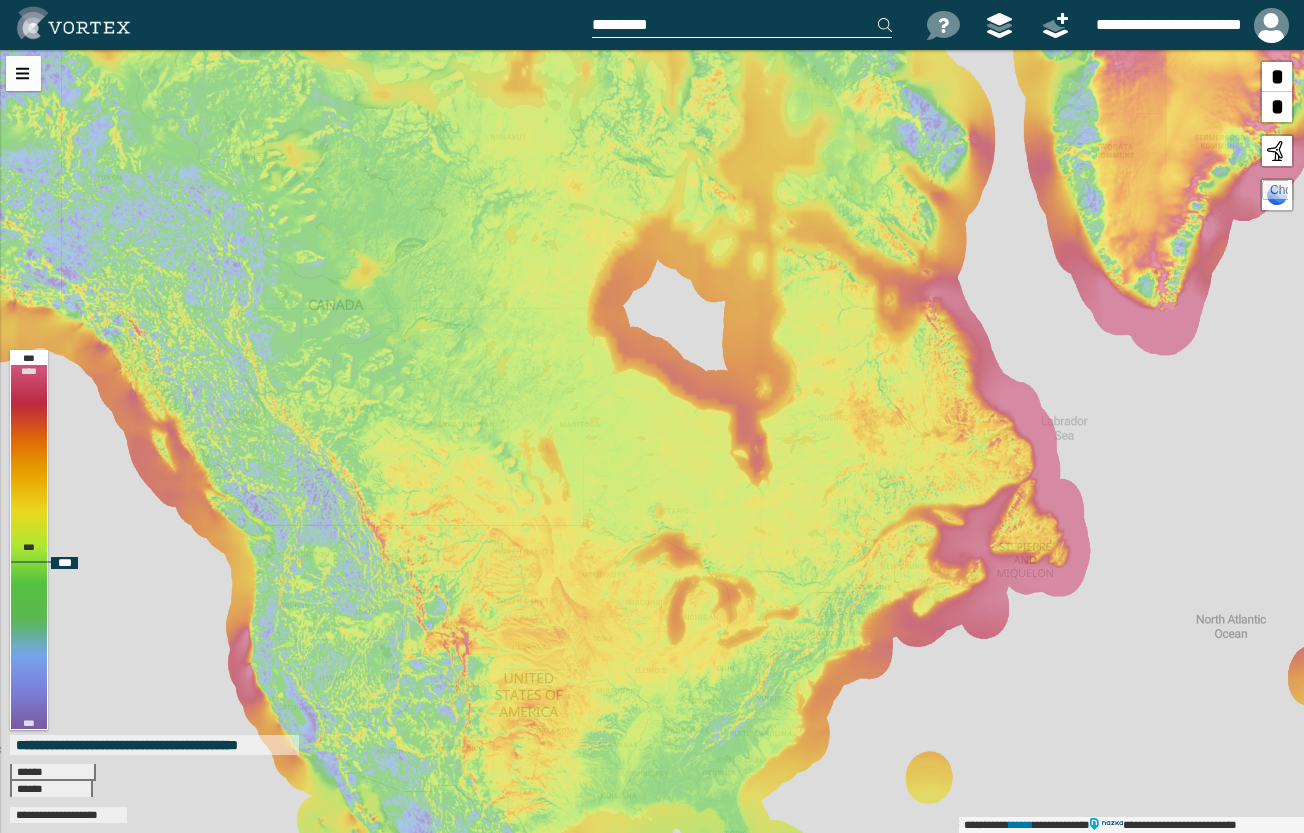drag, startPoint x: 698, startPoint y: 446, endPoint x: 861, endPoint y: 487, distance: 168.07736 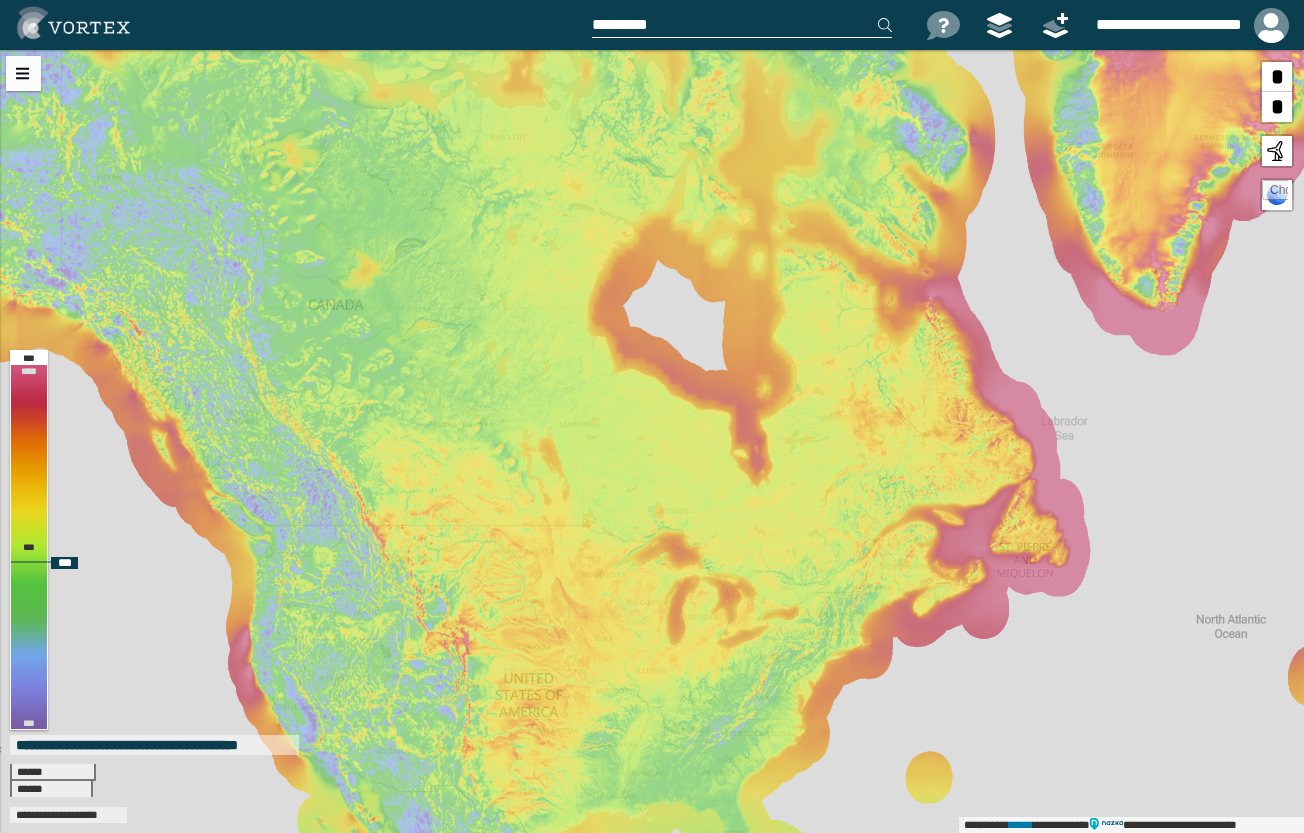 click on "**********" at bounding box center [652, 441] 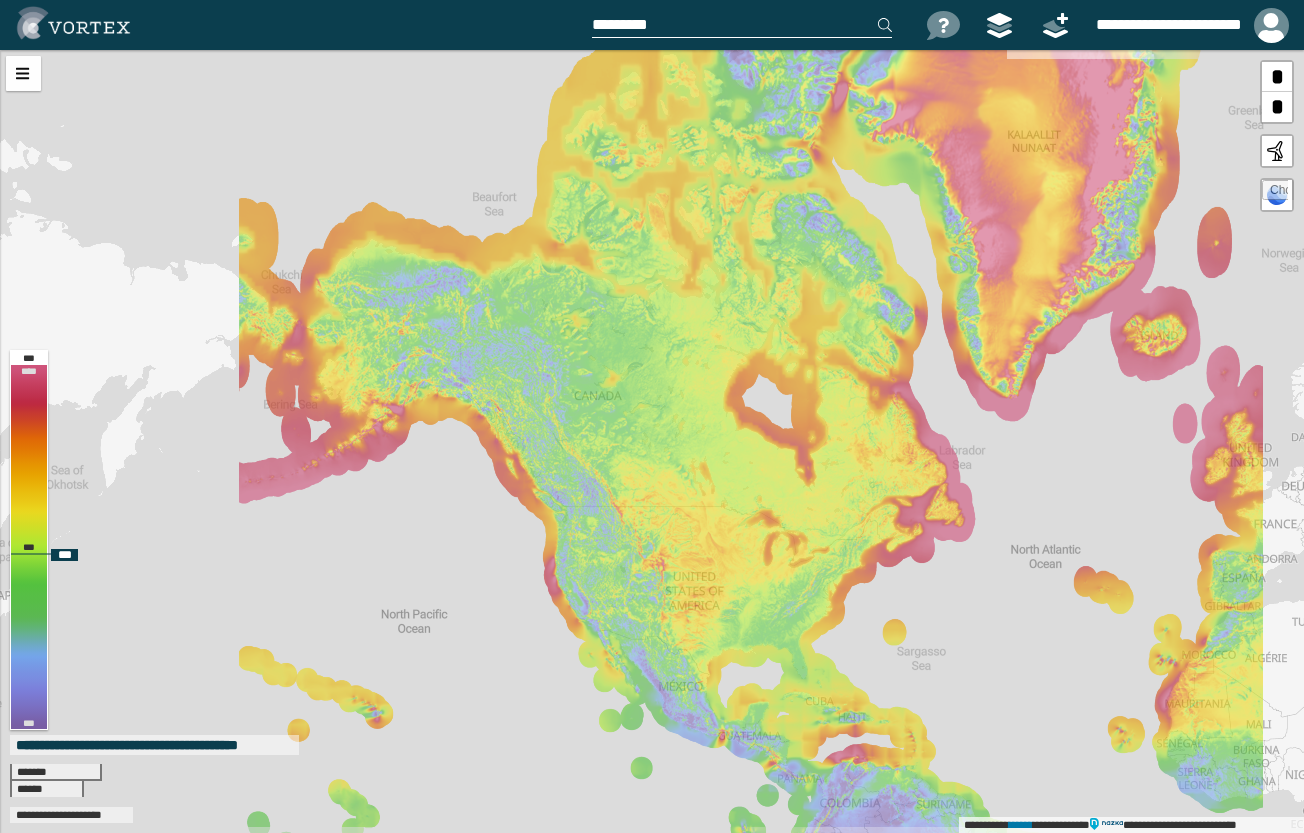 drag, startPoint x: 861, startPoint y: 487, endPoint x: 678, endPoint y: 430, distance: 191.6716 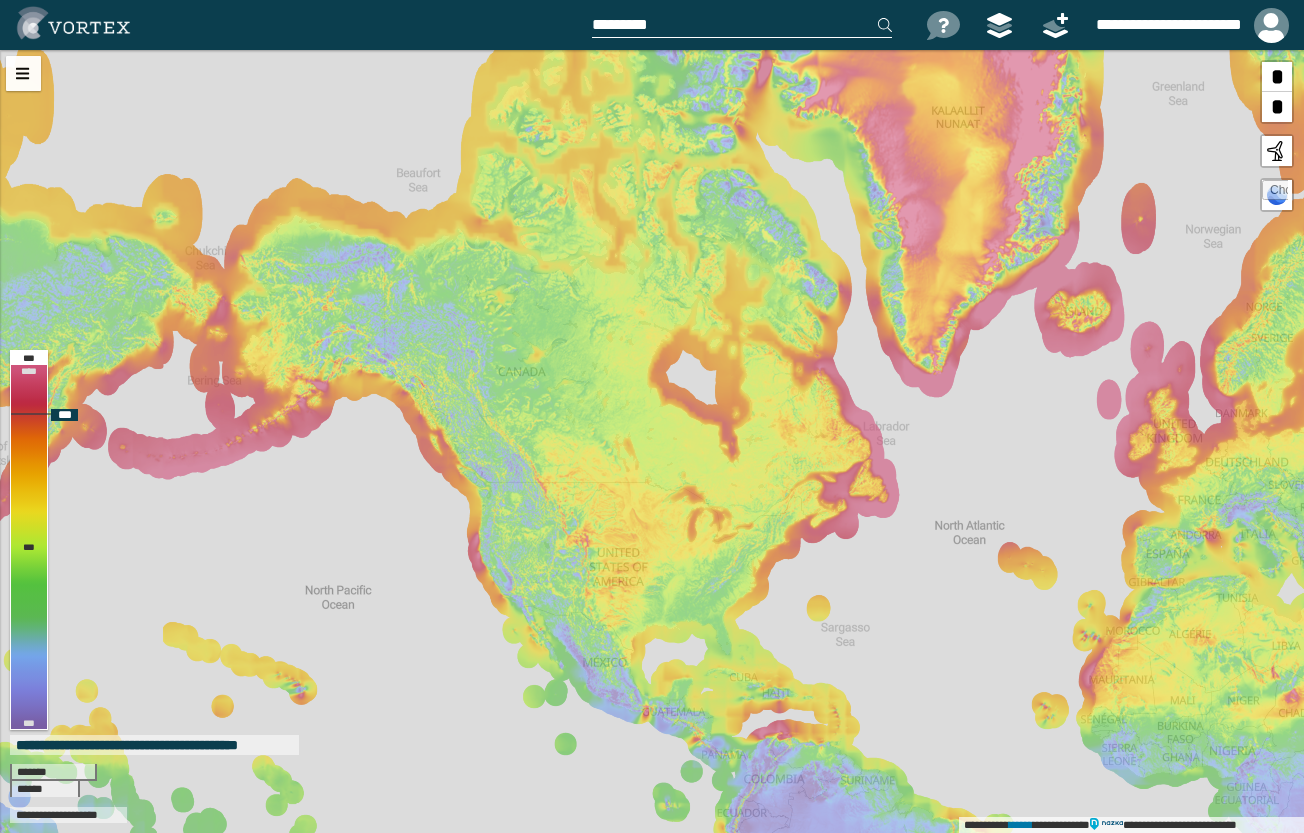 drag, startPoint x: 678, startPoint y: 430, endPoint x: 856, endPoint y: 467, distance: 181.80484 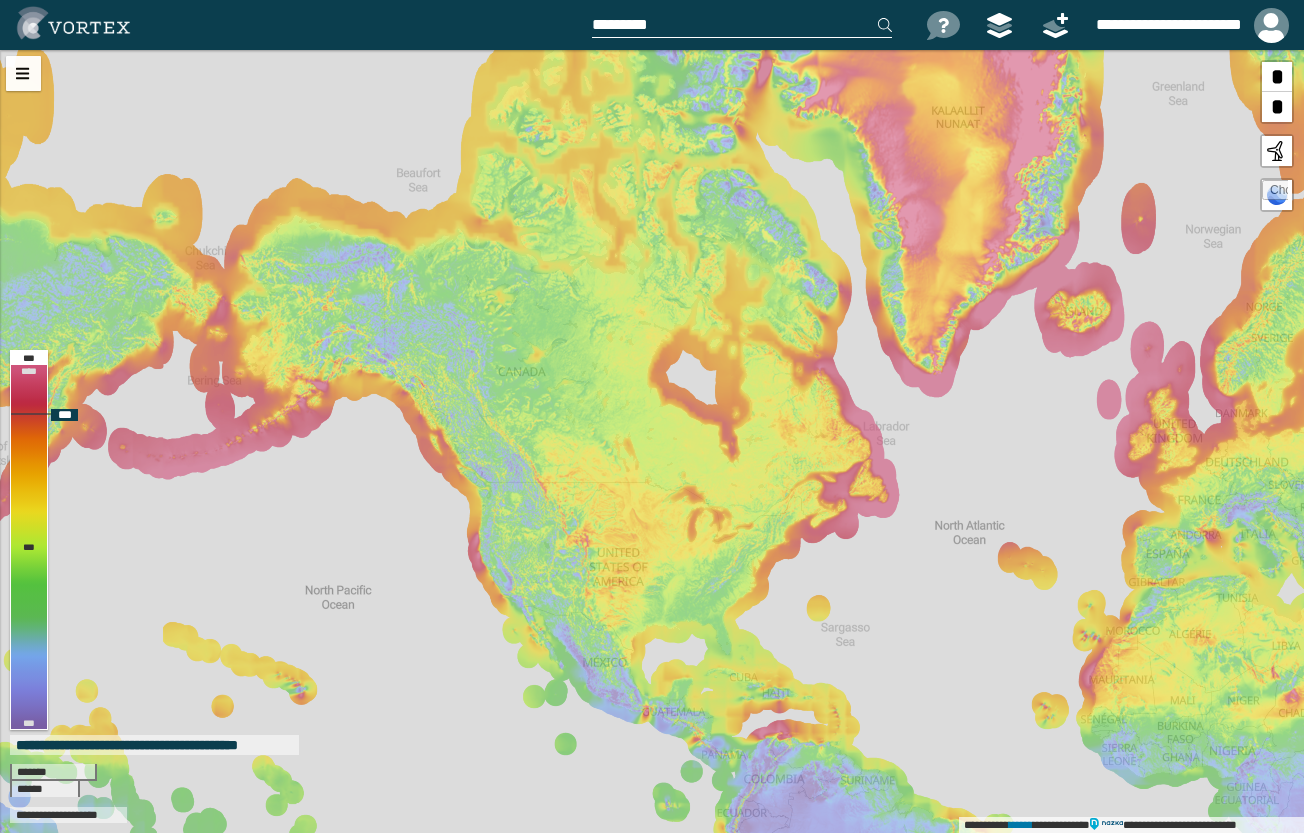 click on "**********" at bounding box center (652, 441) 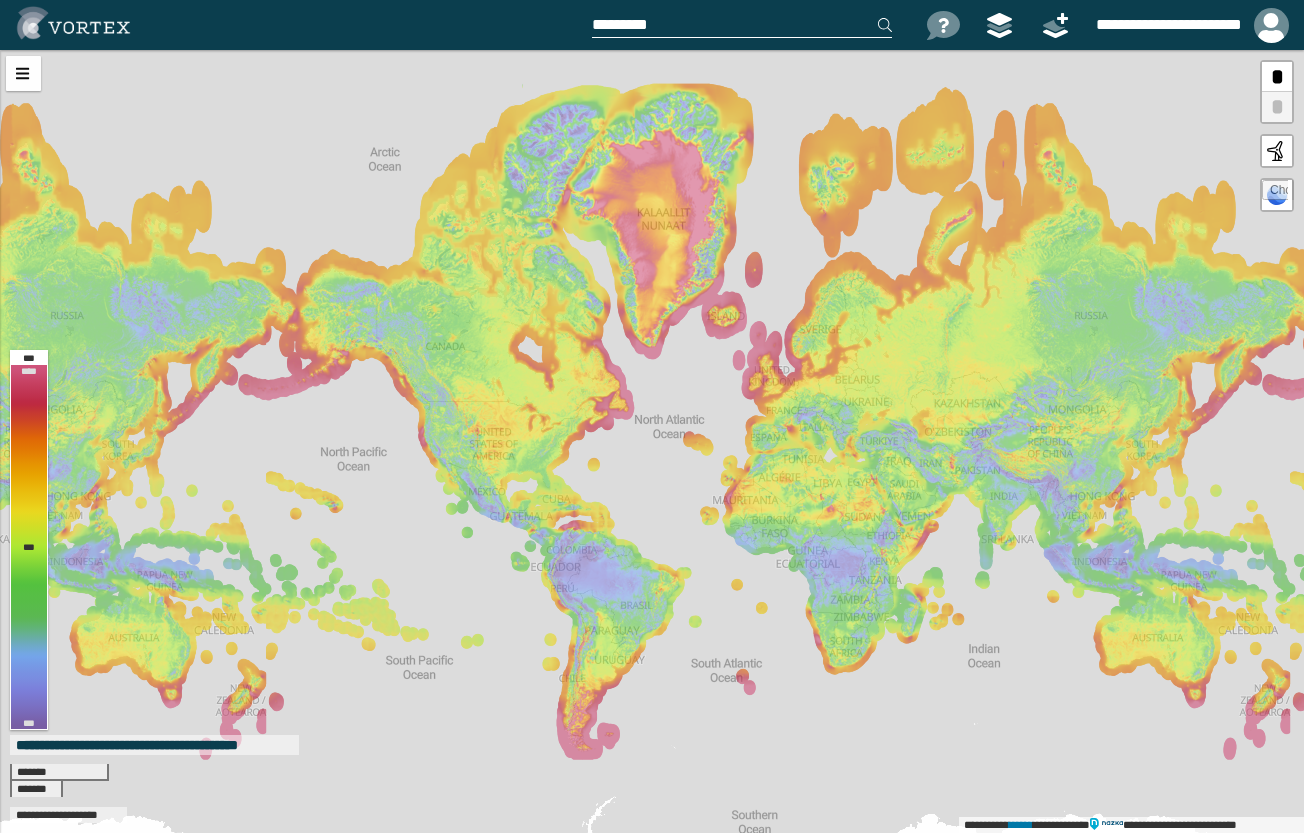 drag, startPoint x: 973, startPoint y: 428, endPoint x: 677, endPoint y: 491, distance: 302.63013 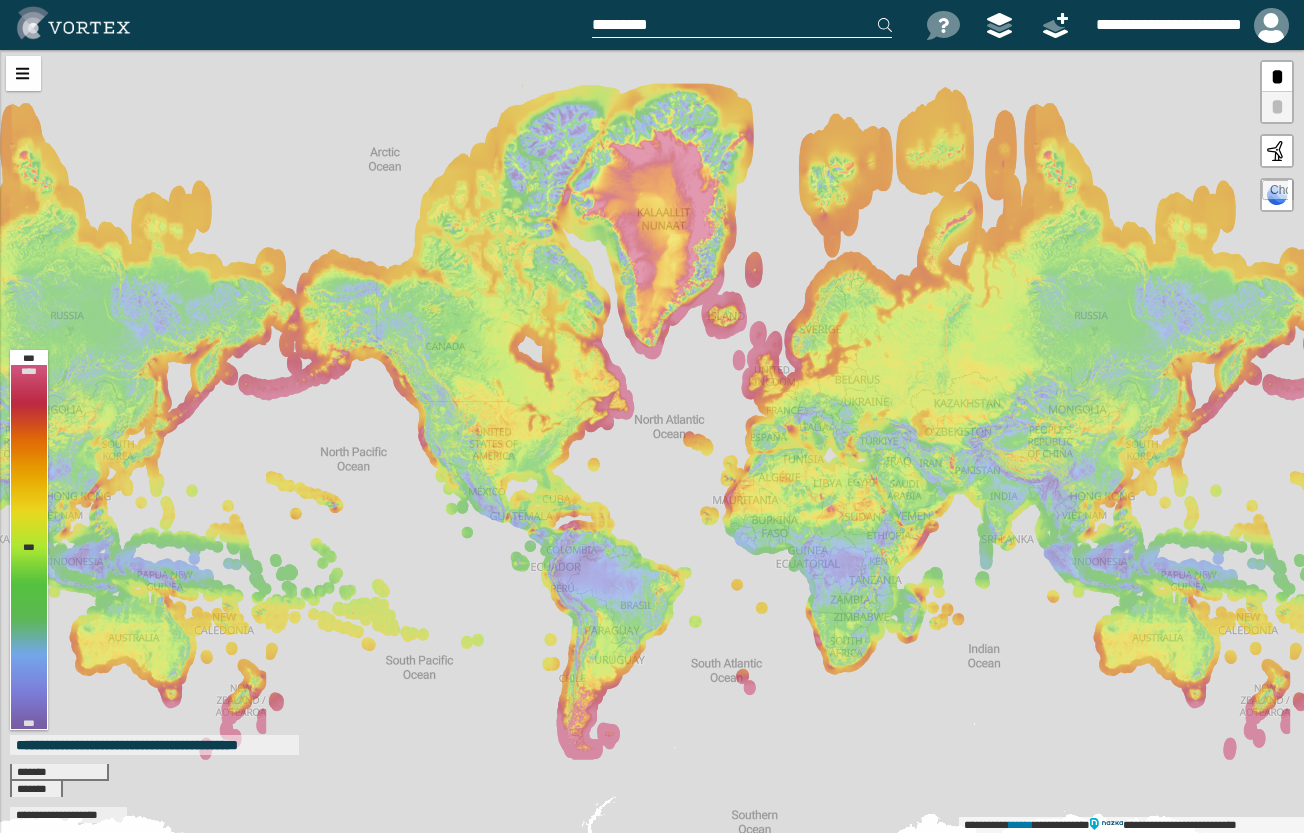 click on "**********" at bounding box center (652, 441) 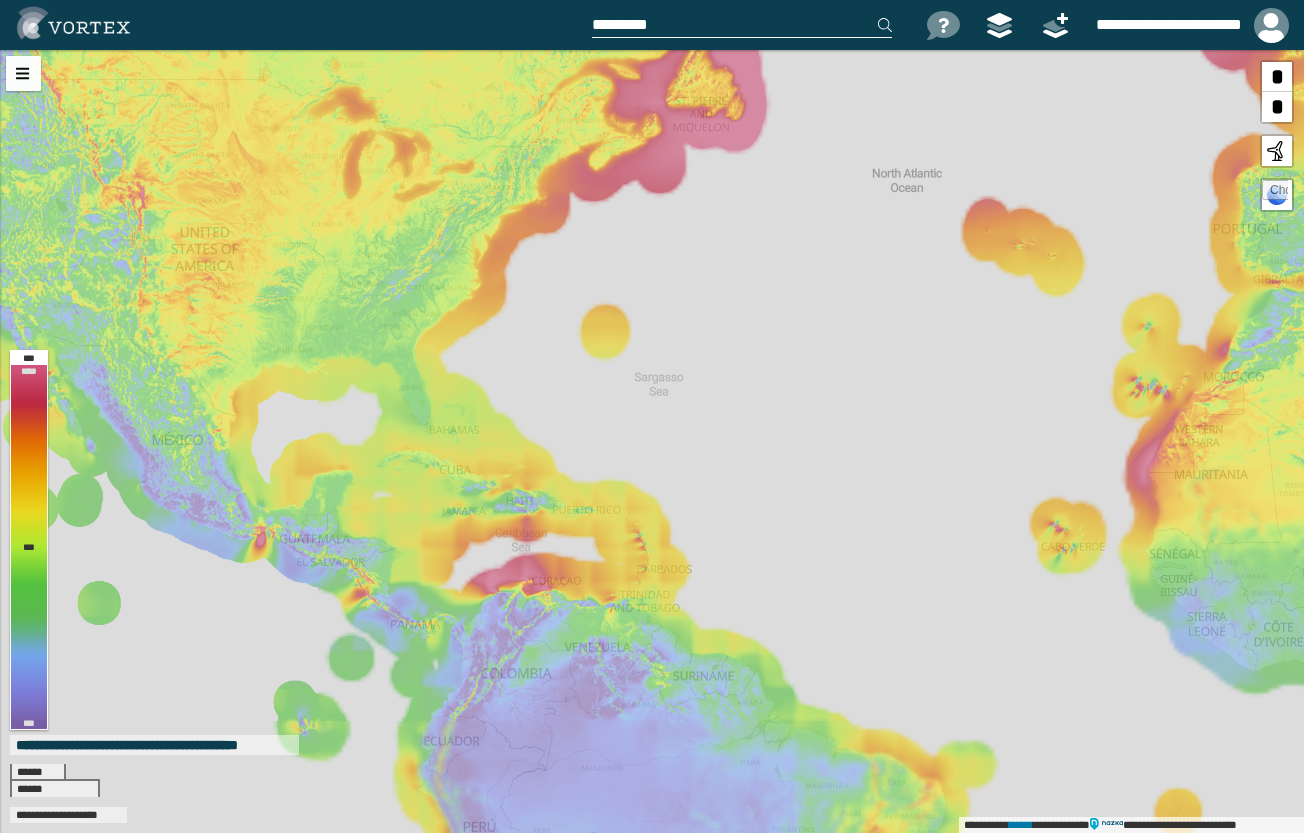 drag, startPoint x: 548, startPoint y: 398, endPoint x: 624, endPoint y: 696, distance: 307.5386 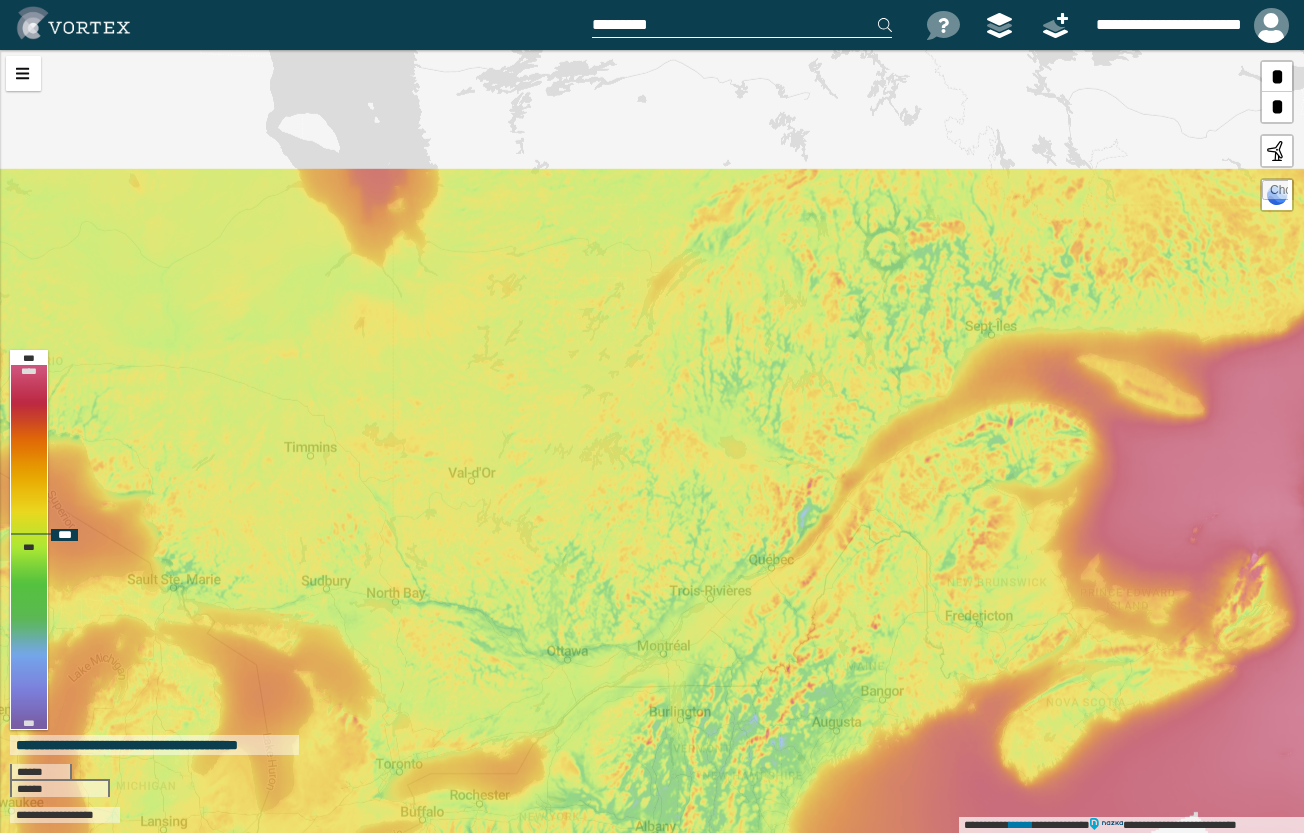 drag, startPoint x: 566, startPoint y: 339, endPoint x: 641, endPoint y: 473, distance: 153.56107 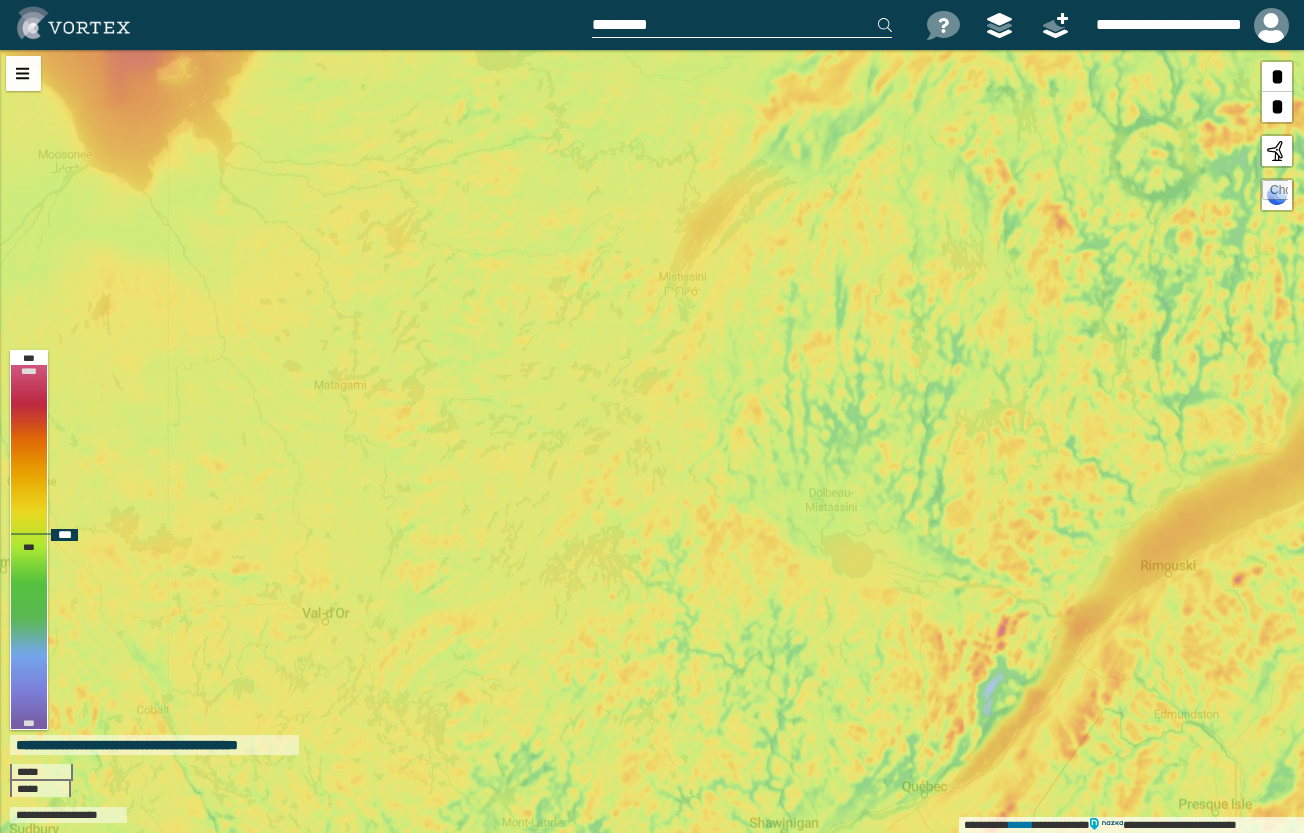 drag, startPoint x: 686, startPoint y: 341, endPoint x: 709, endPoint y: 514, distance: 174.5222 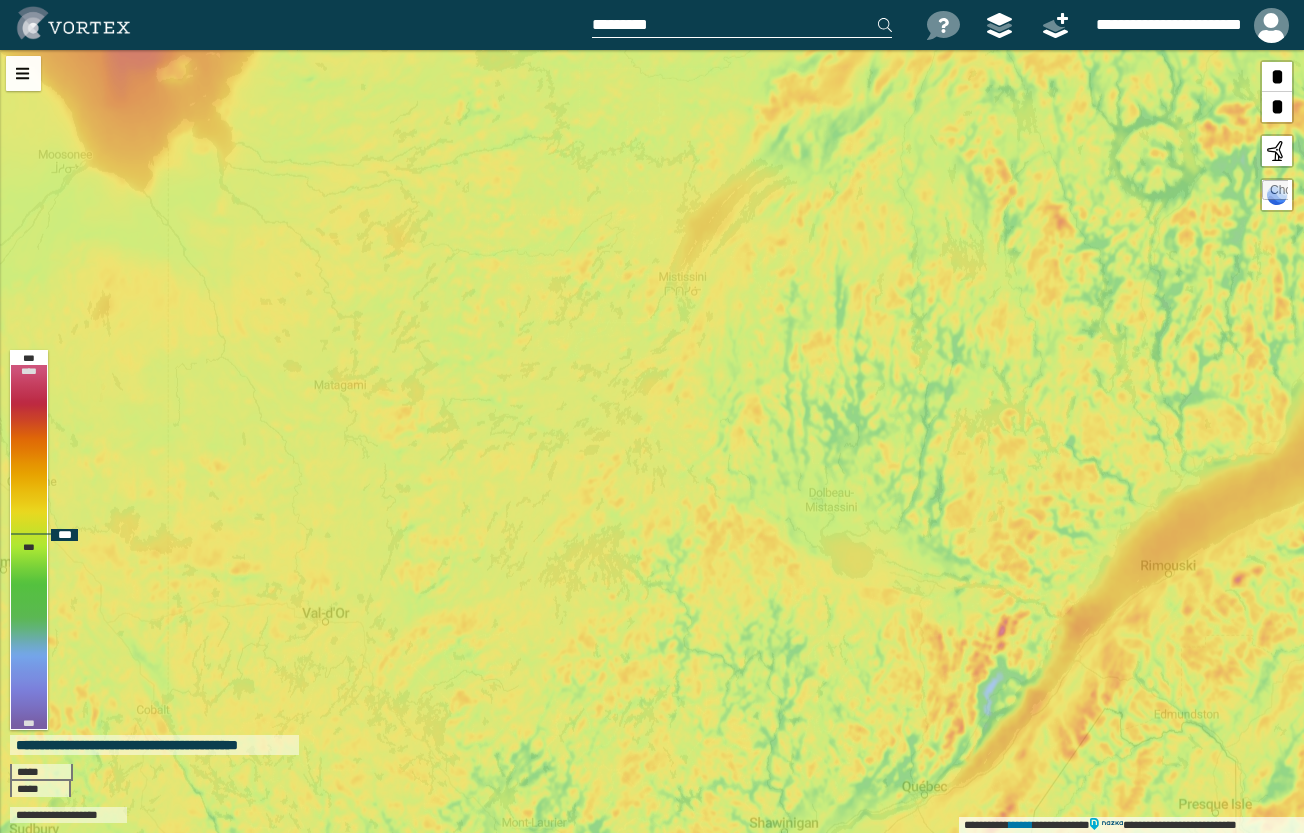 click on "**********" at bounding box center [652, 441] 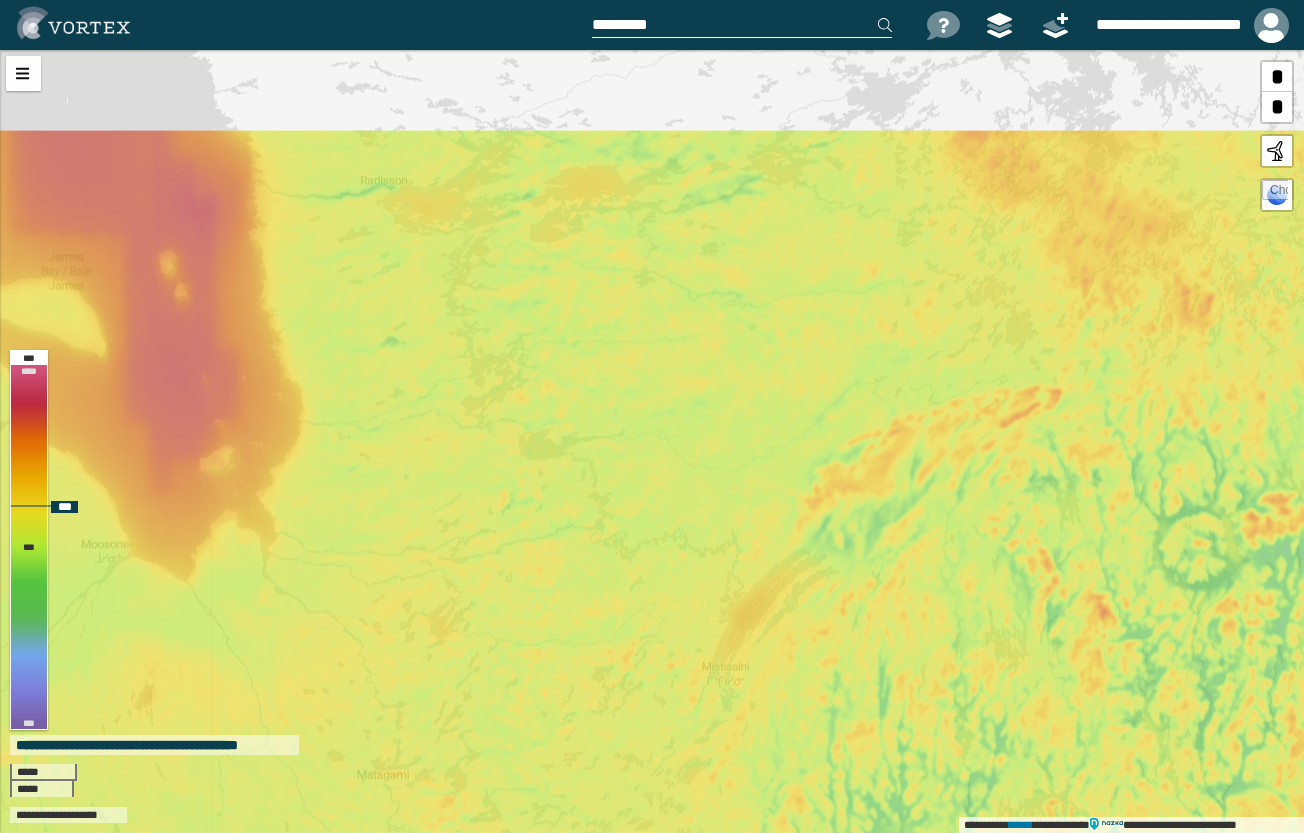 drag, startPoint x: 729, startPoint y: 259, endPoint x: 748, endPoint y: 585, distance: 326.55322 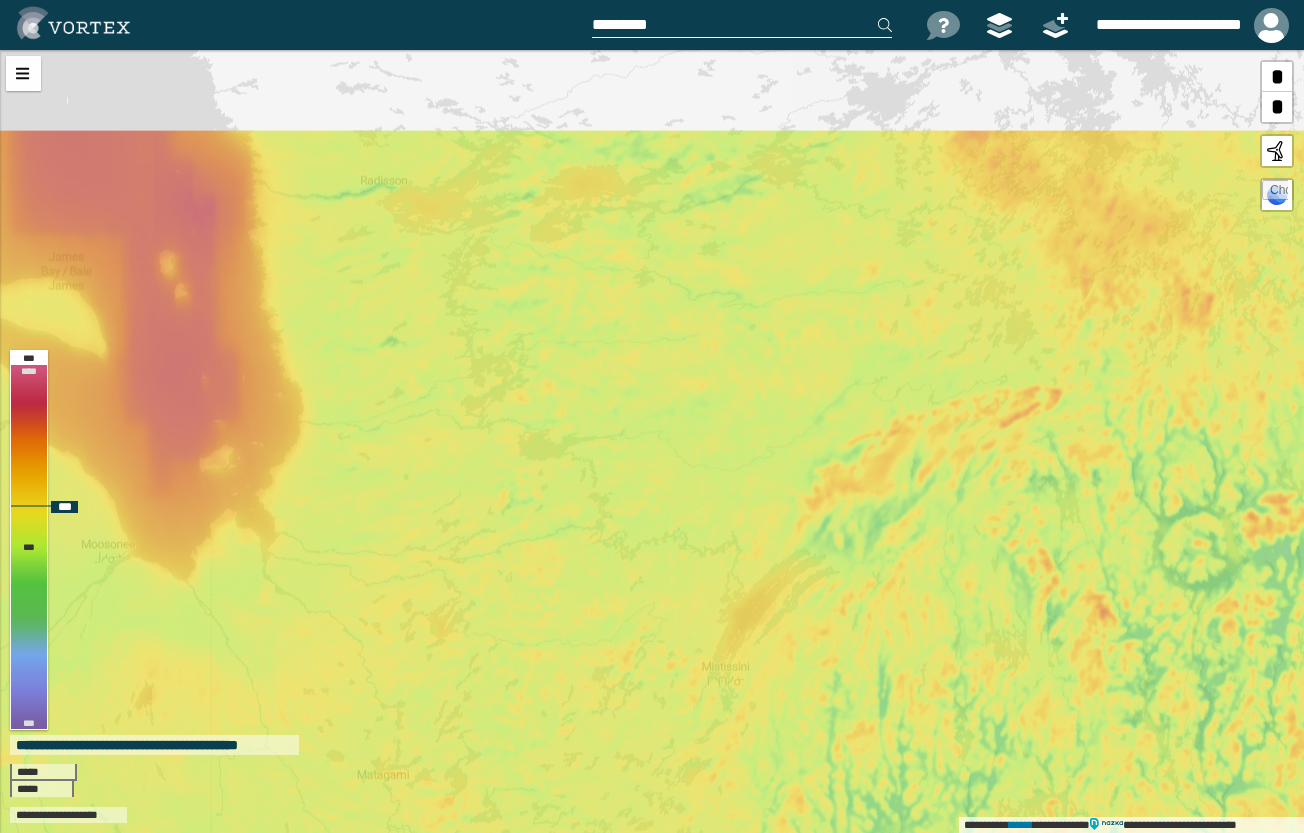 click on "**********" at bounding box center (652, 441) 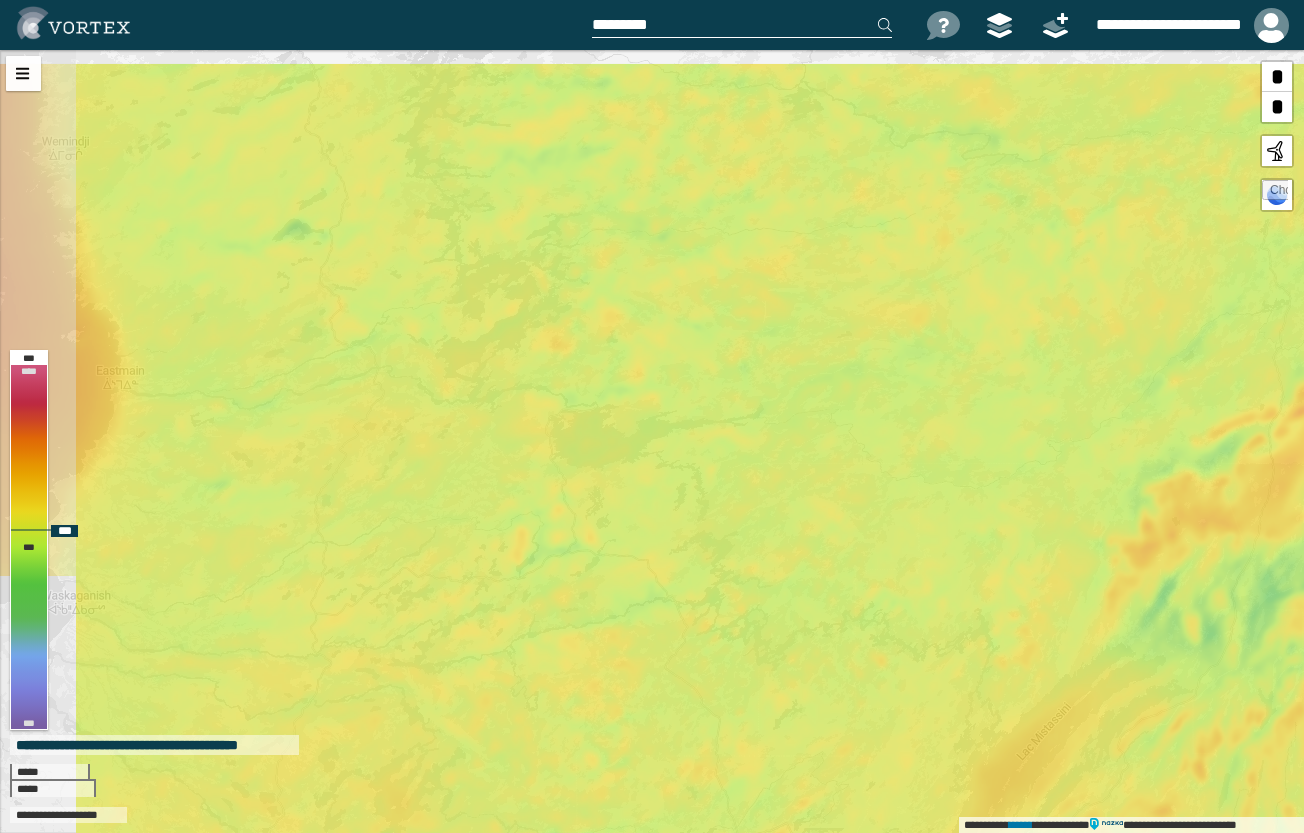 drag, startPoint x: 518, startPoint y: 486, endPoint x: 667, endPoint y: 621, distance: 201.06218 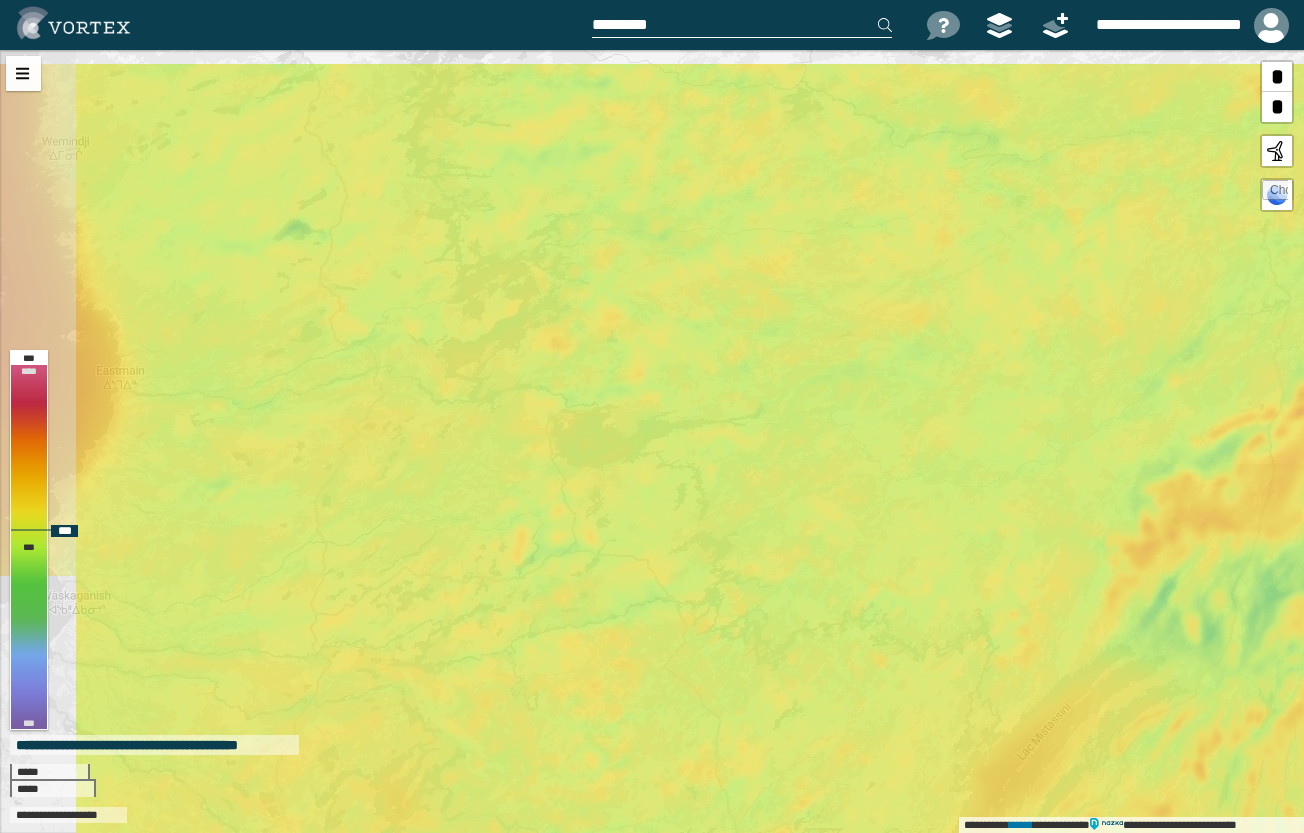 click on "**********" at bounding box center [652, 441] 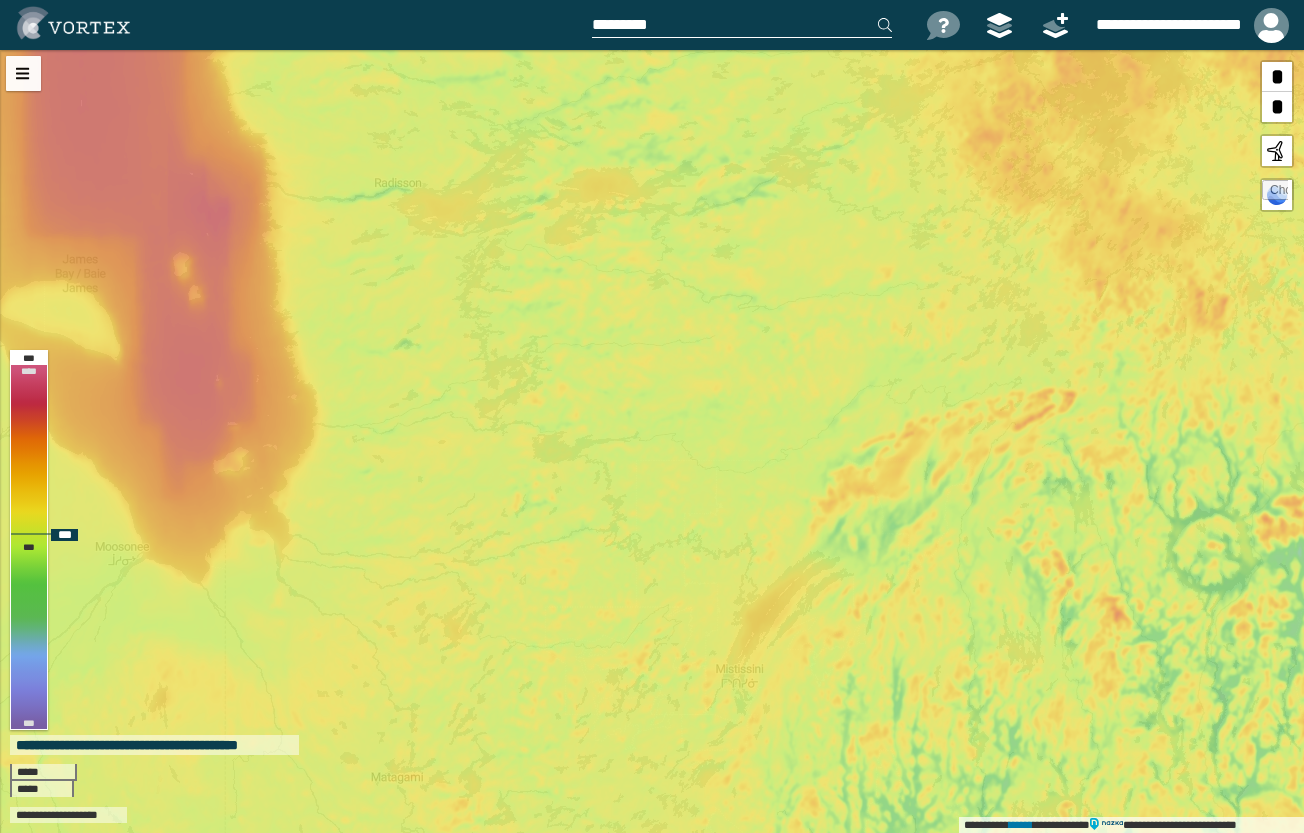 drag, startPoint x: 662, startPoint y: 622, endPoint x: 586, endPoint y: 541, distance: 111.07205 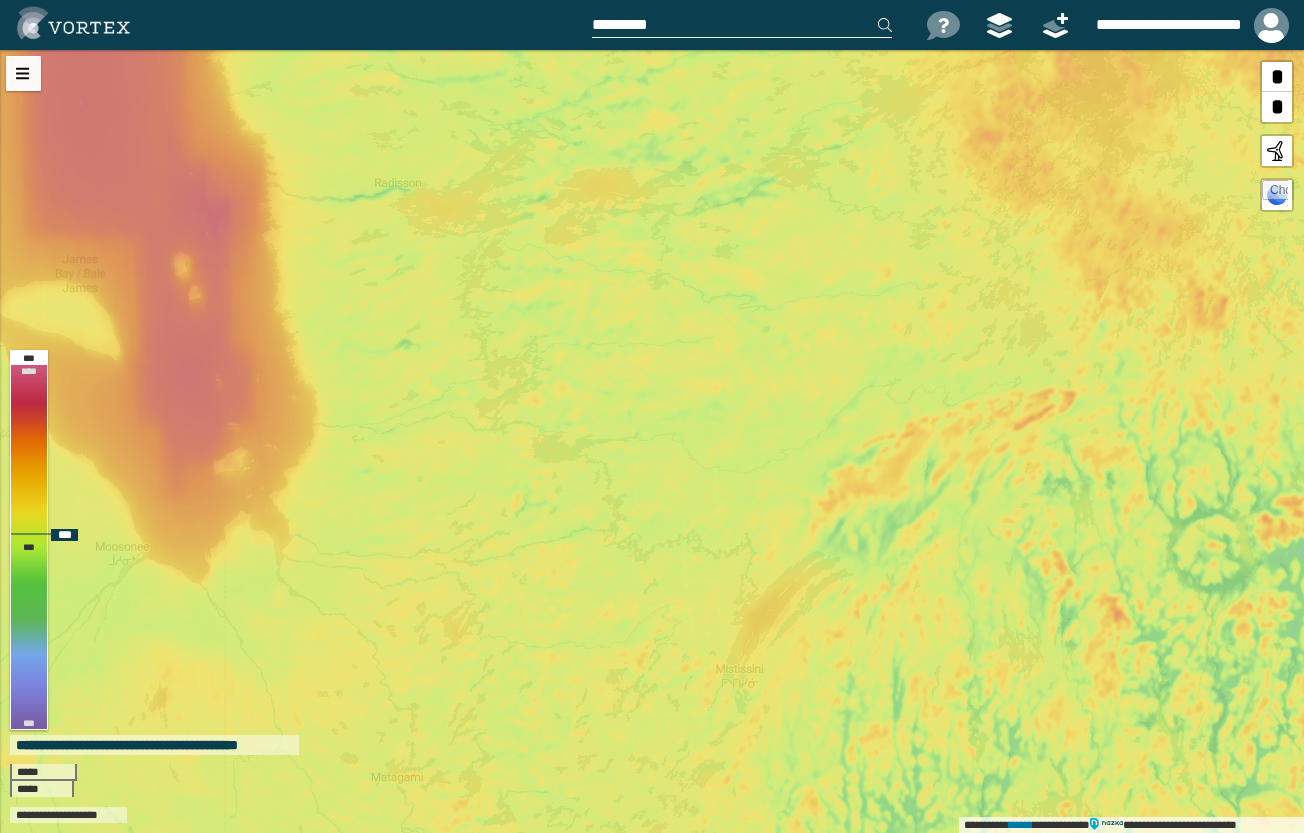 click on "**********" at bounding box center (652, 441) 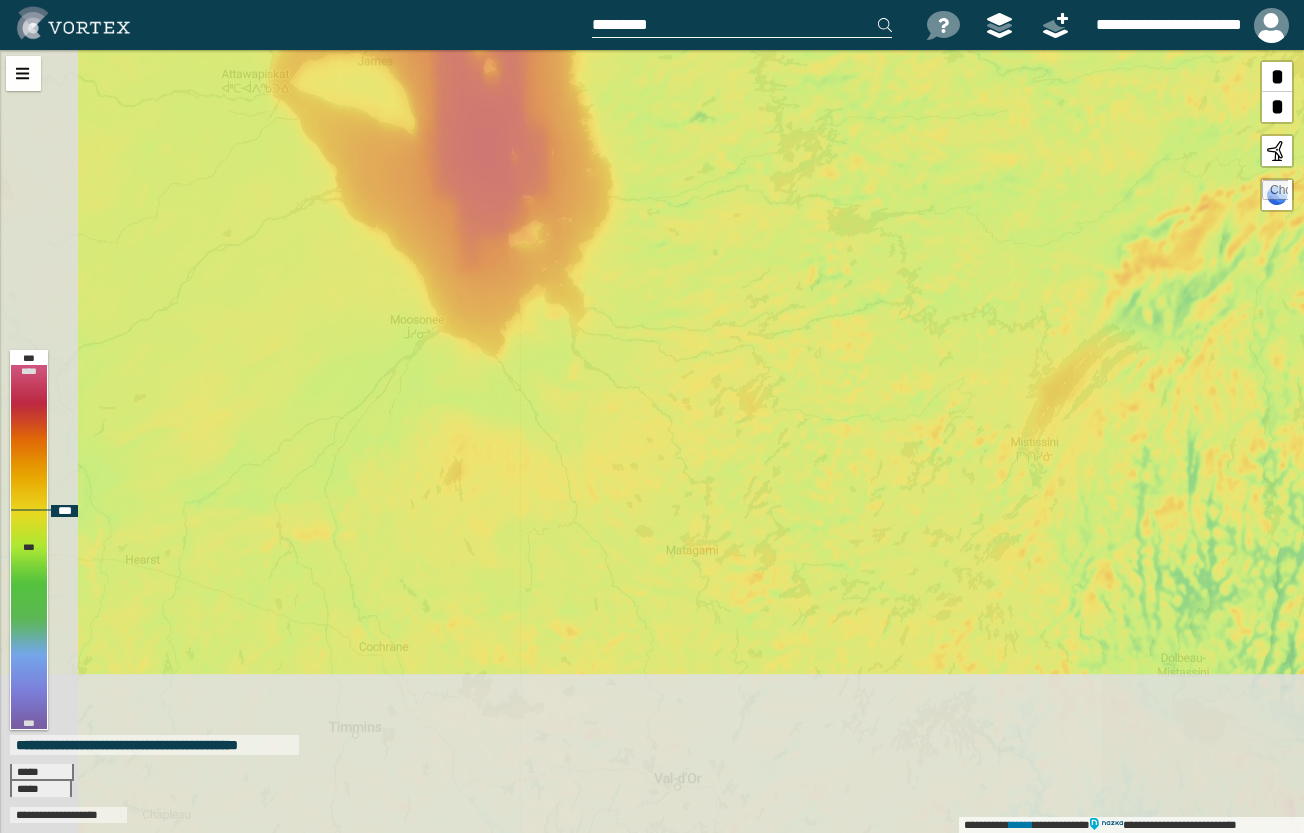 drag, startPoint x: 197, startPoint y: 691, endPoint x: 493, endPoint y: 464, distance: 373.02145 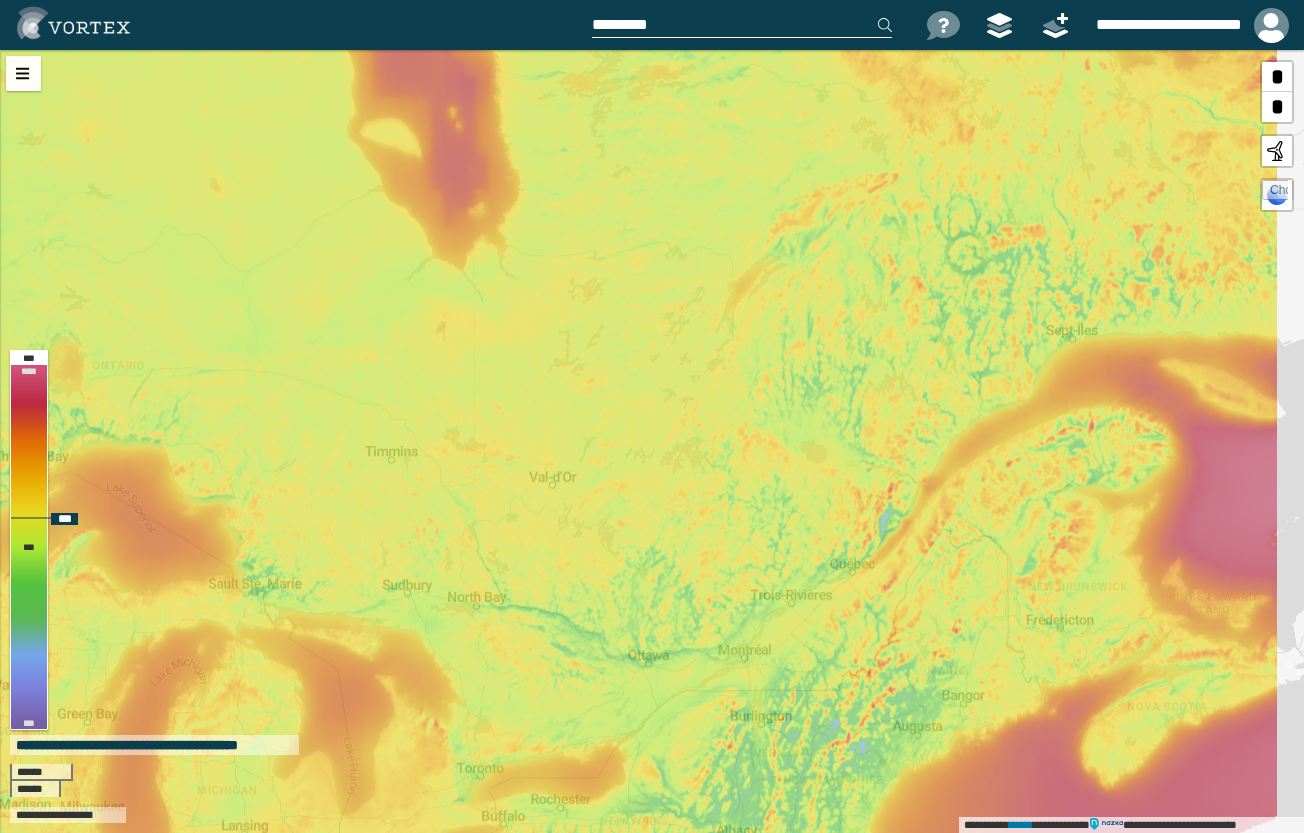 drag, startPoint x: 573, startPoint y: 634, endPoint x: 483, endPoint y: 463, distance: 193.23819 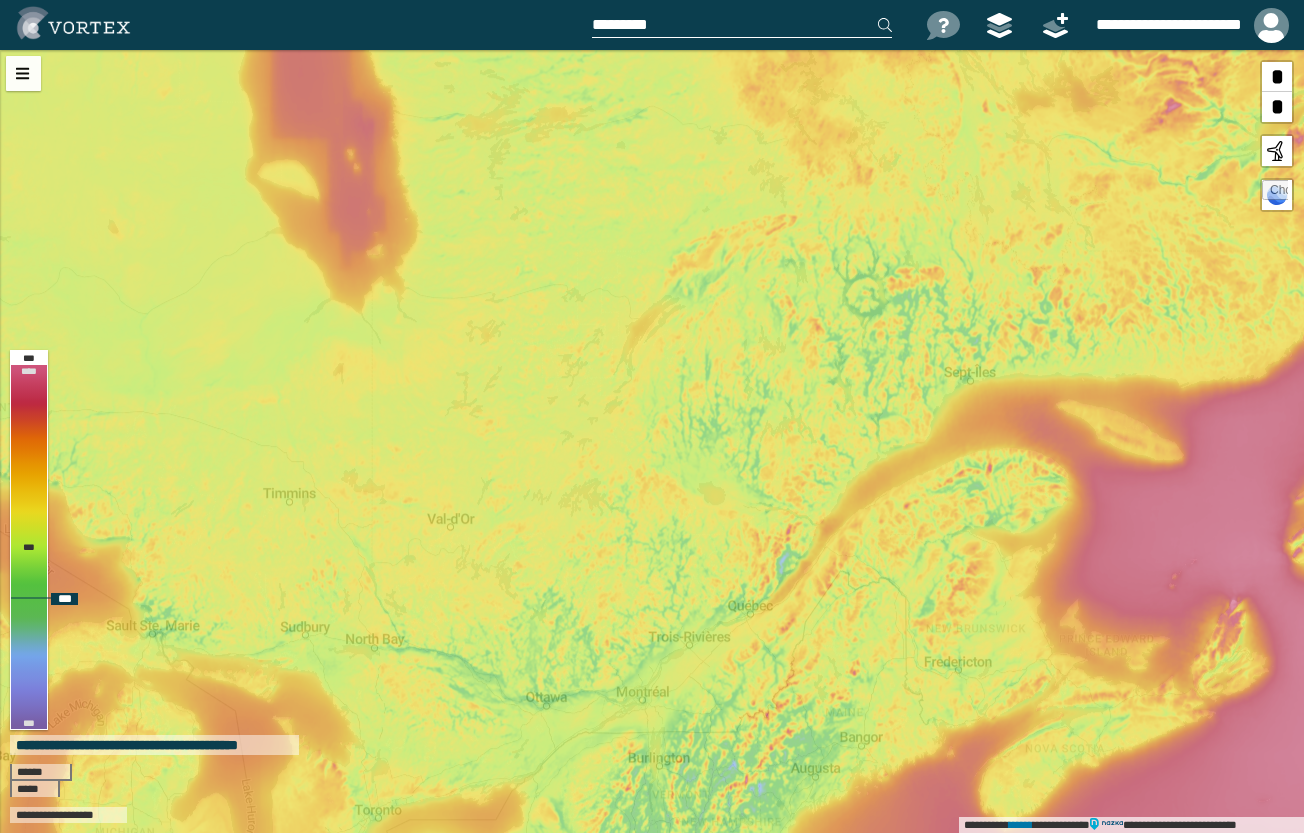 drag, startPoint x: 828, startPoint y: 532, endPoint x: 634, endPoint y: 666, distance: 235.77956 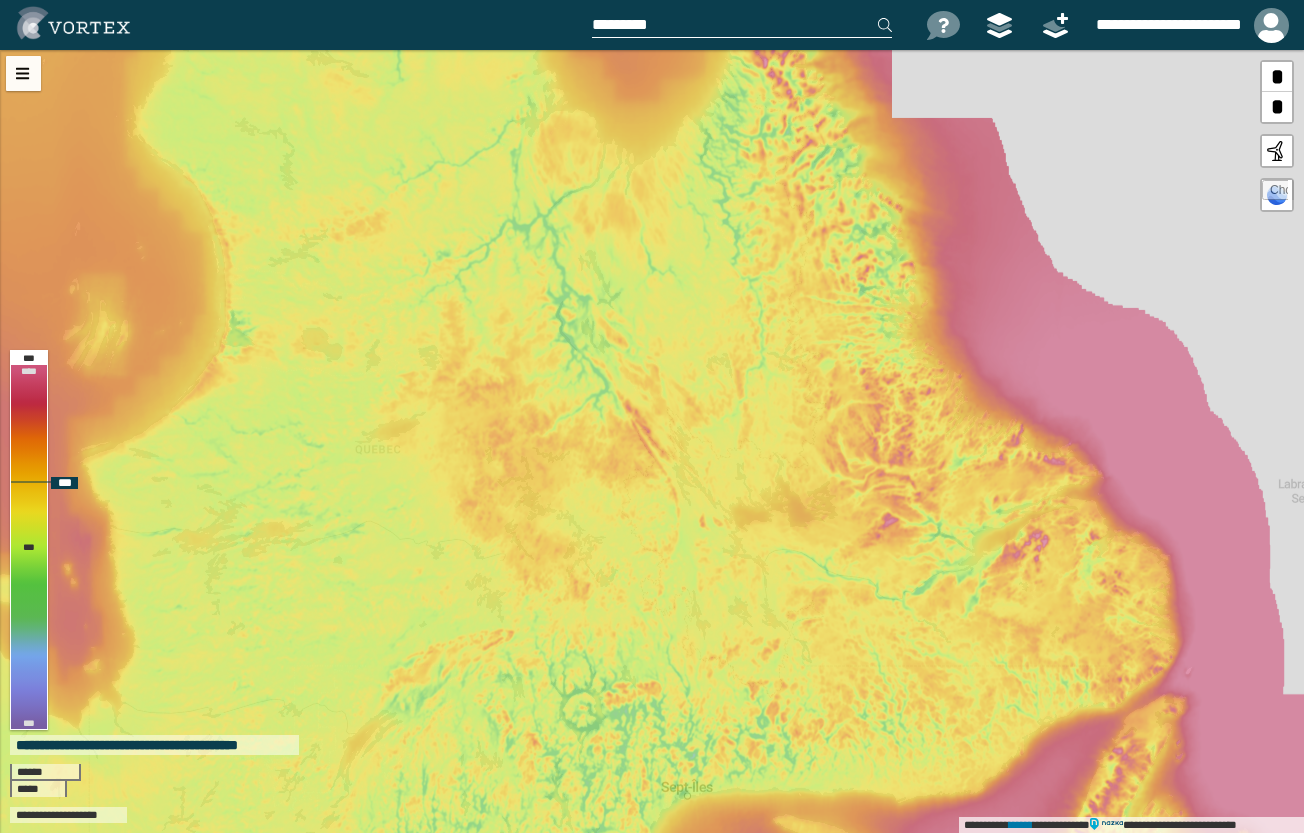 drag, startPoint x: 594, startPoint y: 224, endPoint x: 526, endPoint y: 449, distance: 235.05106 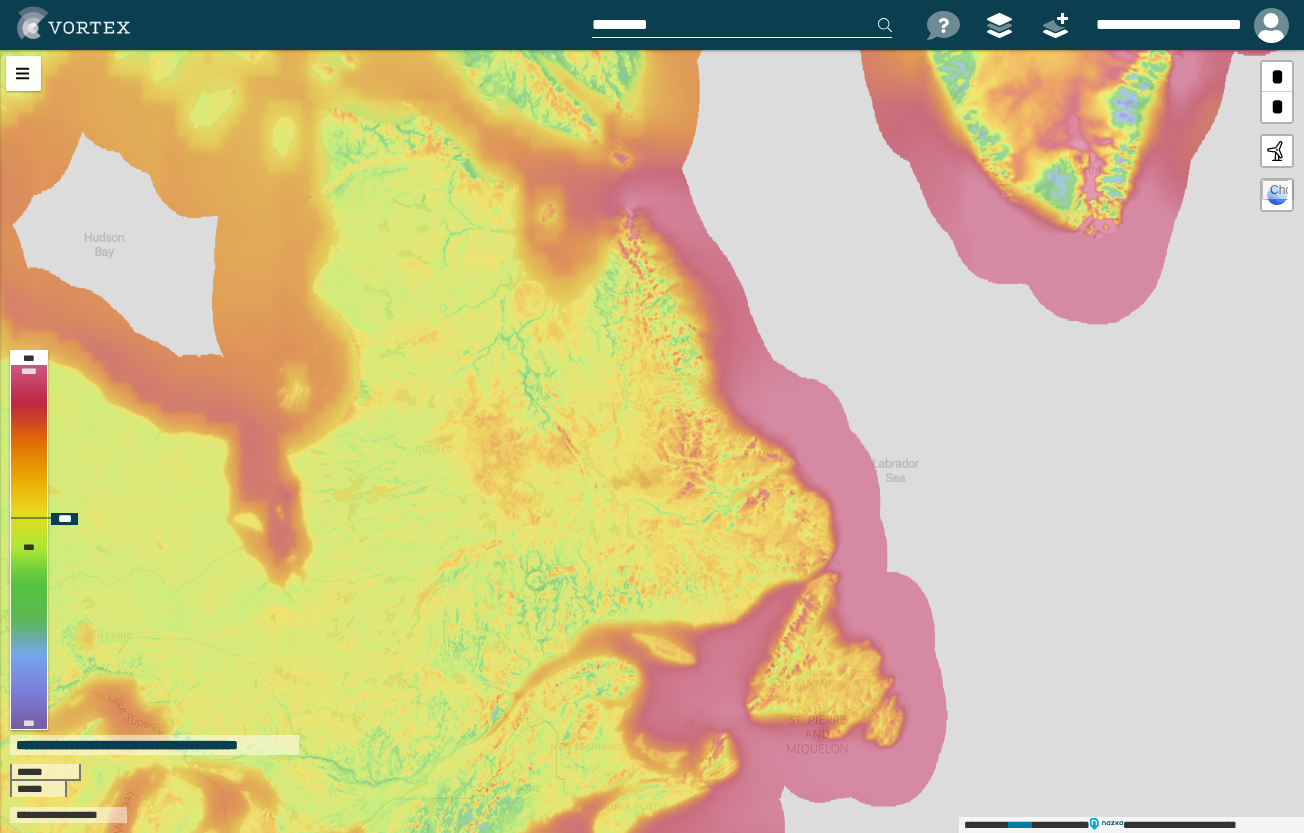 drag, startPoint x: 524, startPoint y: 661, endPoint x: 492, endPoint y: 659, distance: 32.06244 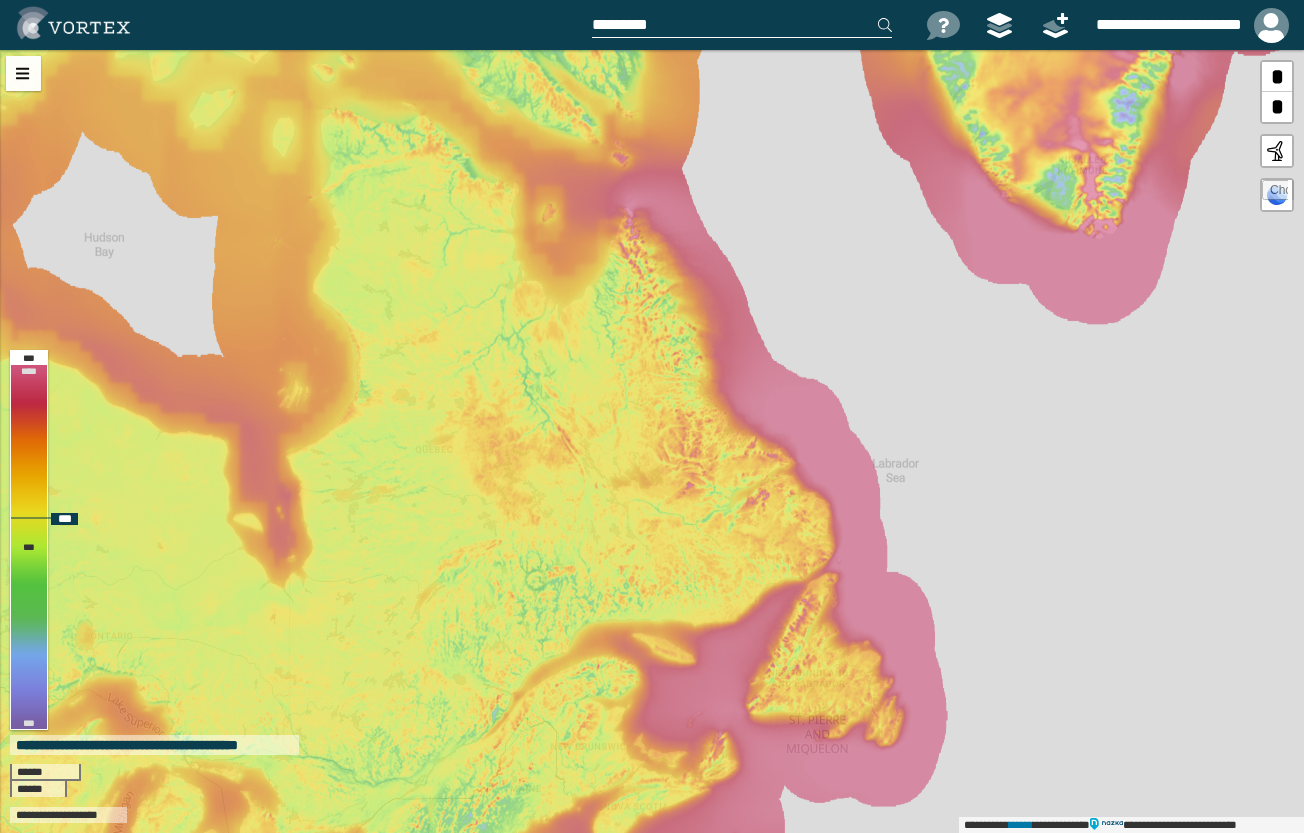 click on "**********" at bounding box center [652, 441] 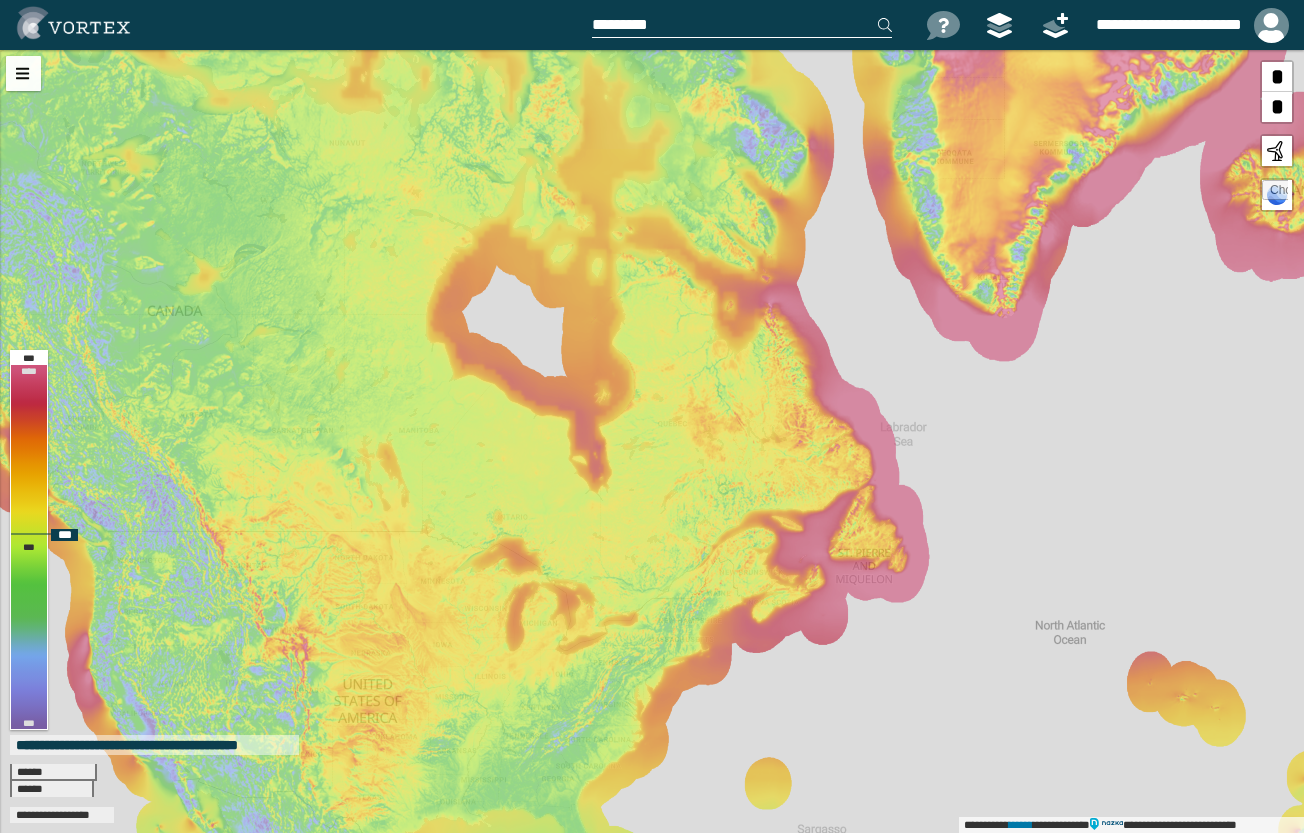 drag, startPoint x: 675, startPoint y: 395, endPoint x: 652, endPoint y: 490, distance: 97.74457 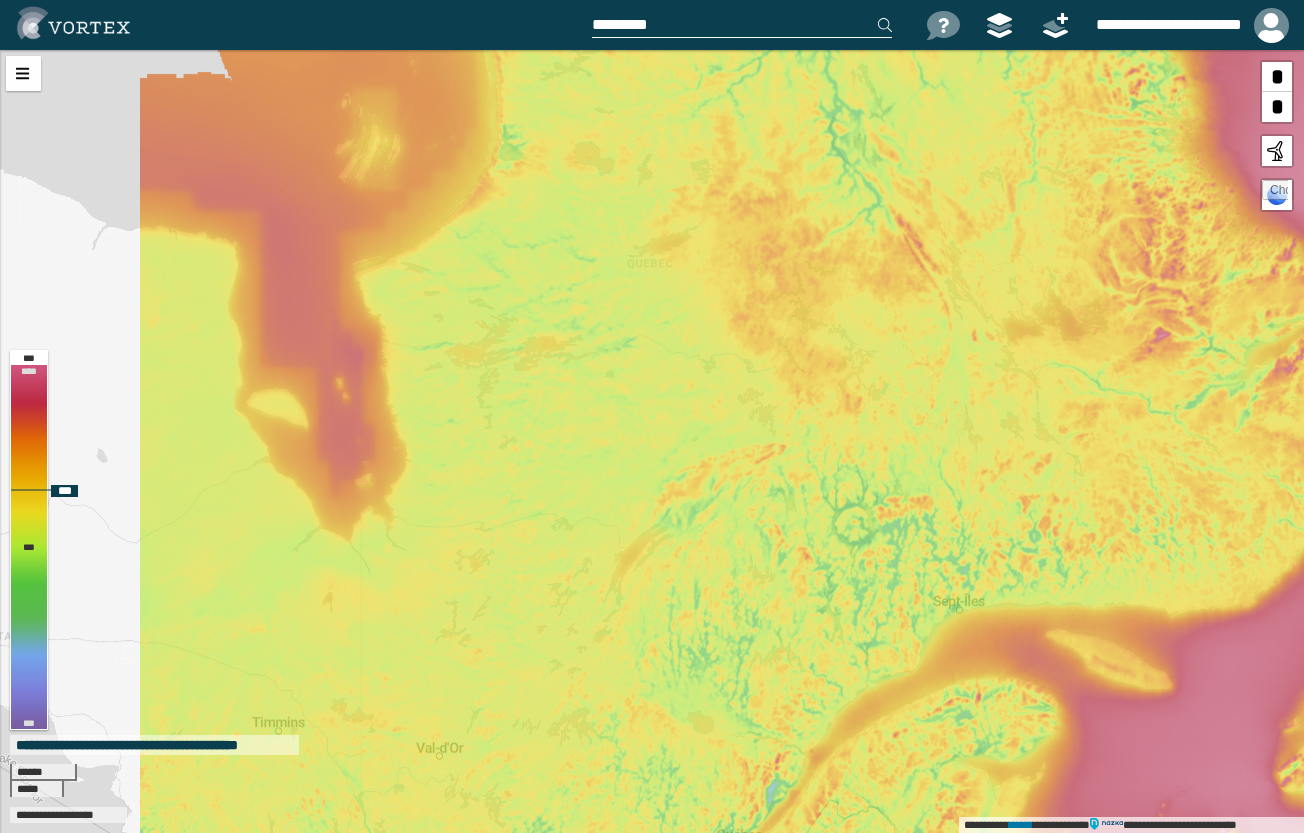drag, startPoint x: 608, startPoint y: 497, endPoint x: 832, endPoint y: 329, distance: 280 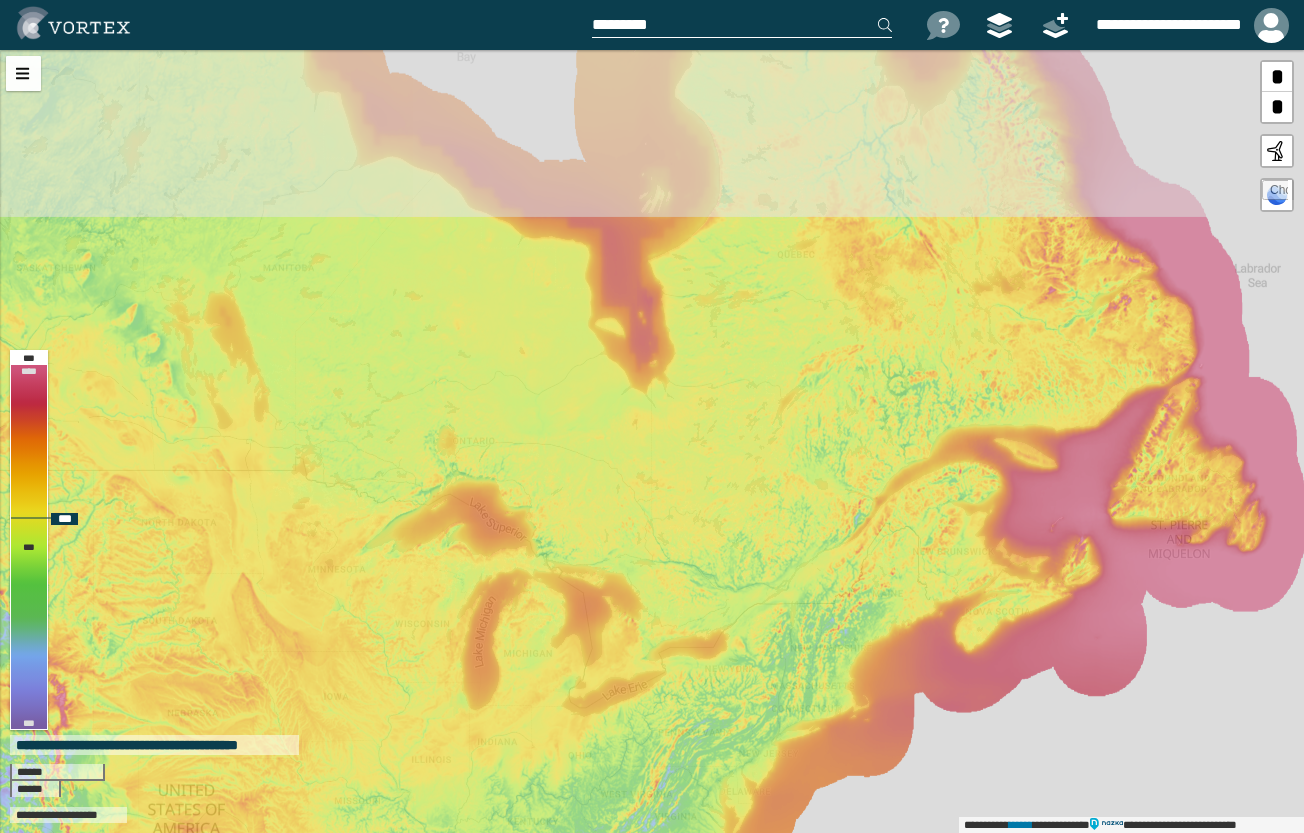drag, startPoint x: 848, startPoint y: 233, endPoint x: 748, endPoint y: 474, distance: 260.92337 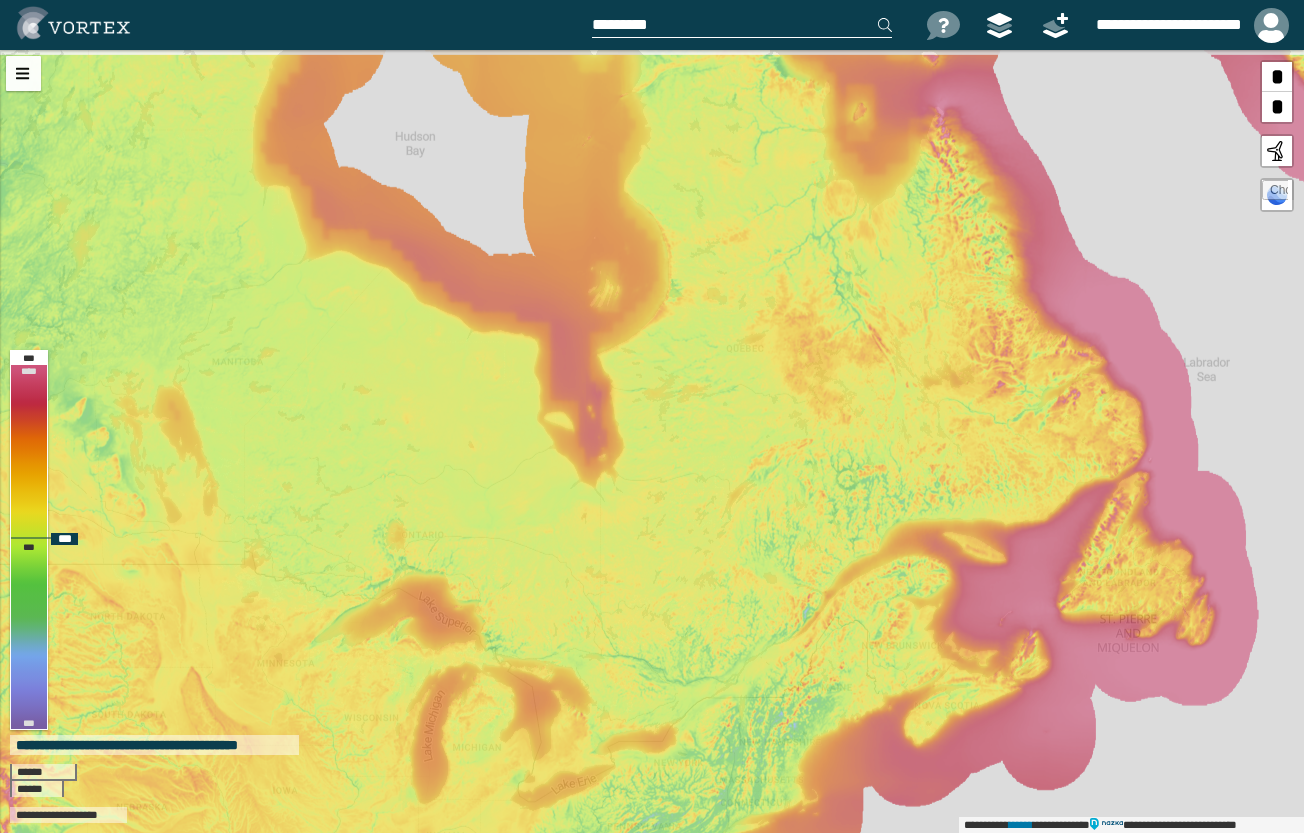 drag, startPoint x: 810, startPoint y: 388, endPoint x: 761, endPoint y: 479, distance: 103.35376 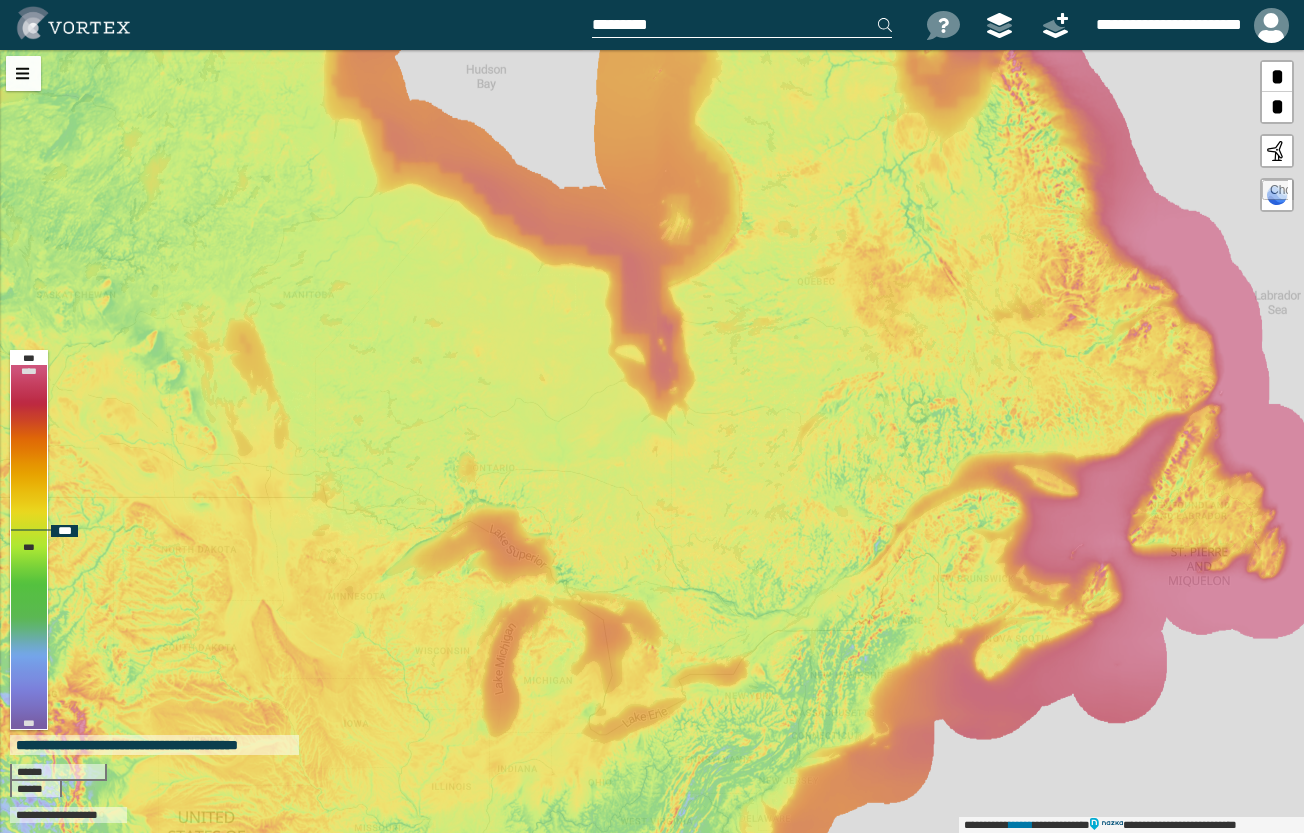 drag, startPoint x: 631, startPoint y: 473, endPoint x: 704, endPoint y: 408, distance: 97.74457 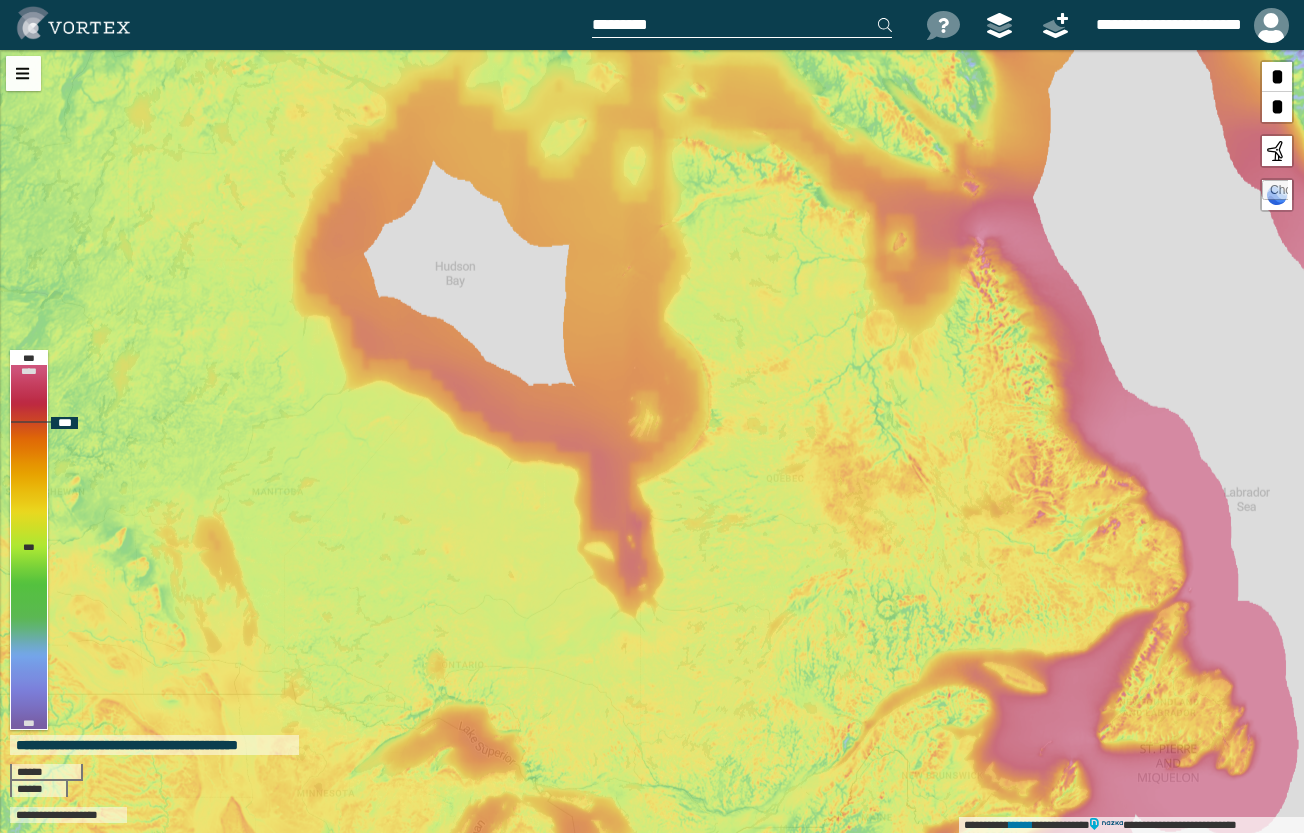drag, startPoint x: 656, startPoint y: 312, endPoint x: 618, endPoint y: 509, distance: 200.6315 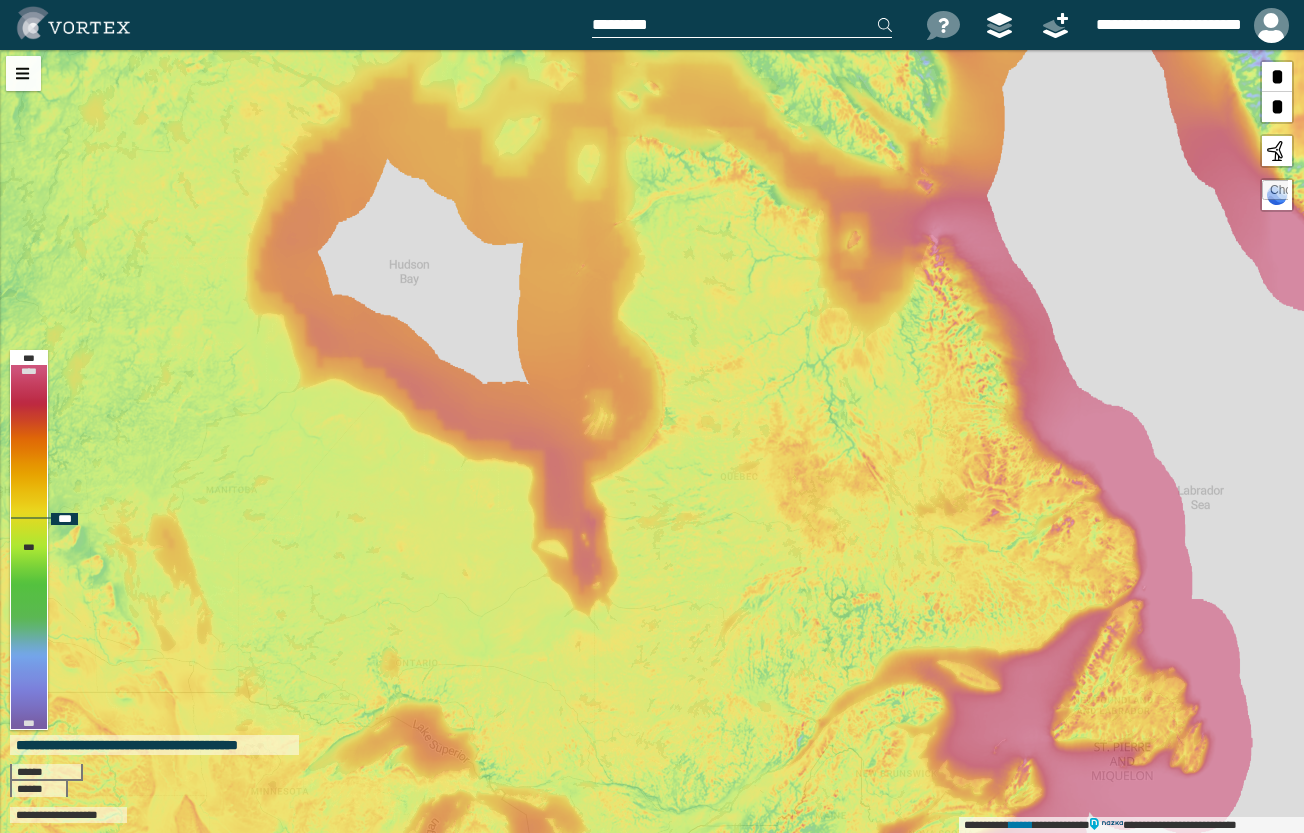 drag, startPoint x: 700, startPoint y: 517, endPoint x: 659, endPoint y: 518, distance: 41.01219 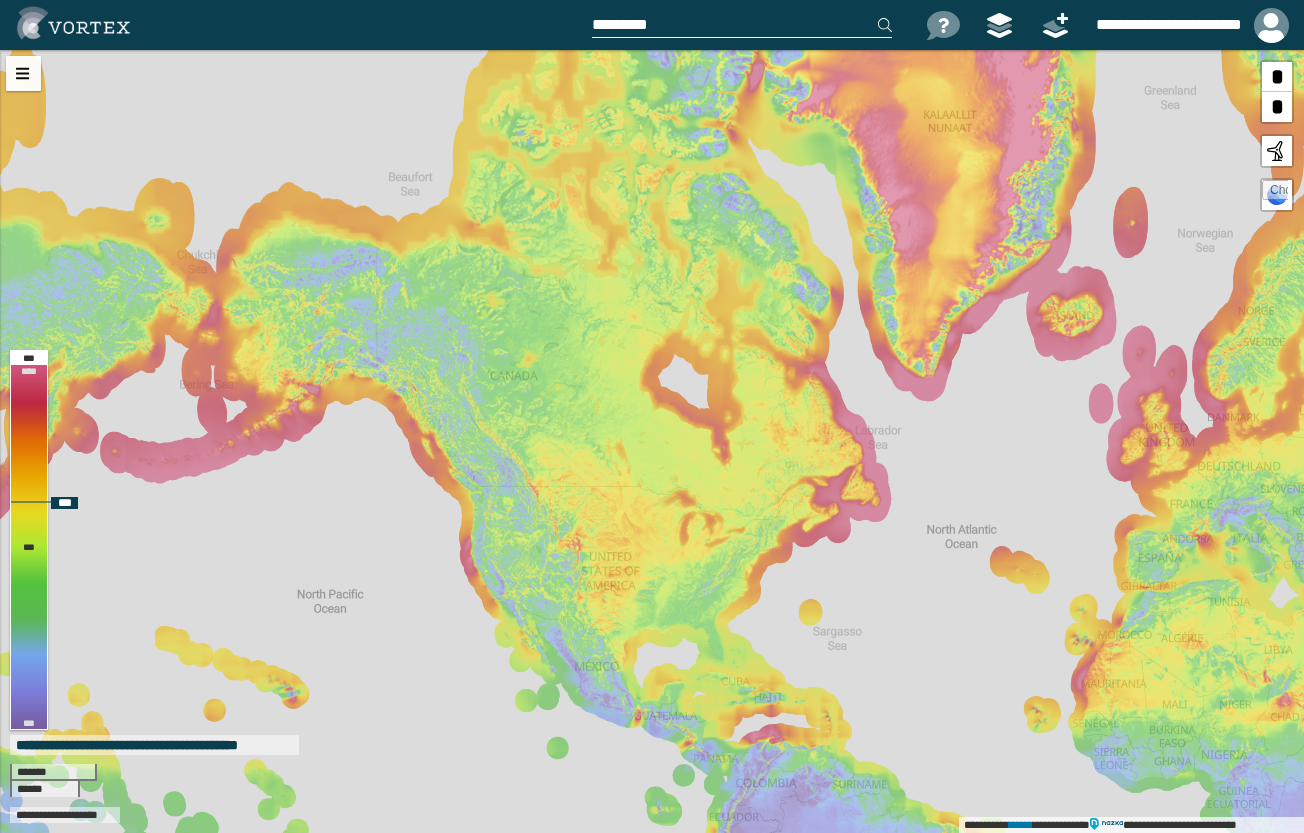 drag, startPoint x: 881, startPoint y: 474, endPoint x: 789, endPoint y: 501, distance: 95.880135 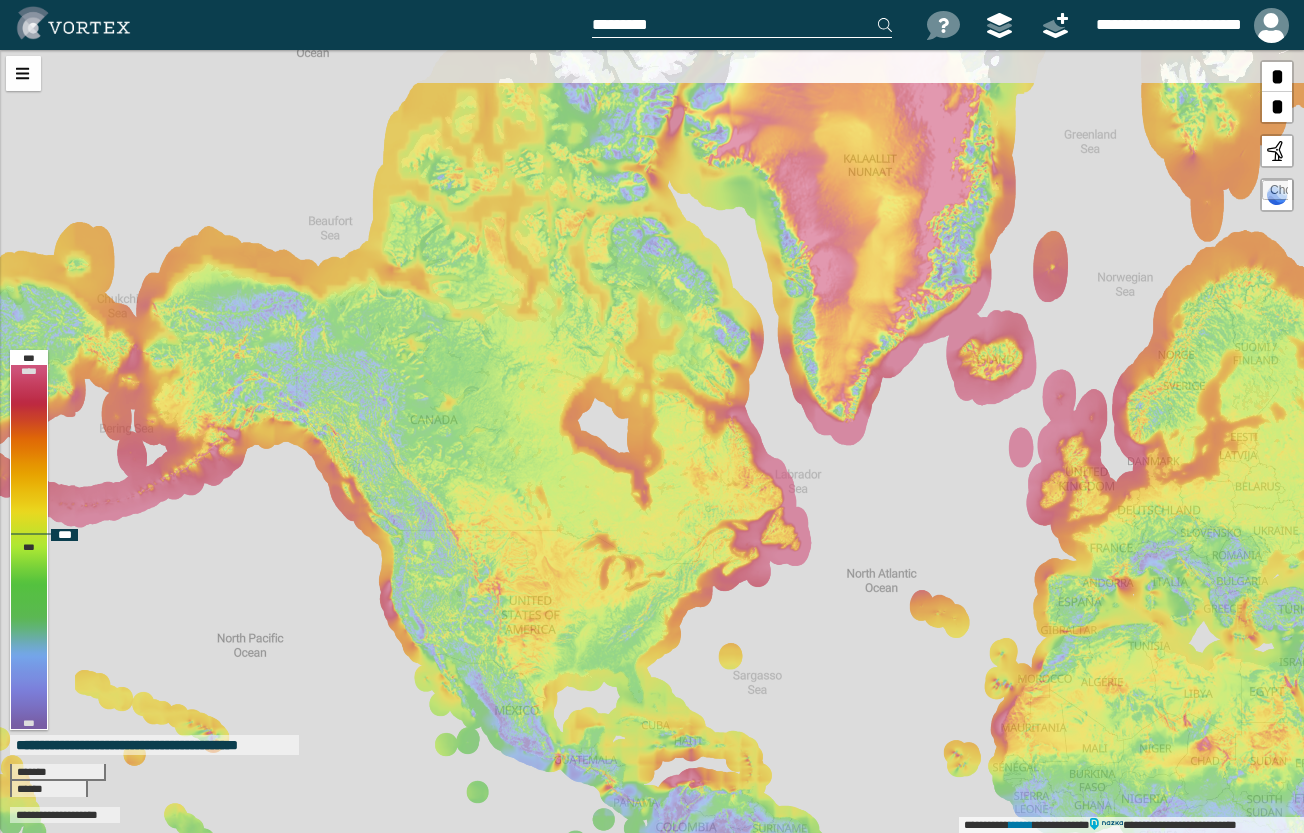 drag, startPoint x: 763, startPoint y: 509, endPoint x: 699, endPoint y: 549, distance: 75.47185 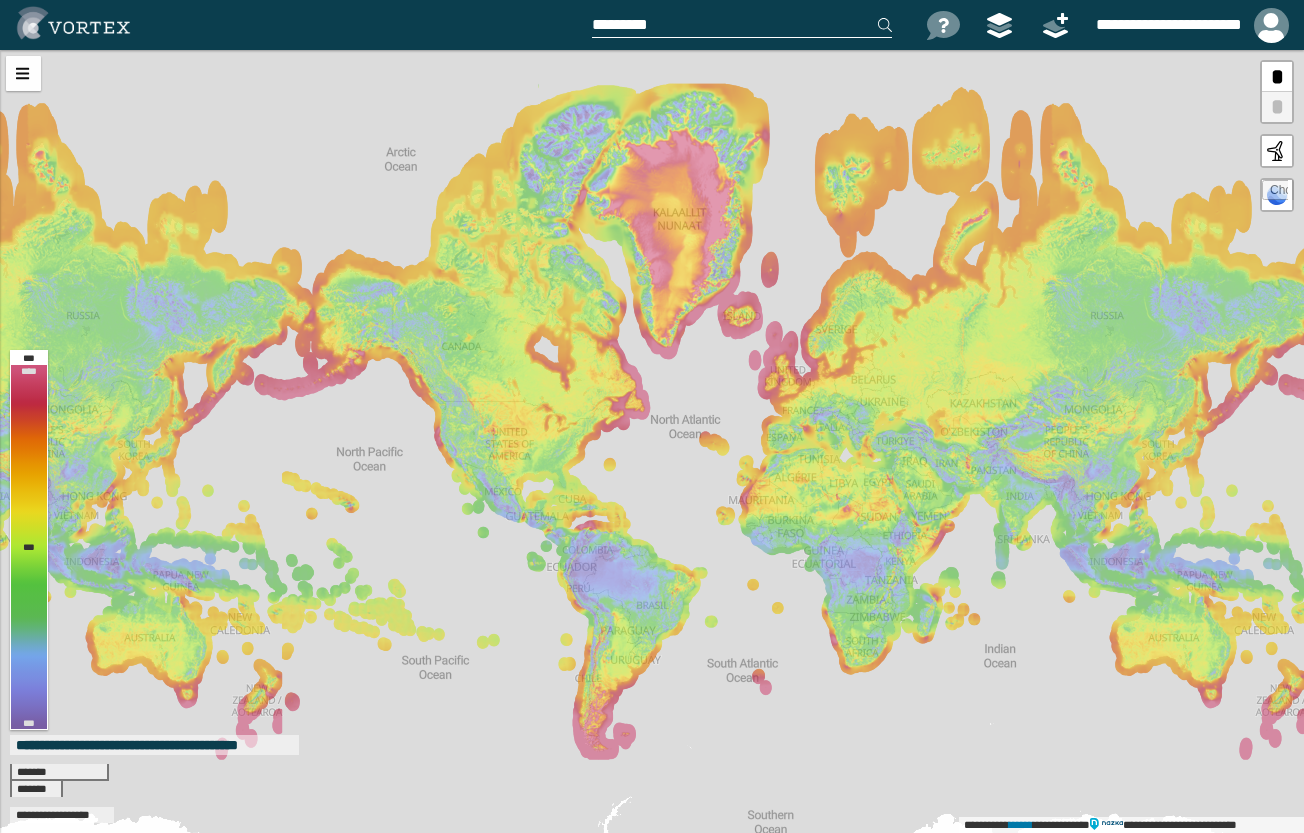 drag, startPoint x: 831, startPoint y: 517, endPoint x: 724, endPoint y: 550, distance: 111.97321 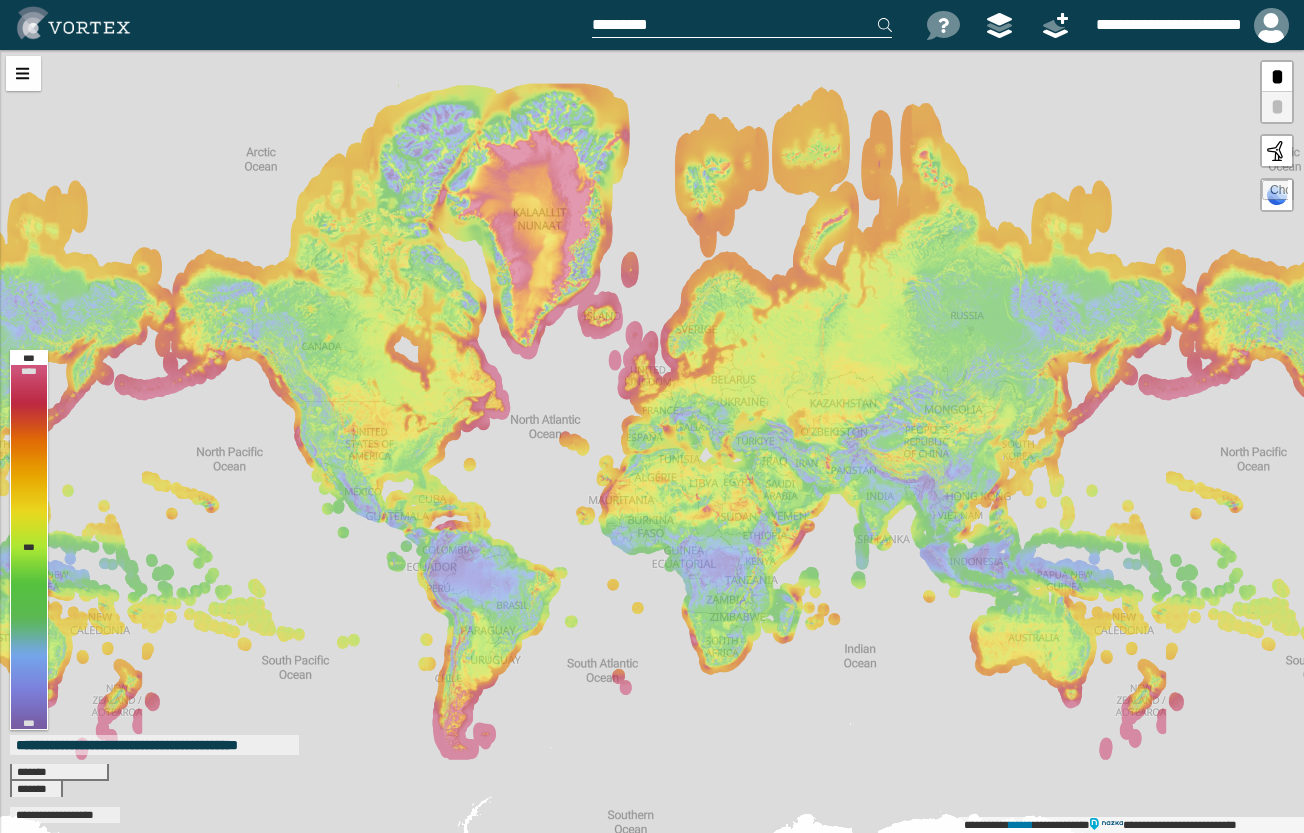 drag, startPoint x: 705, startPoint y: 471, endPoint x: 562, endPoint y: 547, distance: 161.94135 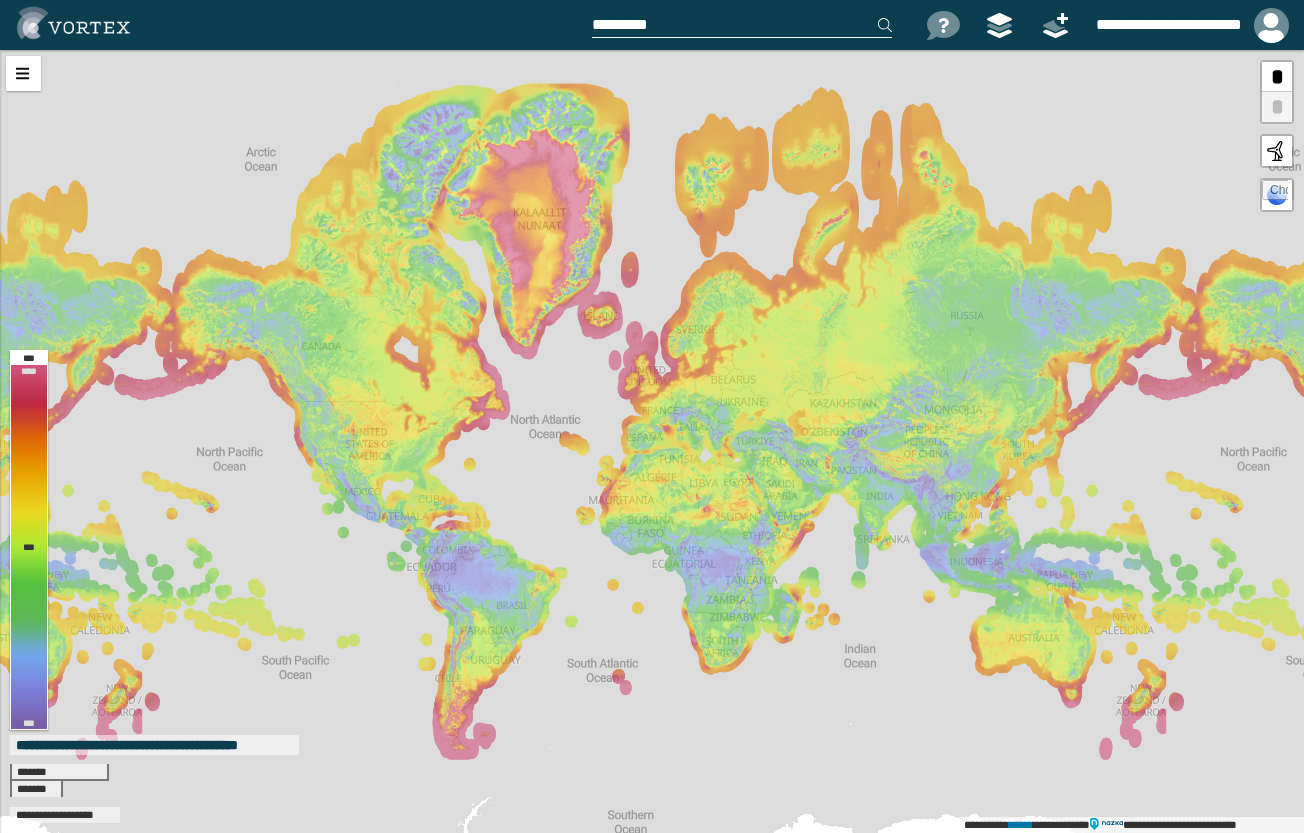 click on "**********" at bounding box center [652, 441] 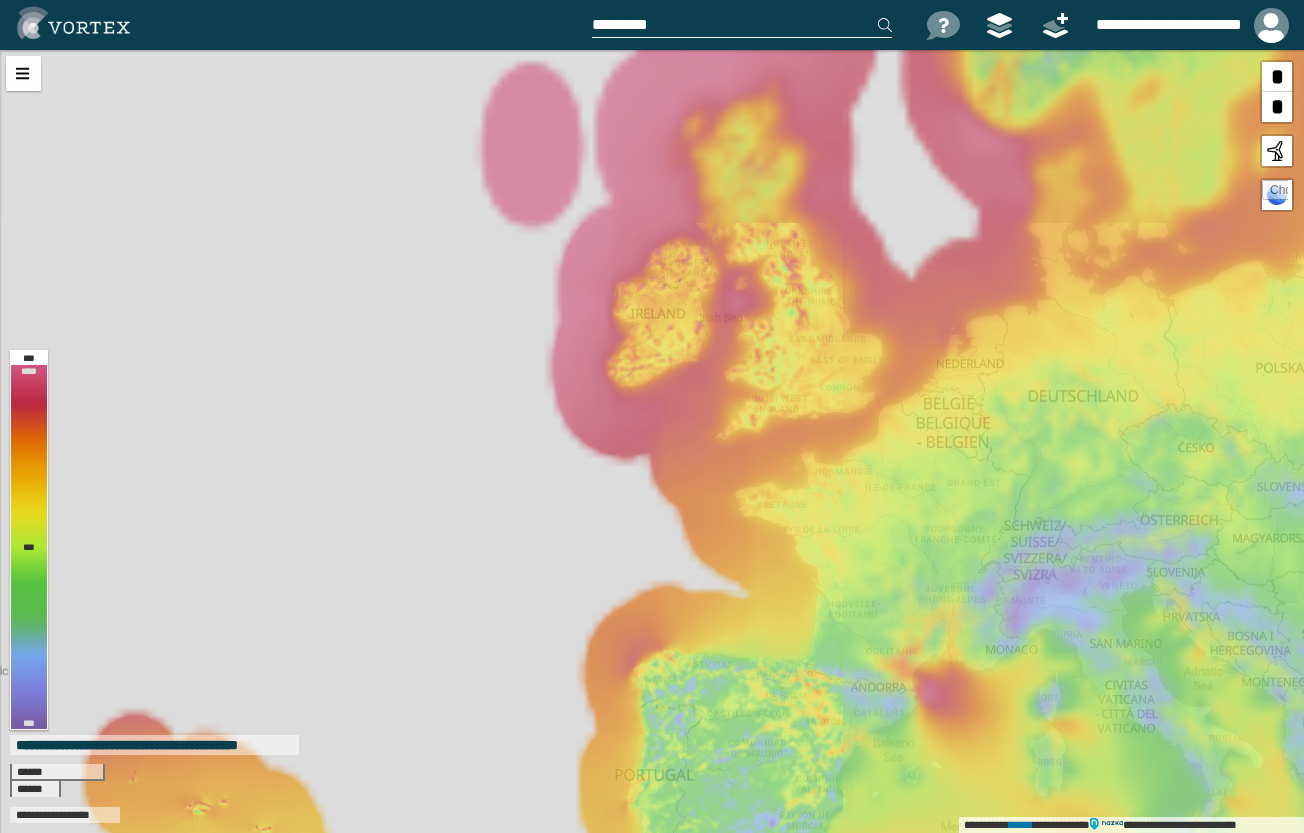 drag, startPoint x: 583, startPoint y: 305, endPoint x: 640, endPoint y: 582, distance: 282.80383 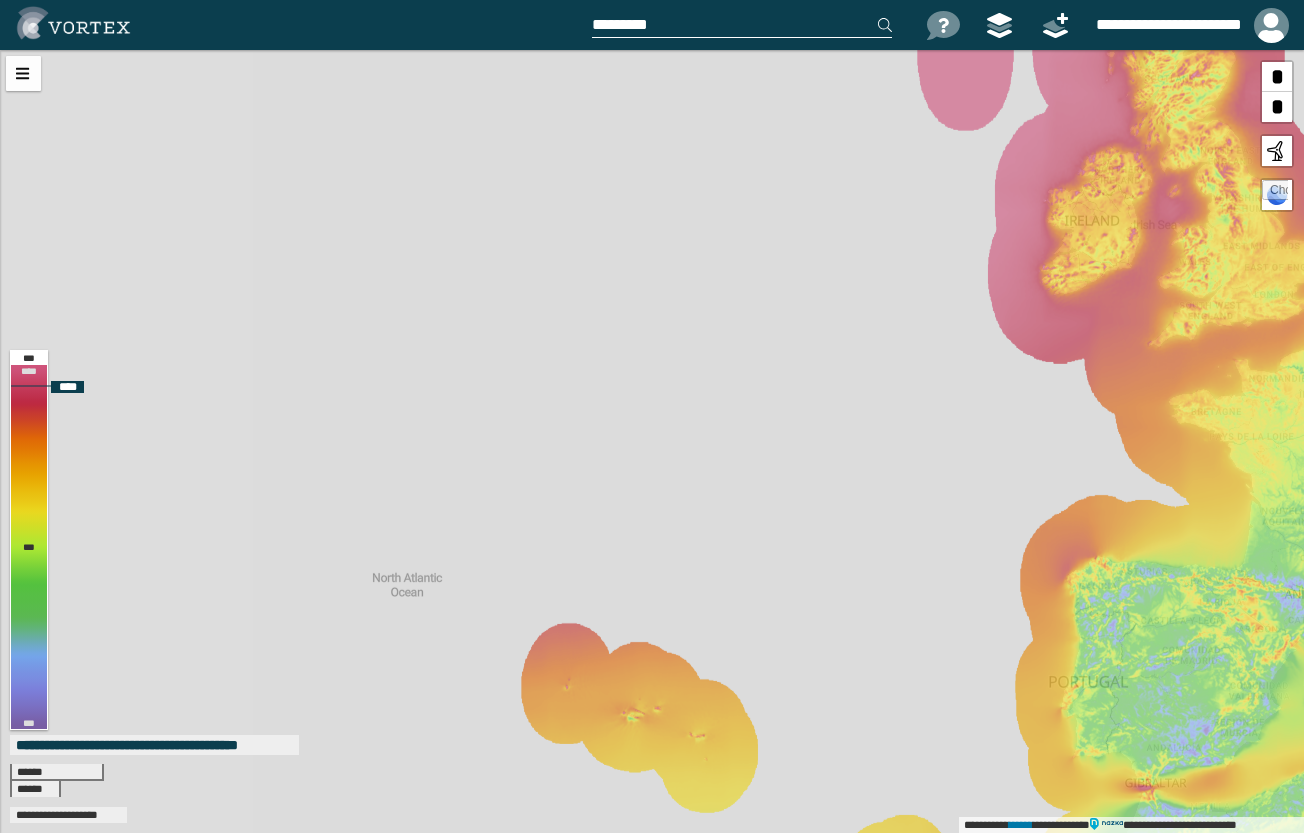 drag, startPoint x: 538, startPoint y: 427, endPoint x: 992, endPoint y: 323, distance: 465.75958 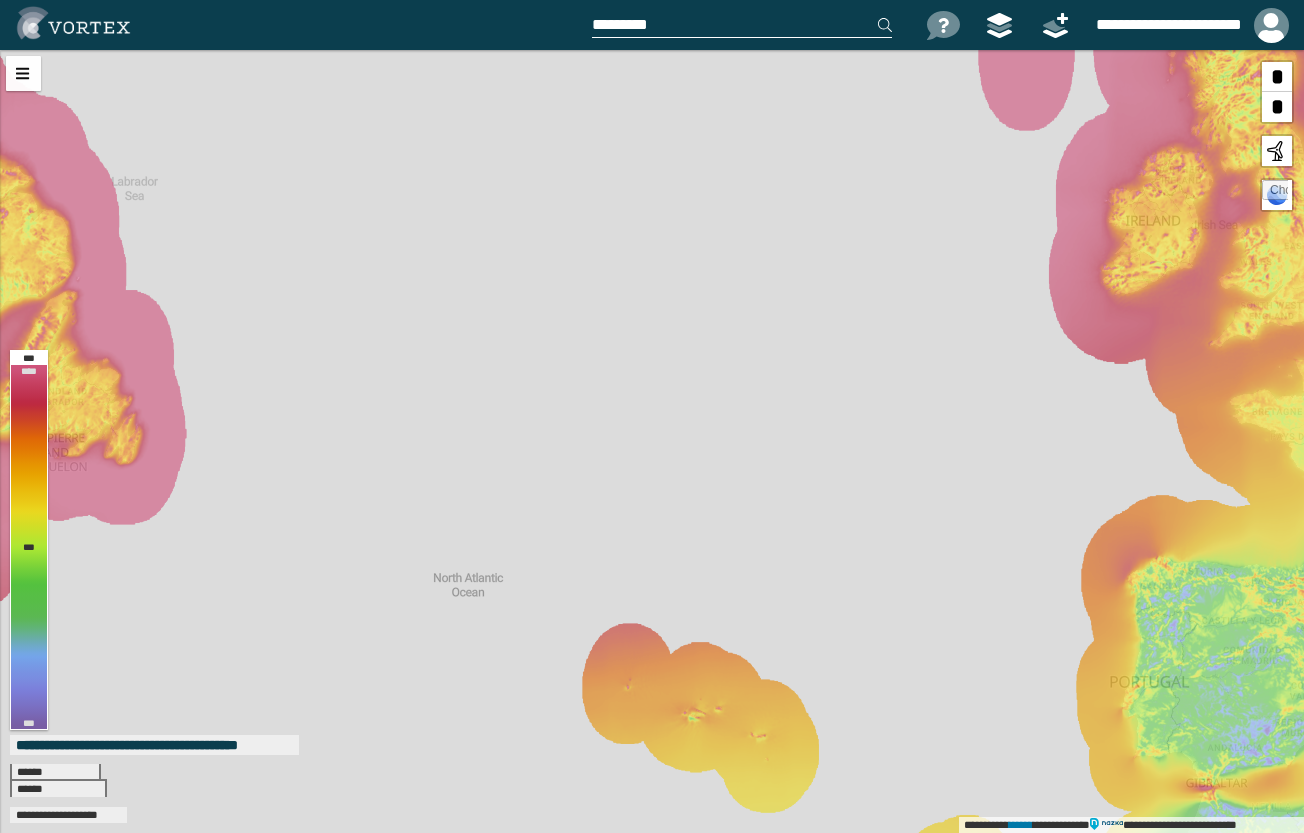 drag, startPoint x: 492, startPoint y: 294, endPoint x: 918, endPoint y: 316, distance: 426.5677 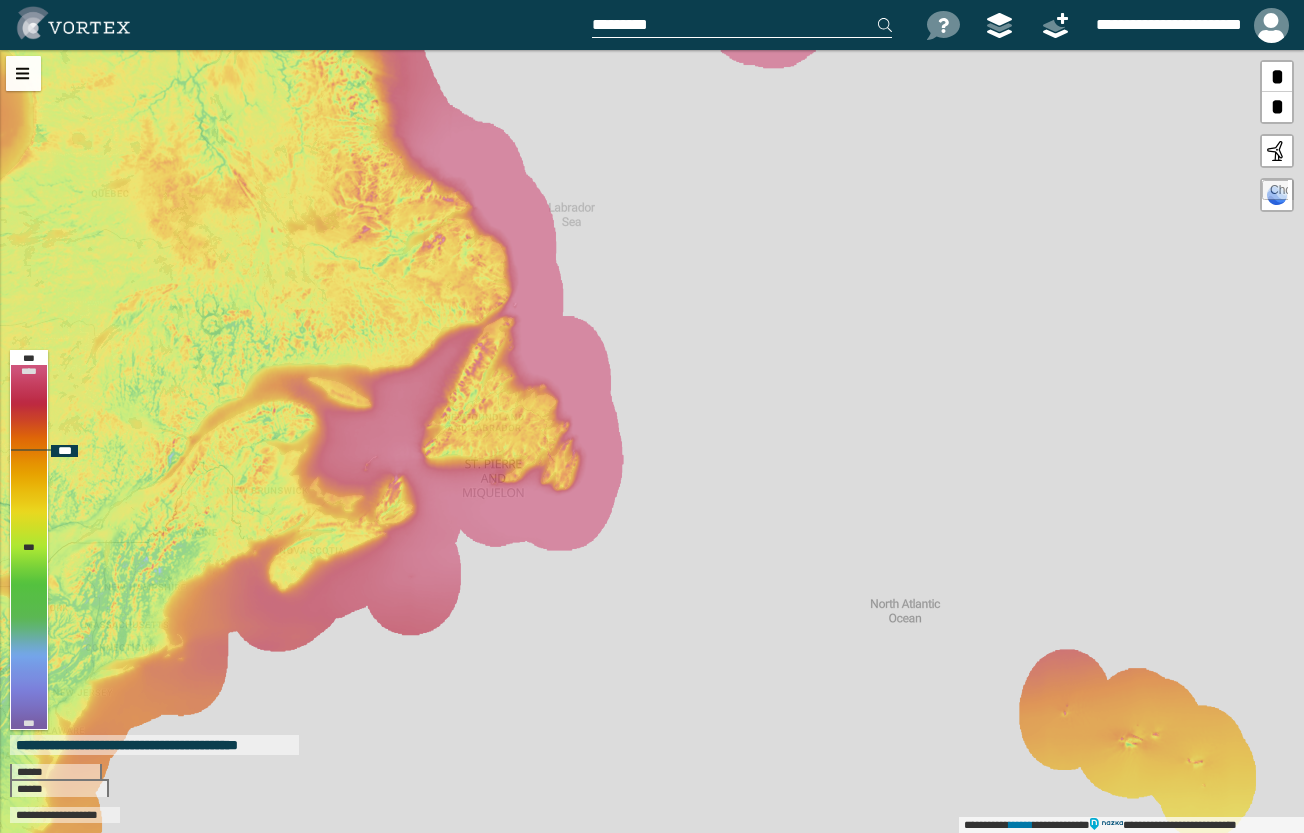 drag, startPoint x: 437, startPoint y: 430, endPoint x: 813, endPoint y: 617, distance: 419.9345 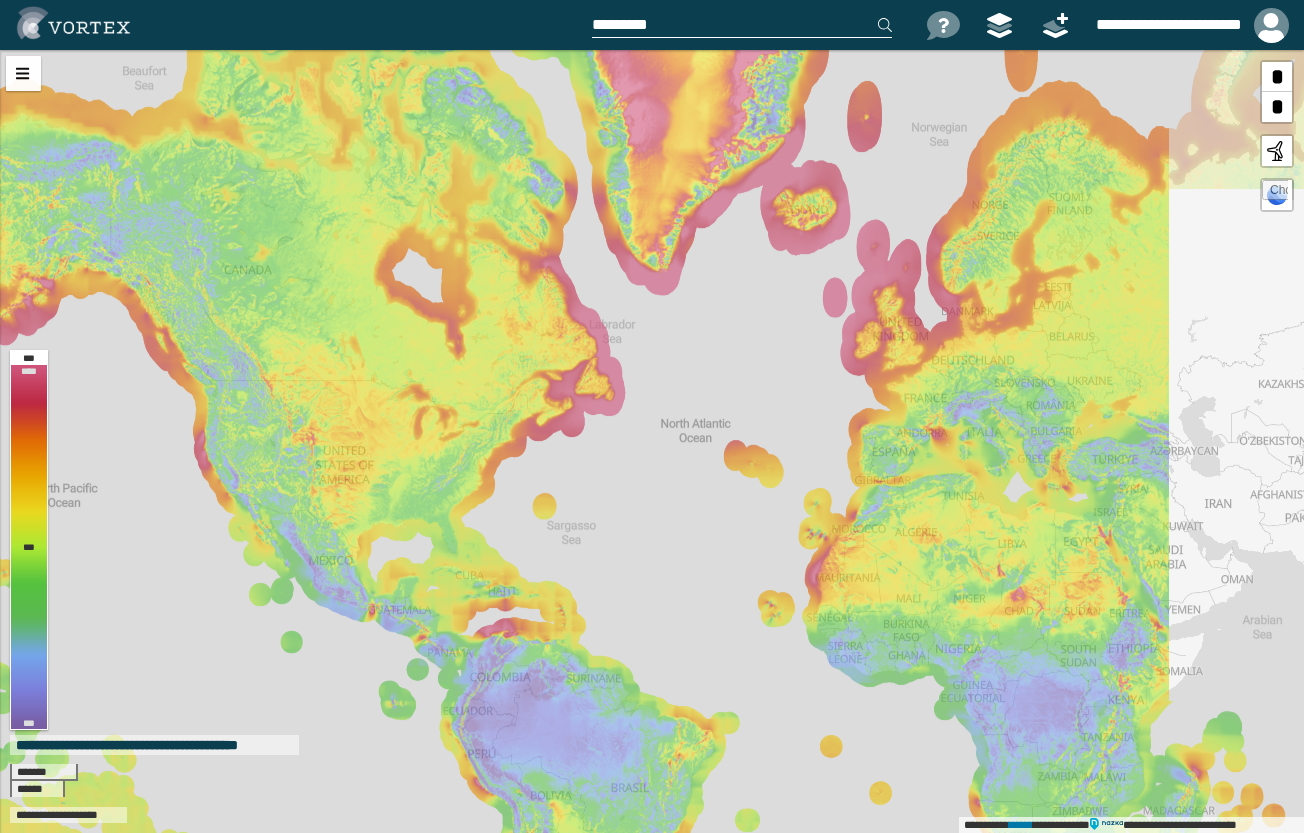 drag, startPoint x: 1000, startPoint y: 461, endPoint x: 838, endPoint y: 334, distance: 205.84703 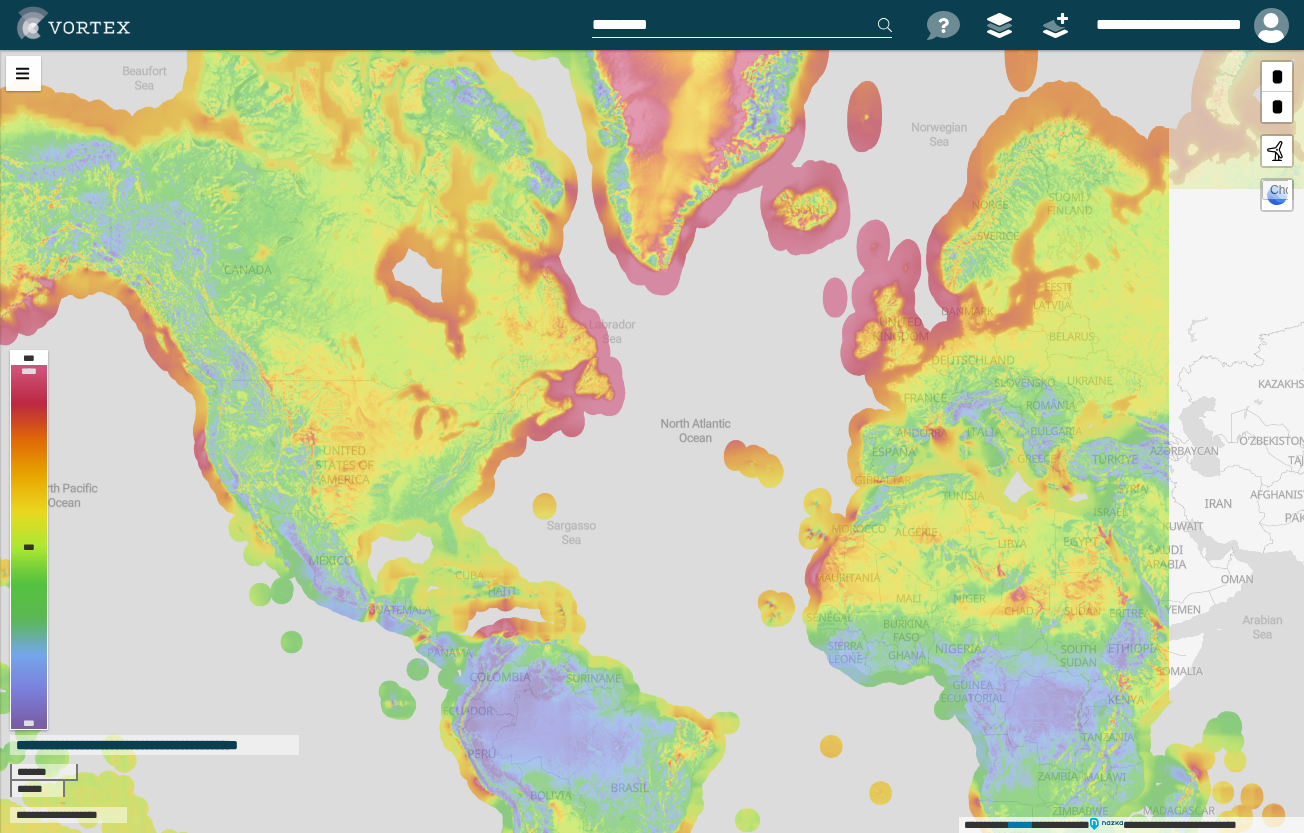 click on "**********" at bounding box center (652, 441) 